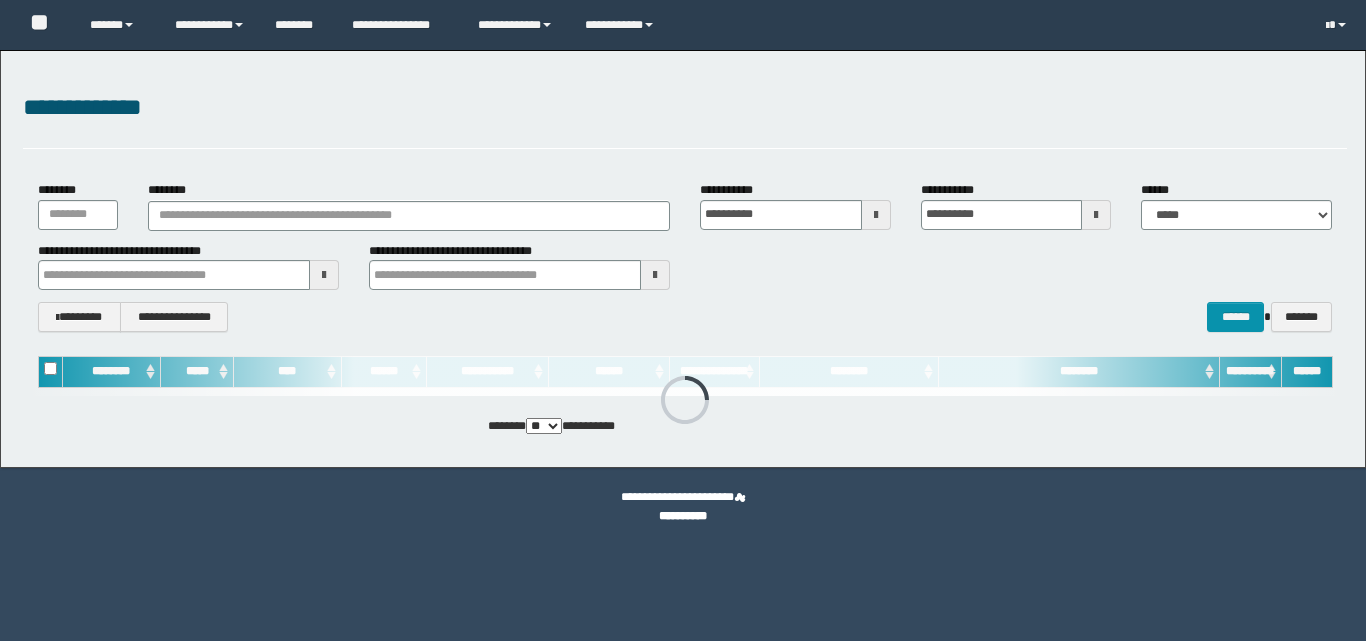 scroll, scrollTop: 0, scrollLeft: 0, axis: both 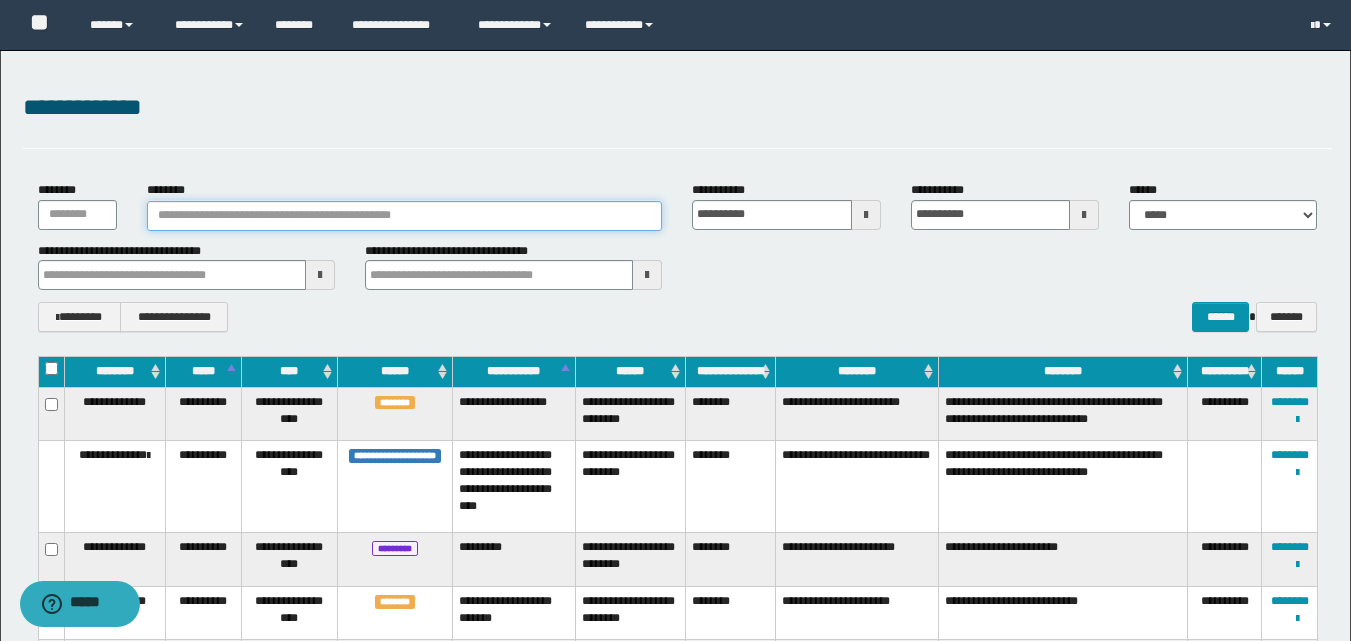click on "********" at bounding box center [405, 216] 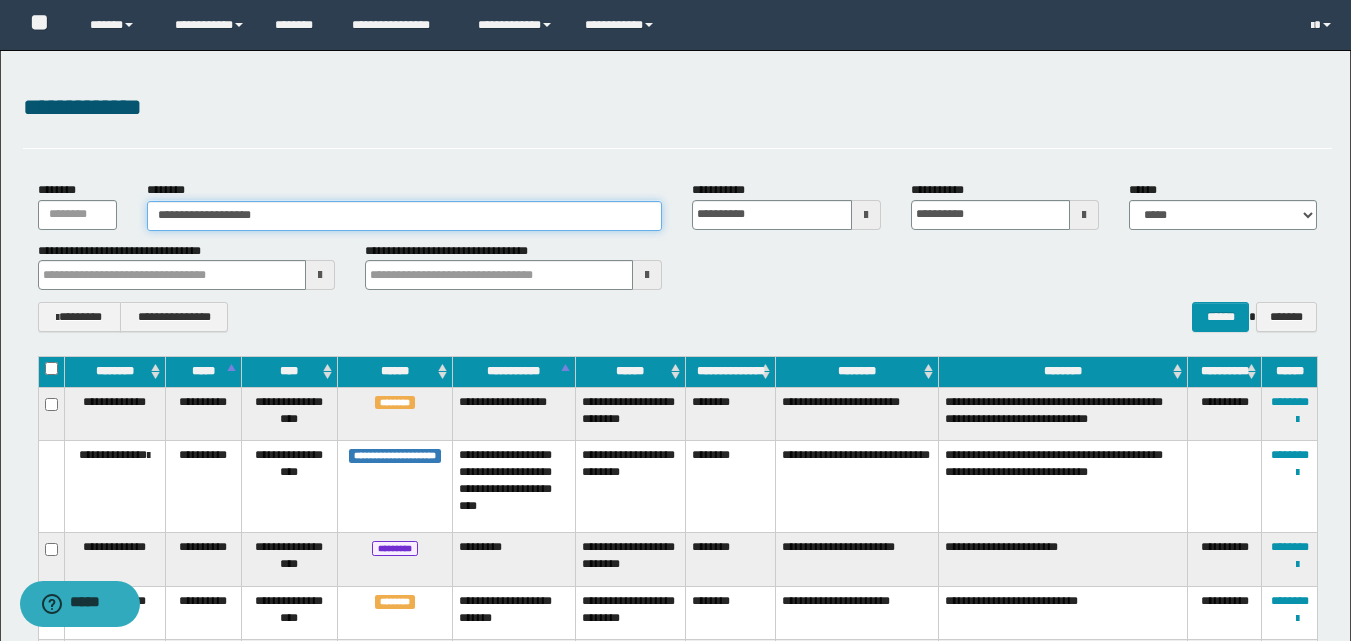 type on "**********" 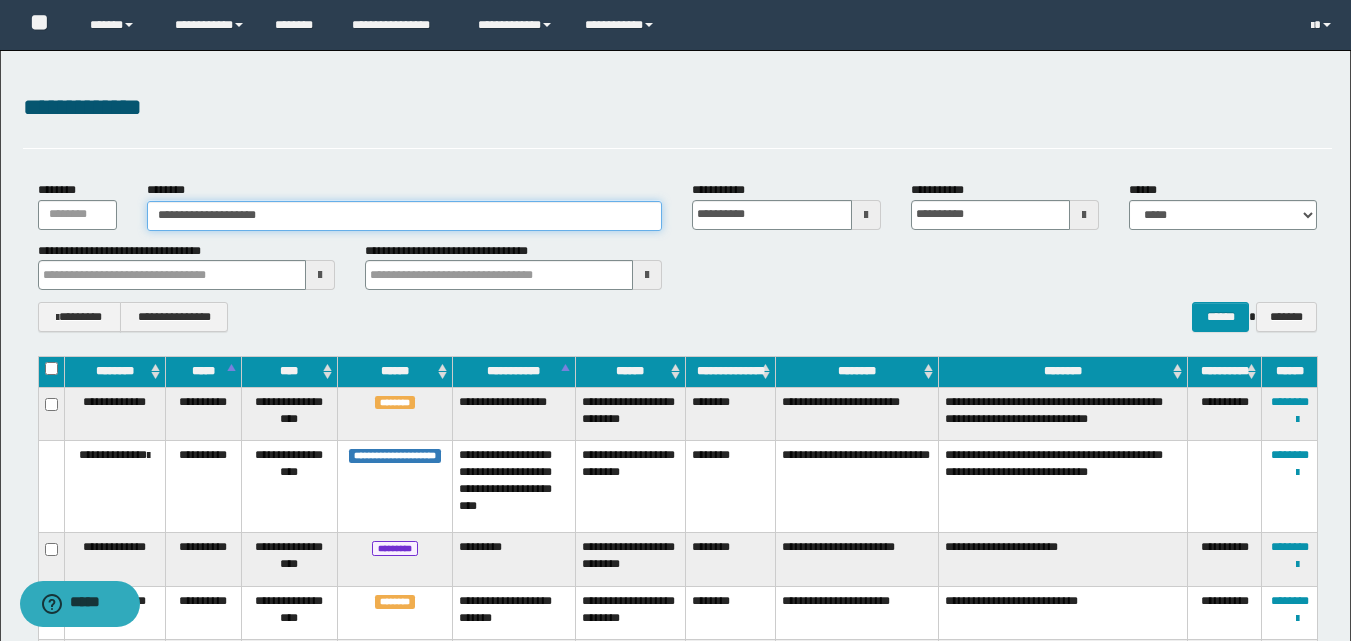 type on "**********" 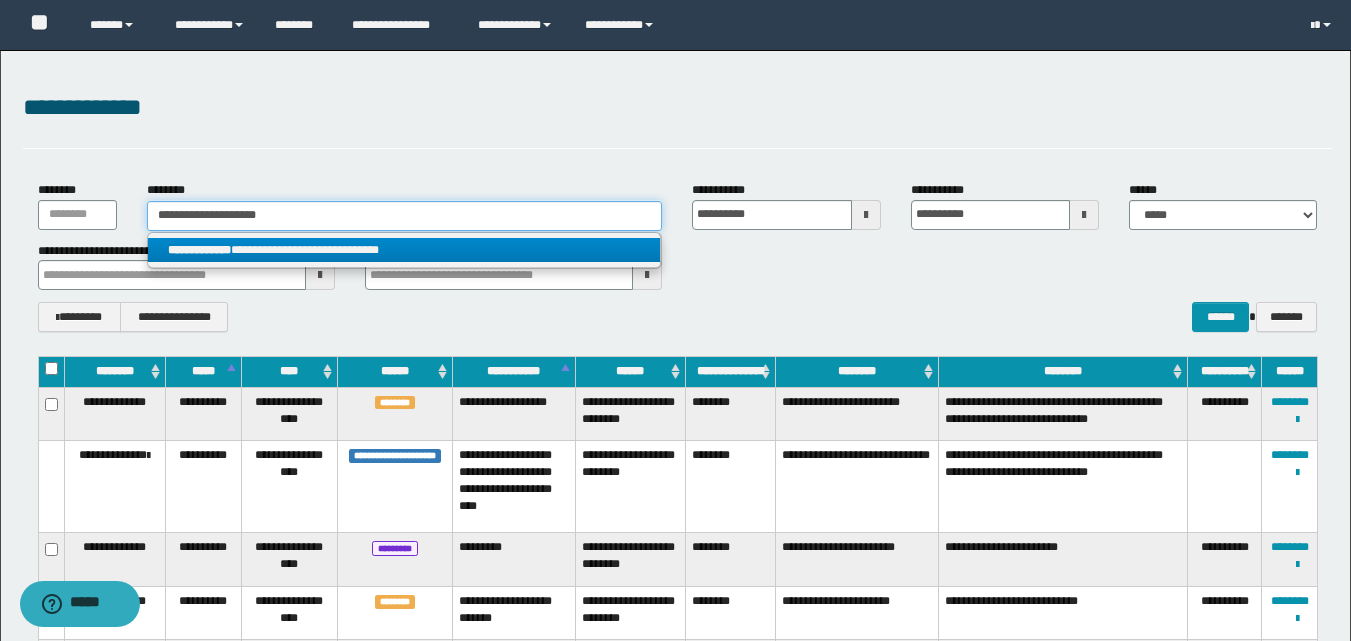 type on "**********" 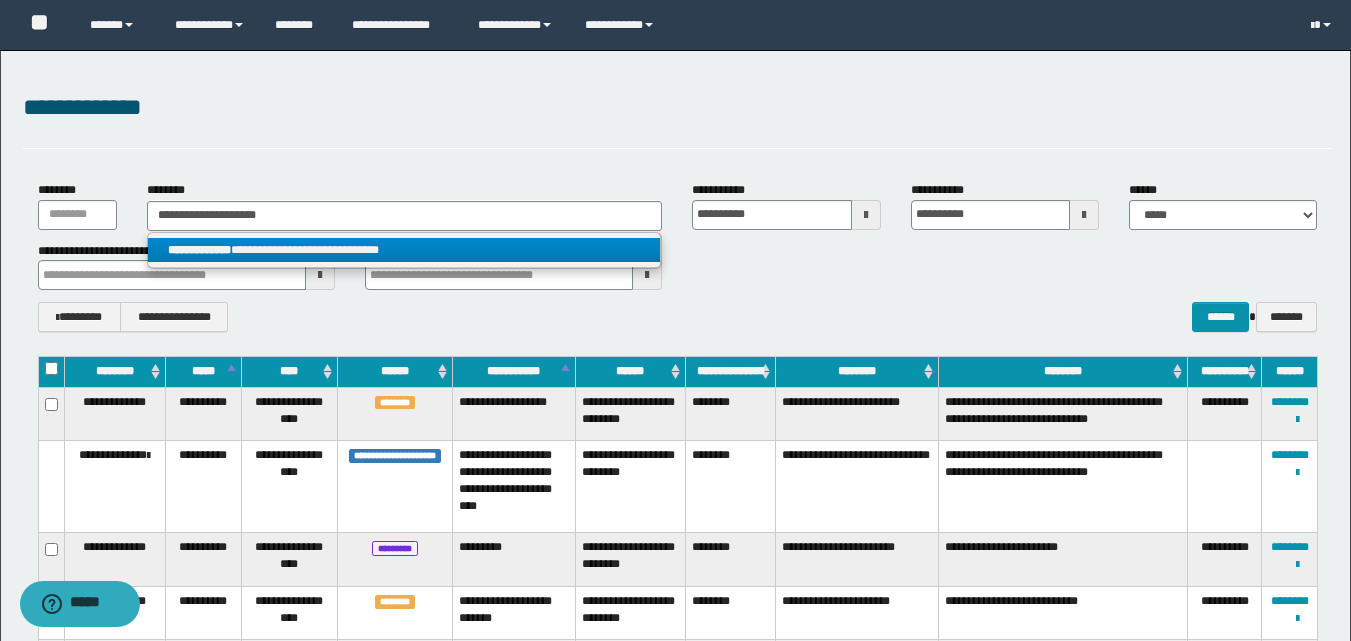 click on "**********" at bounding box center [404, 250] 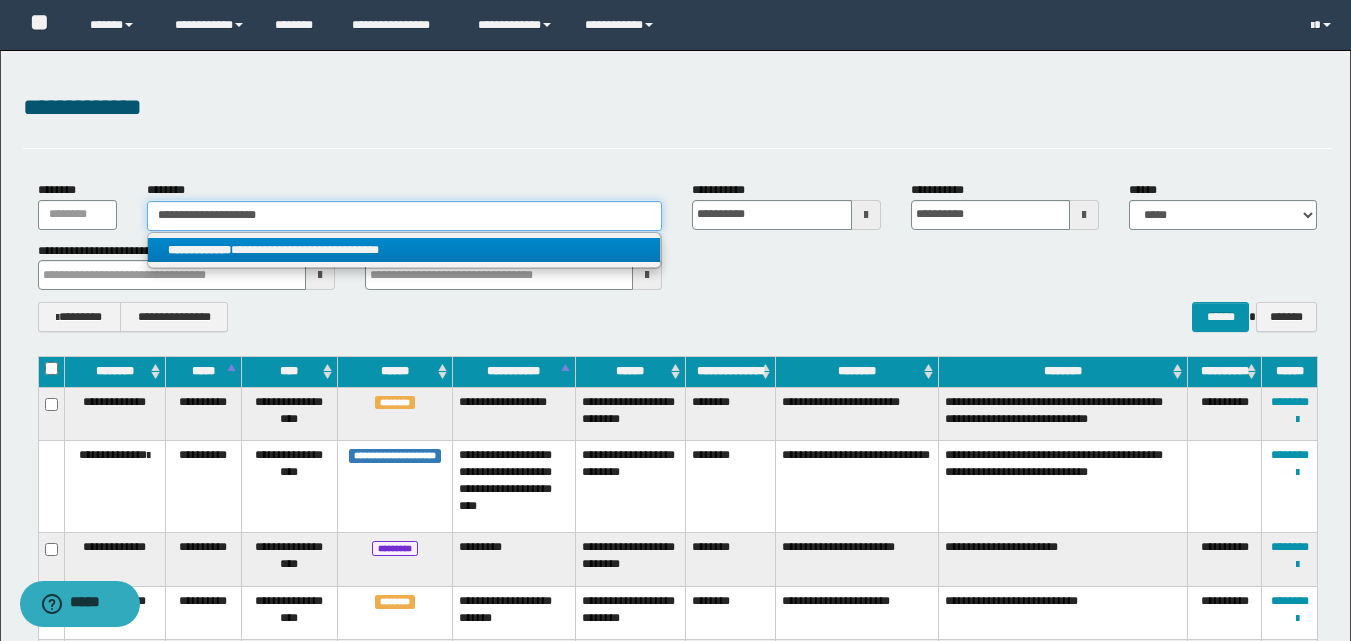 type 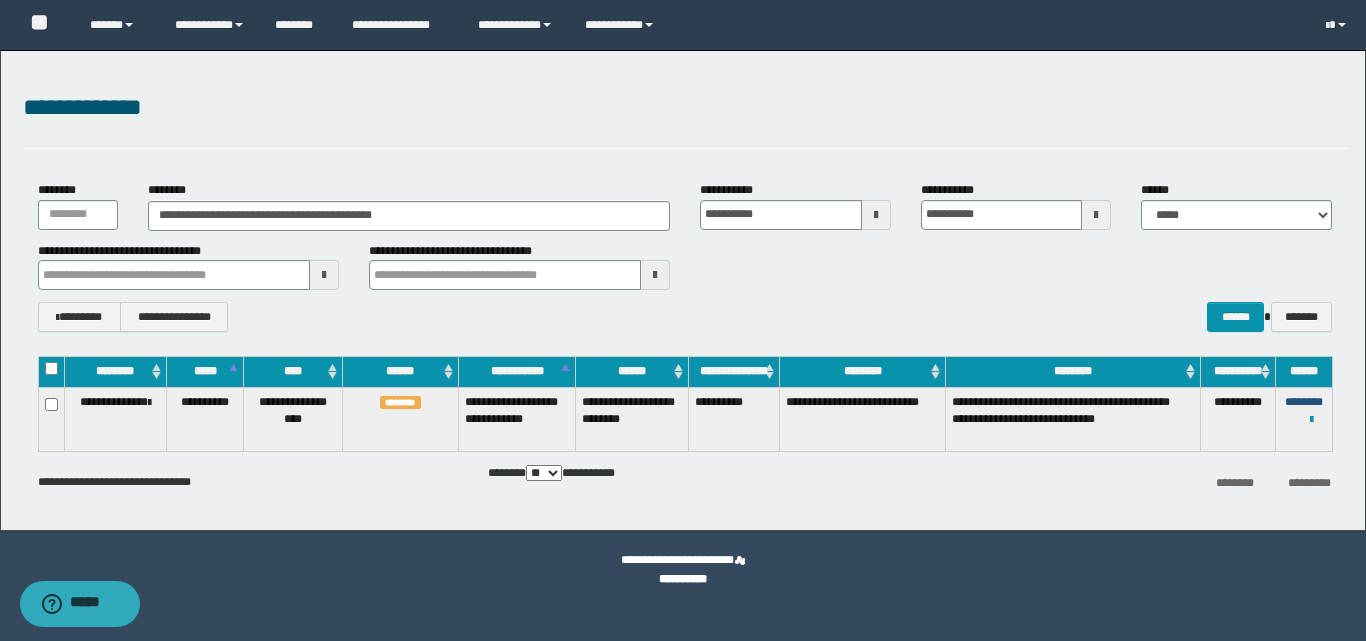 click on "********" at bounding box center (1304, 402) 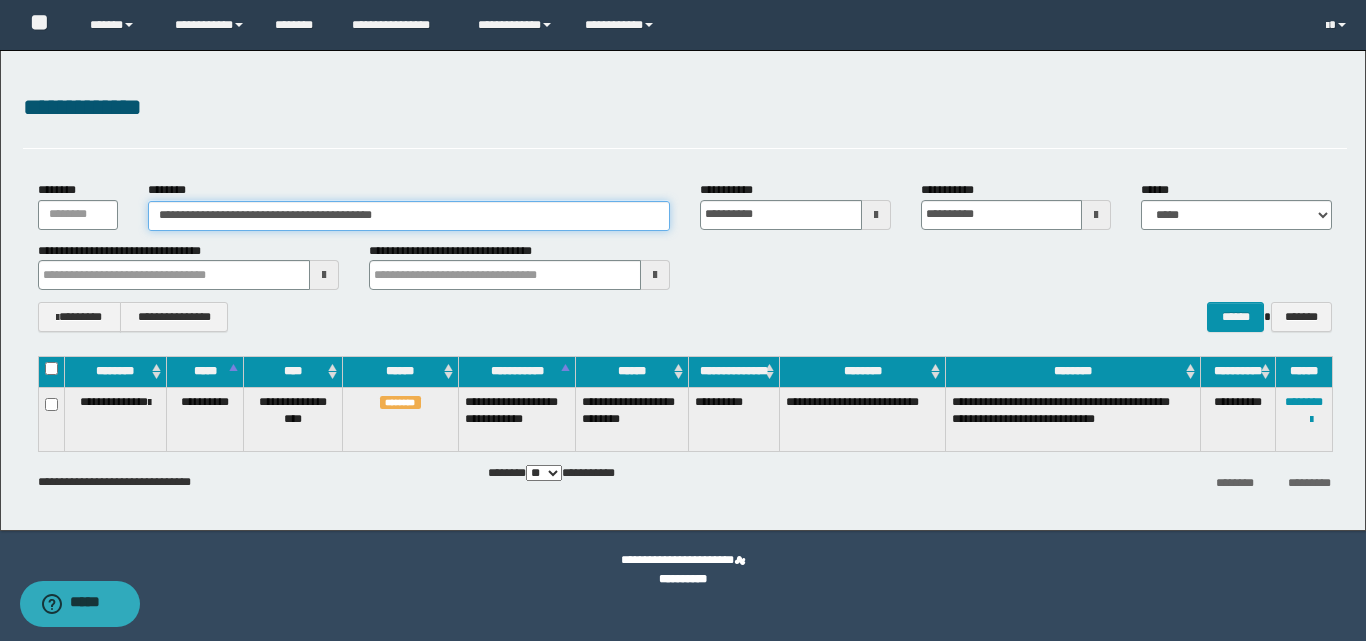 drag, startPoint x: 447, startPoint y: 218, endPoint x: 112, endPoint y: 221, distance: 335.01343 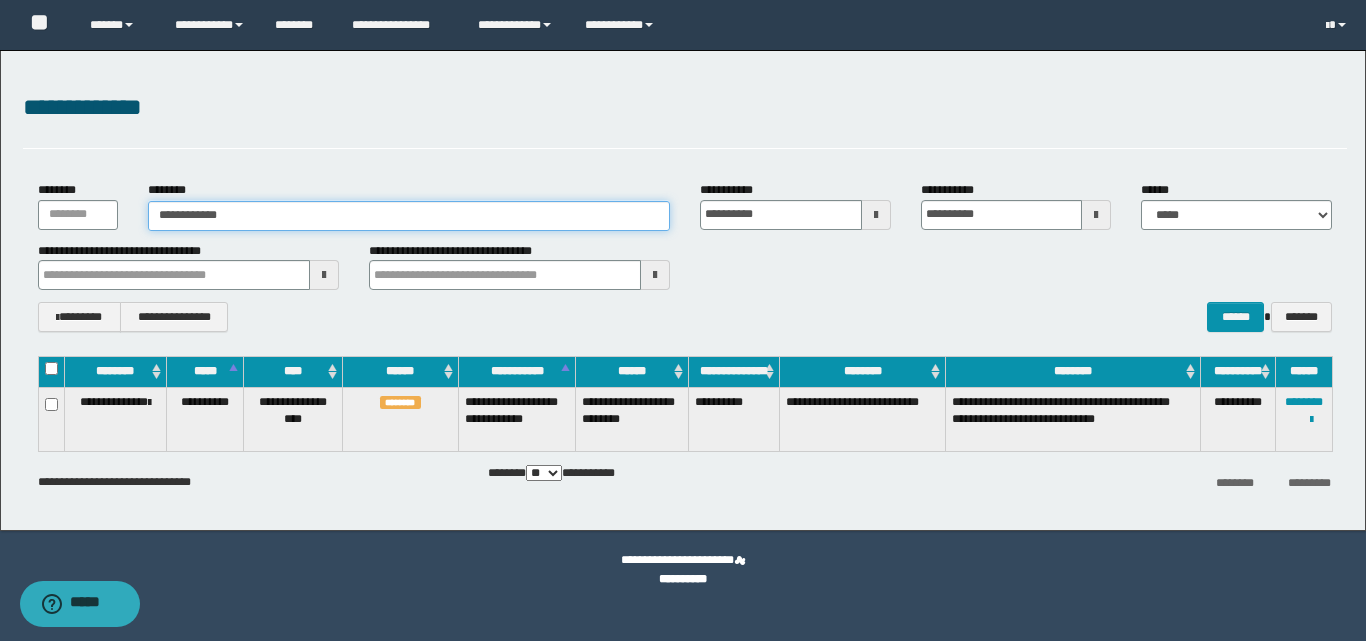 type on "**********" 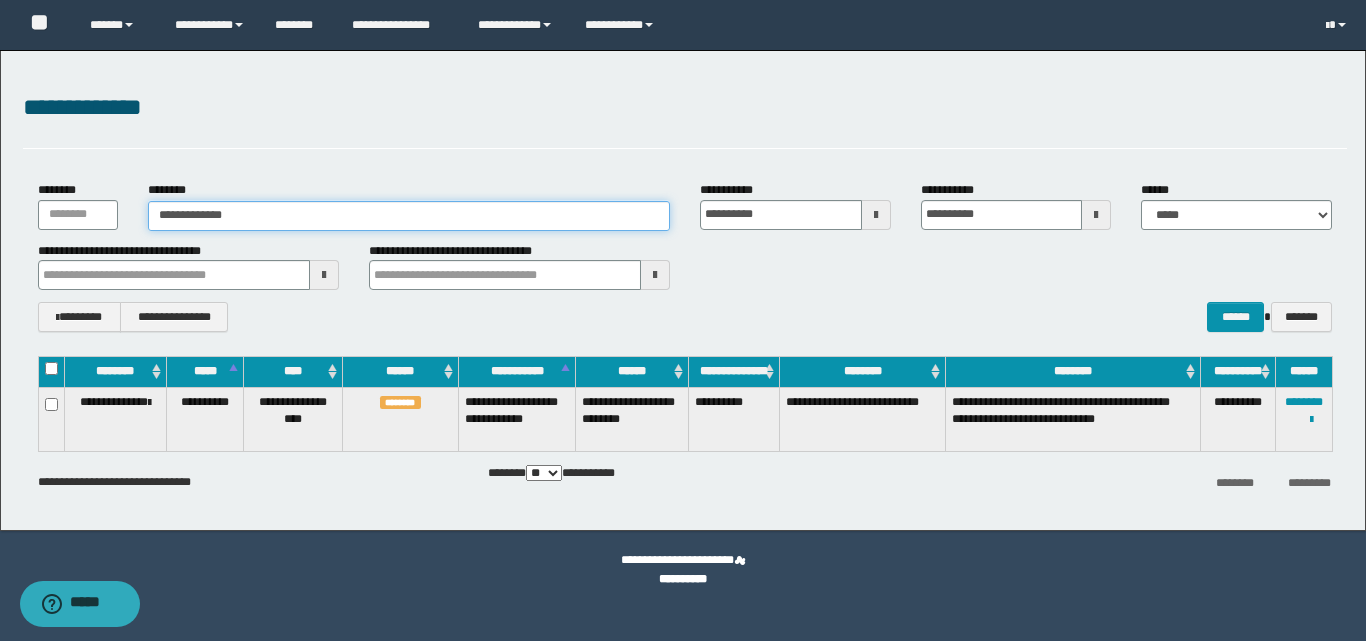 type on "**********" 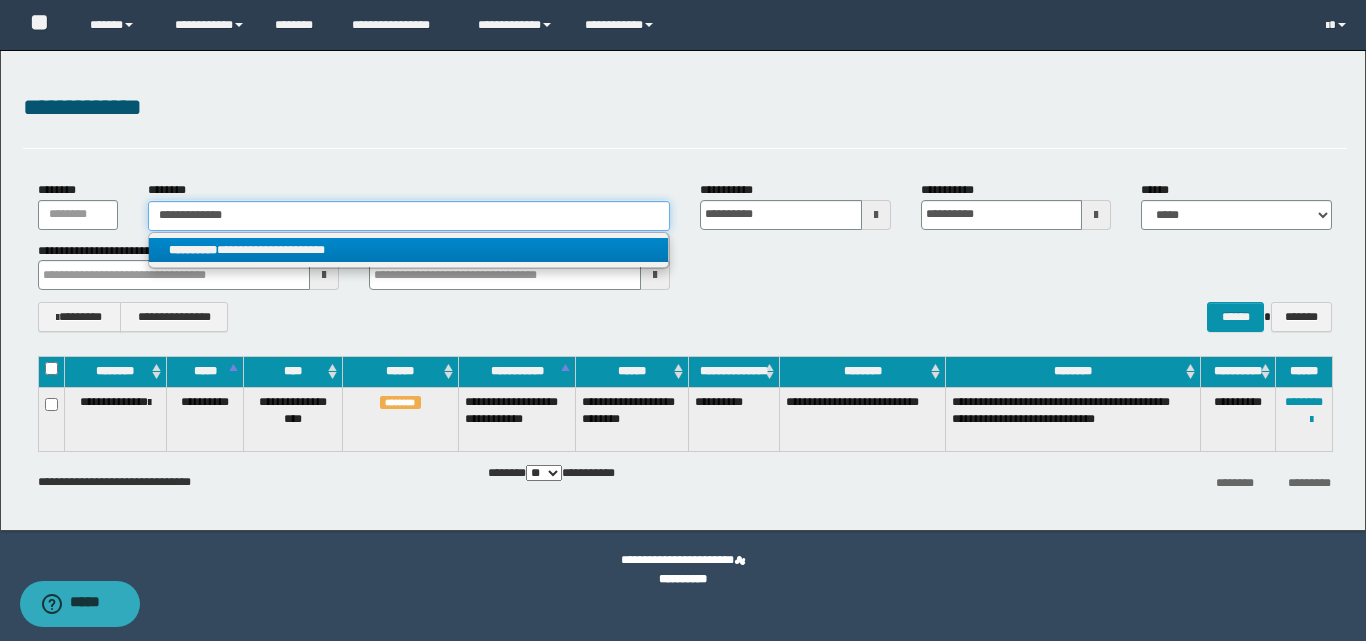 type on "**********" 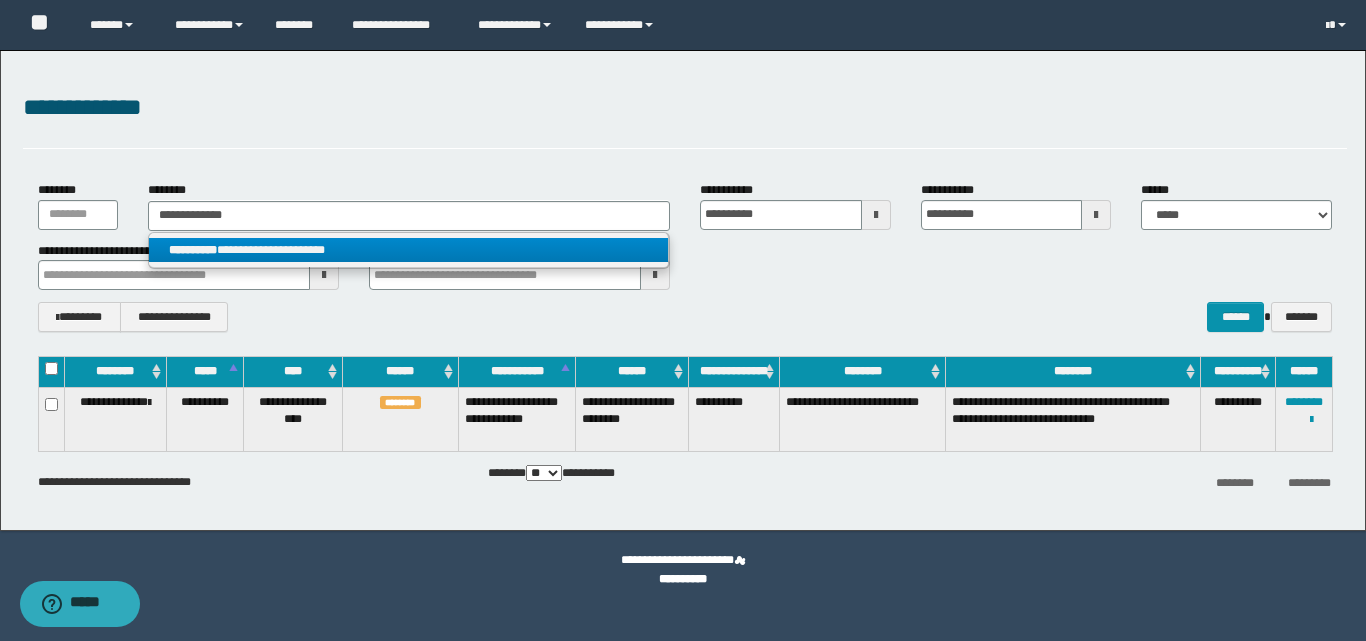 click on "**********" at bounding box center (408, 250) 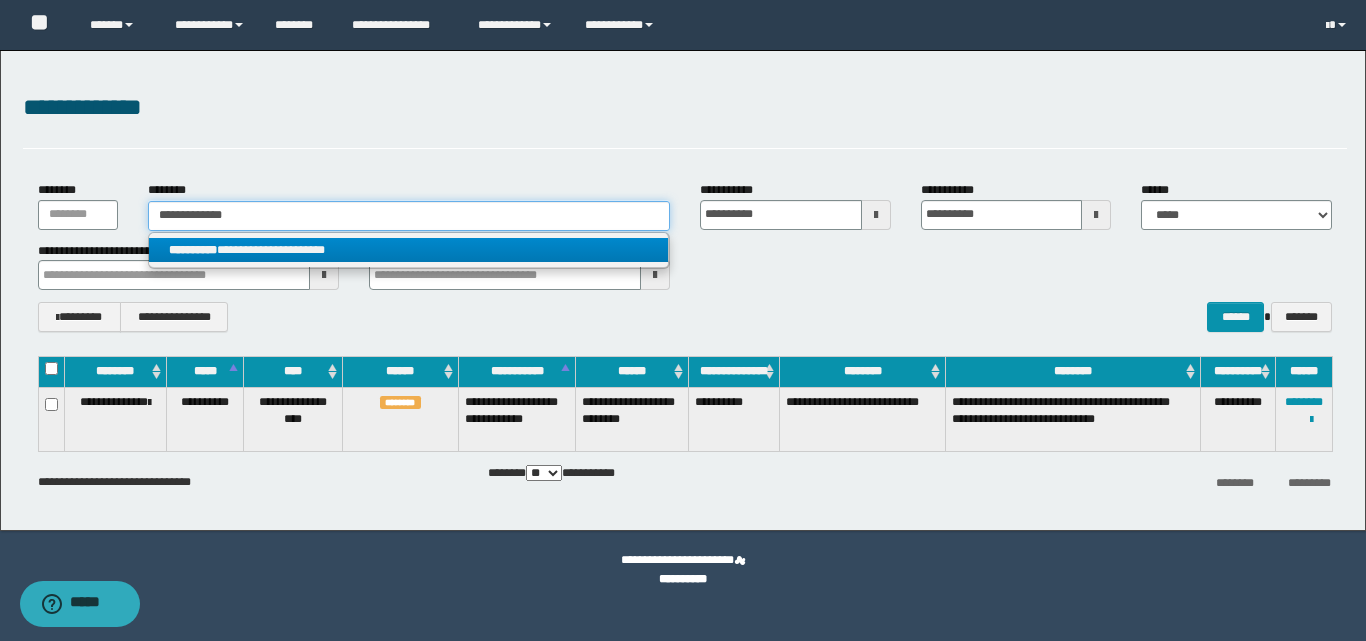 type 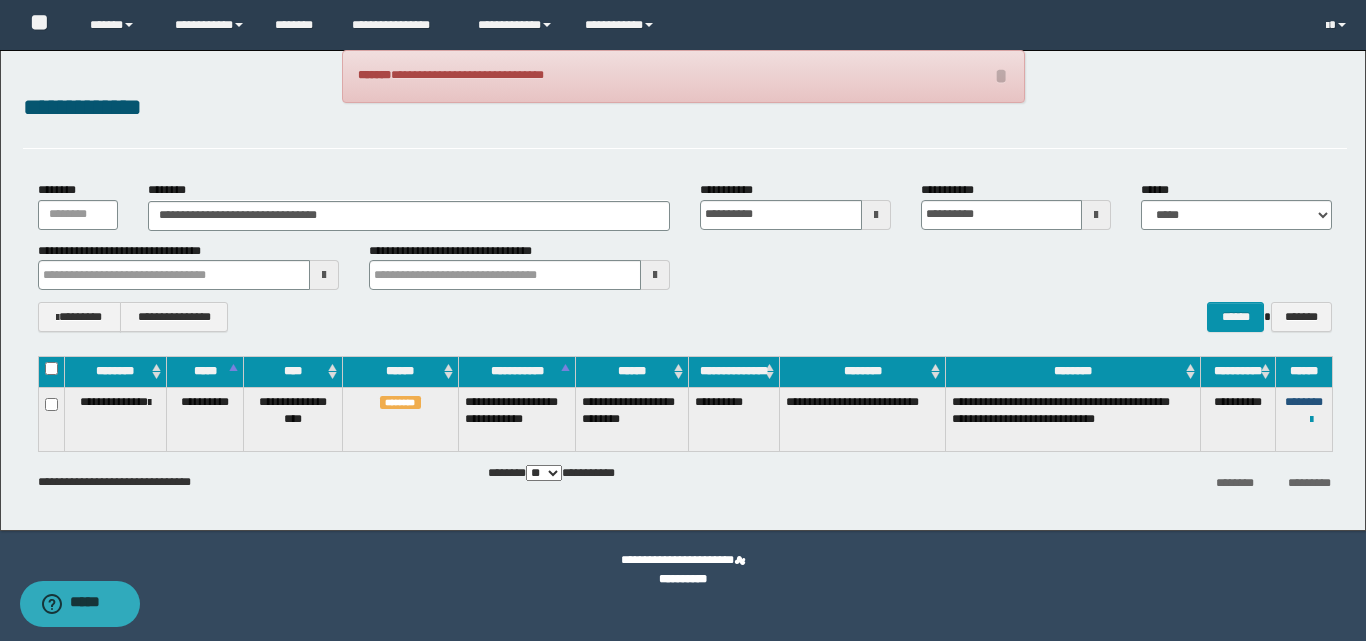 click on "********" at bounding box center [1304, 402] 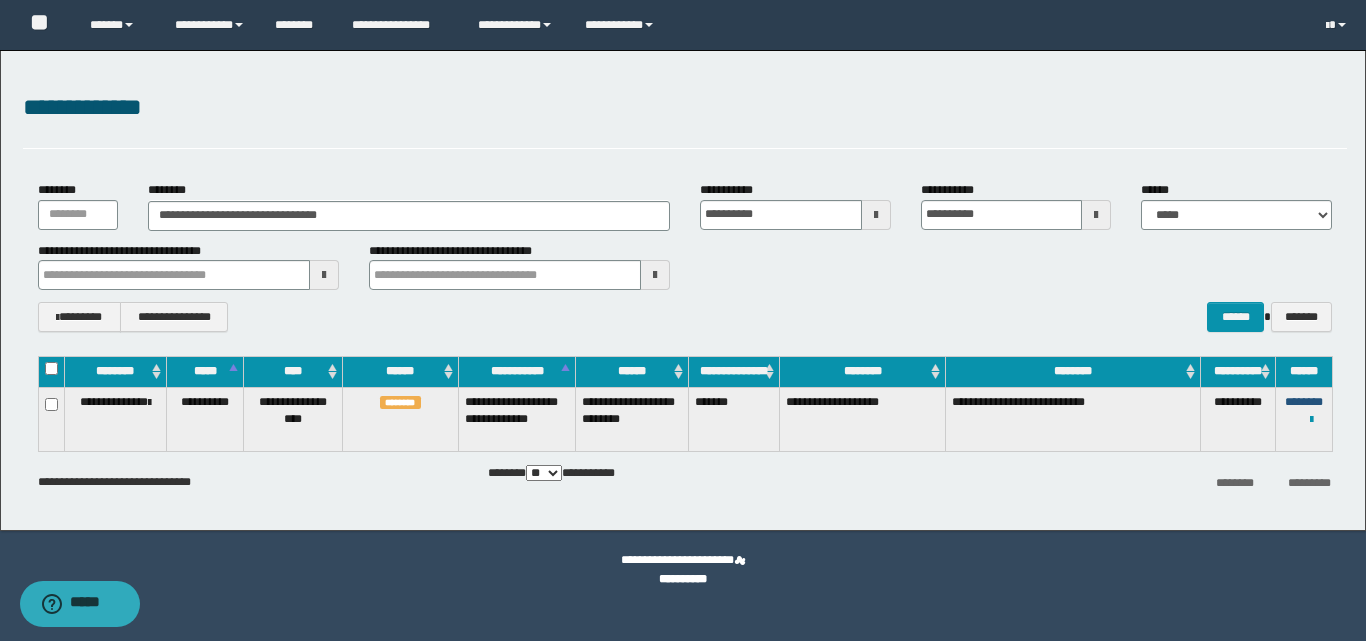 click on "********" at bounding box center [1304, 402] 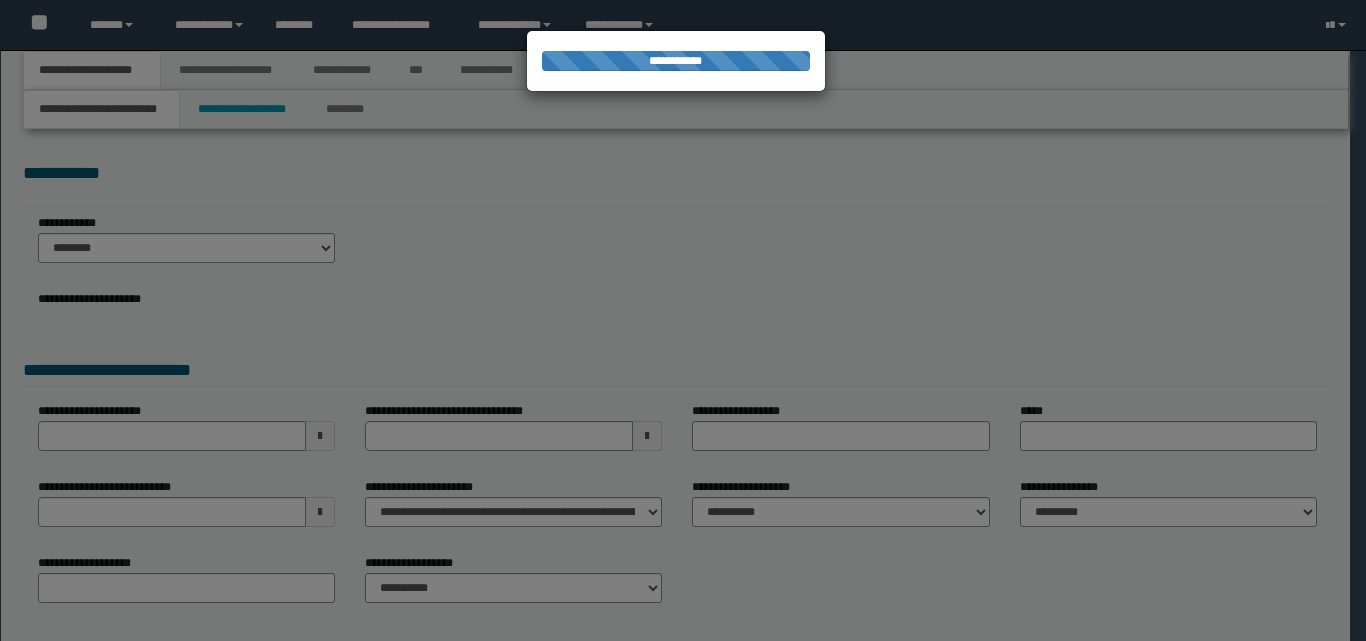 scroll, scrollTop: 0, scrollLeft: 0, axis: both 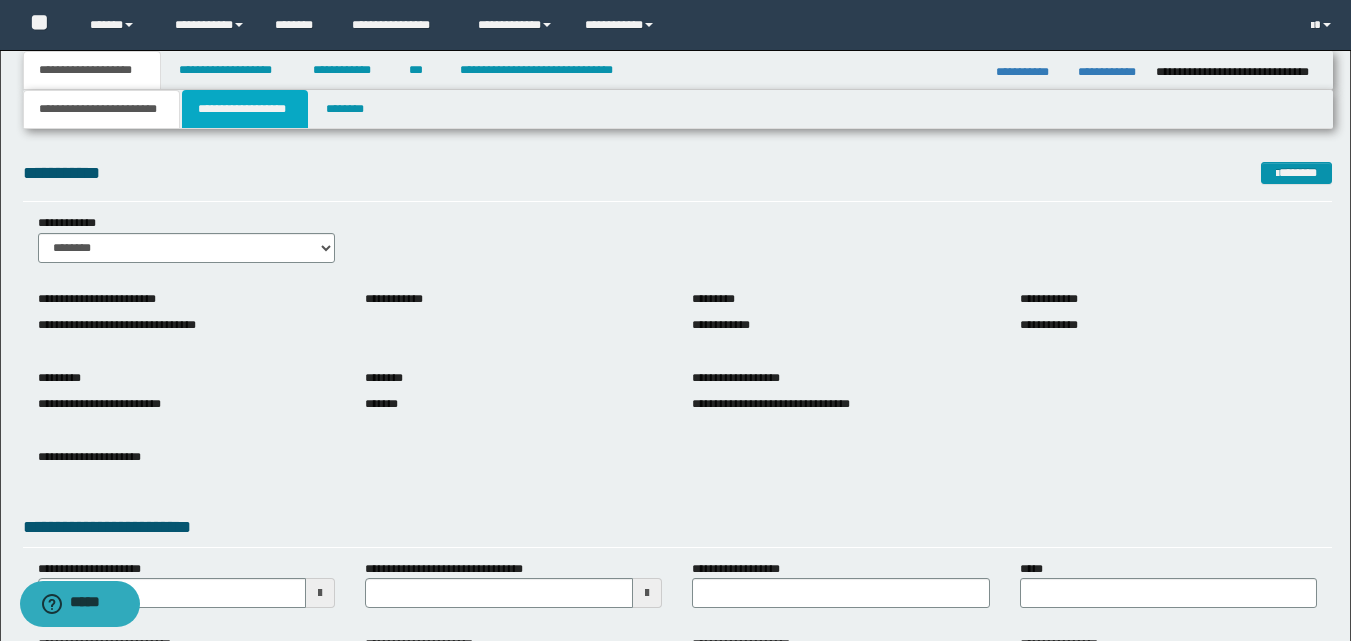 drag, startPoint x: 250, startPoint y: 117, endPoint x: 258, endPoint y: 141, distance: 25.298222 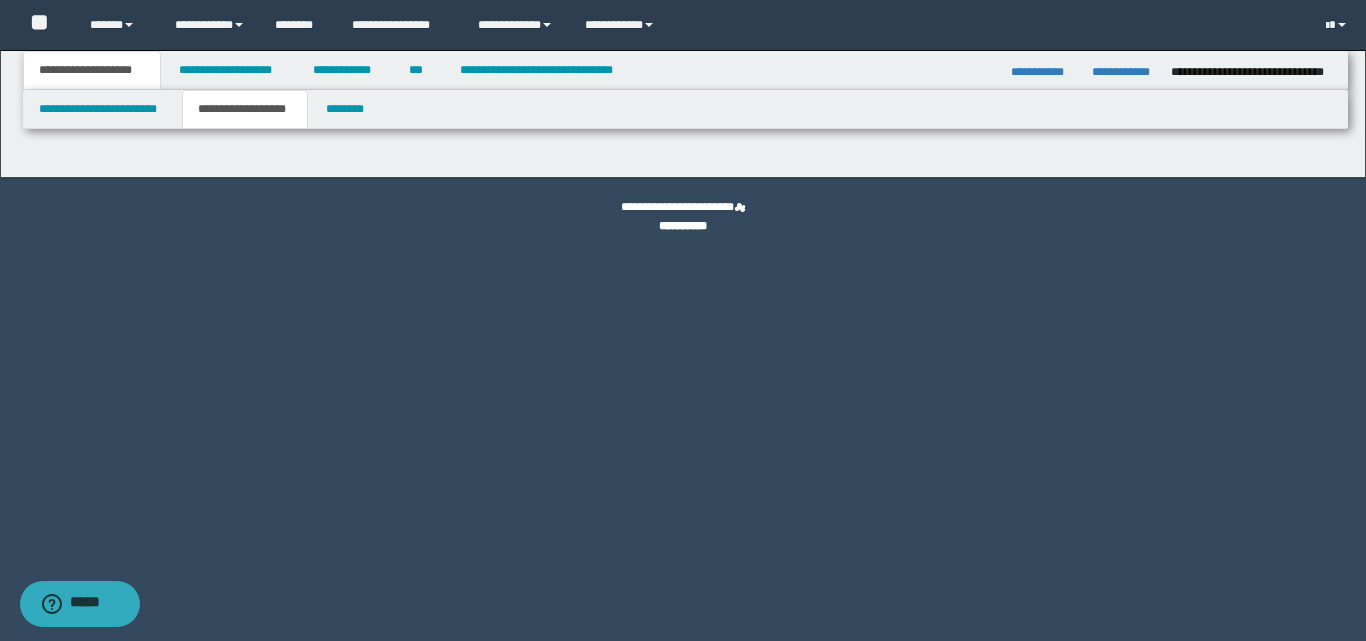 type on "**********" 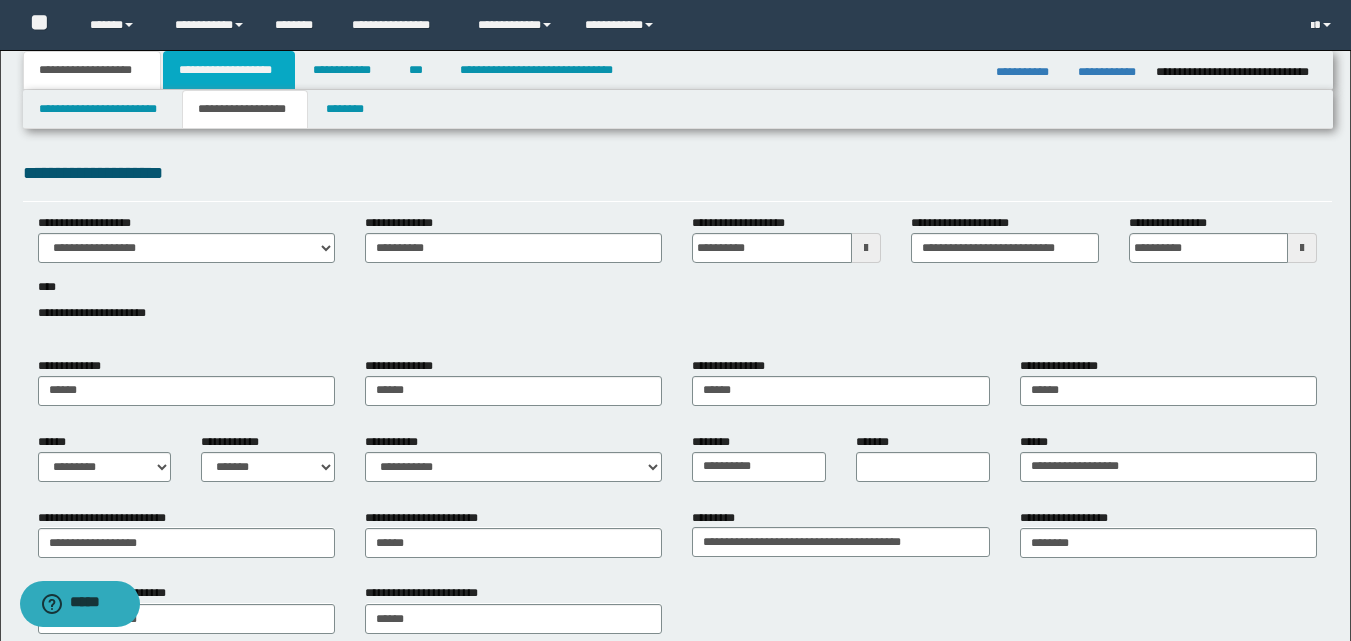 drag, startPoint x: 258, startPoint y: 75, endPoint x: 268, endPoint y: 83, distance: 12.806249 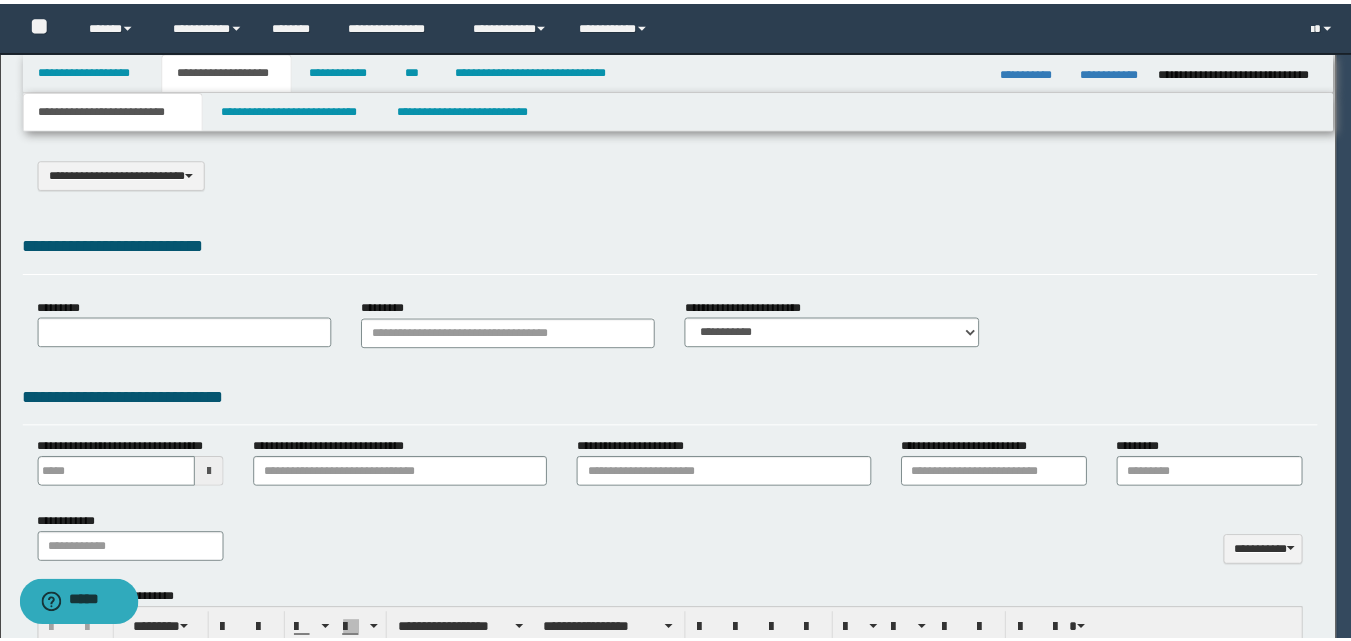 scroll, scrollTop: 0, scrollLeft: 0, axis: both 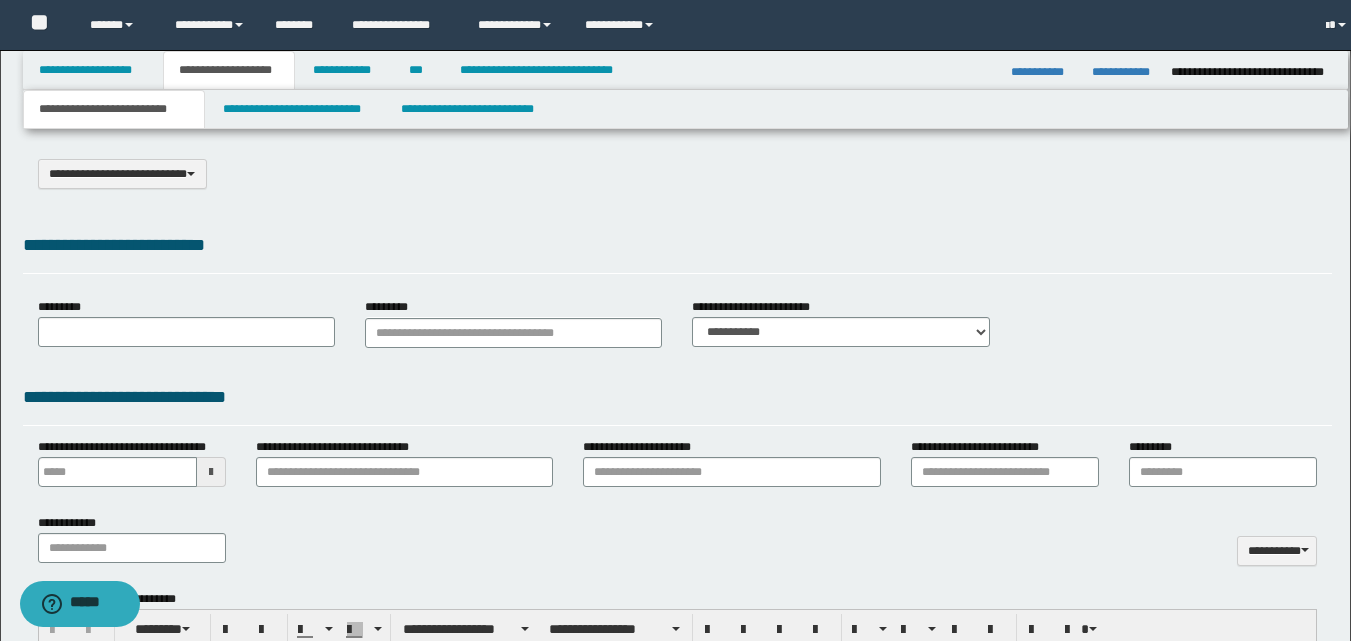 select on "*" 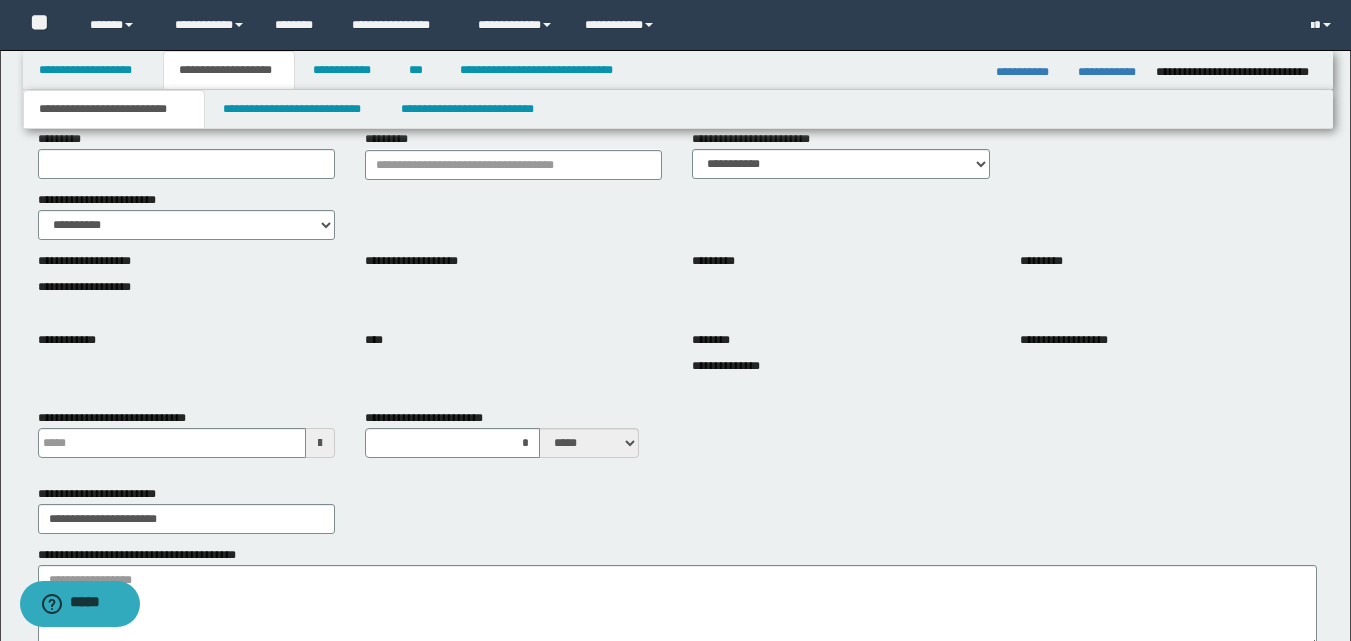 scroll, scrollTop: 200, scrollLeft: 0, axis: vertical 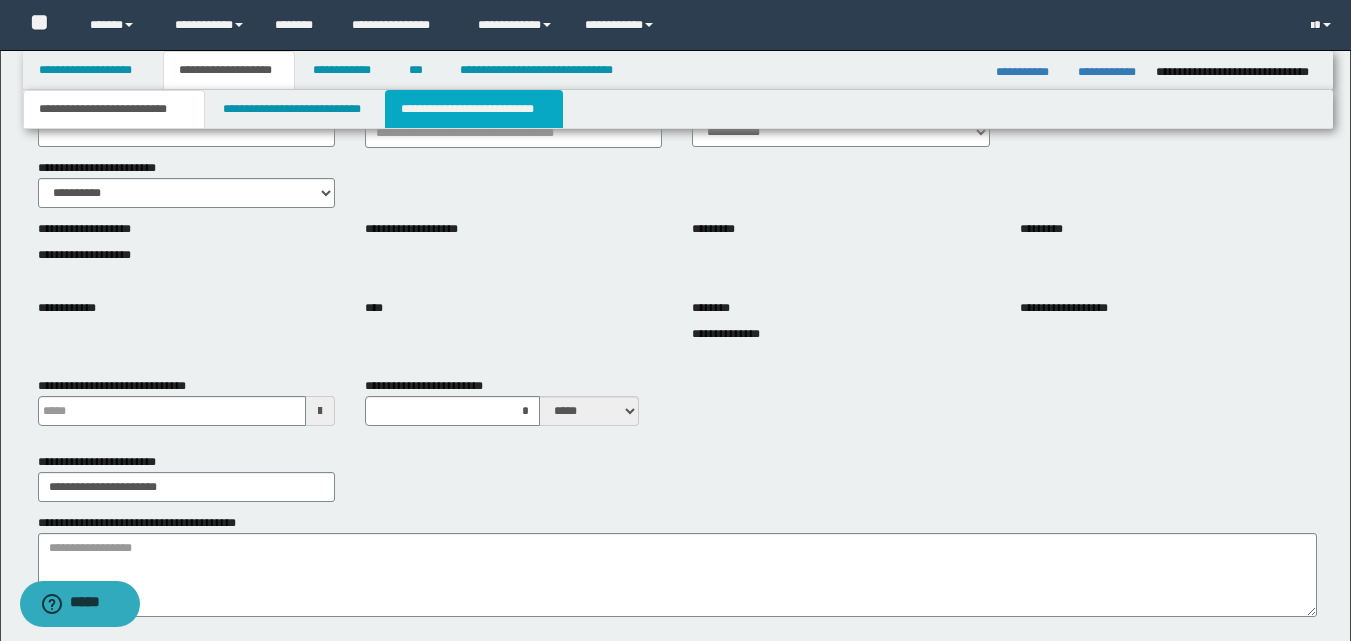 click on "**********" at bounding box center [474, 109] 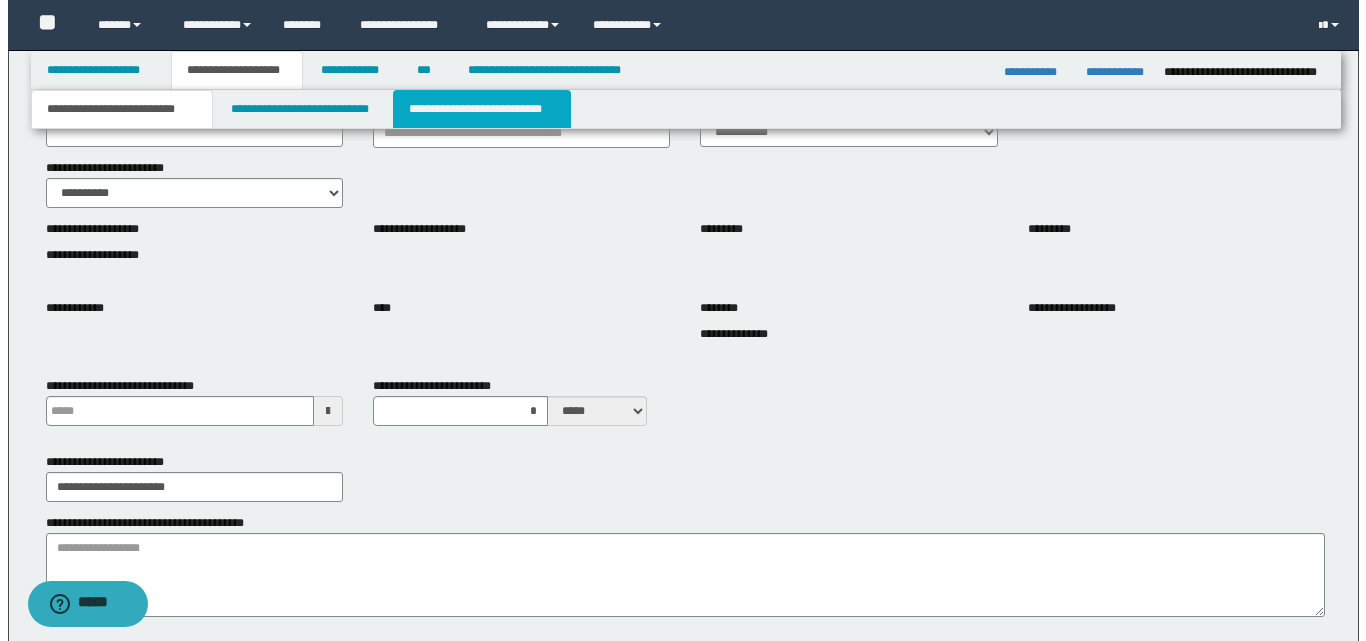 scroll, scrollTop: 0, scrollLeft: 0, axis: both 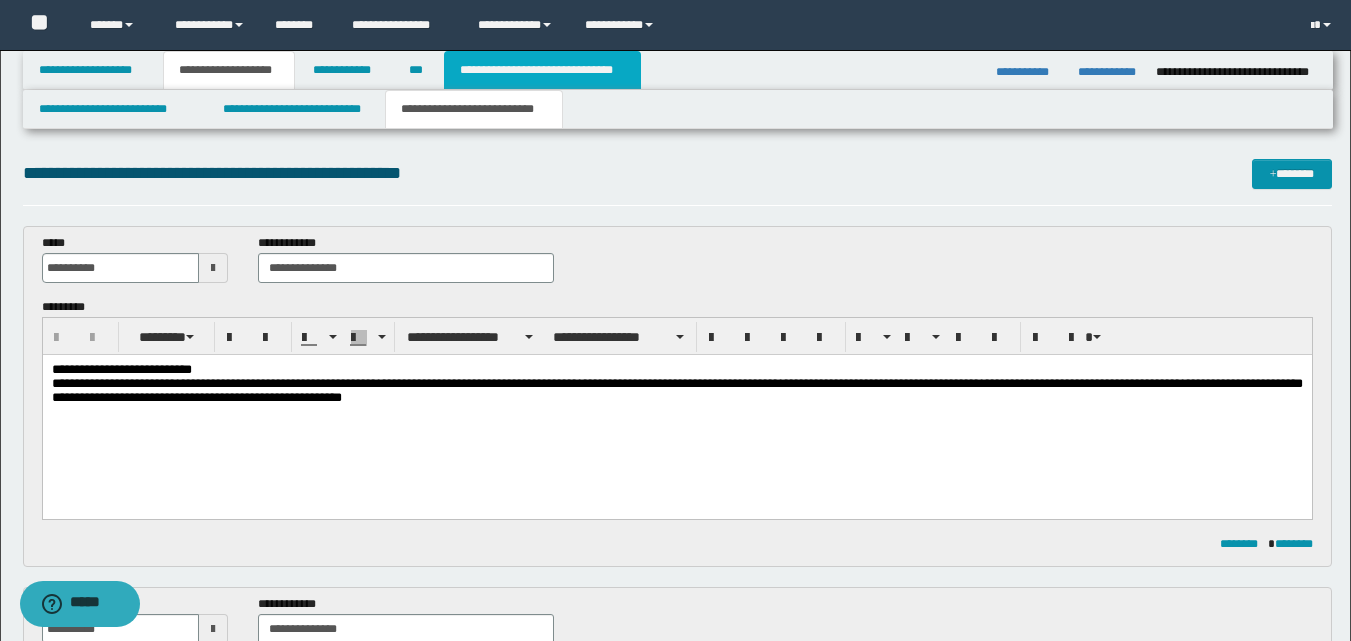 click on "**********" at bounding box center [542, 70] 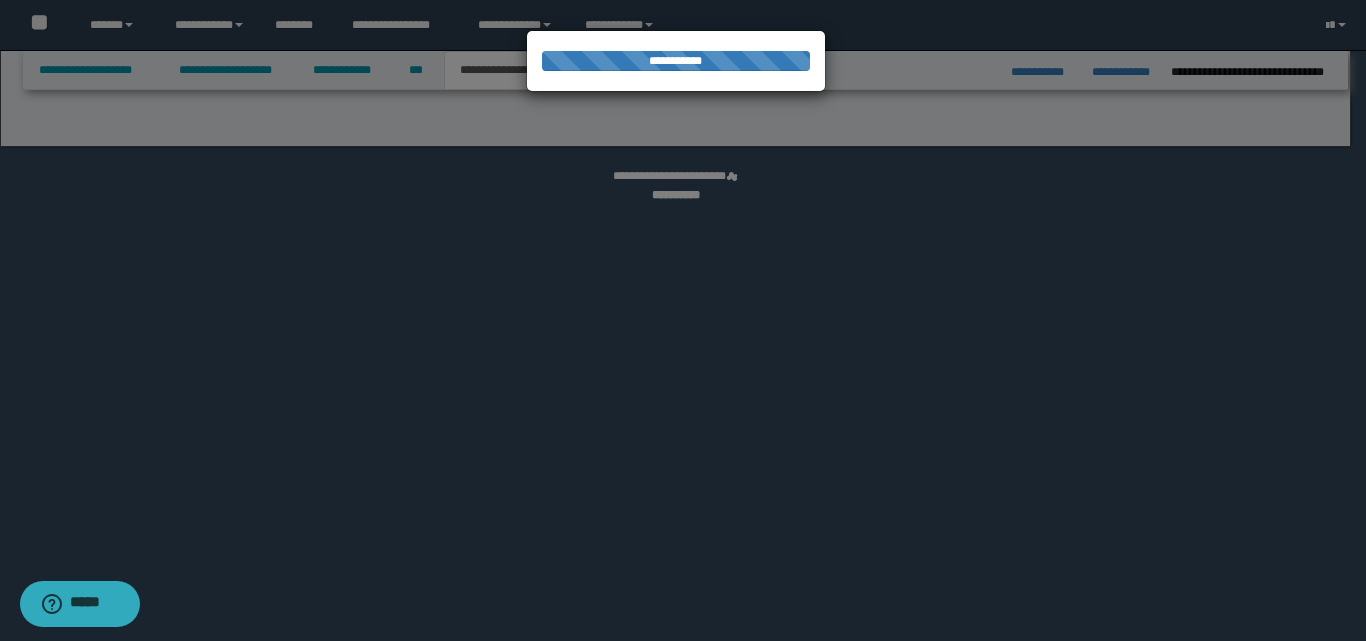 select on "*" 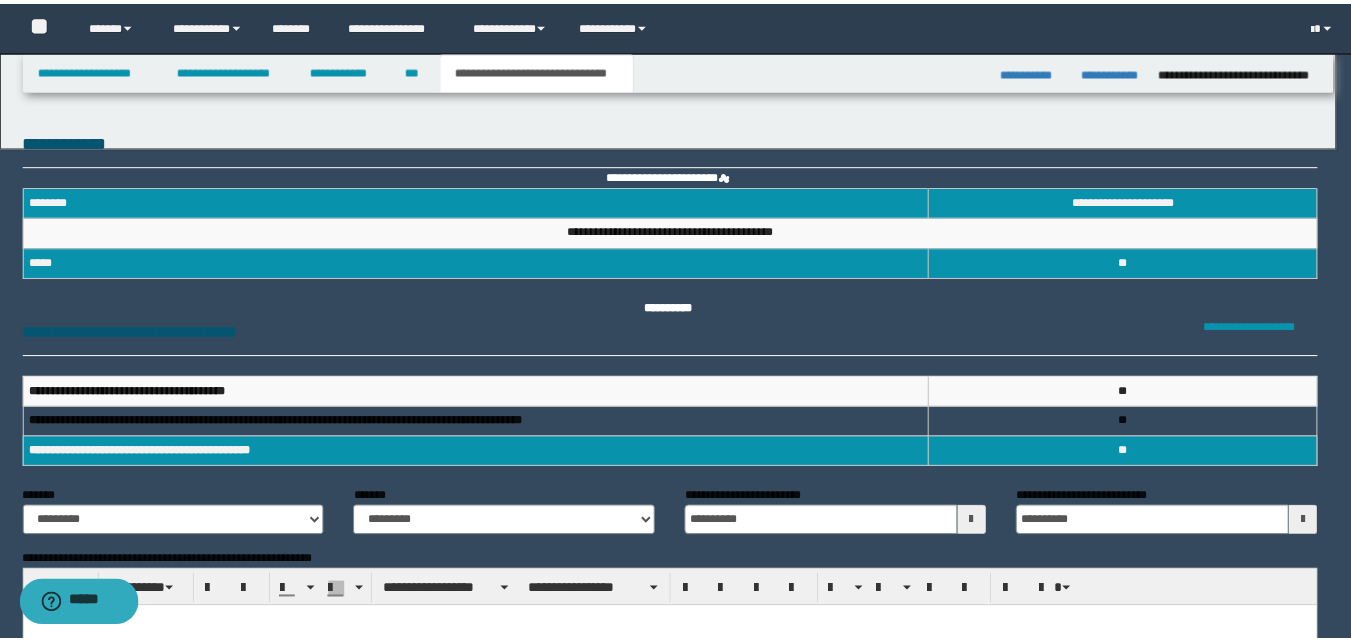 scroll, scrollTop: 0, scrollLeft: 0, axis: both 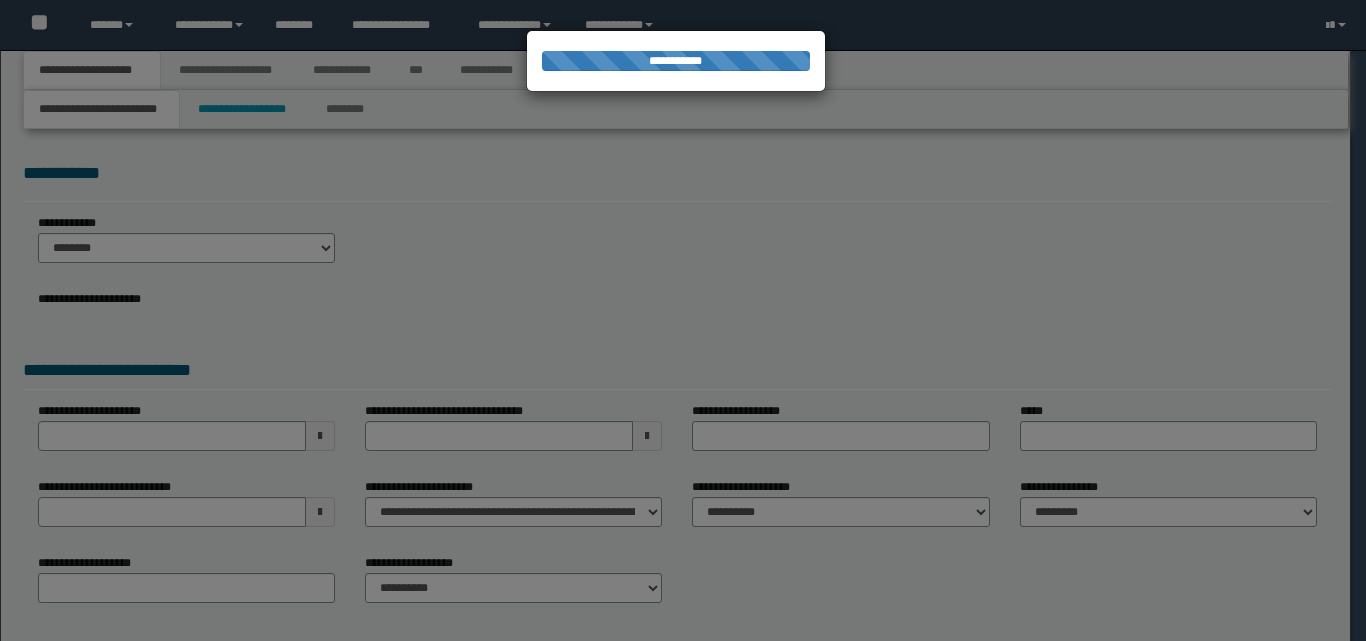 select on "*" 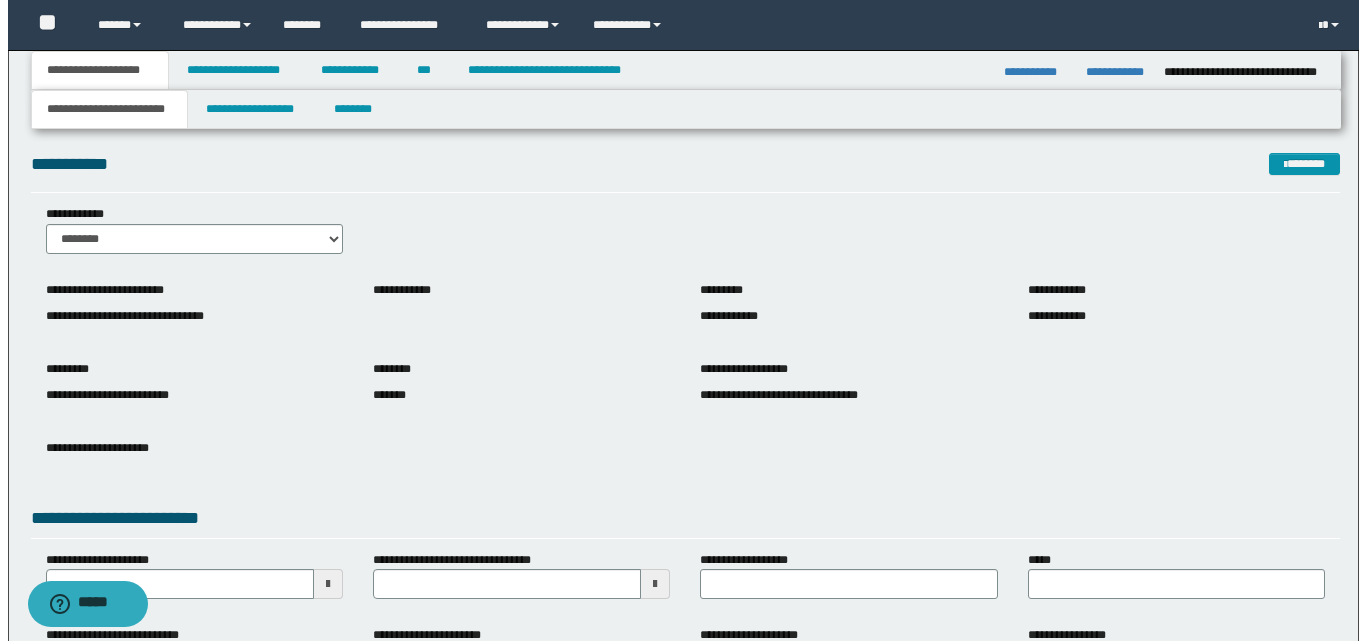 scroll, scrollTop: 0, scrollLeft: 0, axis: both 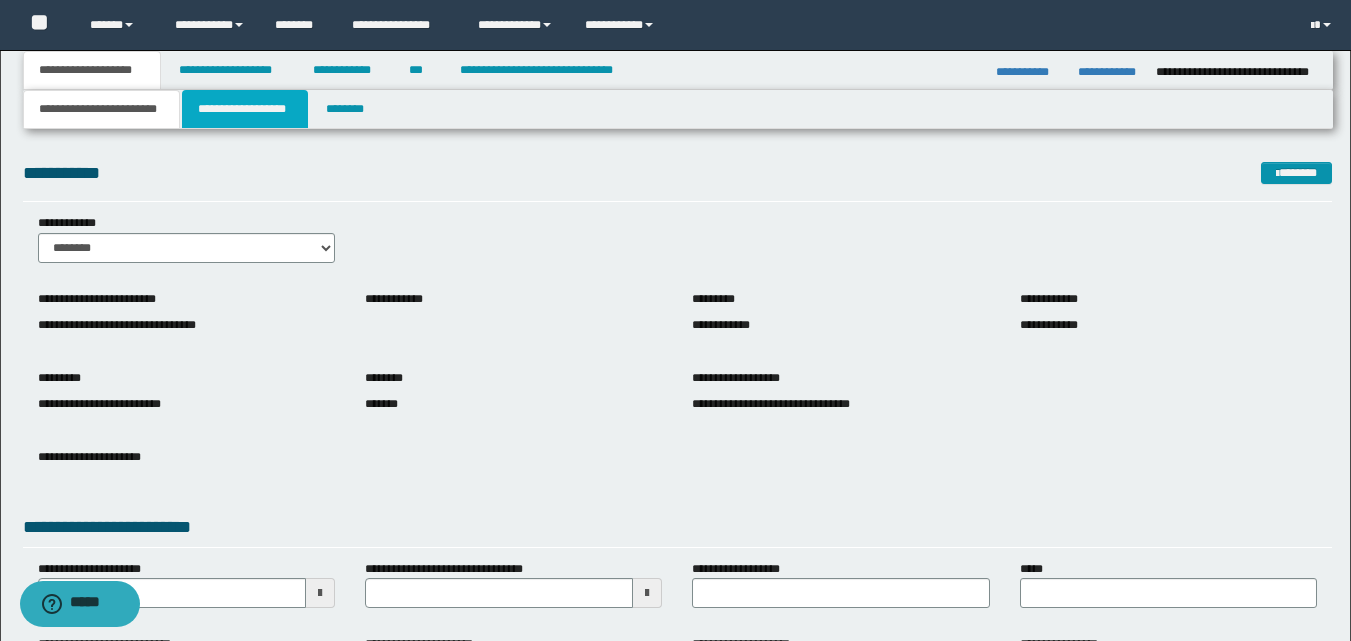 drag, startPoint x: 238, startPoint y: 104, endPoint x: 263, endPoint y: 142, distance: 45.486263 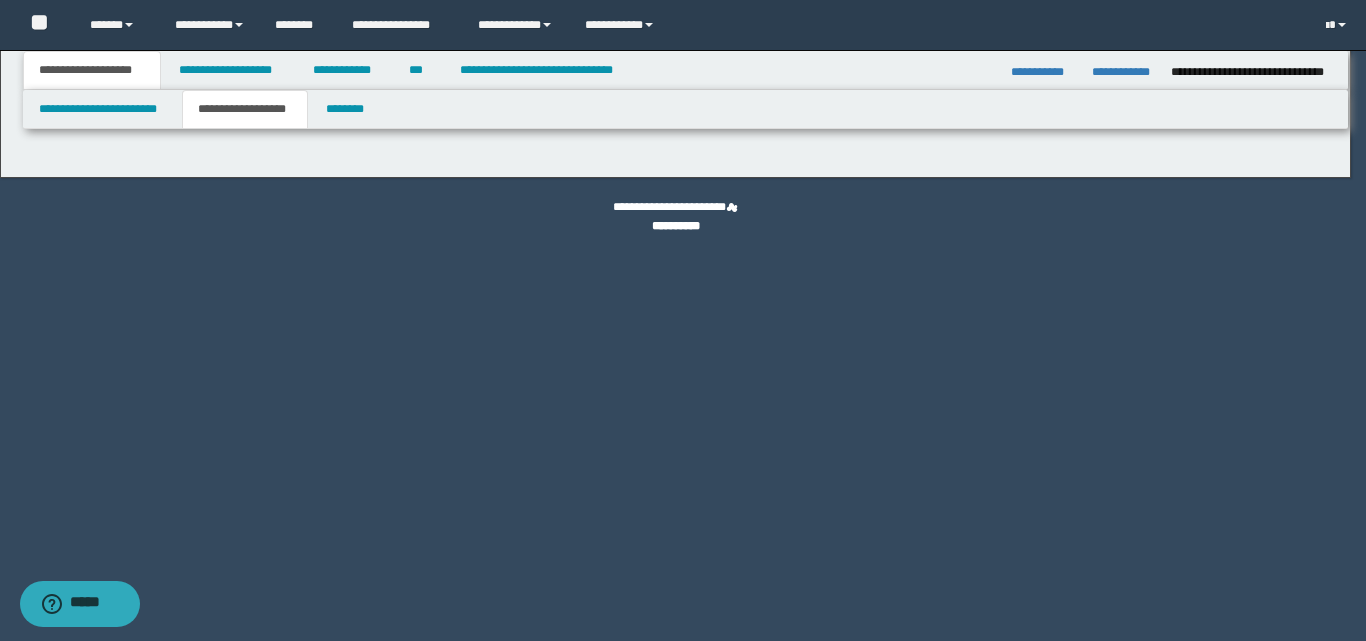 type on "**********" 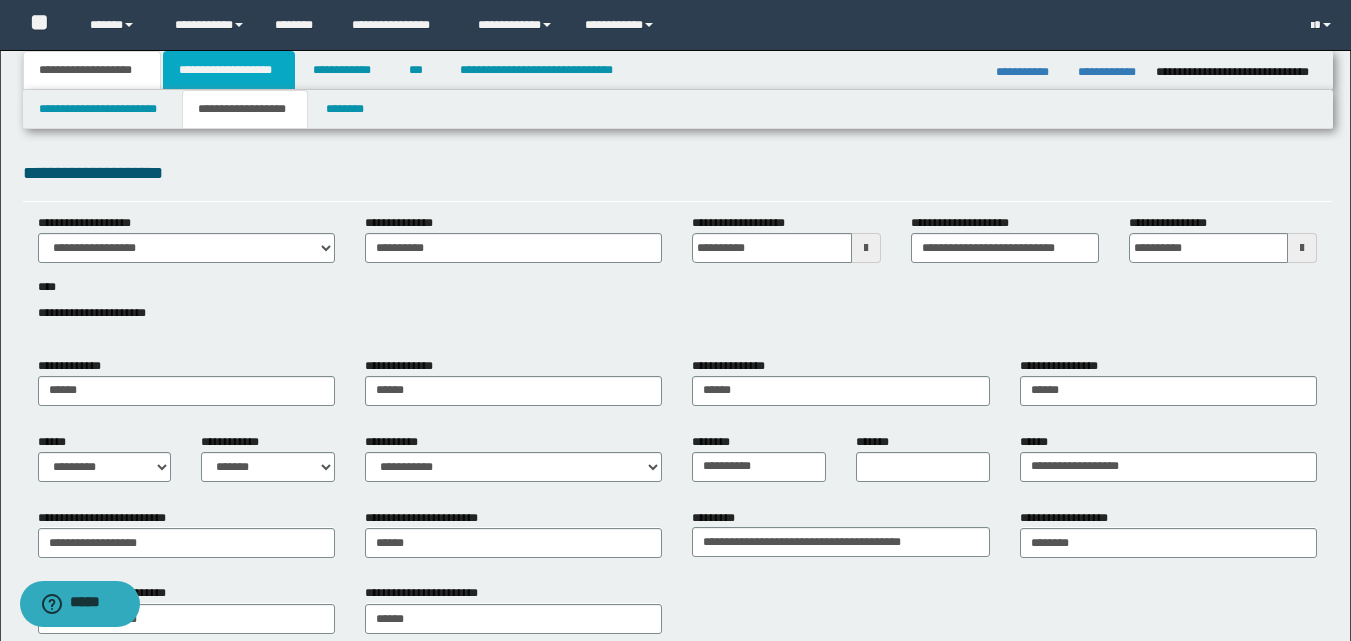 click on "**********" at bounding box center [229, 70] 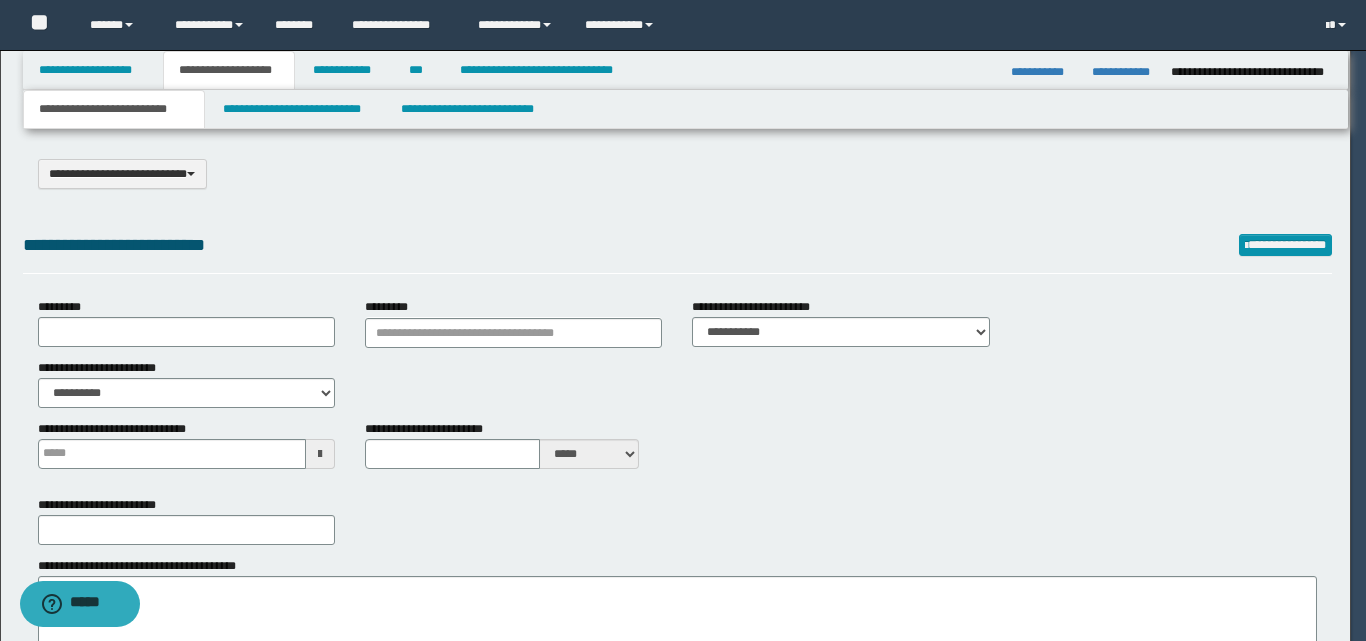 select on "*" 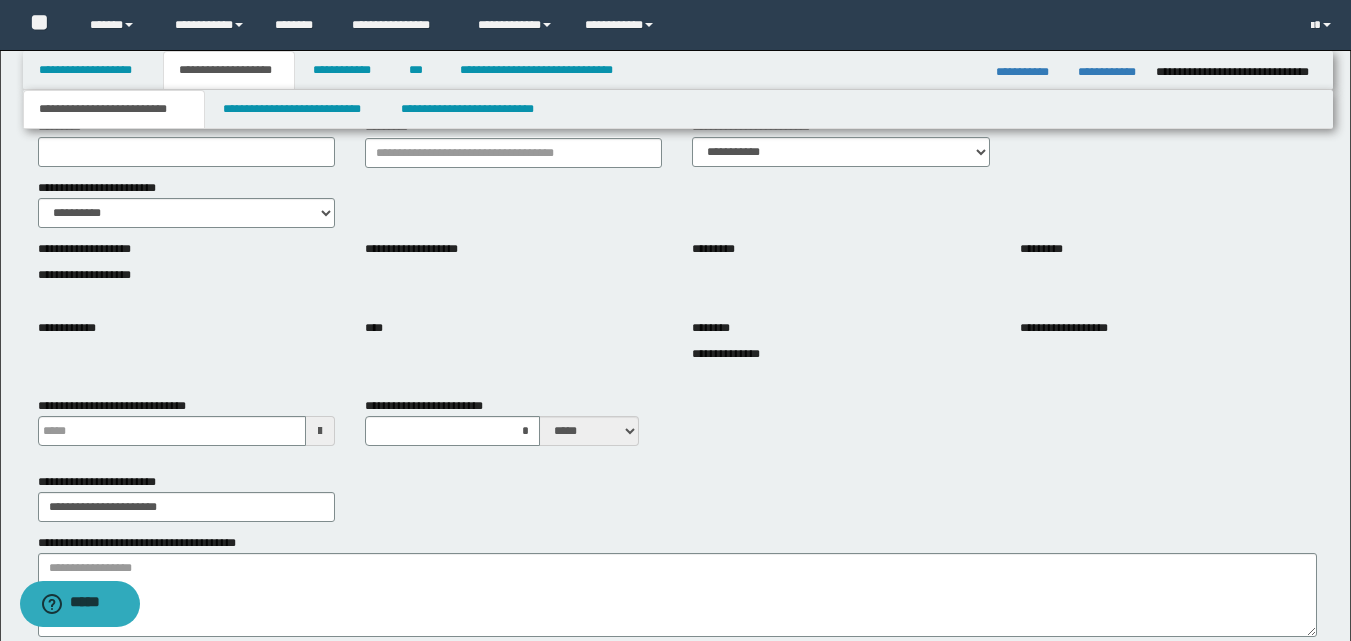 scroll, scrollTop: 200, scrollLeft: 0, axis: vertical 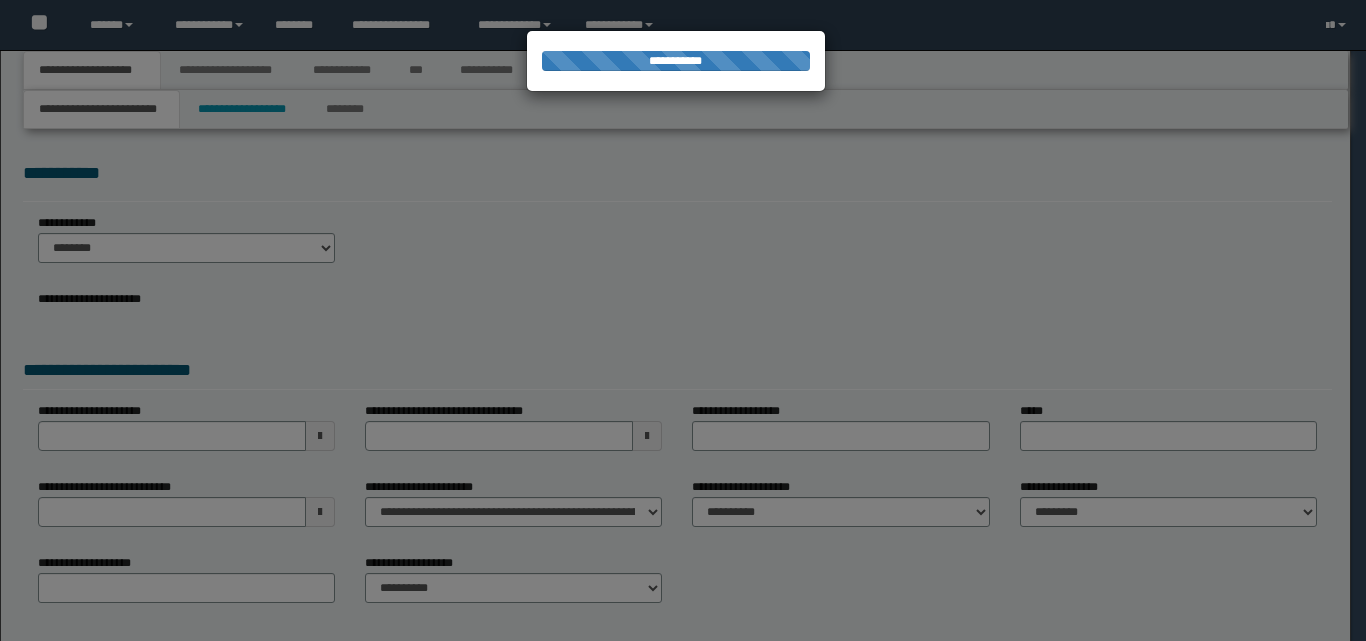 select on "*" 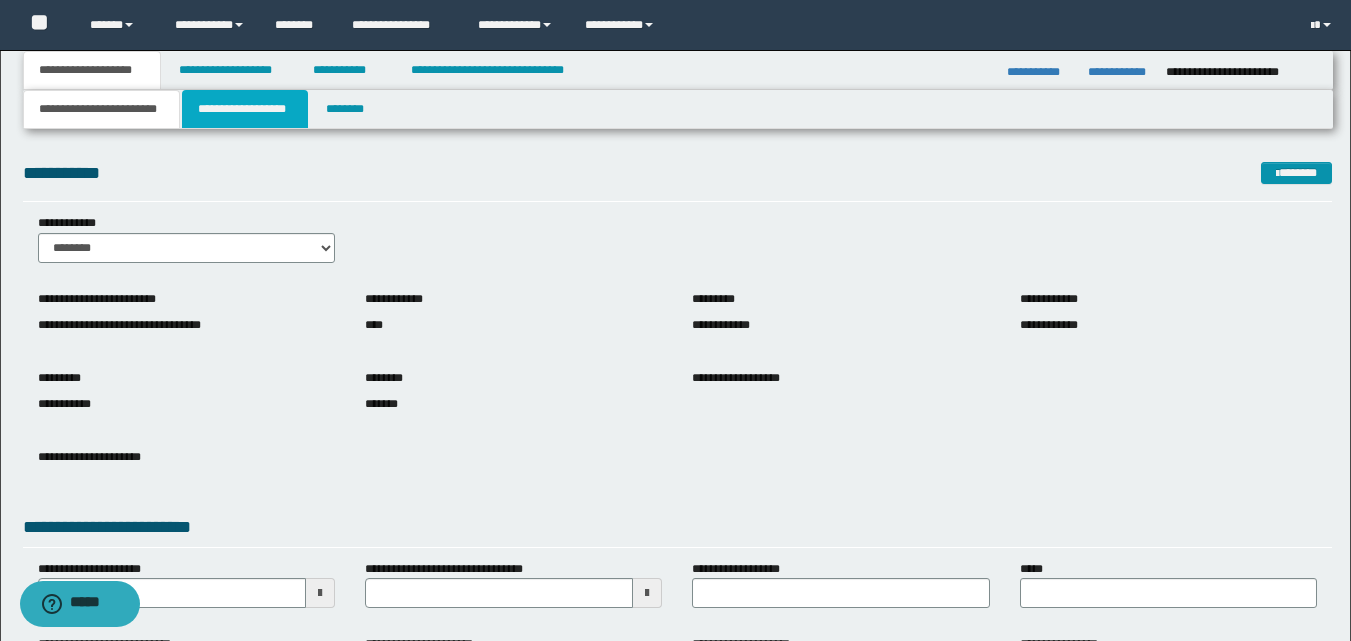 click on "**********" at bounding box center [245, 109] 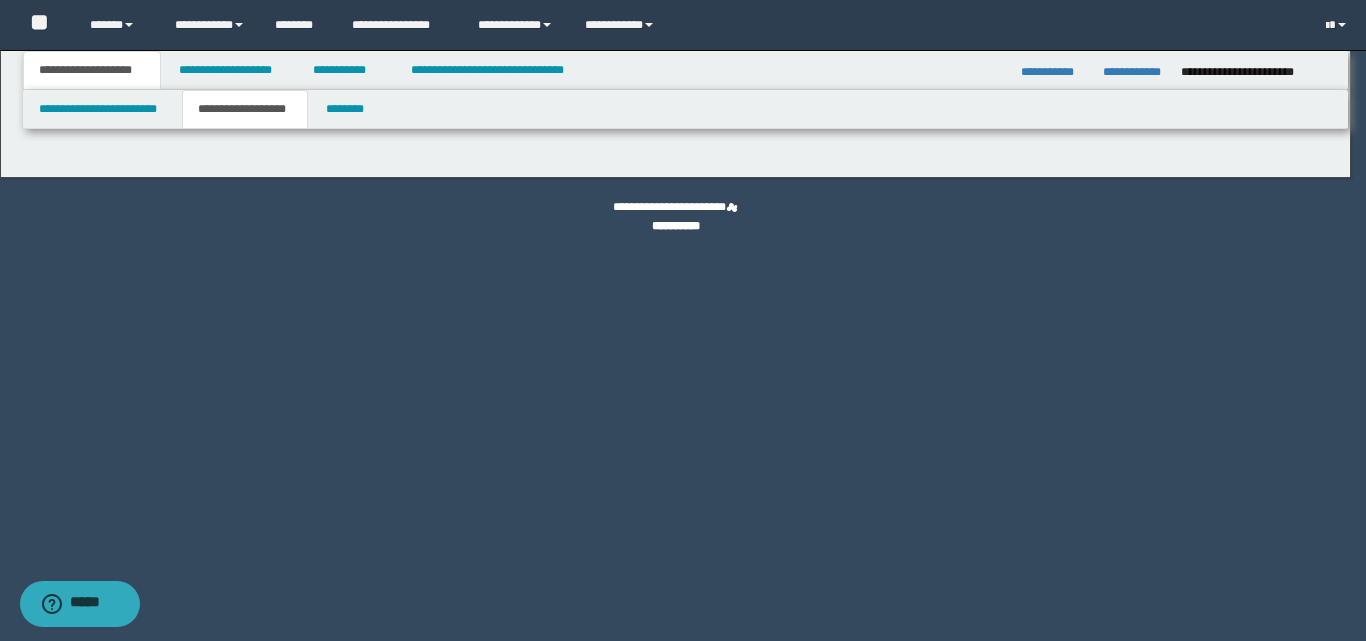 type on "*******" 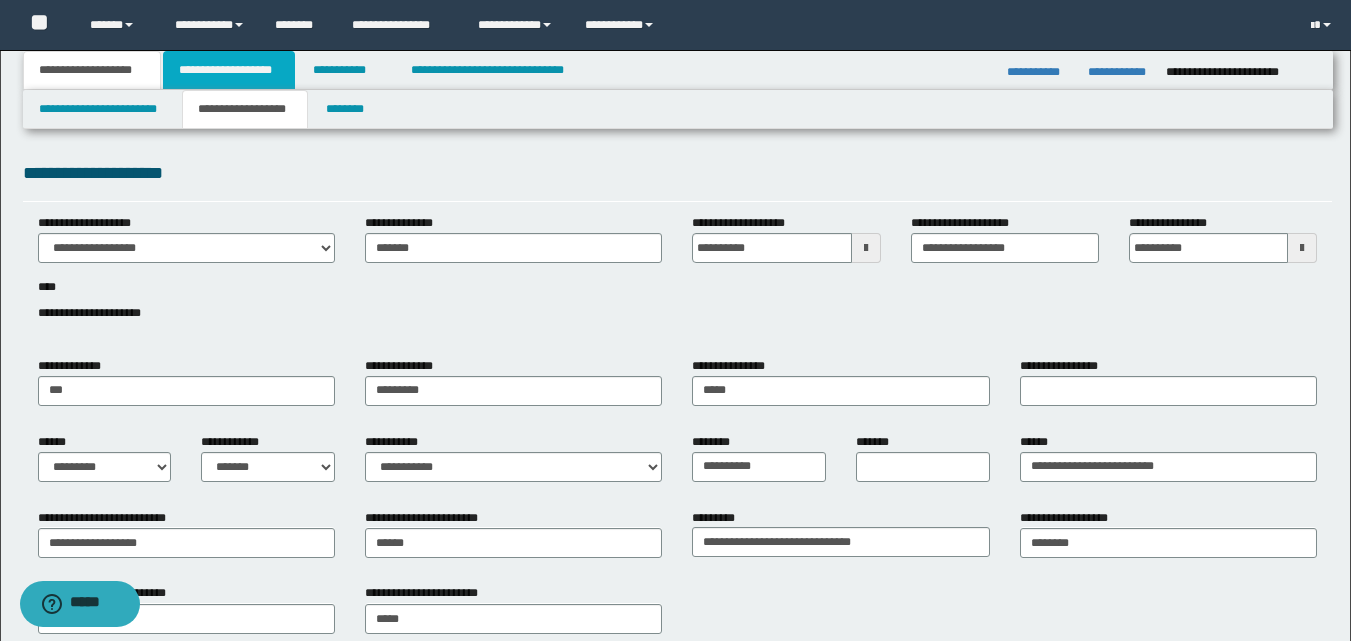 click on "**********" at bounding box center [229, 70] 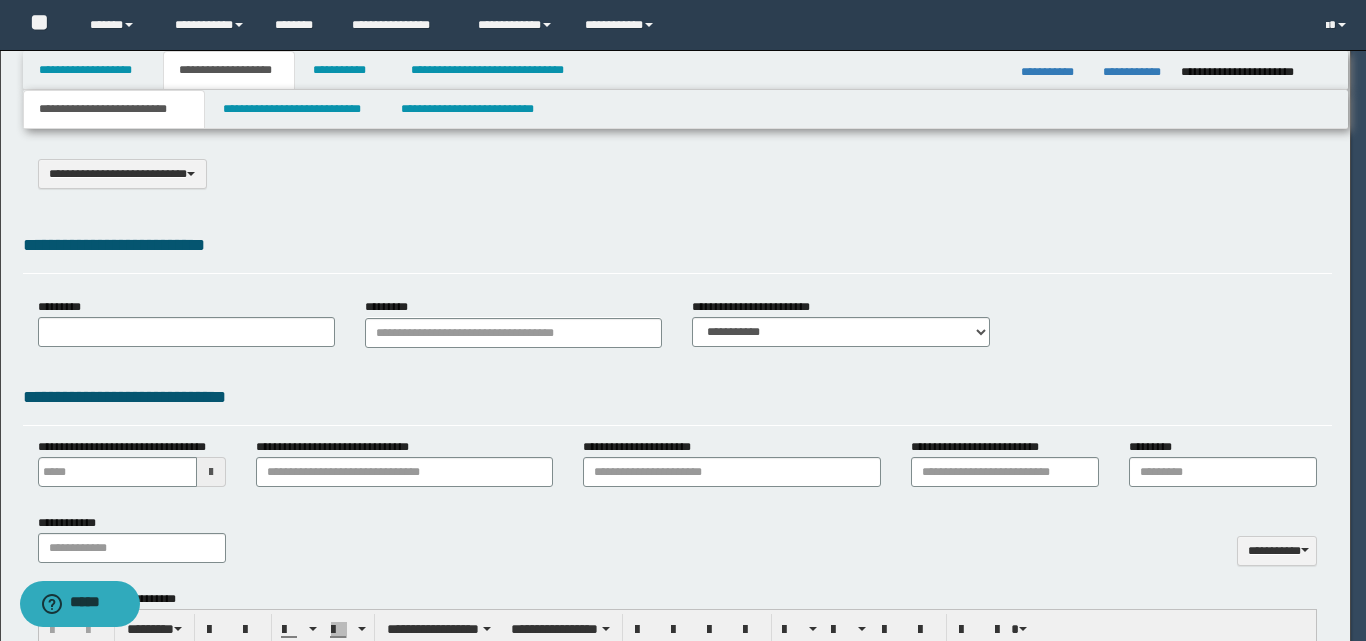type on "**********" 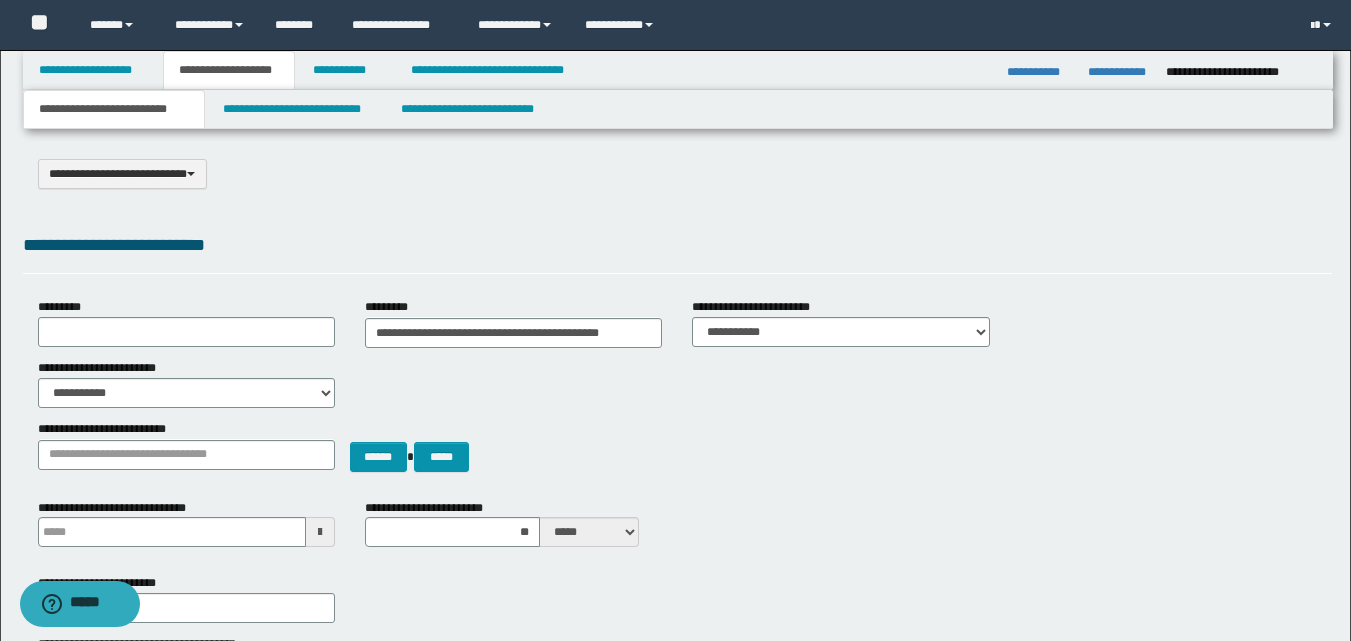 scroll, scrollTop: 200, scrollLeft: 0, axis: vertical 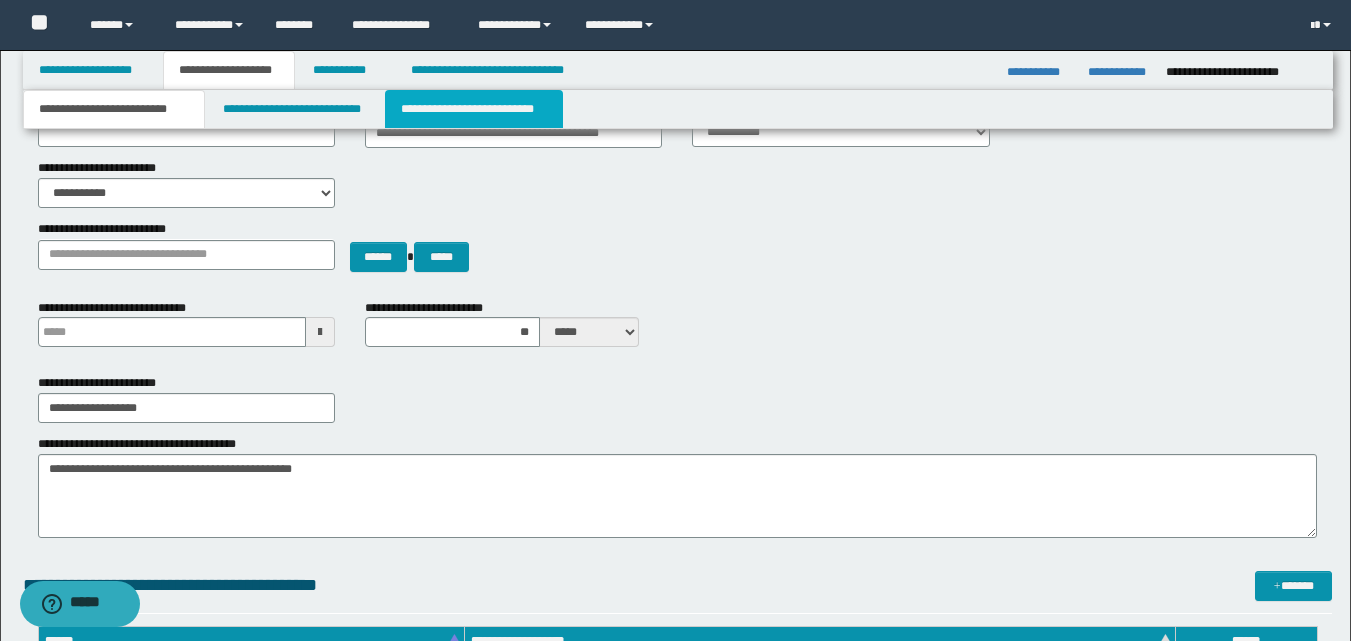 click on "**********" at bounding box center (474, 109) 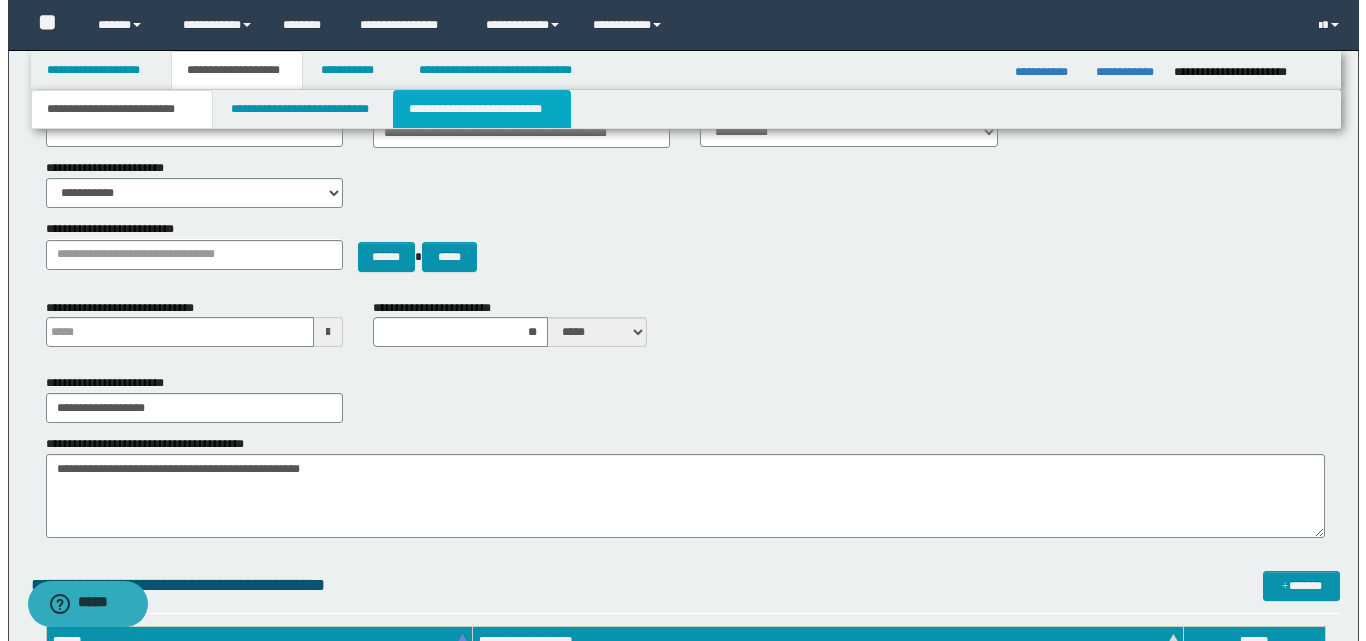 scroll, scrollTop: 0, scrollLeft: 0, axis: both 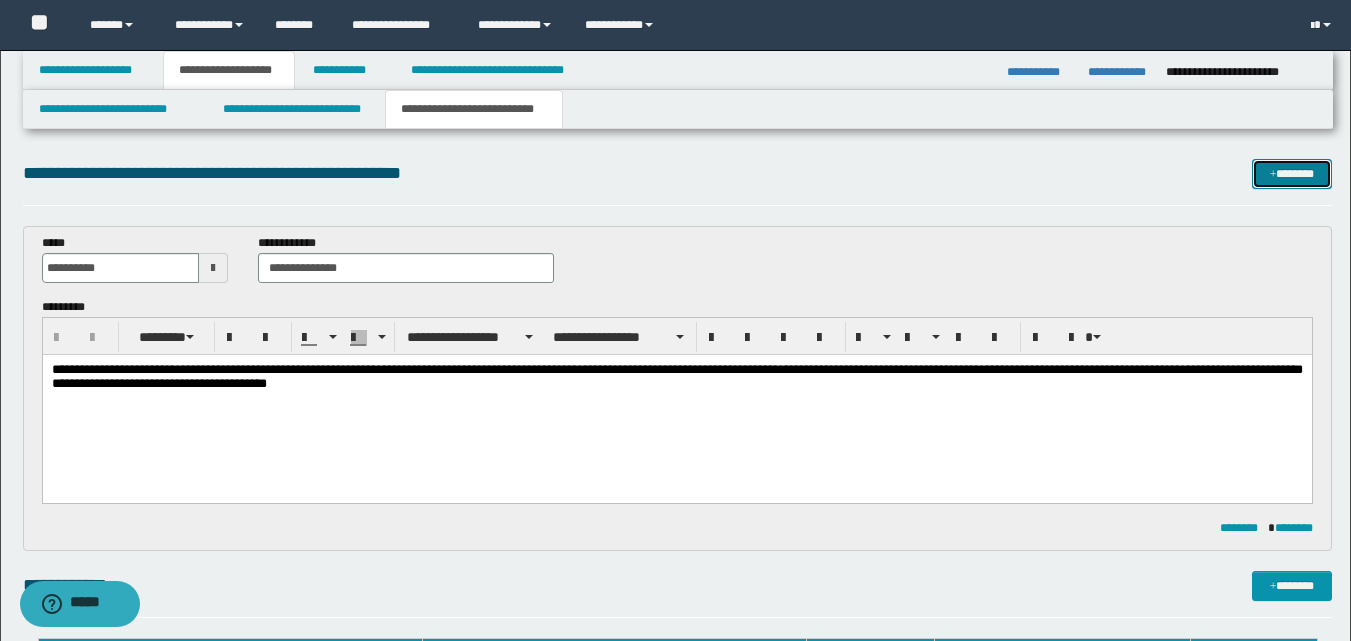 click on "*******" at bounding box center [1292, 174] 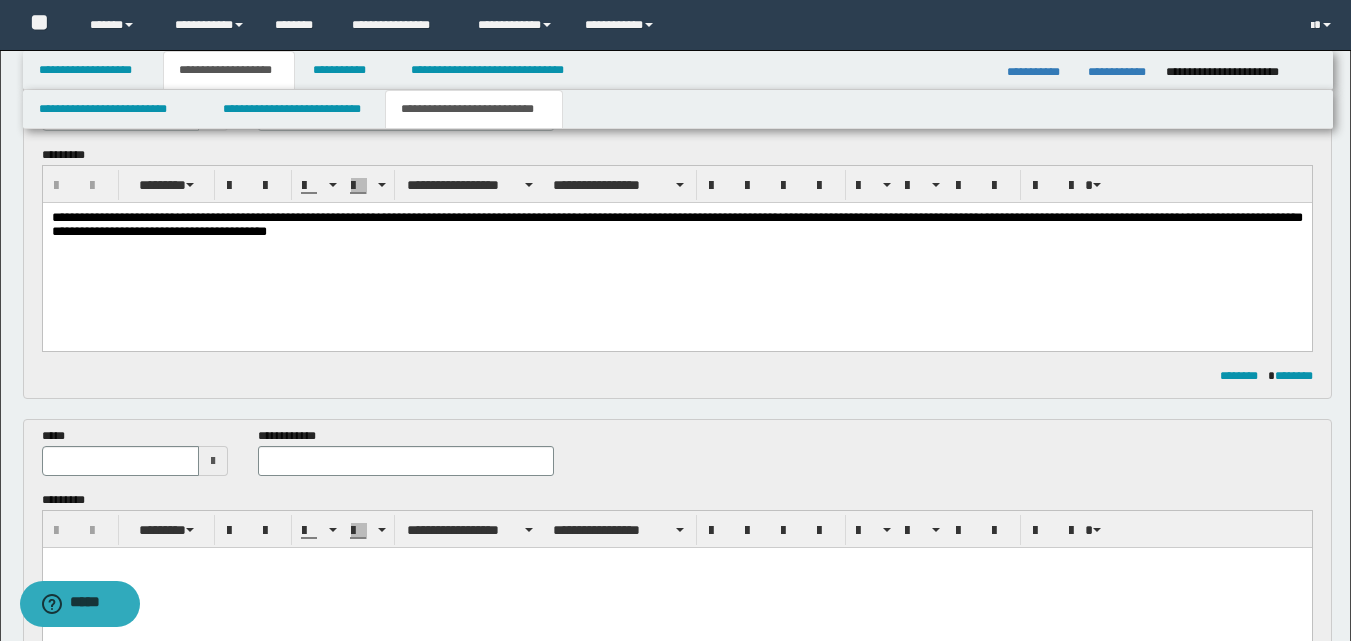 scroll, scrollTop: 198, scrollLeft: 0, axis: vertical 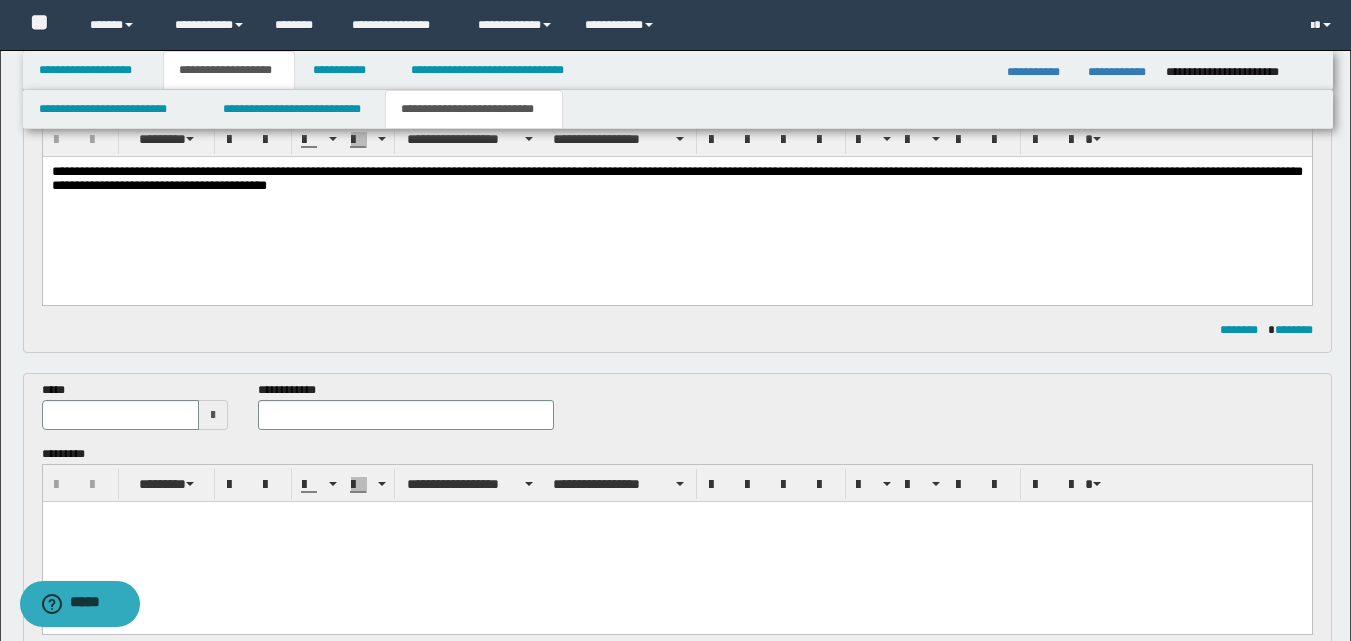 click at bounding box center [213, 415] 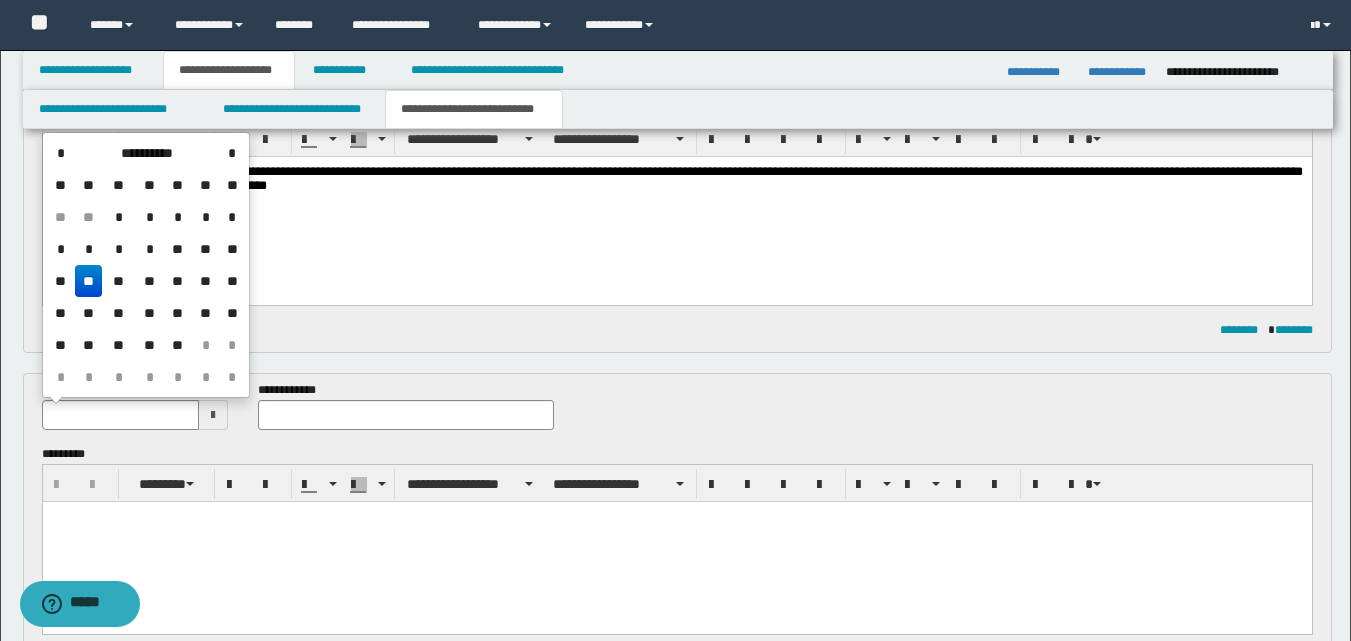 click on "**" at bounding box center (178, 249) 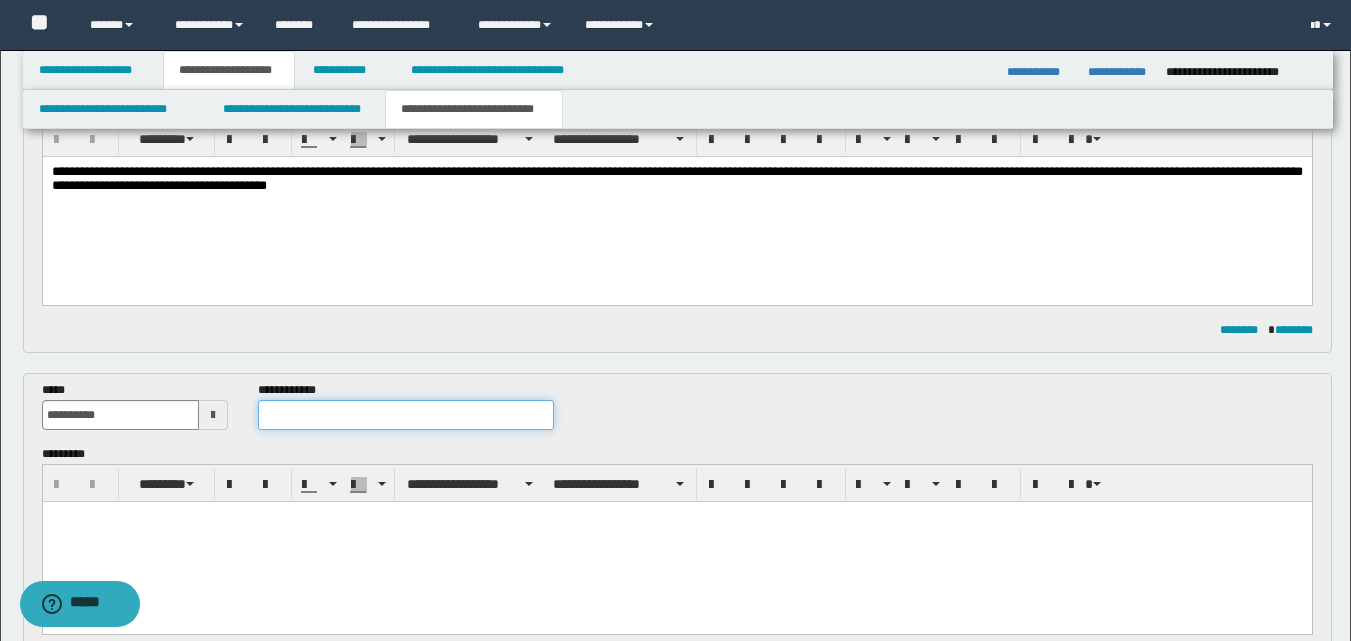 click at bounding box center (405, 415) 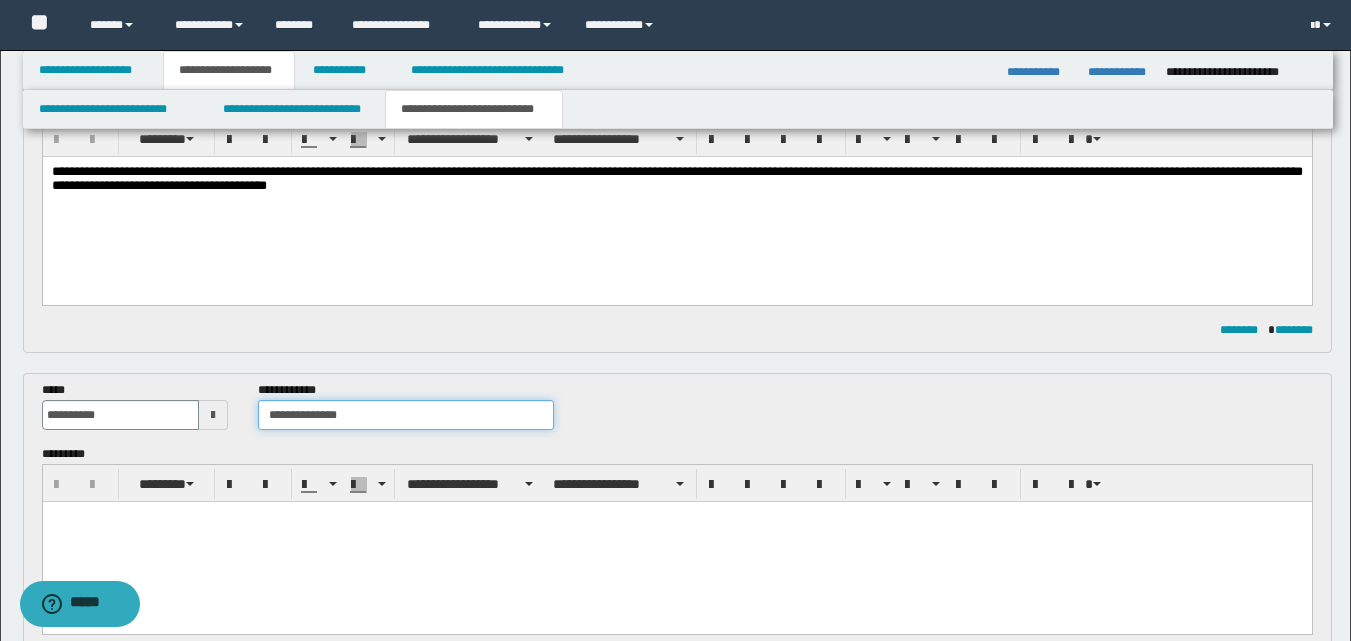 type on "**********" 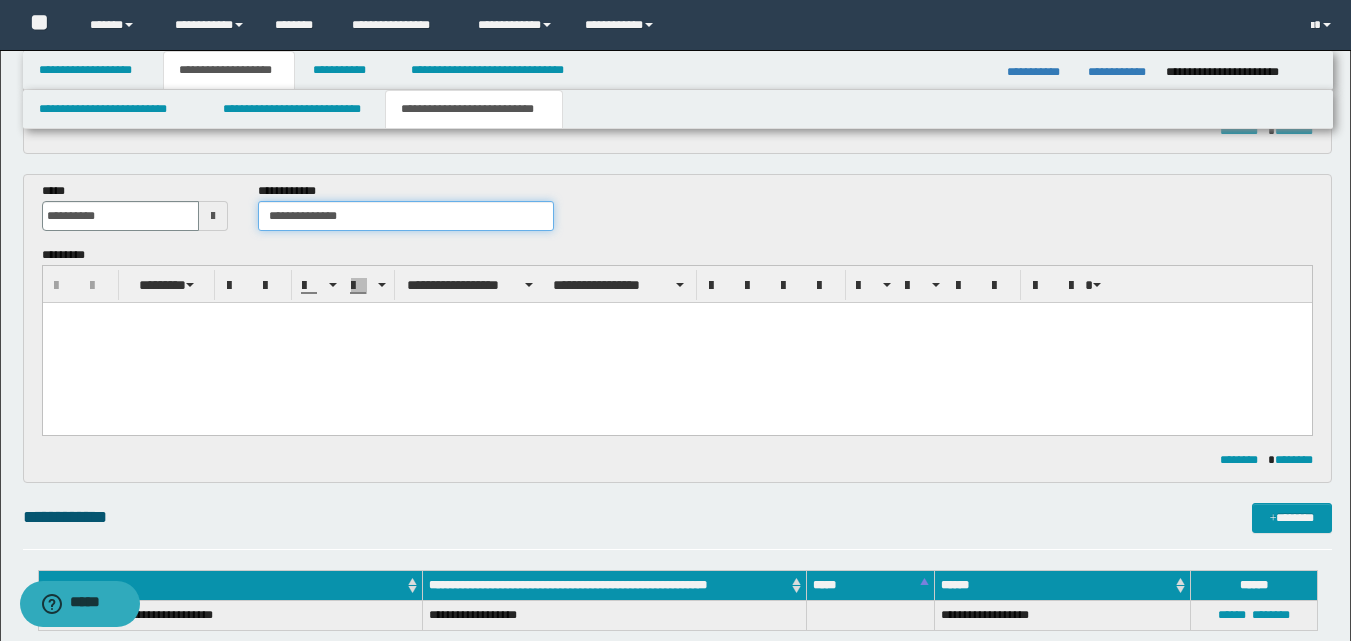 scroll, scrollTop: 398, scrollLeft: 0, axis: vertical 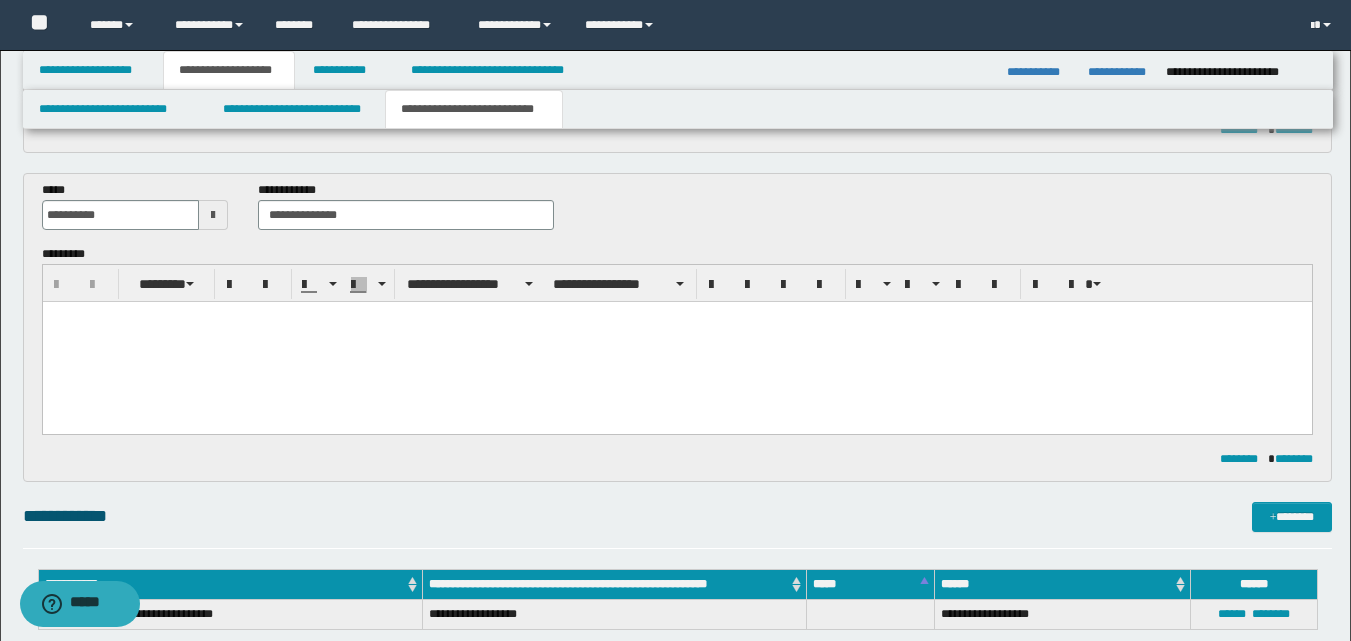 click at bounding box center [676, 341] 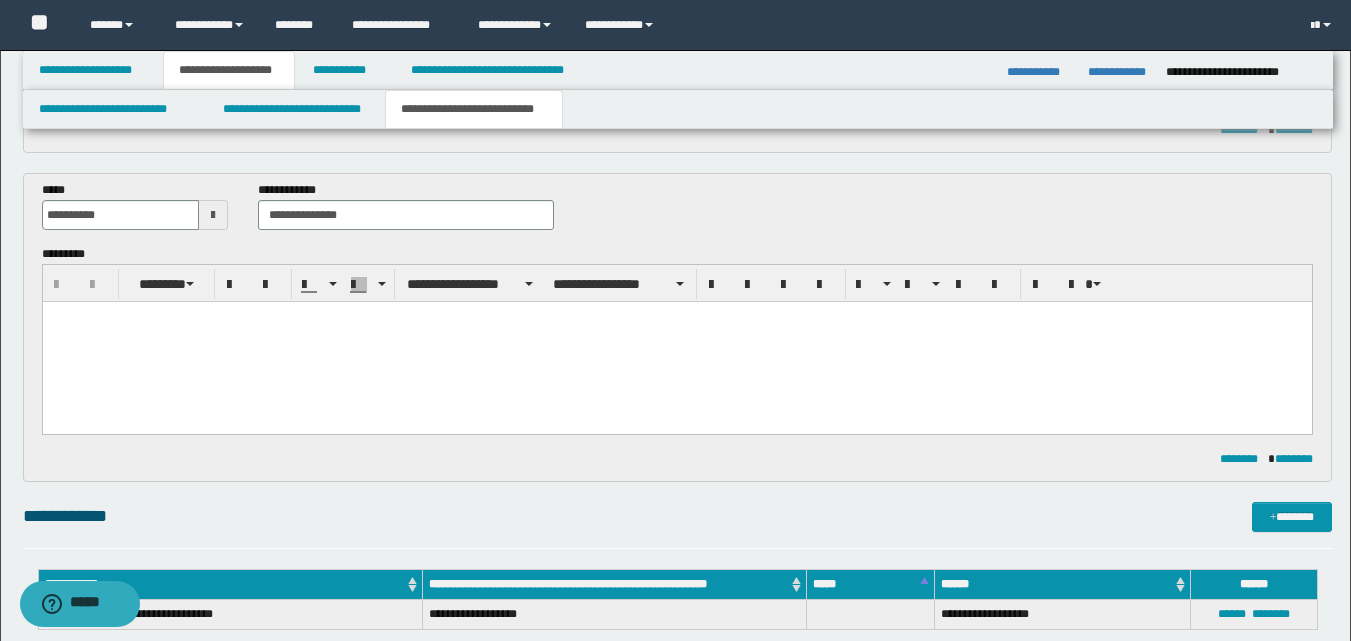 type 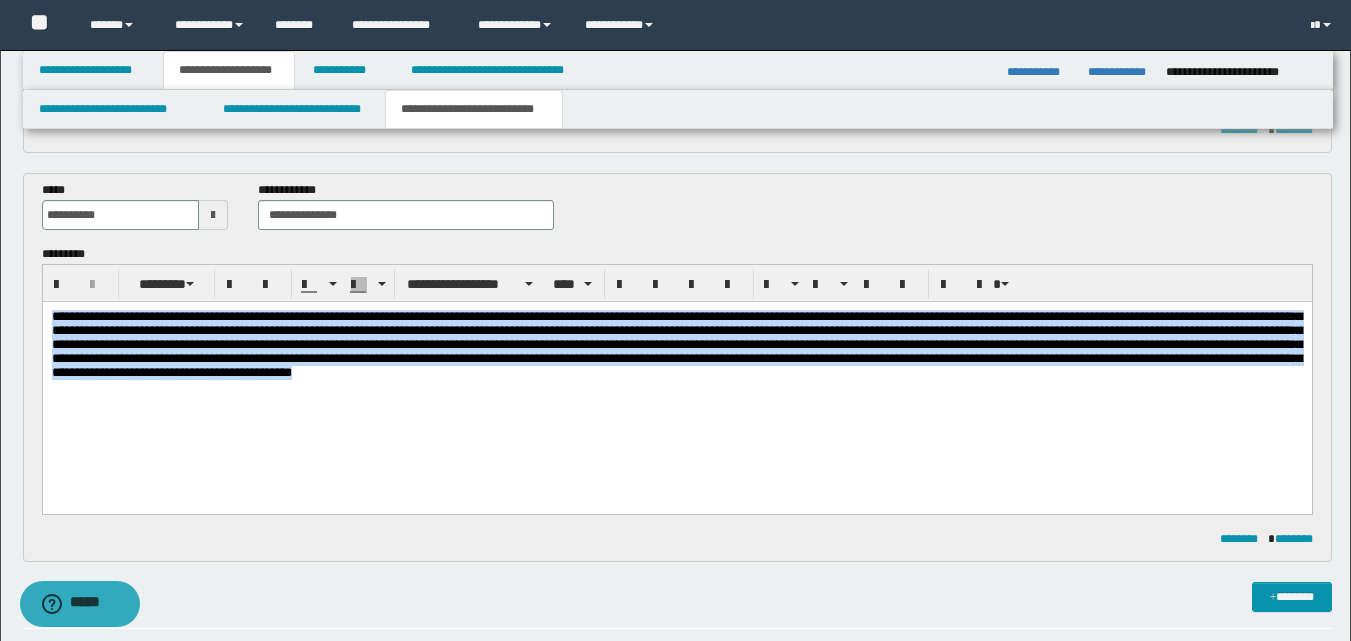 drag, startPoint x: 51, startPoint y: 315, endPoint x: 126, endPoint y: 409, distance: 120.2539 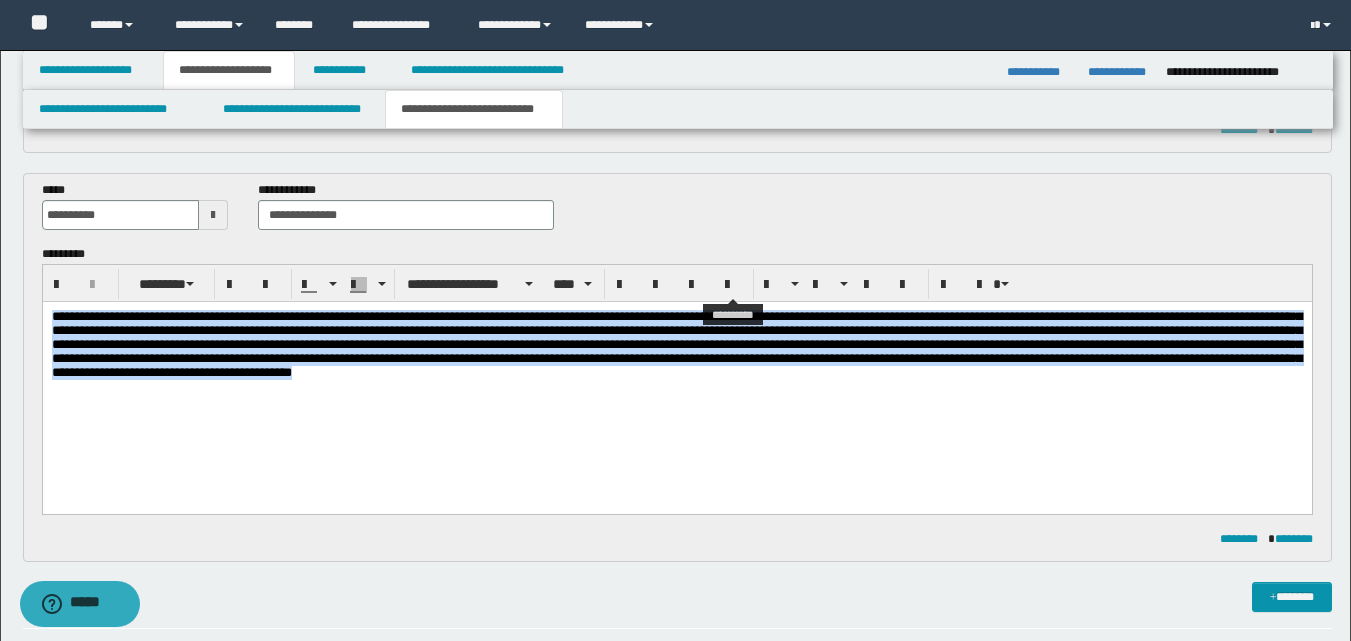 click at bounding box center (733, 285) 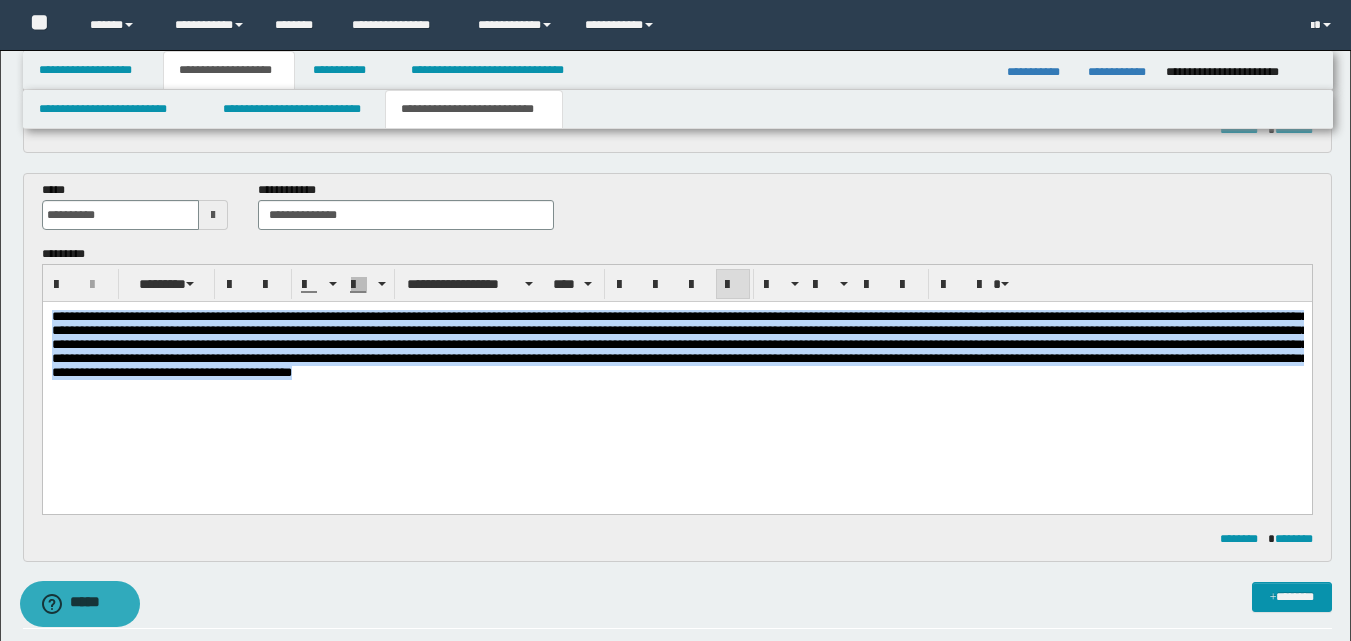 click at bounding box center (676, 369) 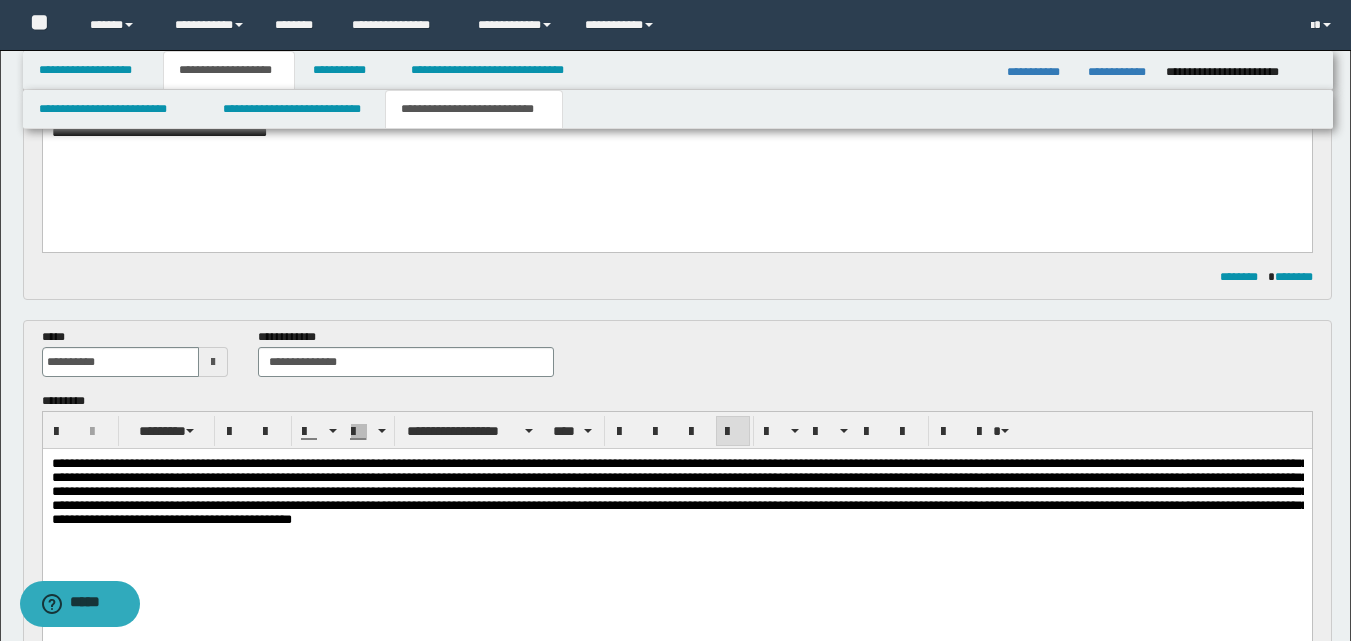 scroll, scrollTop: 98, scrollLeft: 0, axis: vertical 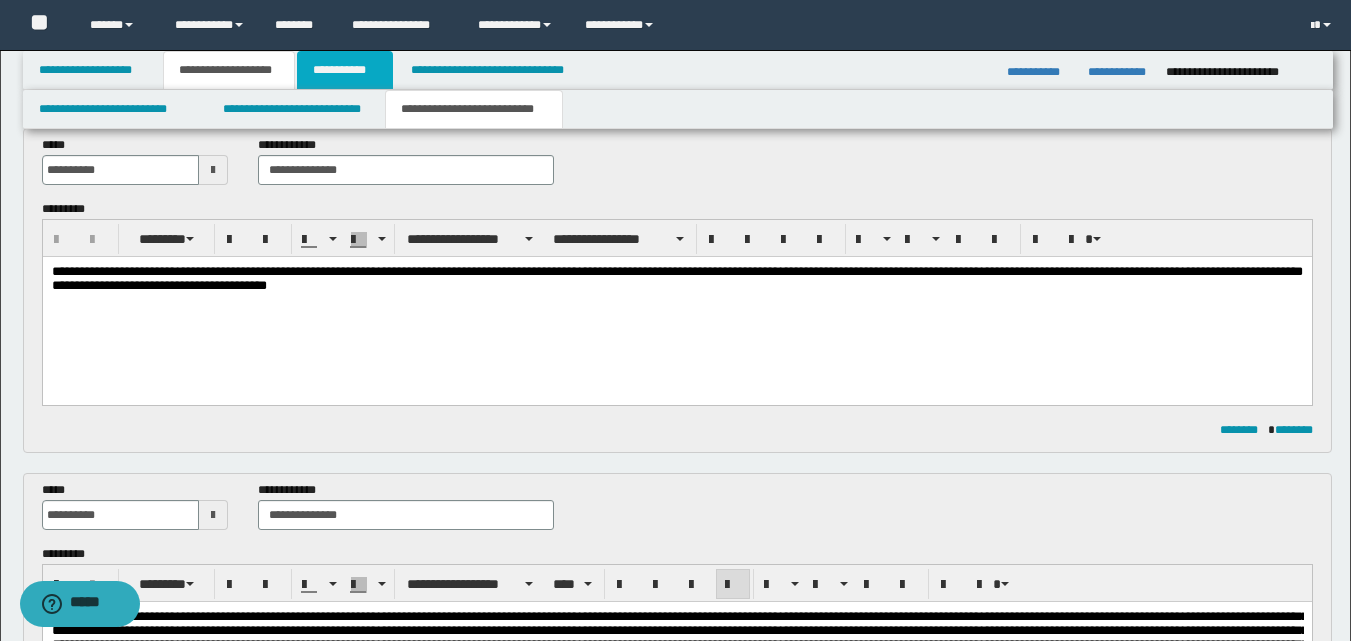 click on "**********" at bounding box center (345, 70) 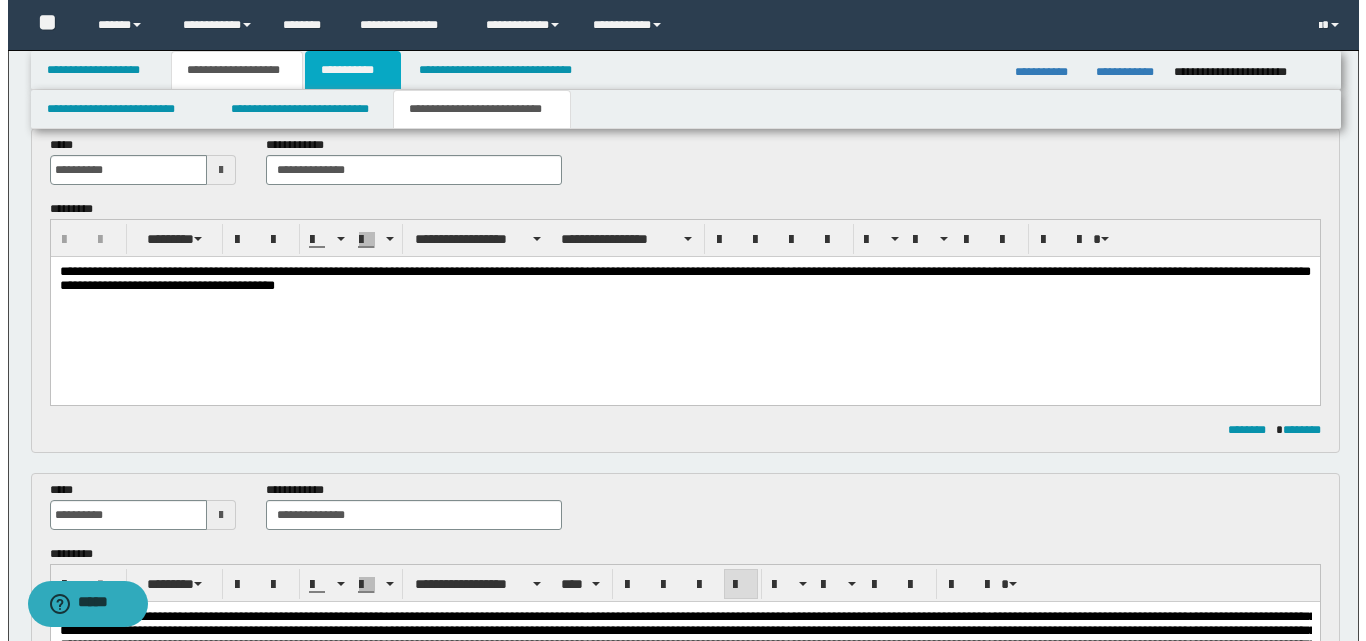 scroll, scrollTop: 0, scrollLeft: 0, axis: both 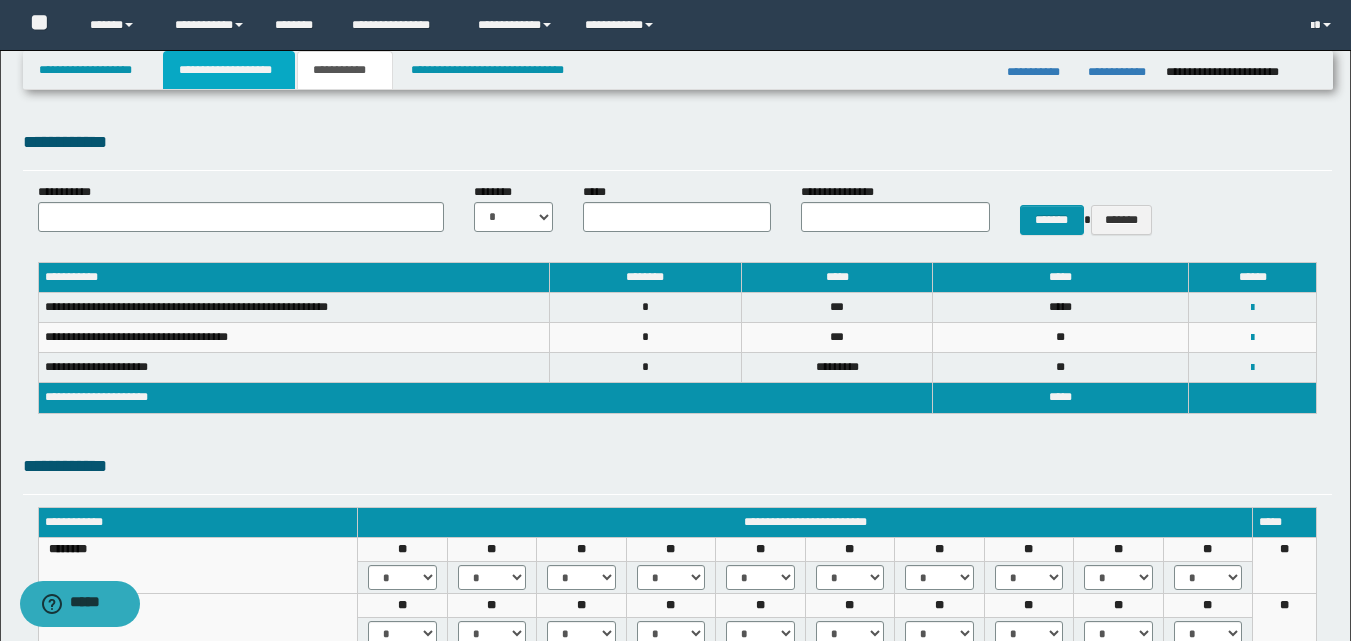 click on "**********" at bounding box center (229, 70) 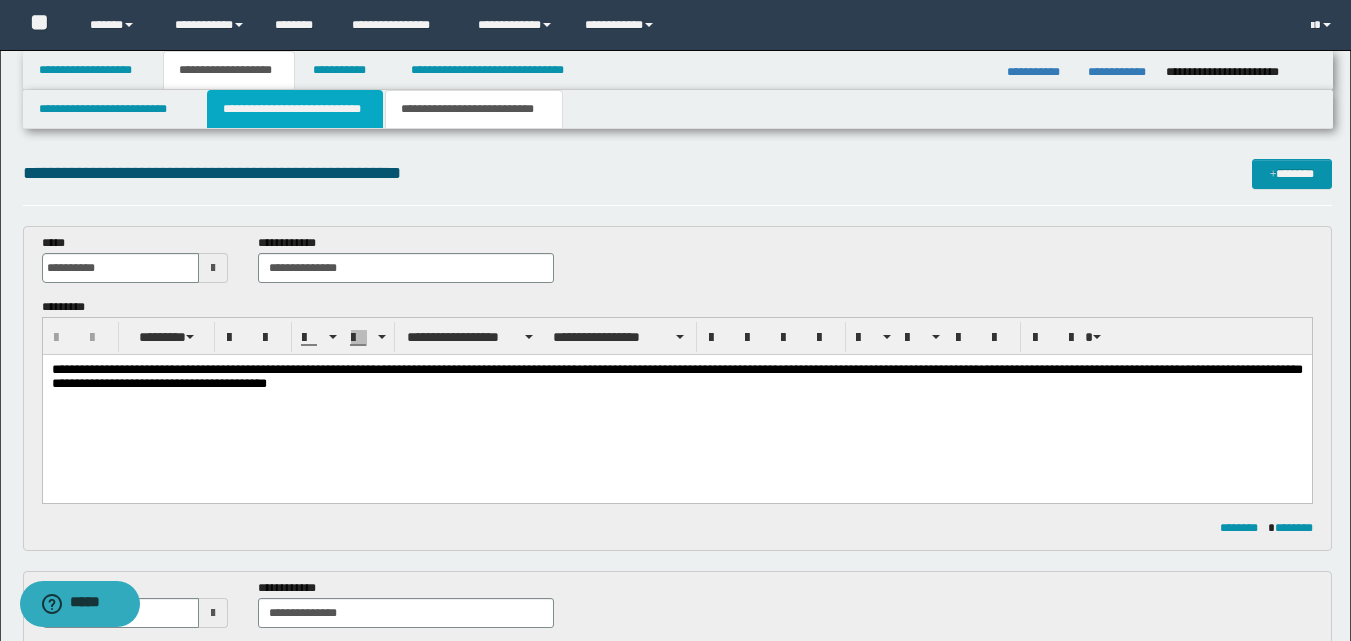 click on "**********" at bounding box center (295, 109) 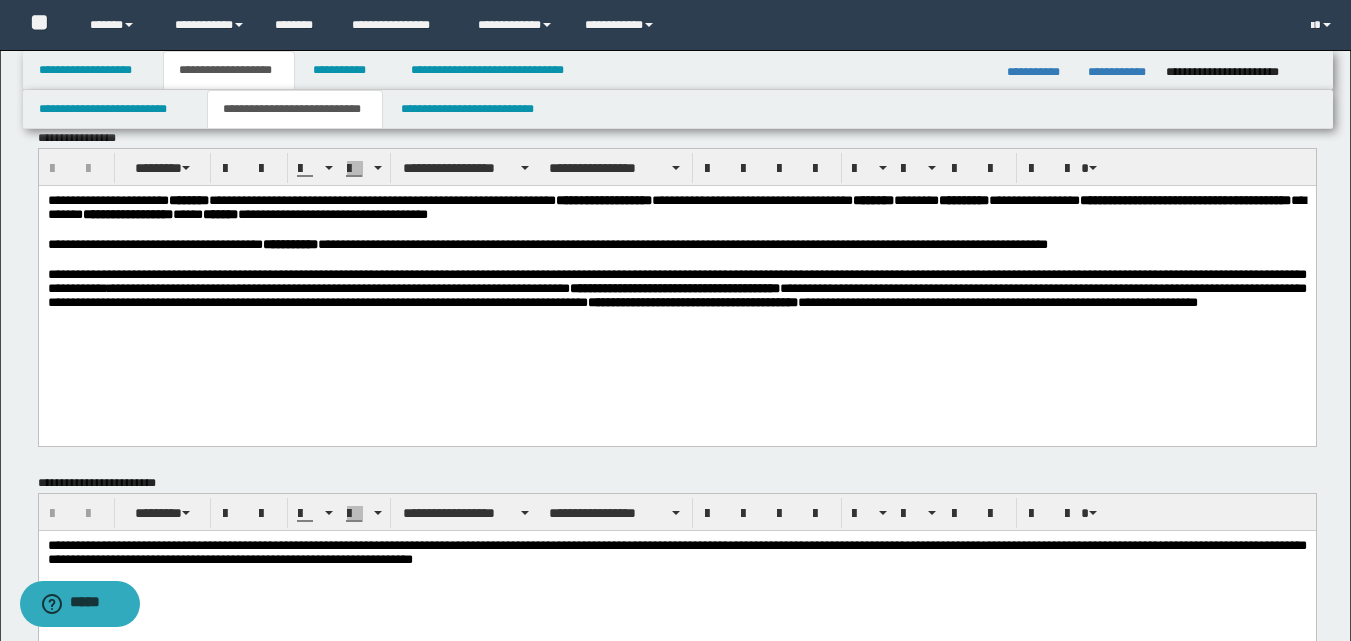 scroll, scrollTop: 0, scrollLeft: 0, axis: both 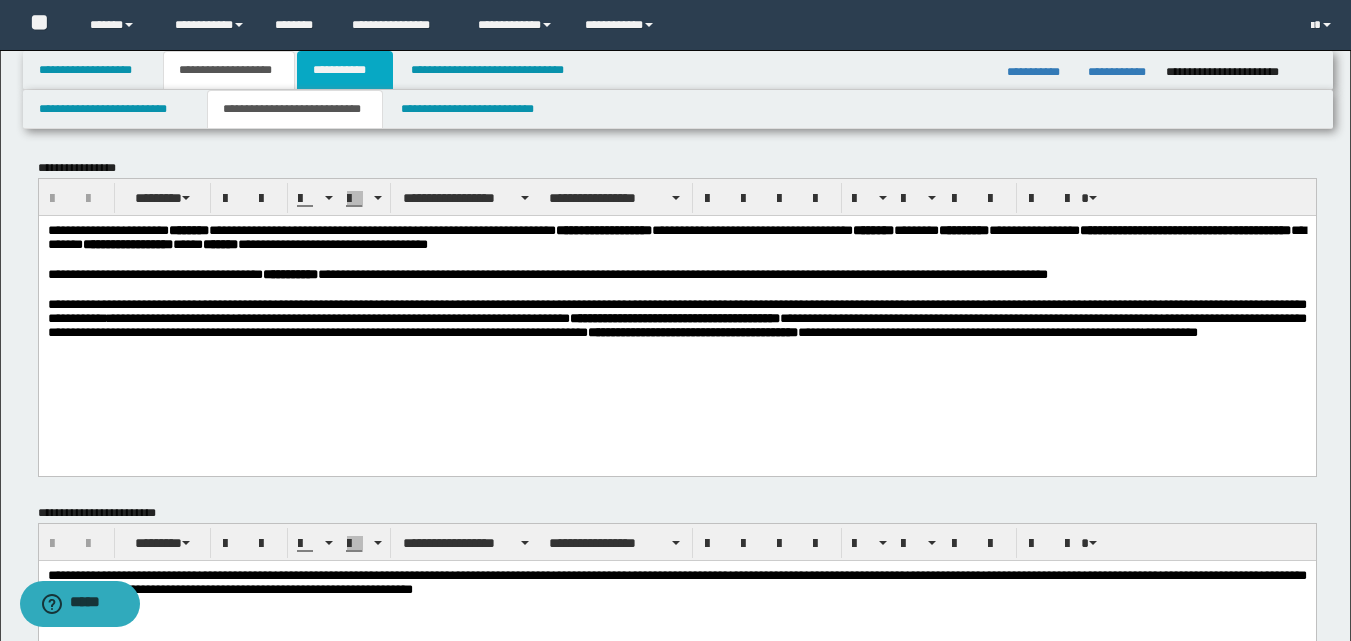 click on "**********" at bounding box center [345, 70] 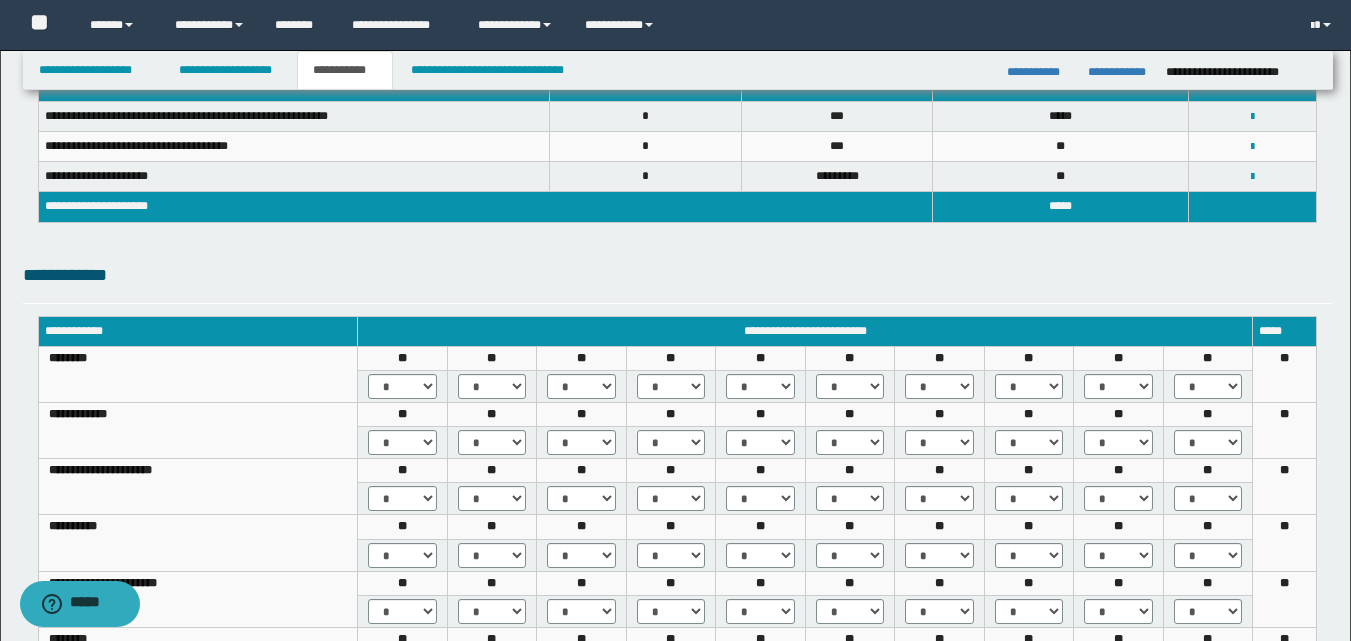 scroll, scrollTop: 200, scrollLeft: 0, axis: vertical 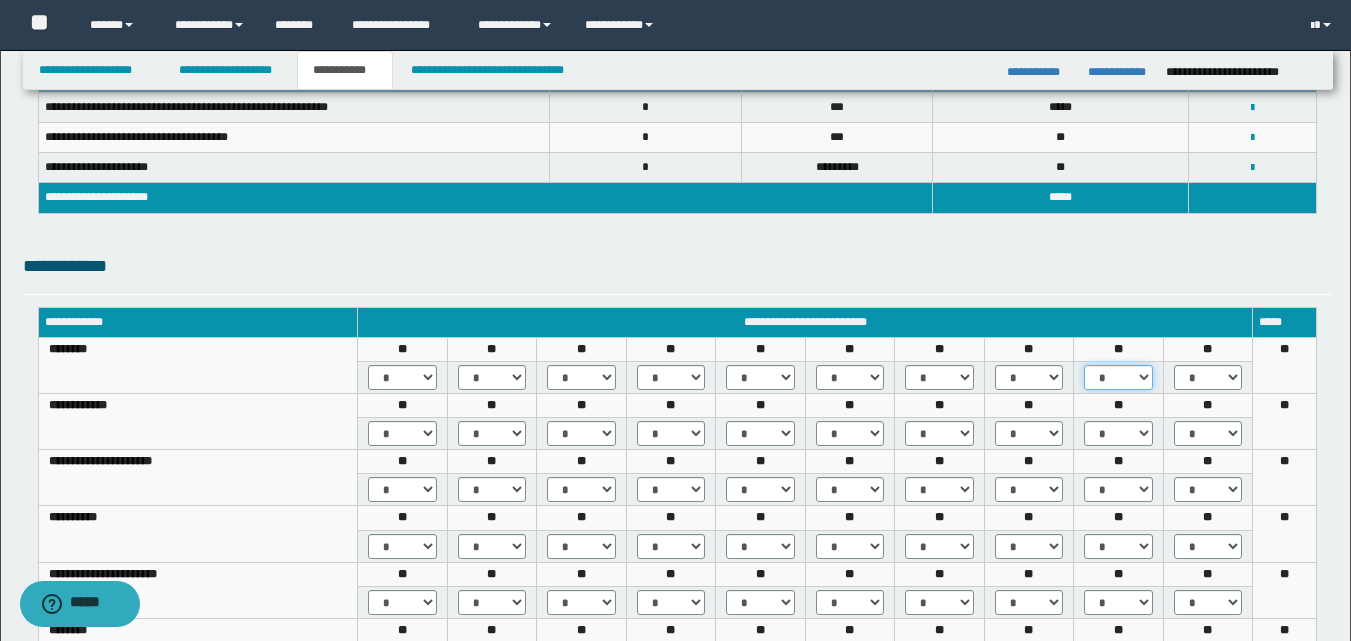 click on "* *** *** ***" at bounding box center (1118, 377) 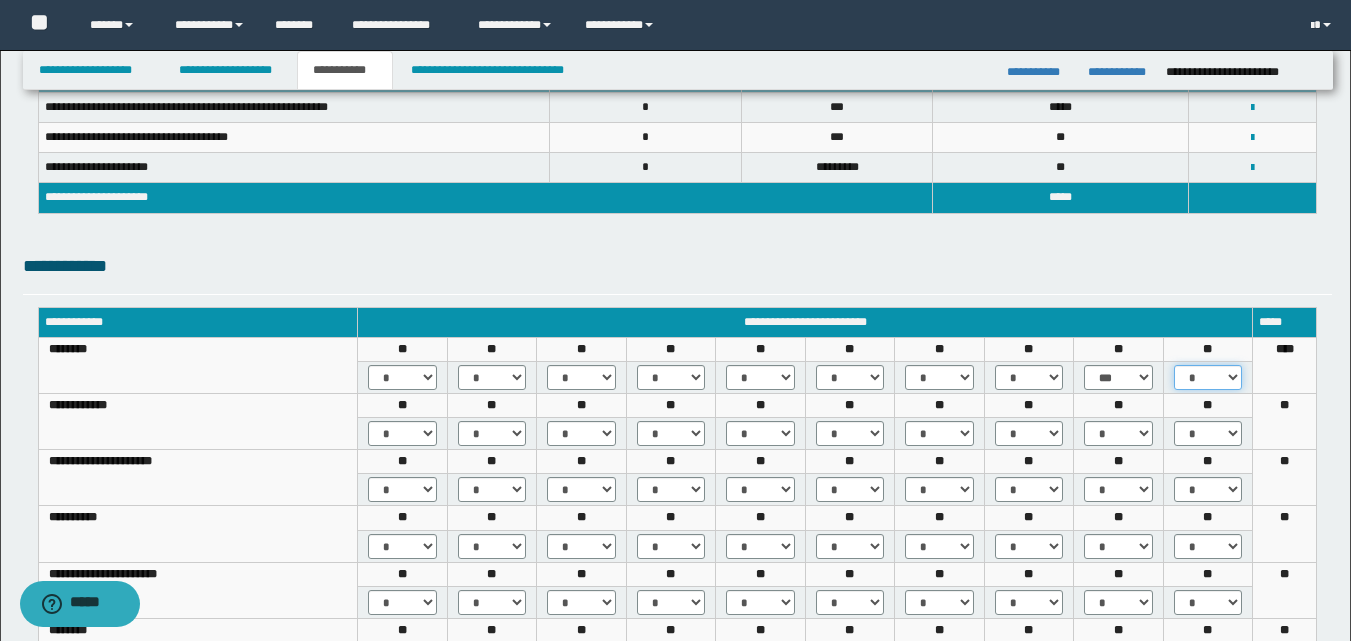click on "* *** *** ***" at bounding box center [1208, 377] 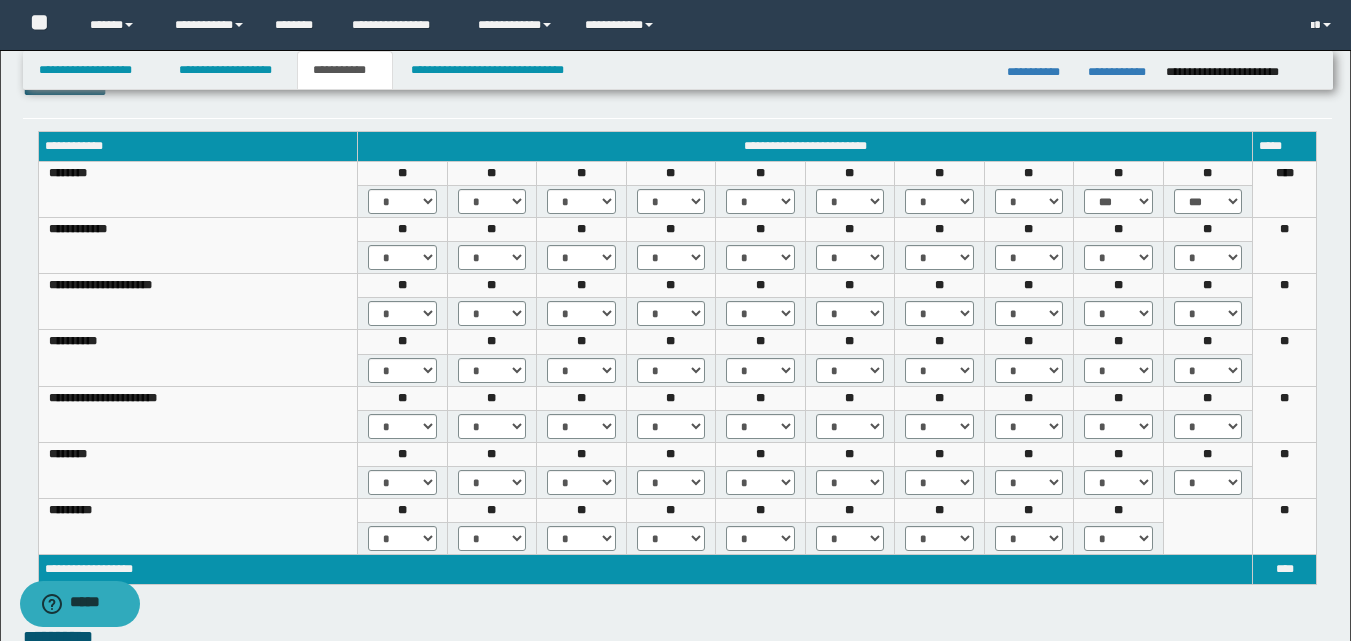 scroll, scrollTop: 400, scrollLeft: 0, axis: vertical 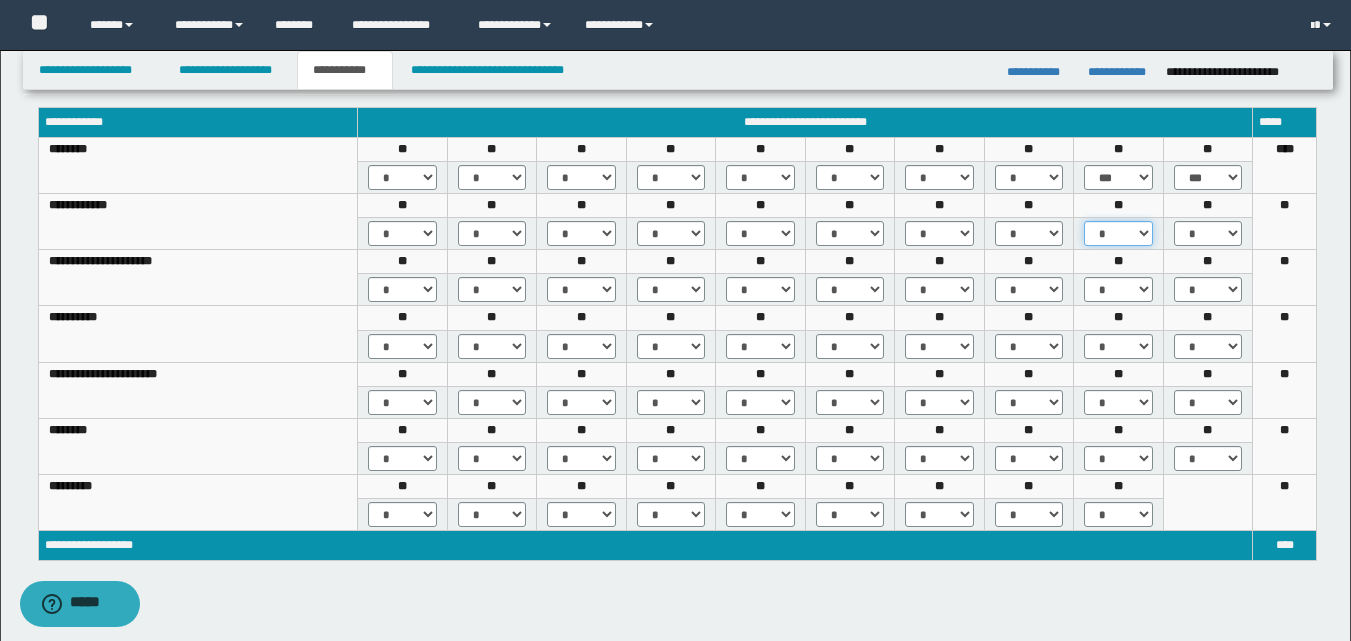 click on "* *** *** ***" at bounding box center (1118, 233) 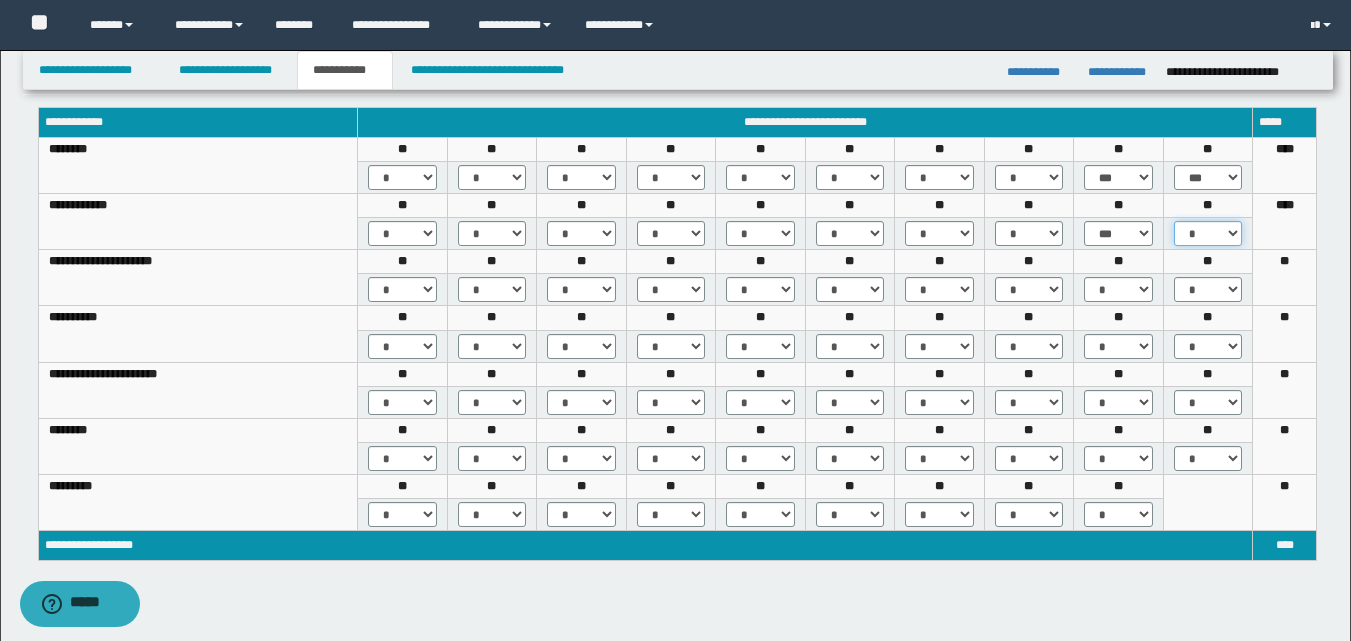 click on "* *** *** ***" at bounding box center [1208, 233] 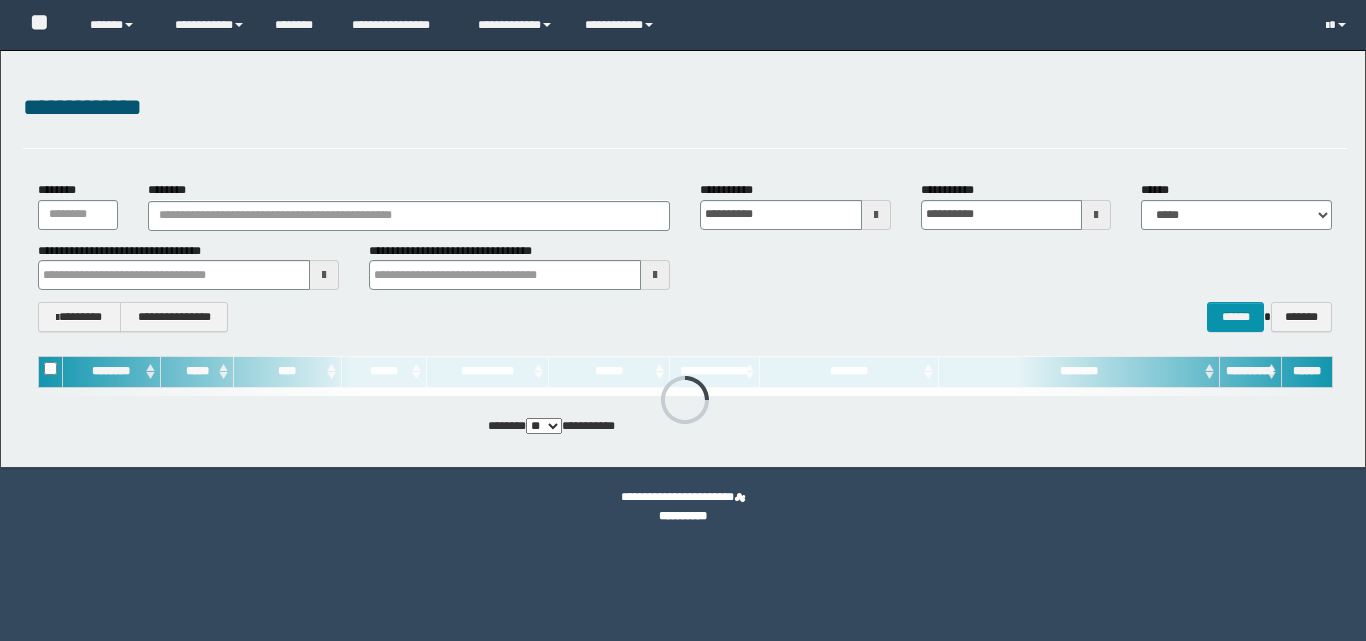 scroll, scrollTop: 0, scrollLeft: 0, axis: both 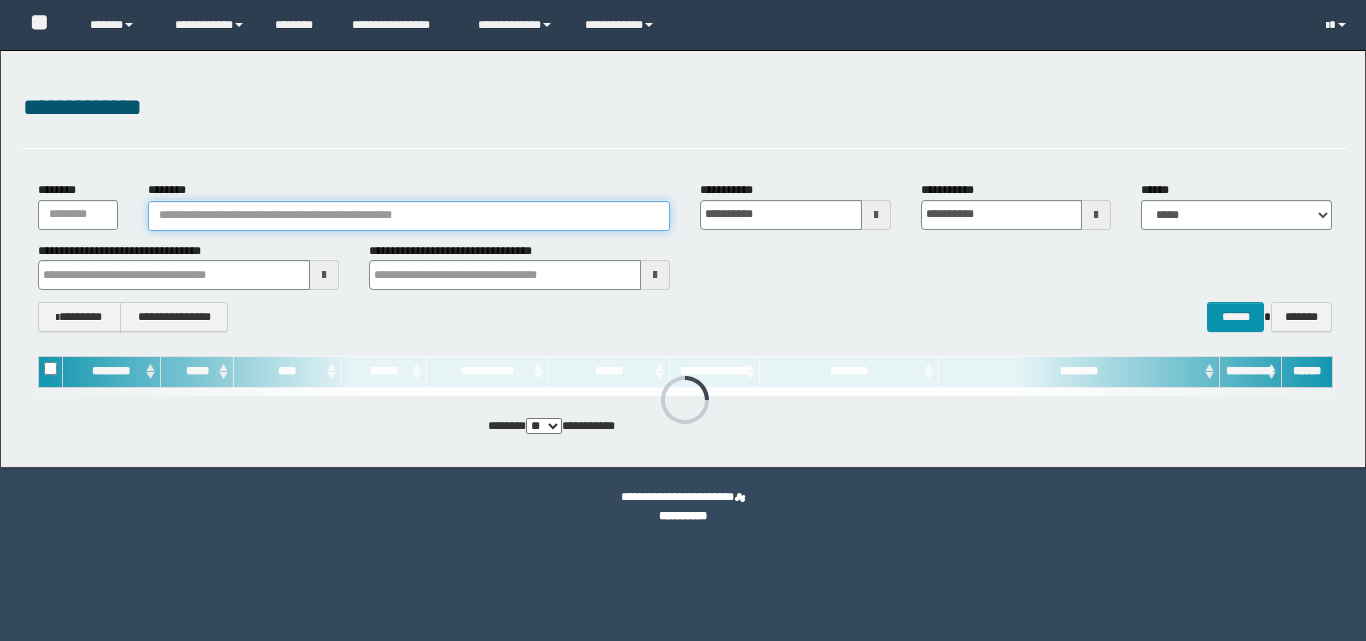 click on "********" at bounding box center [409, 216] 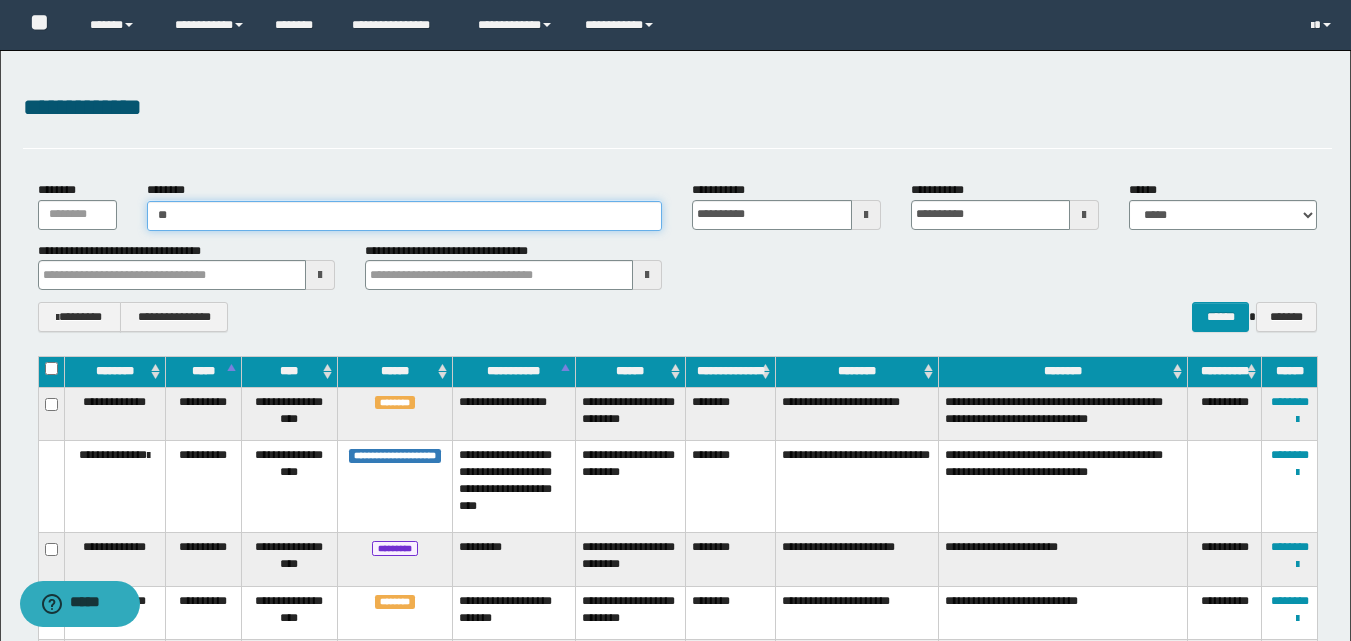 type on "***" 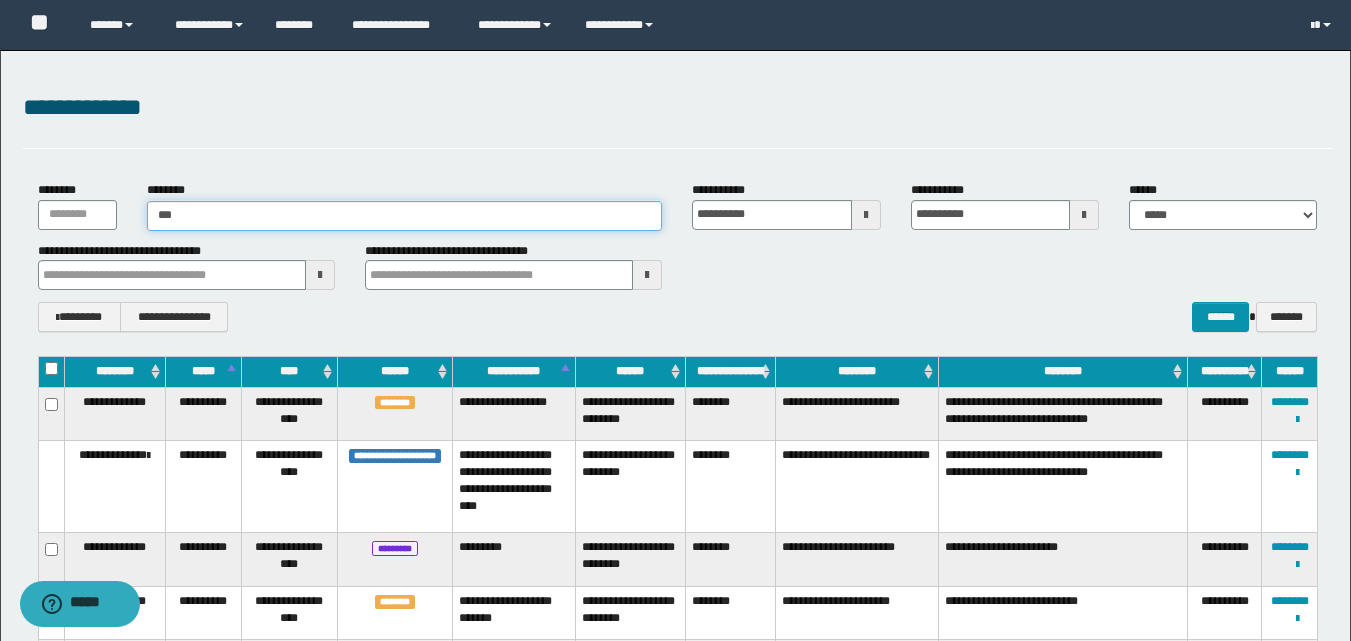 type on "***" 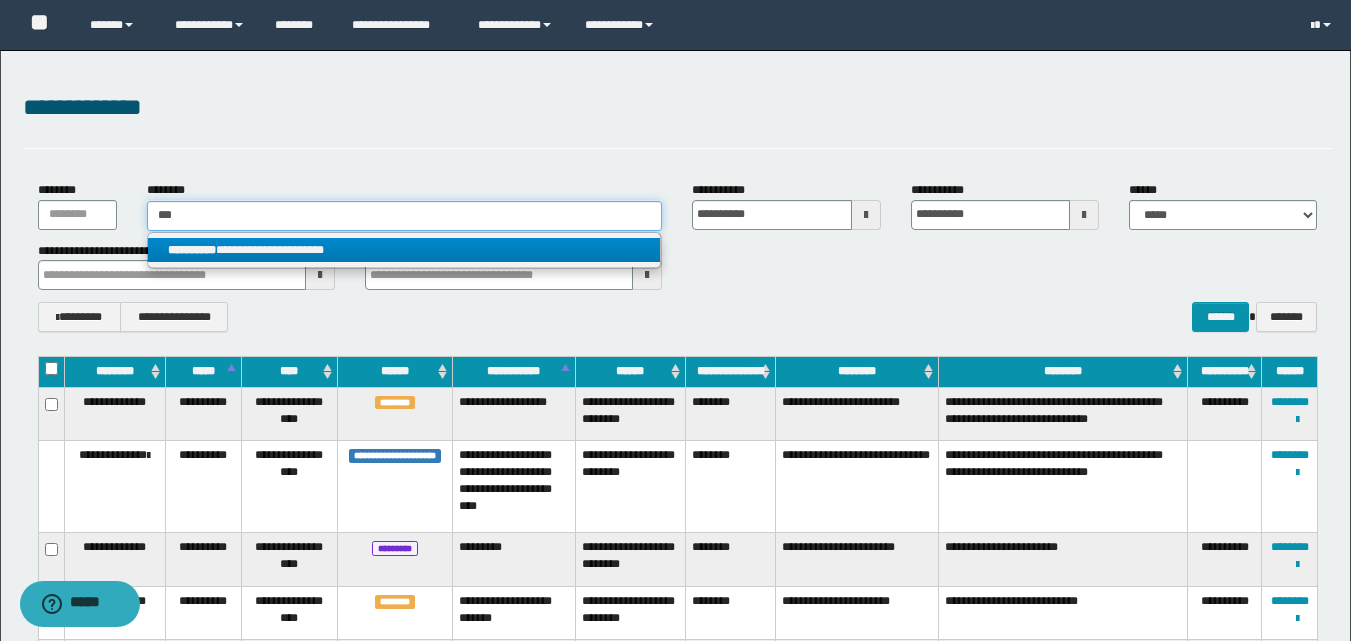 type on "***" 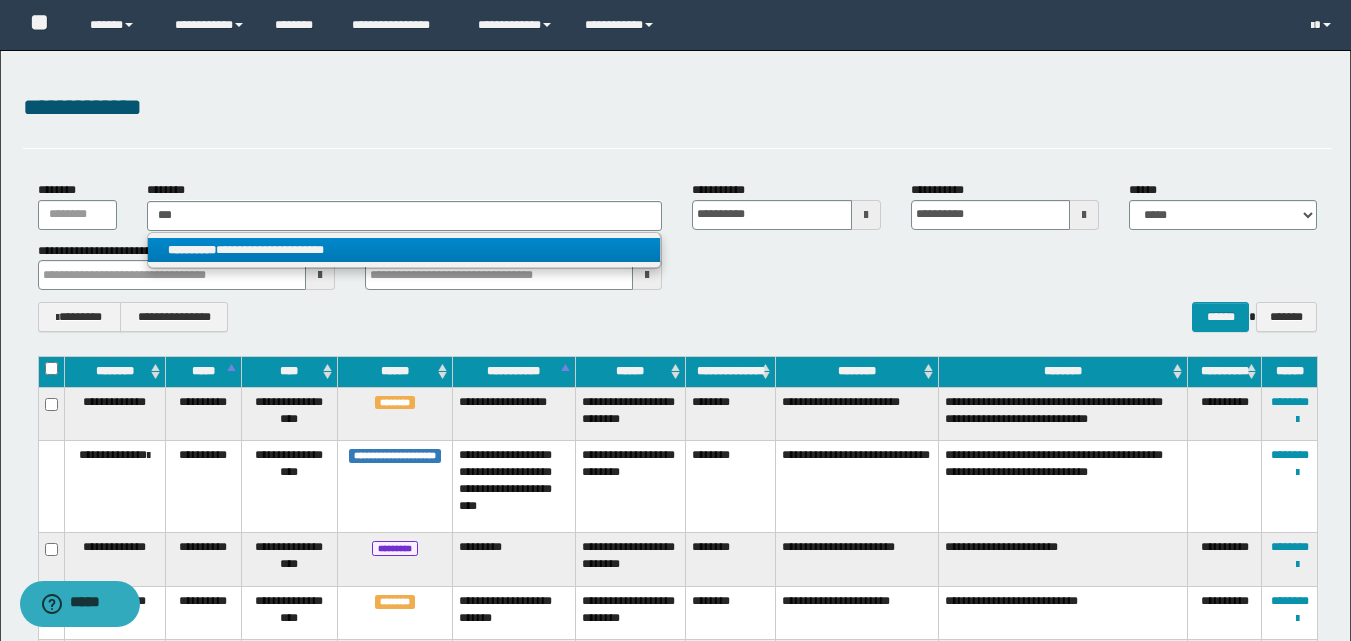 click on "**********" at bounding box center (404, 250) 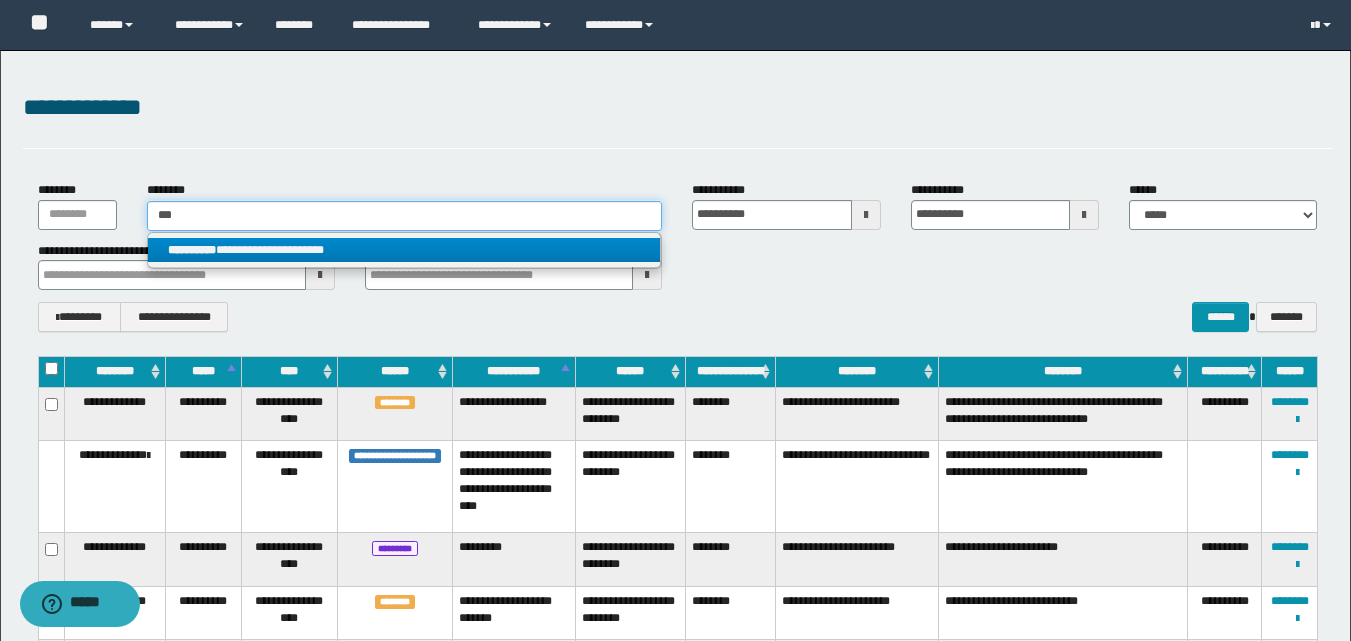 type 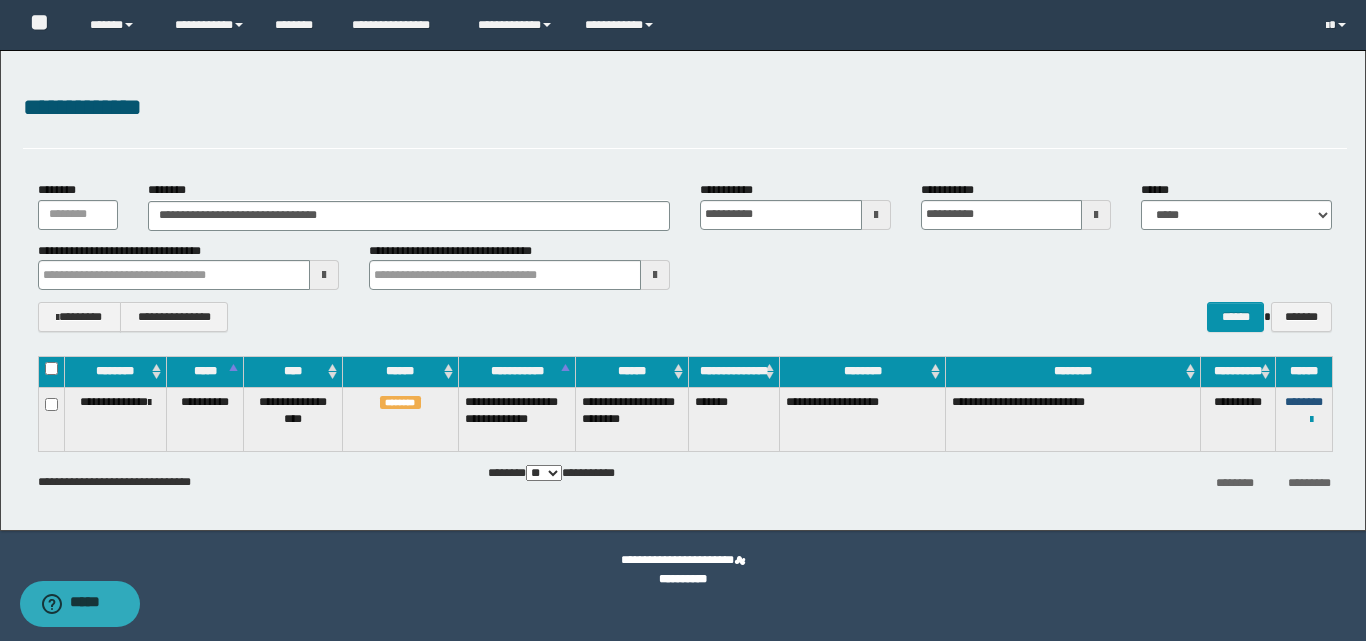 click on "********" at bounding box center (1304, 402) 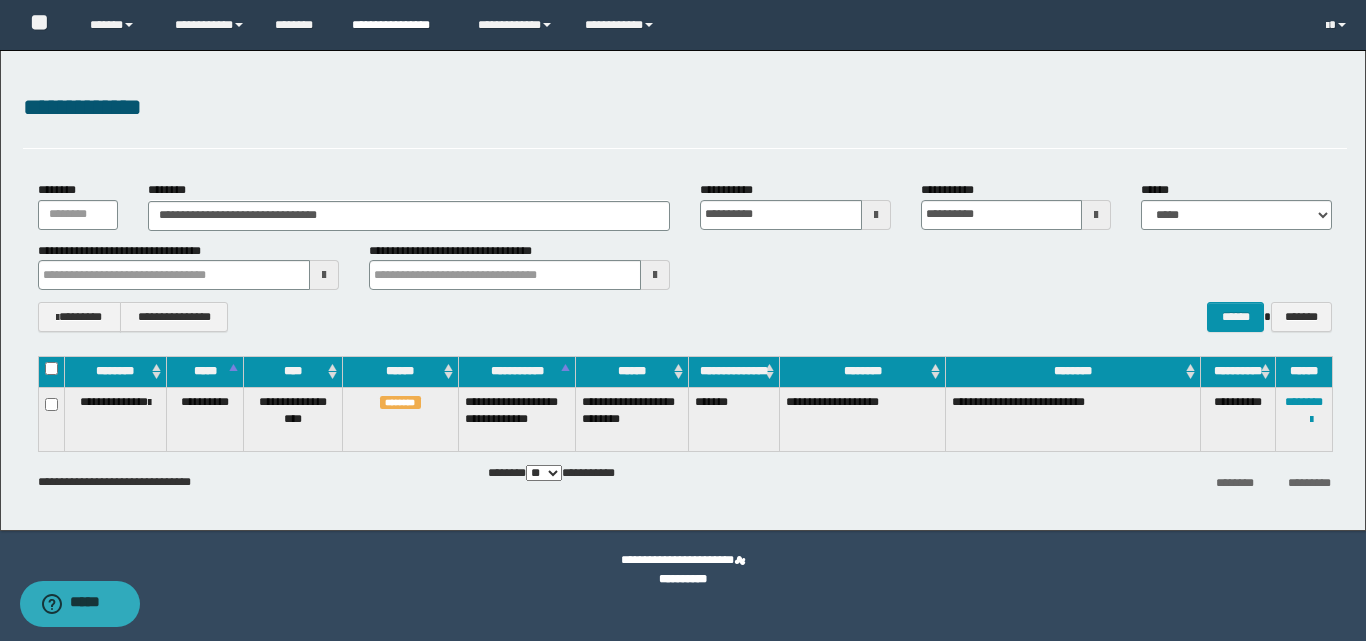 click on "**********" at bounding box center [400, 25] 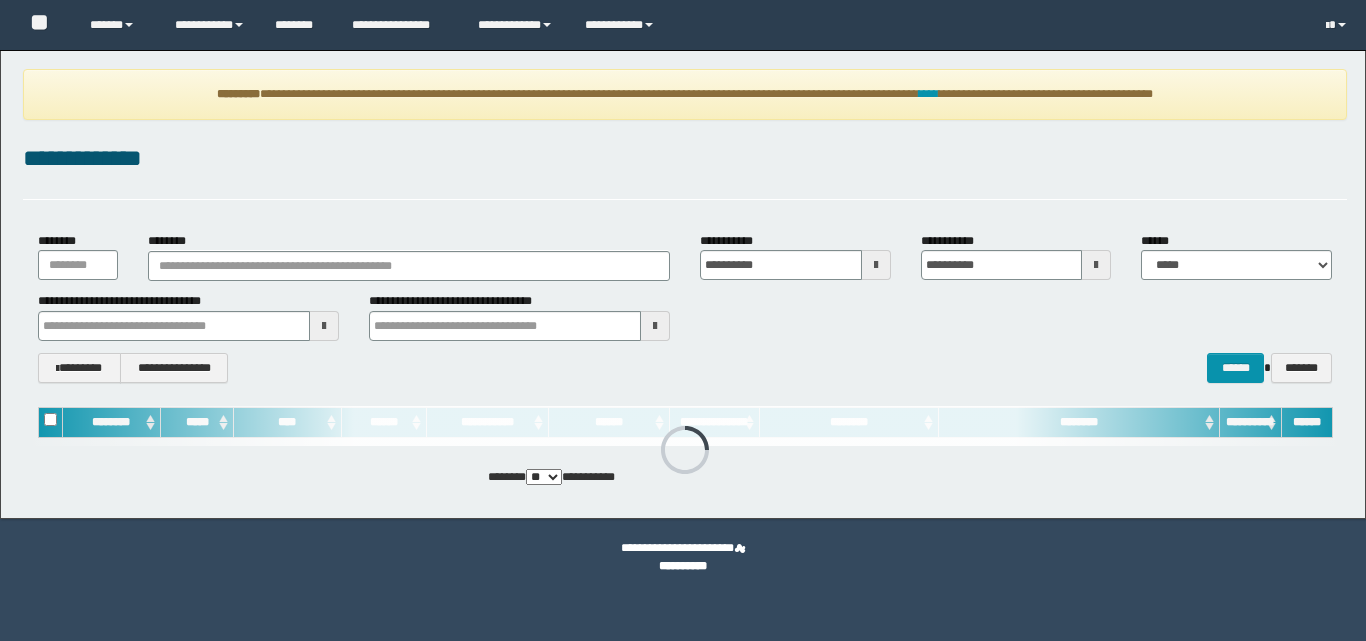 scroll, scrollTop: 0, scrollLeft: 0, axis: both 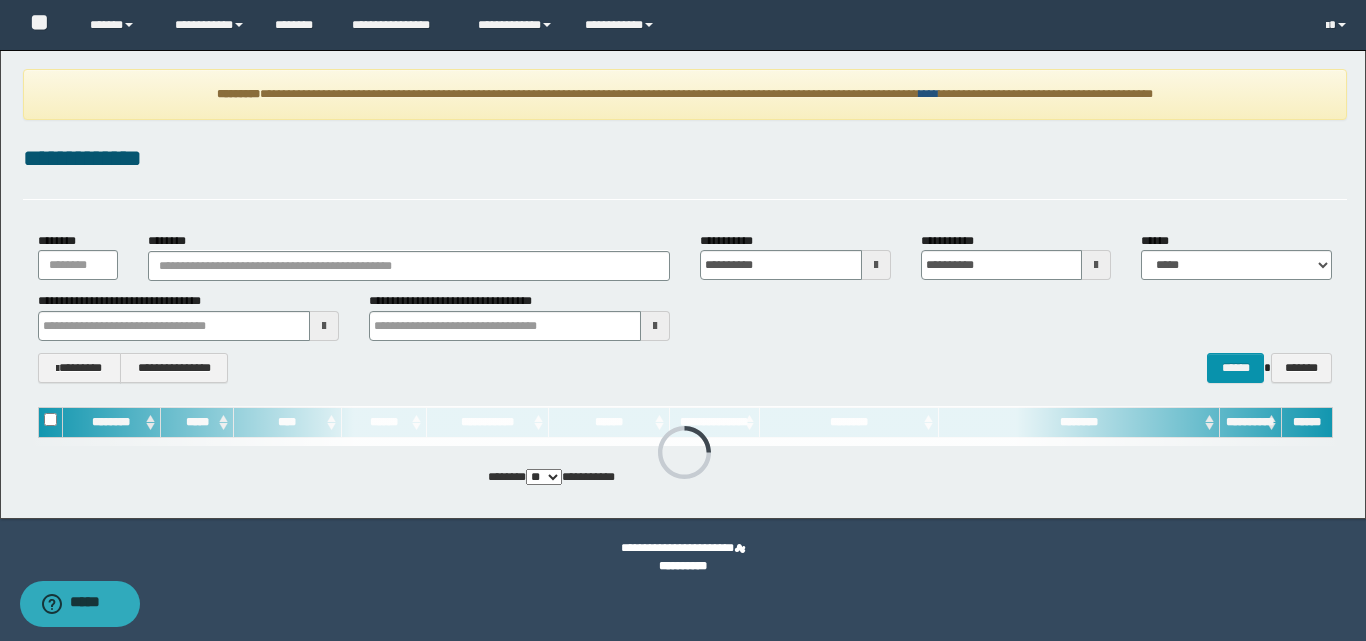click on "****" at bounding box center [929, 94] 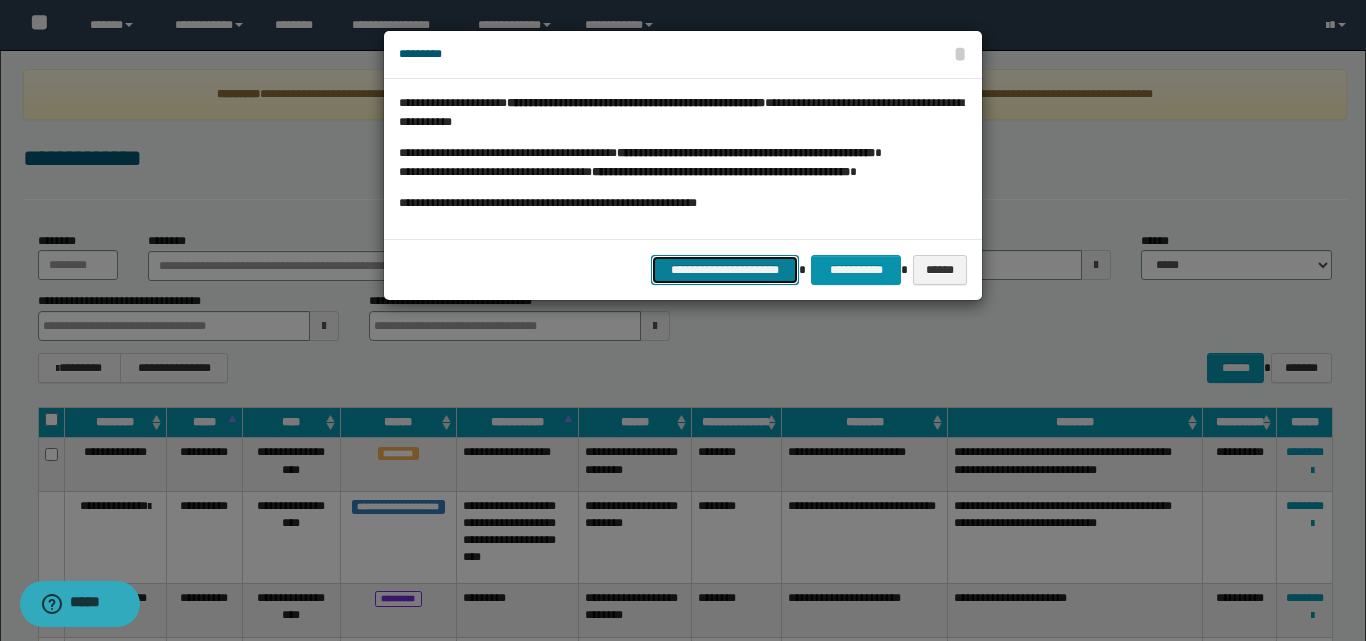 click on "**********" at bounding box center [725, 270] 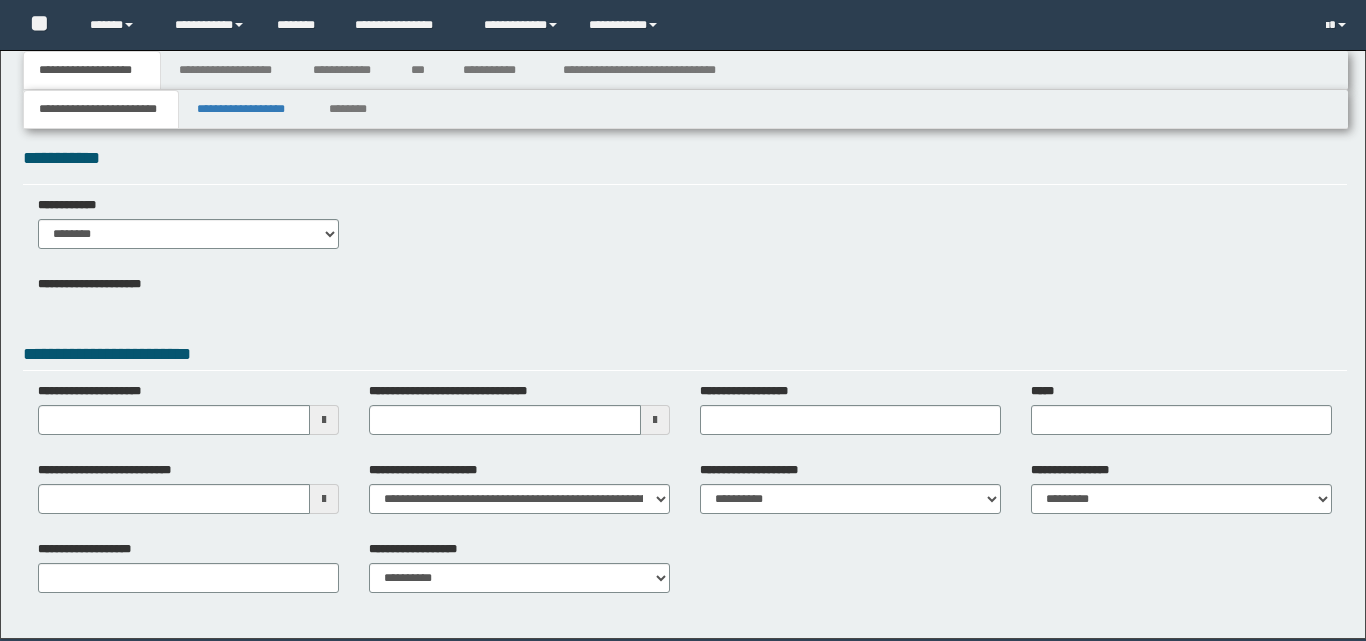 scroll, scrollTop: 0, scrollLeft: 0, axis: both 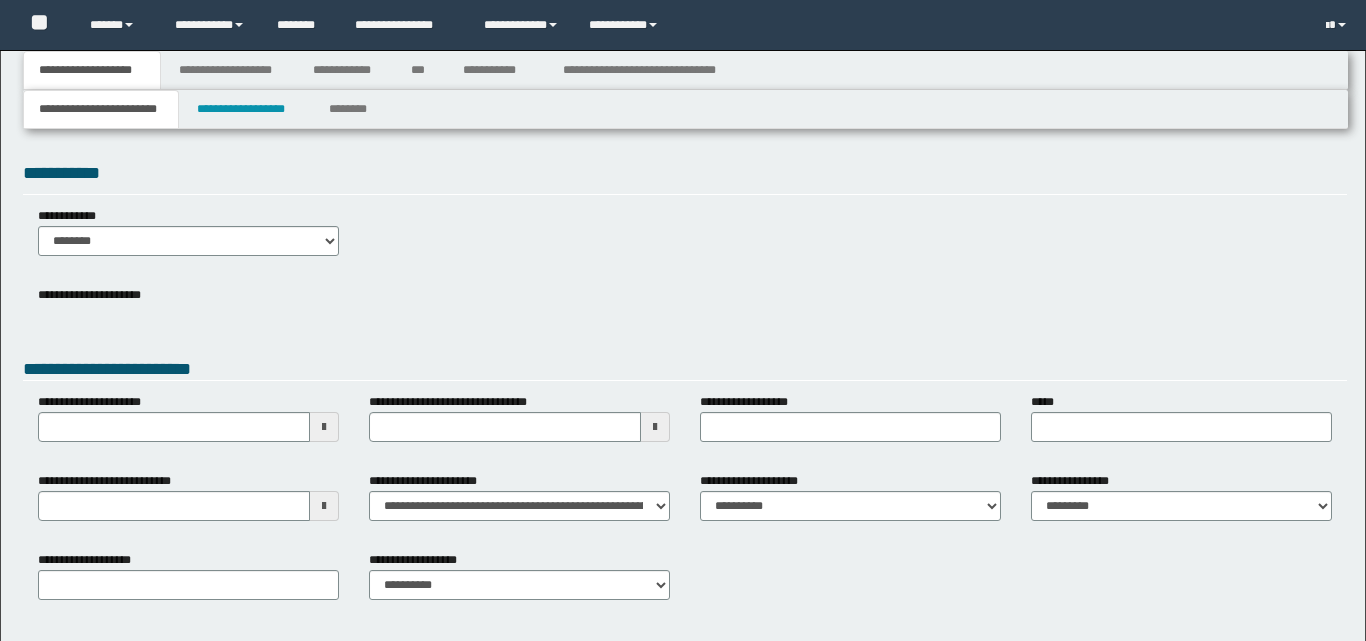 type 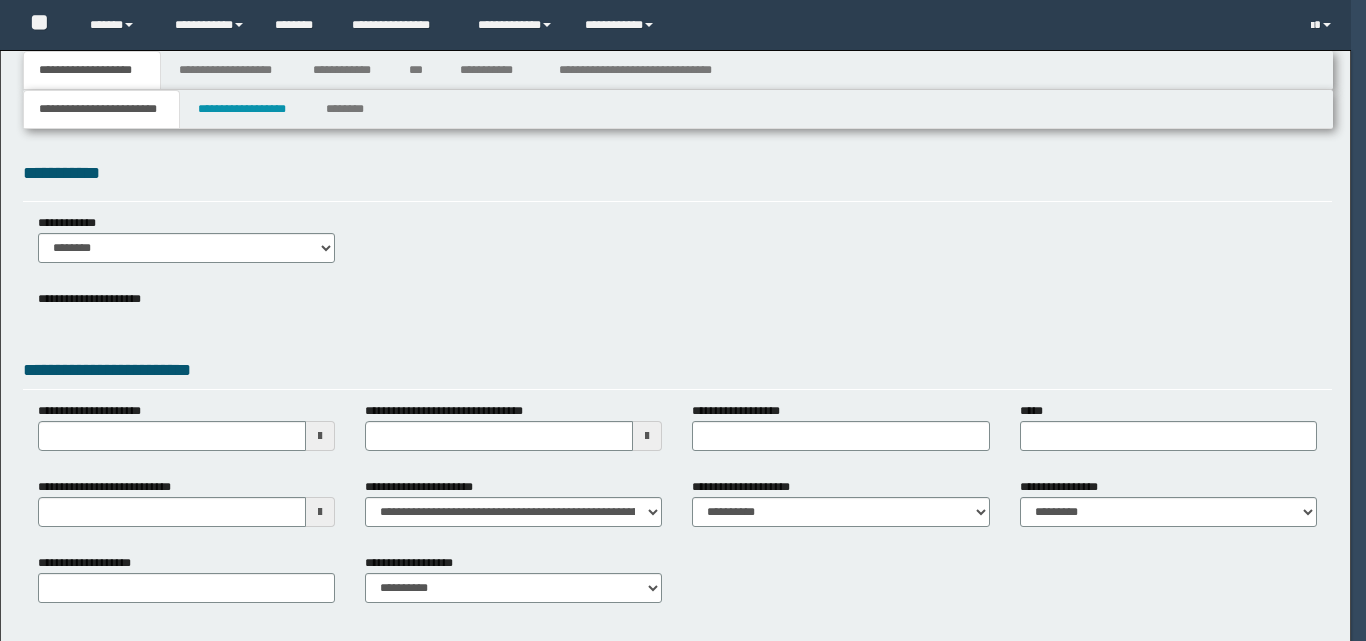scroll, scrollTop: 0, scrollLeft: 0, axis: both 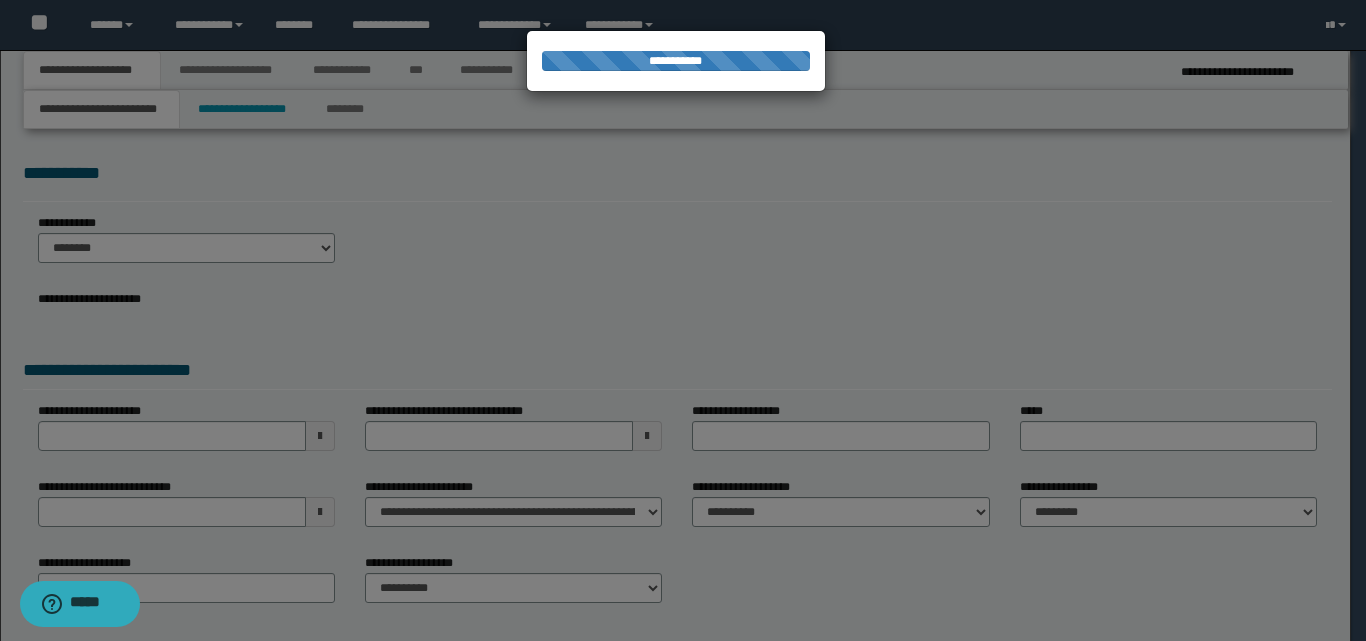 type on "**********" 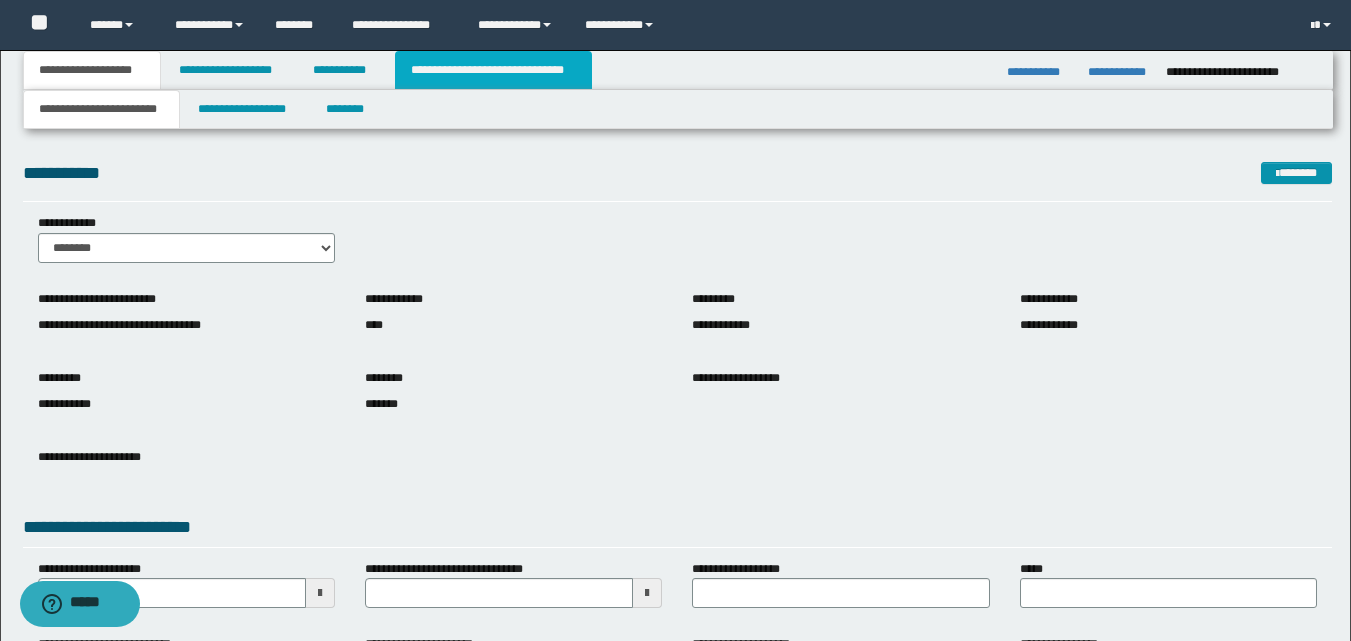 click on "**********" at bounding box center [493, 70] 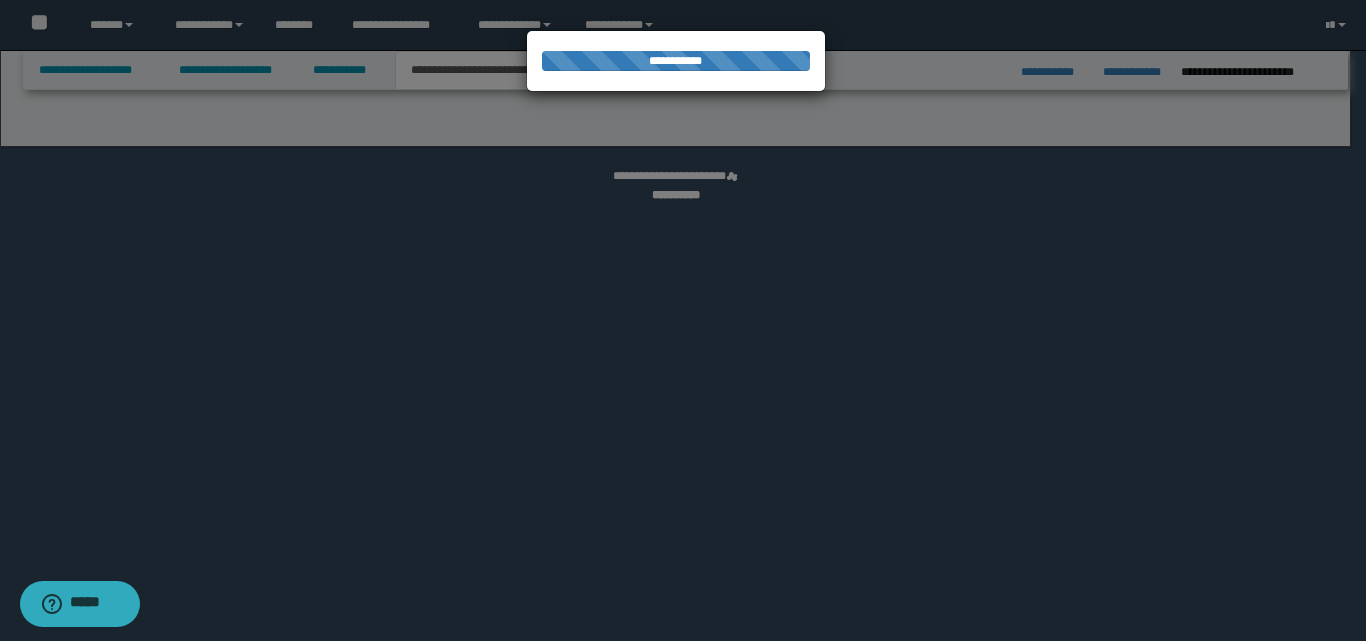 select on "*" 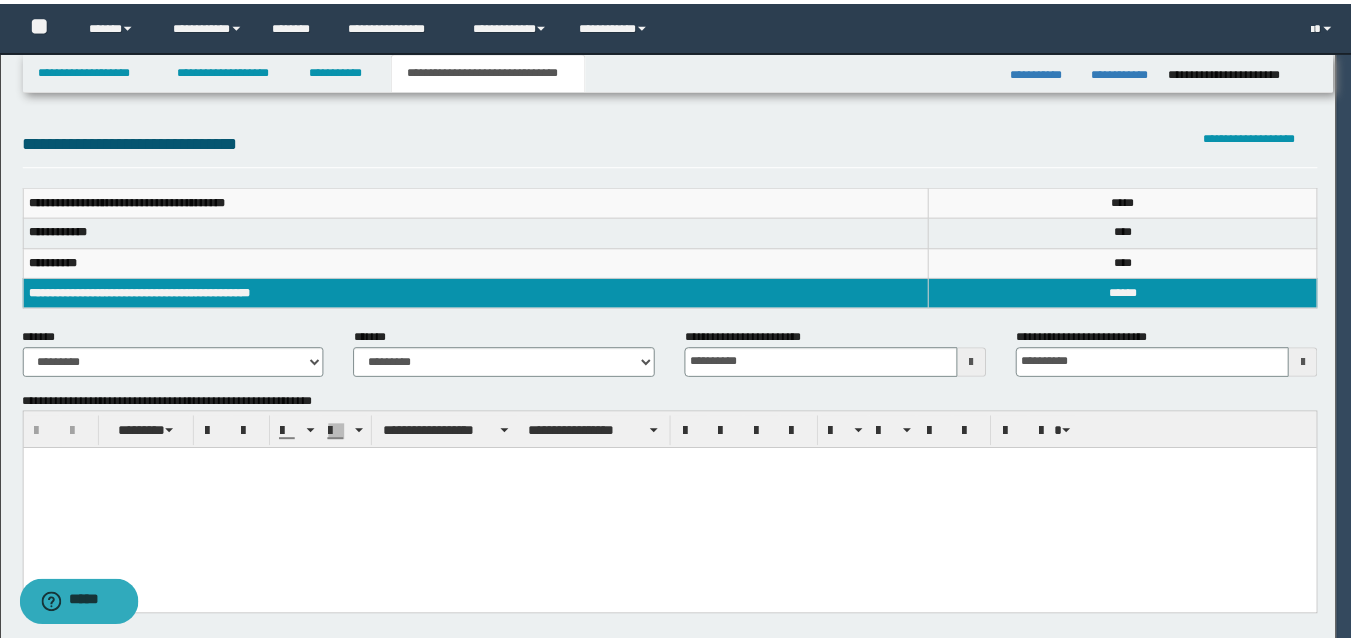 scroll, scrollTop: 0, scrollLeft: 0, axis: both 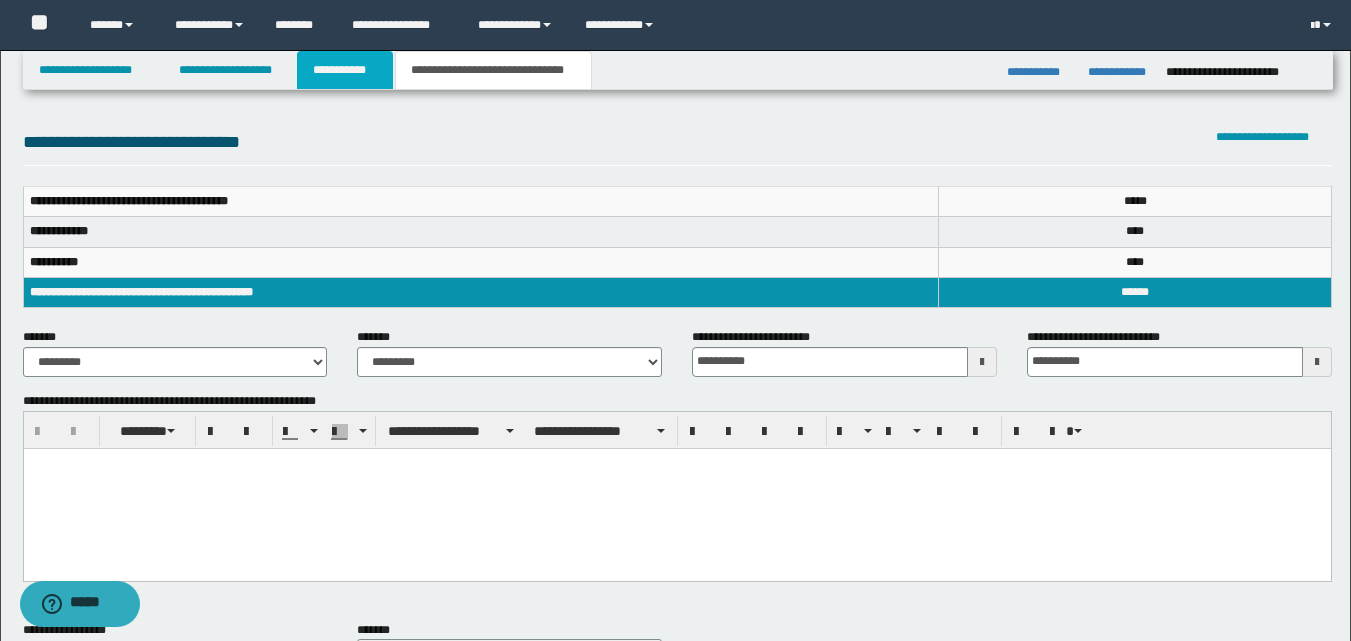 click on "**********" at bounding box center (345, 70) 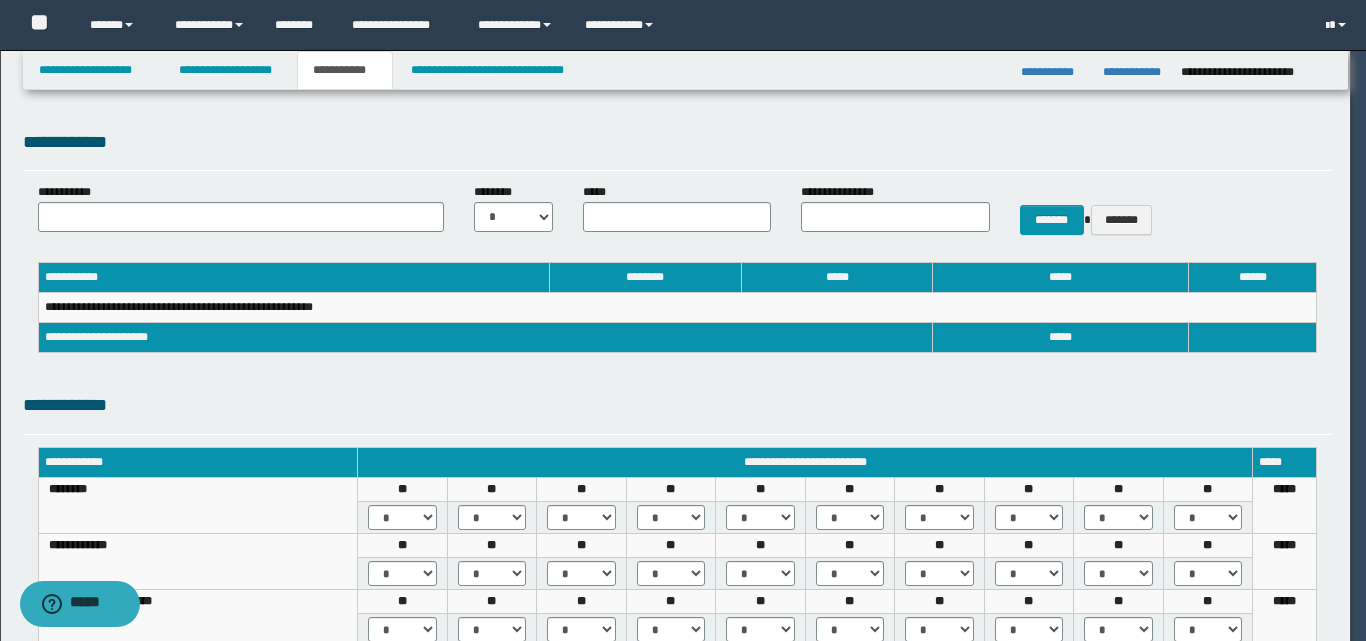 select on "***" 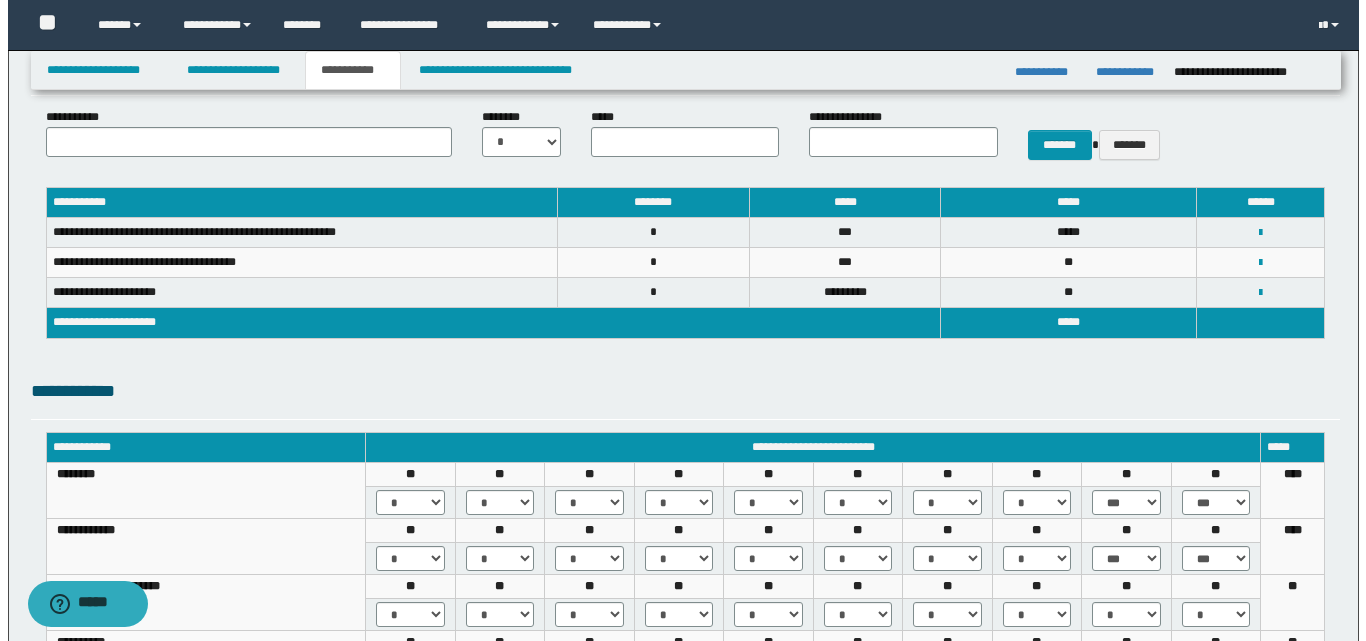 scroll, scrollTop: 0, scrollLeft: 0, axis: both 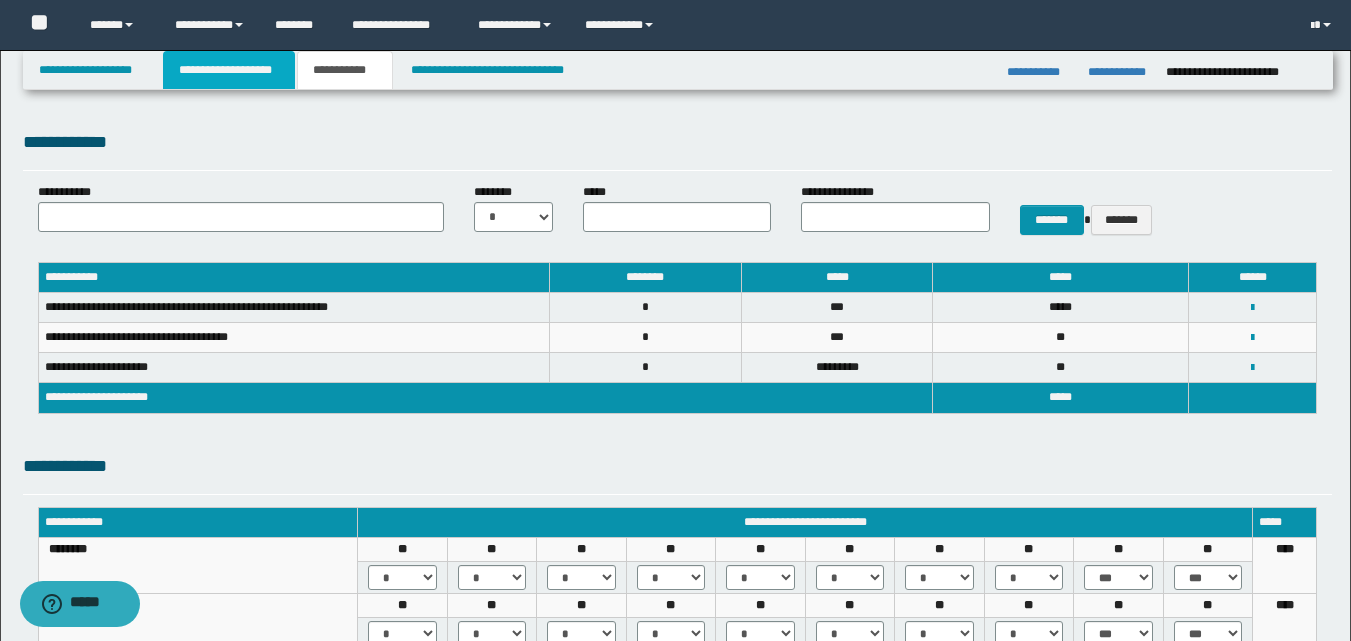click on "**********" at bounding box center [229, 70] 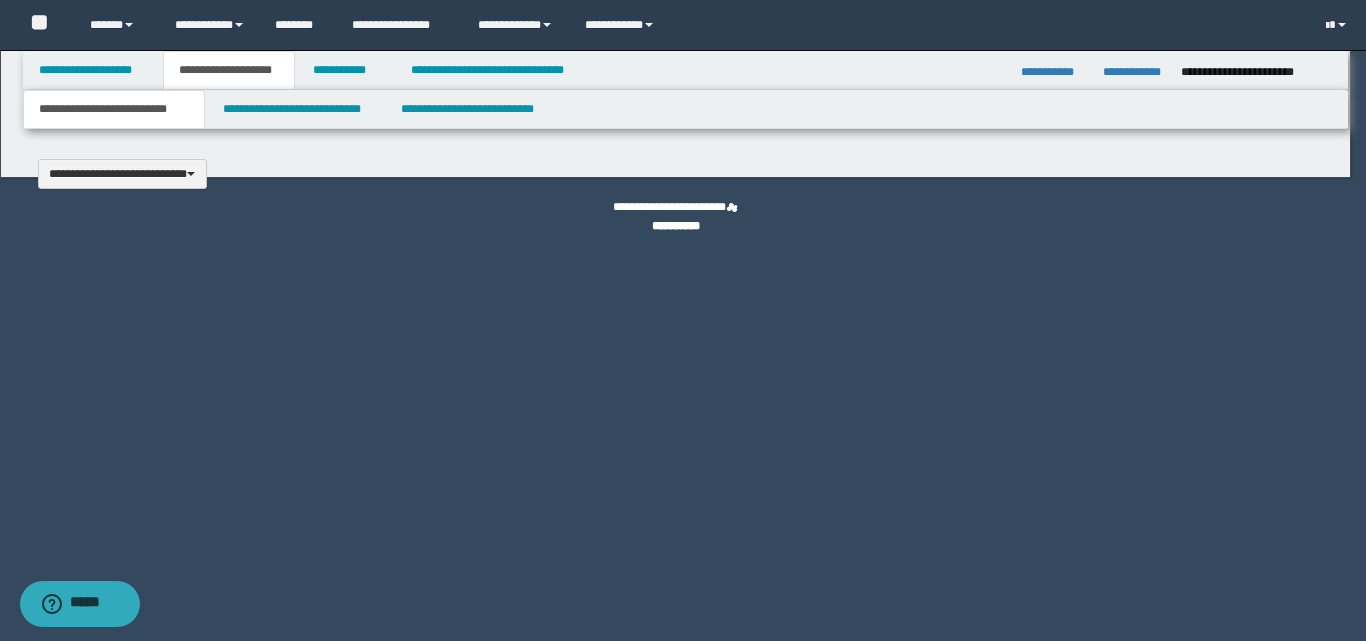 scroll, scrollTop: 0, scrollLeft: 0, axis: both 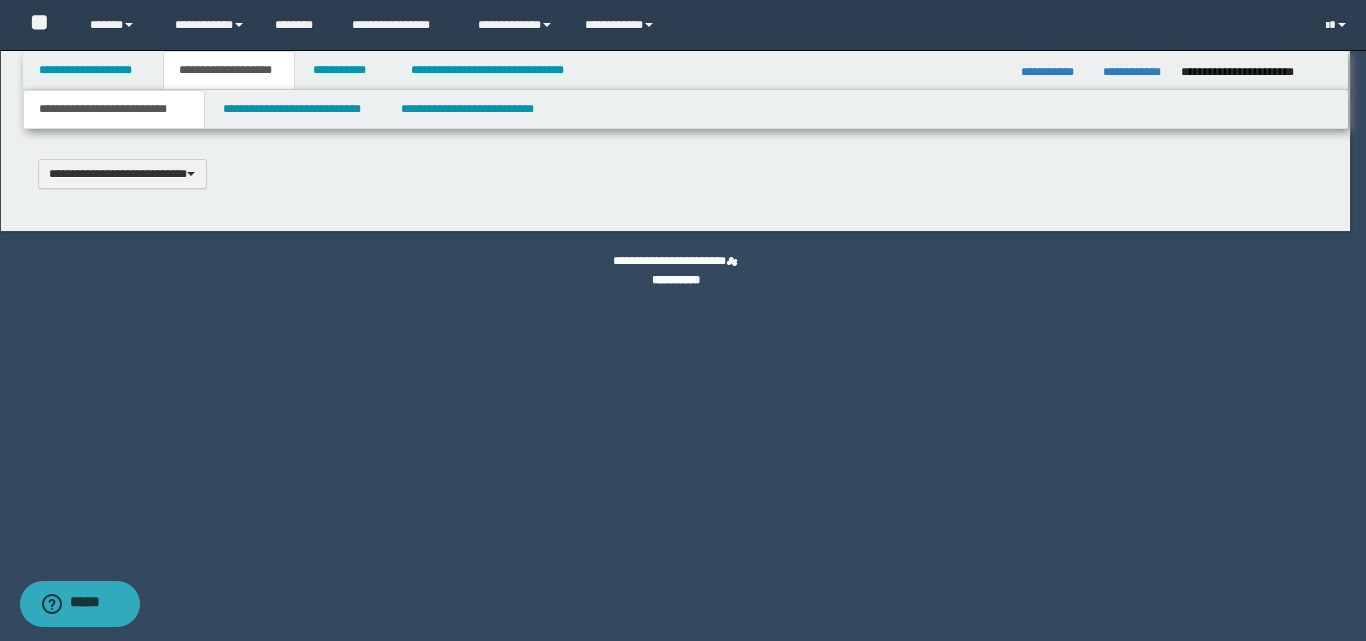 type 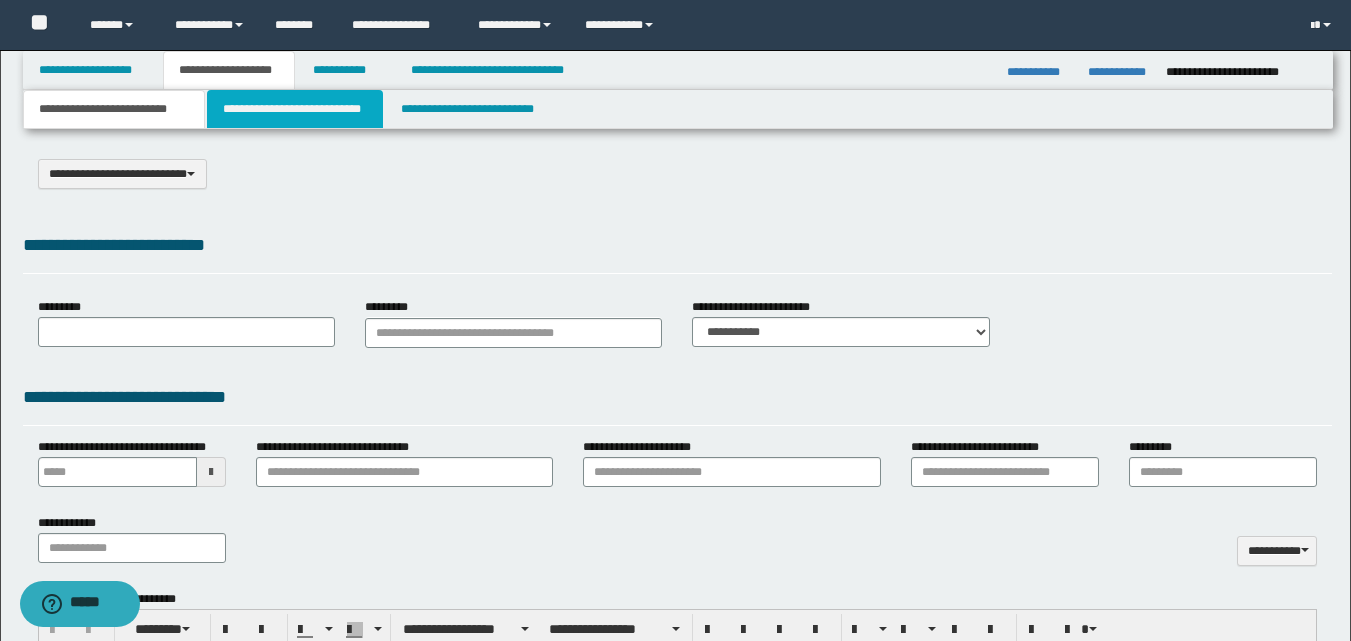 click on "**********" at bounding box center (295, 109) 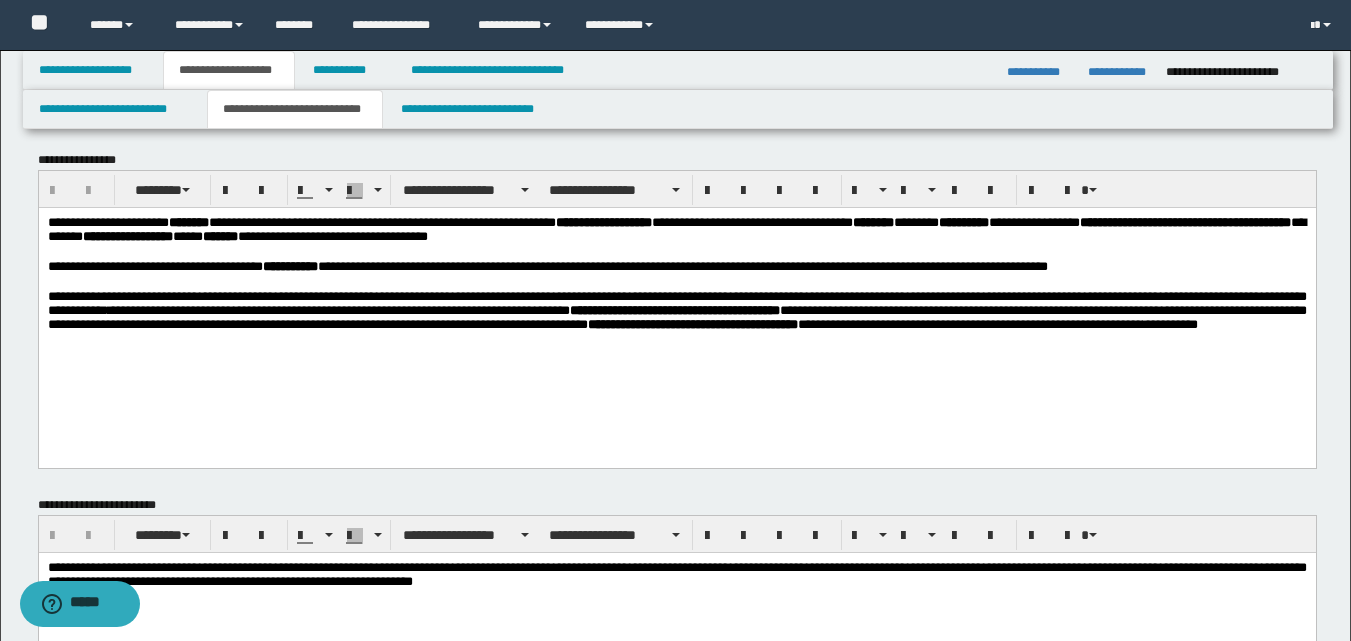 scroll, scrollTop: 0, scrollLeft: 0, axis: both 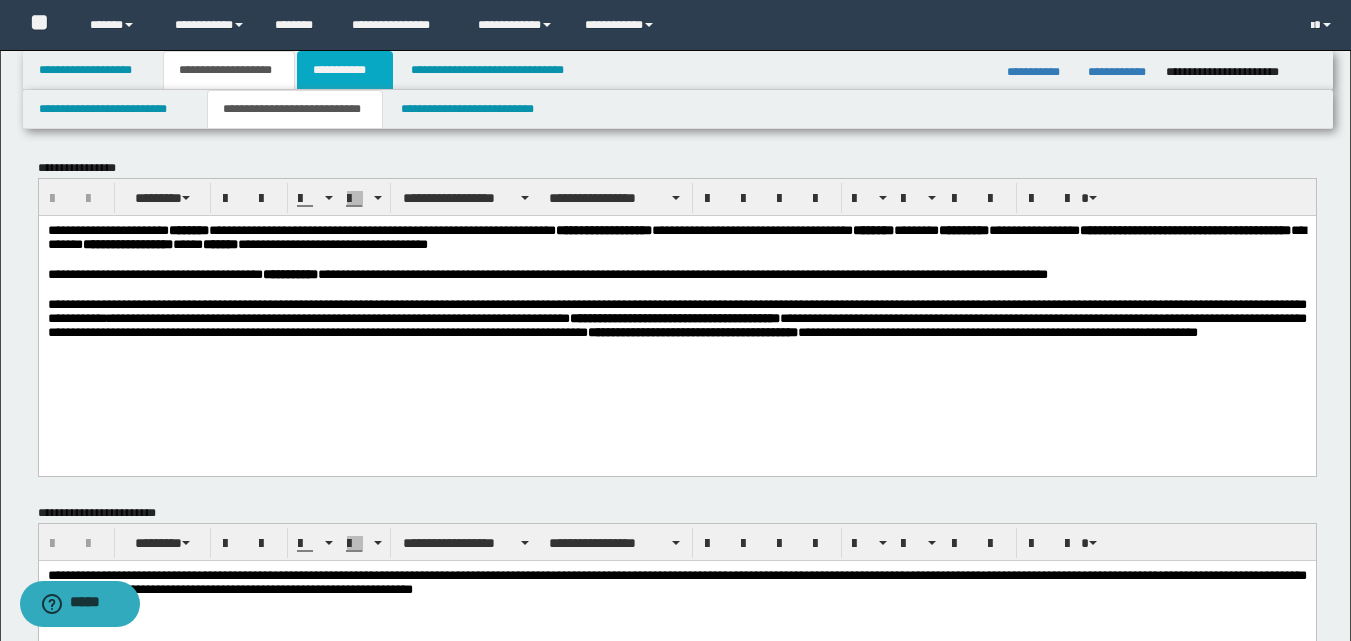 click on "**********" at bounding box center (345, 70) 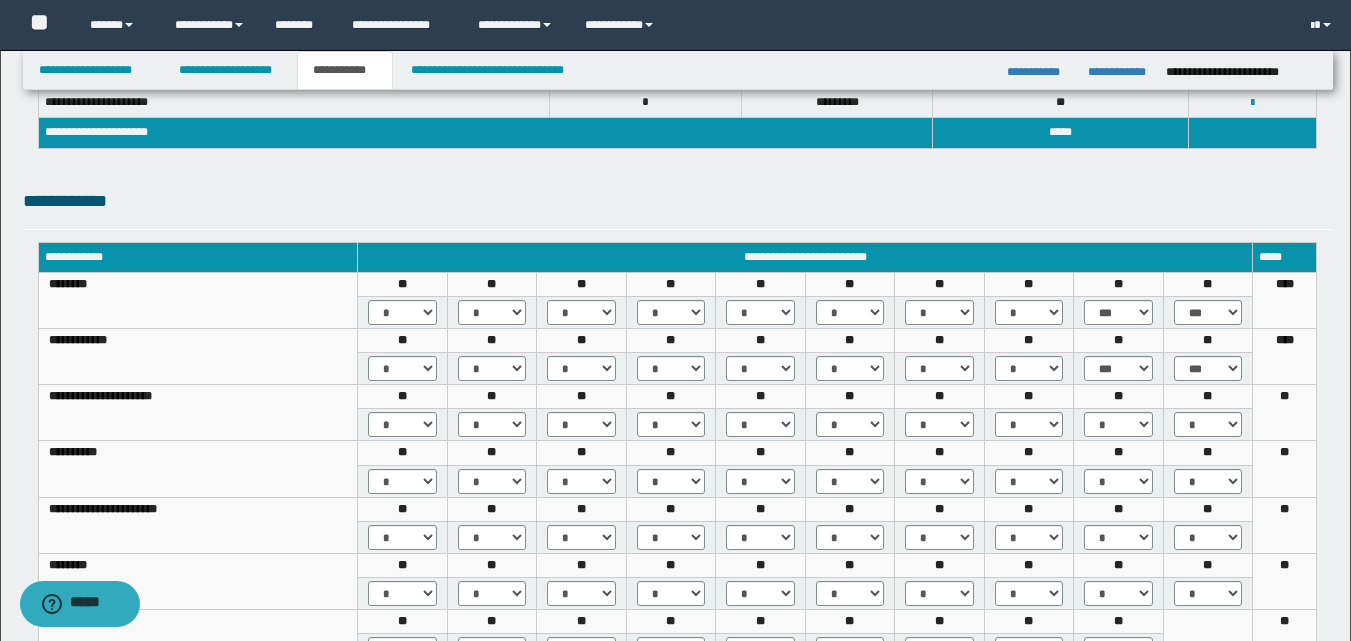 scroll, scrollTop: 300, scrollLeft: 0, axis: vertical 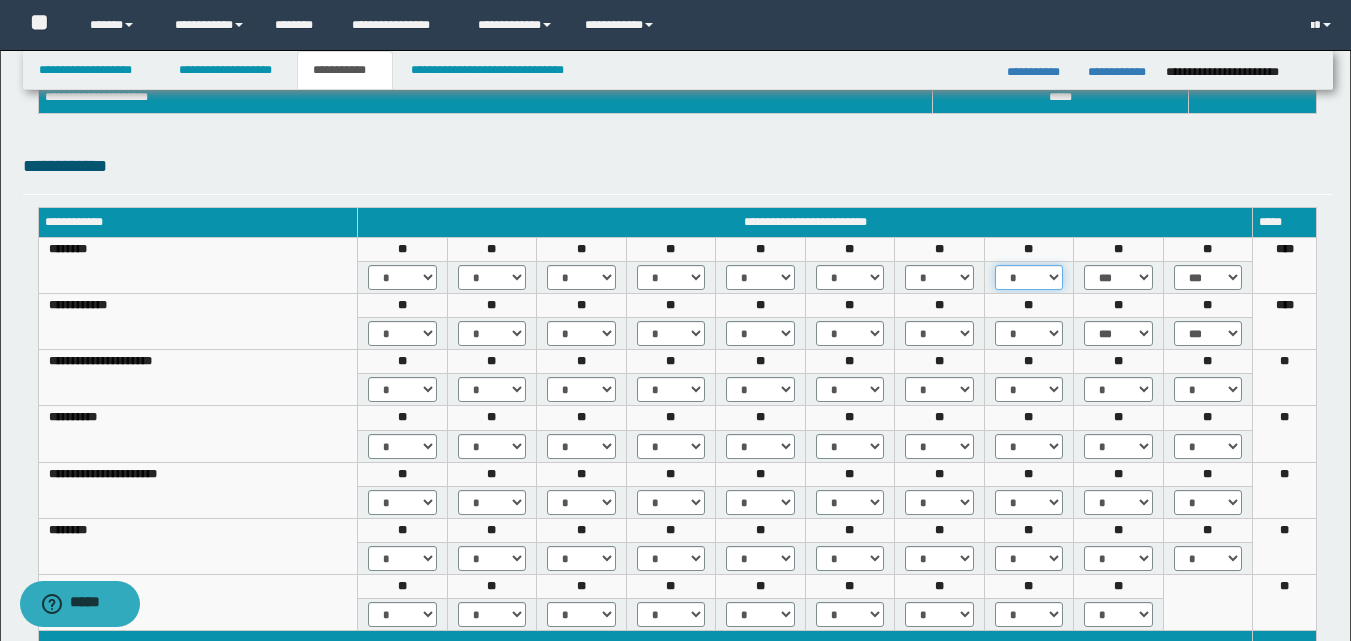click on "* *** *** ***" at bounding box center [1029, 277] 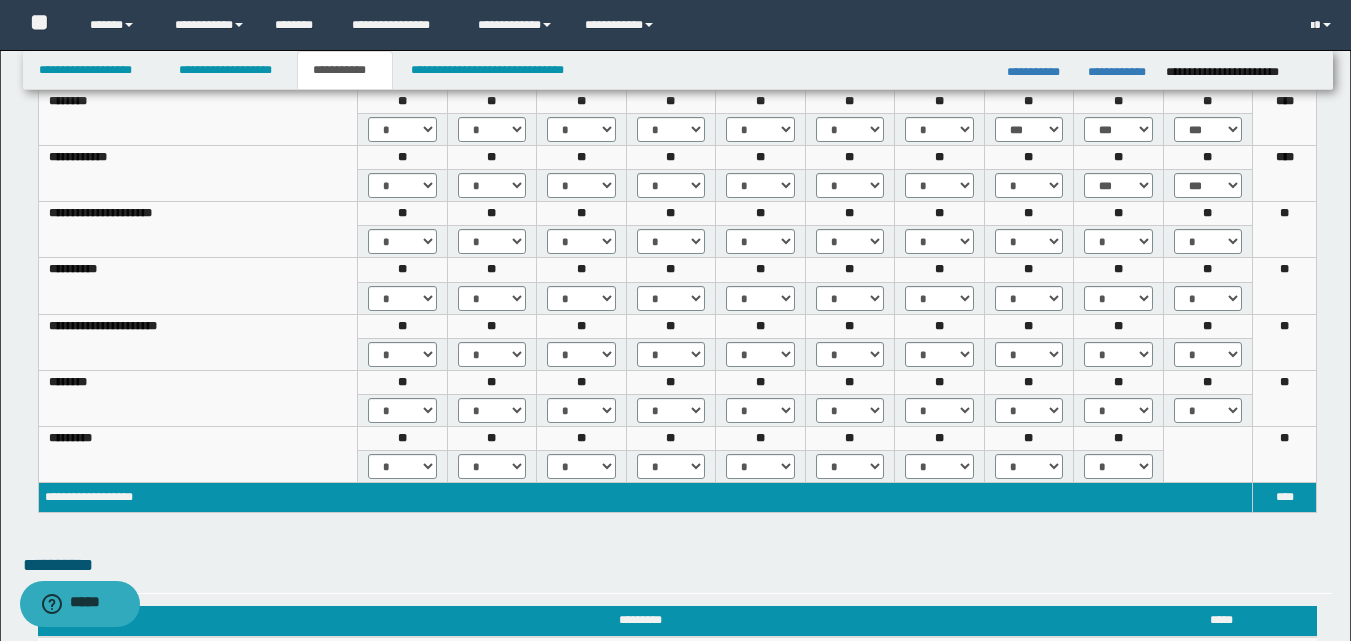 scroll, scrollTop: 400, scrollLeft: 0, axis: vertical 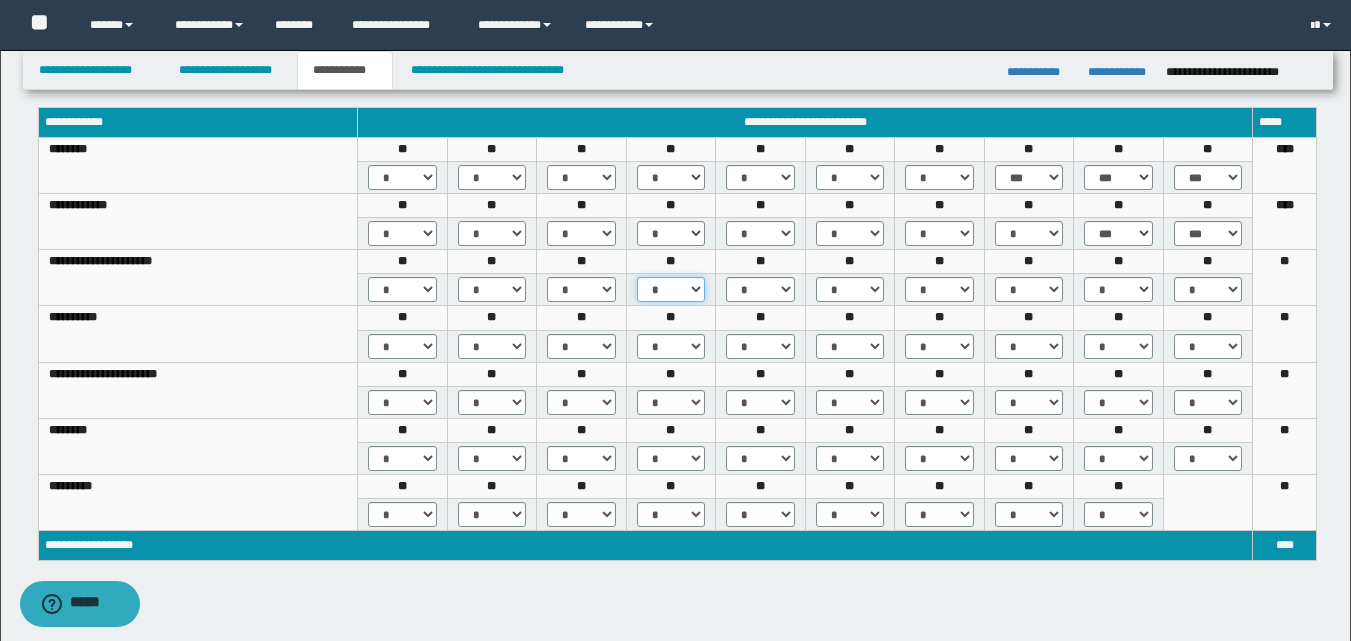 click on "* *** *** ***" at bounding box center (671, 289) 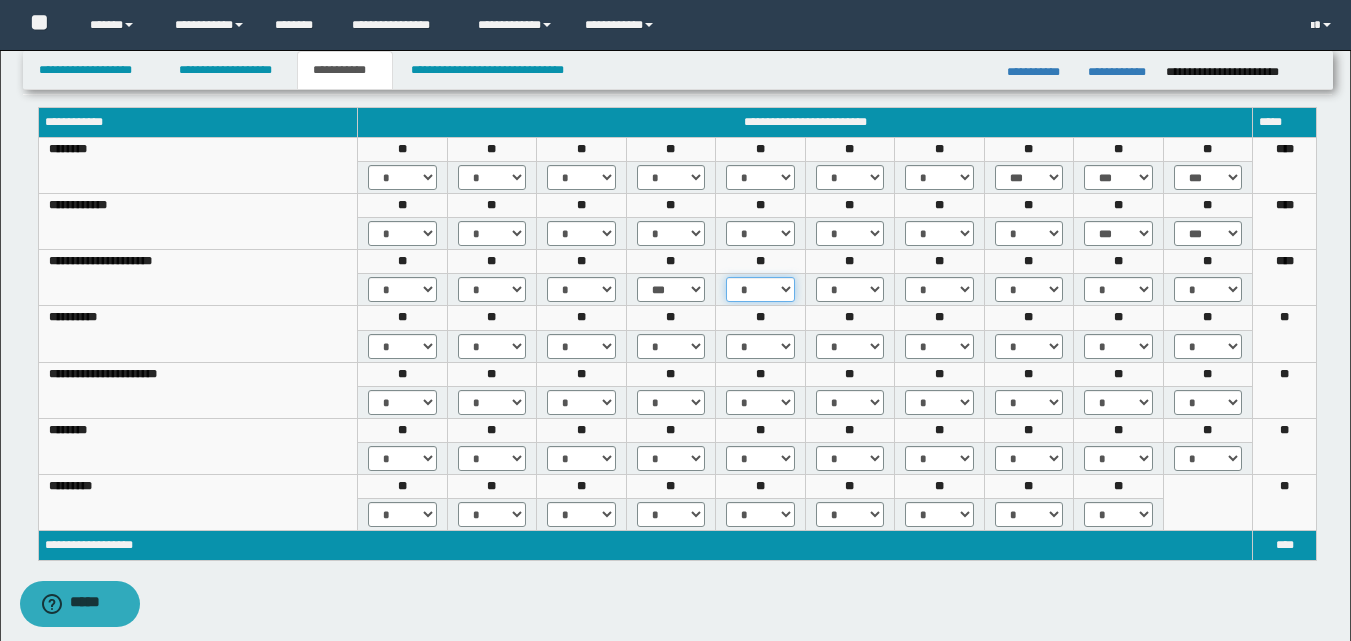 click on "* *** *** ***" at bounding box center (760, 289) 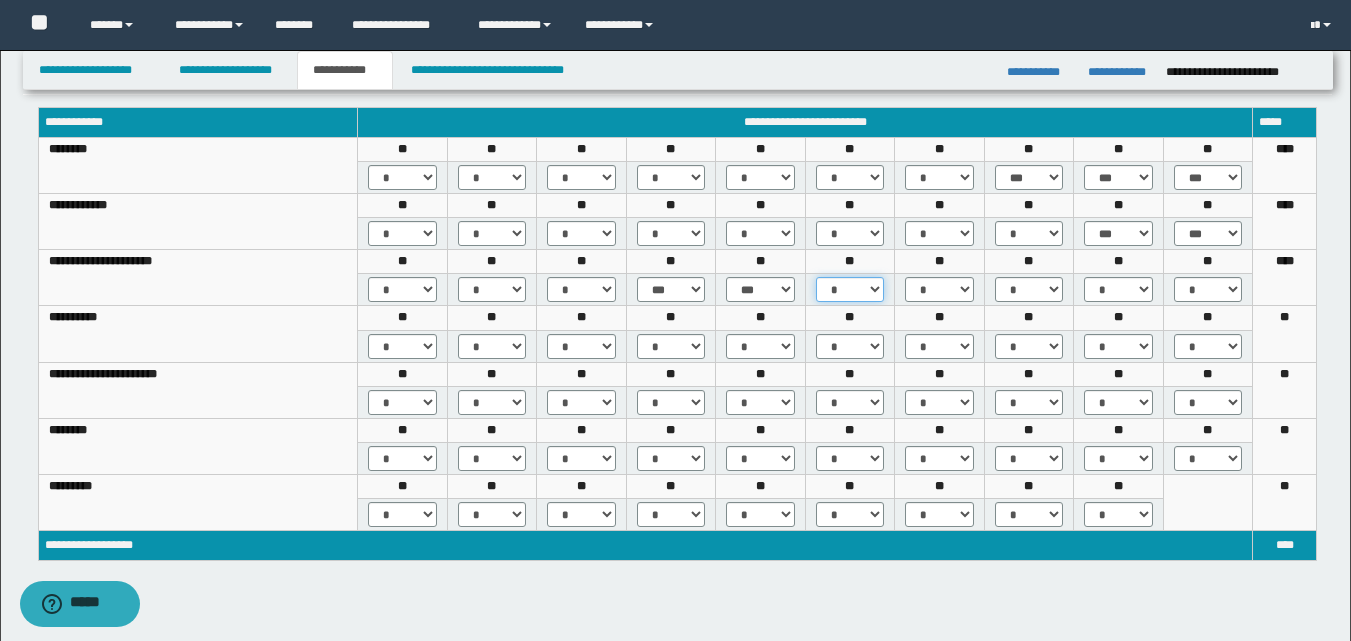 drag, startPoint x: 879, startPoint y: 286, endPoint x: 875, endPoint y: 299, distance: 13.601471 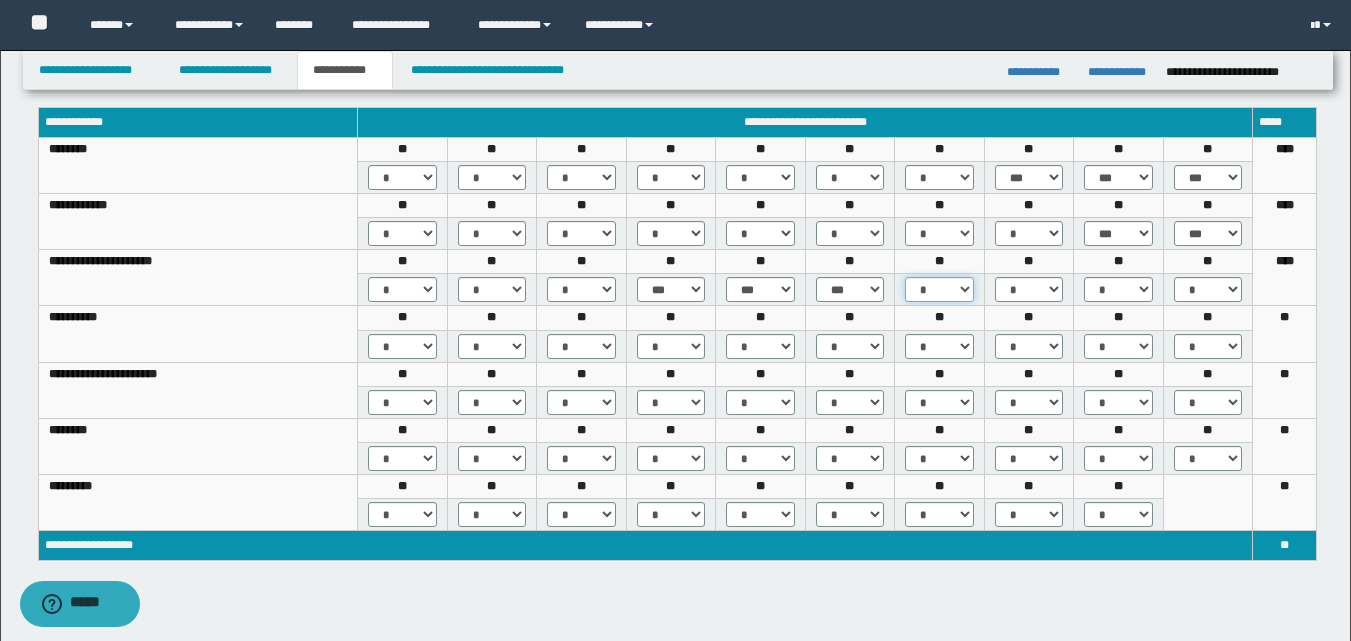 click on "* *** *** ***" at bounding box center (939, 289) 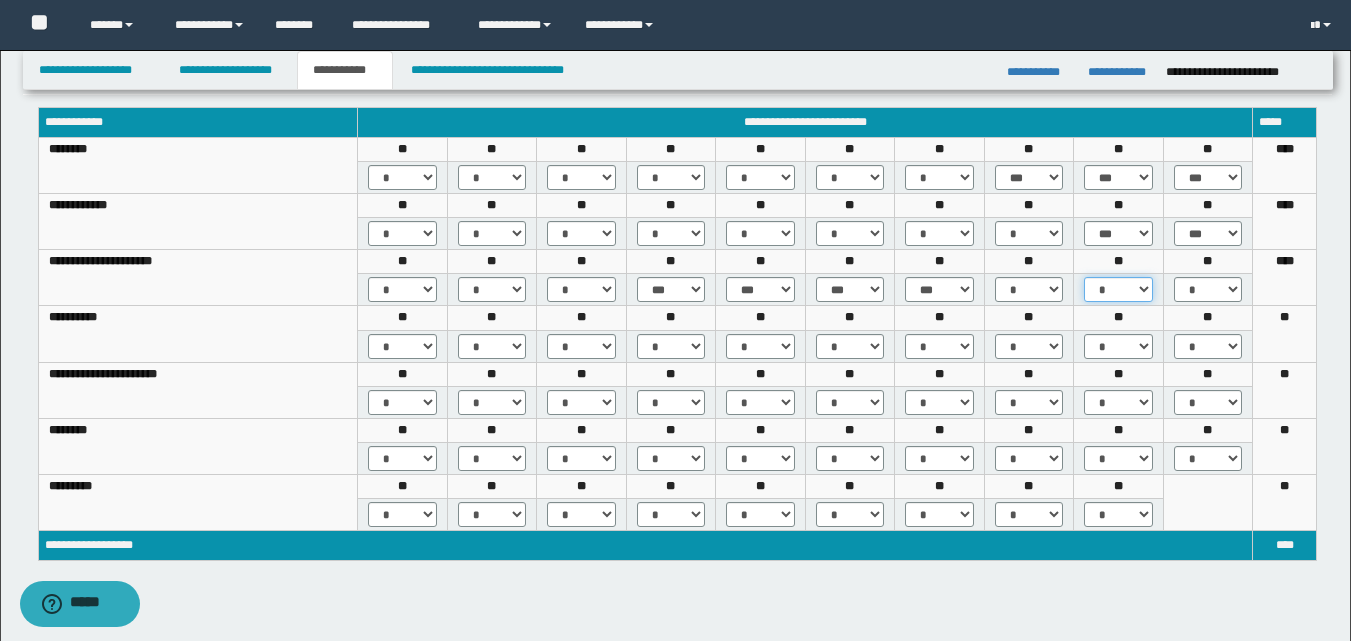 click on "* *** *** ***" at bounding box center [1118, 289] 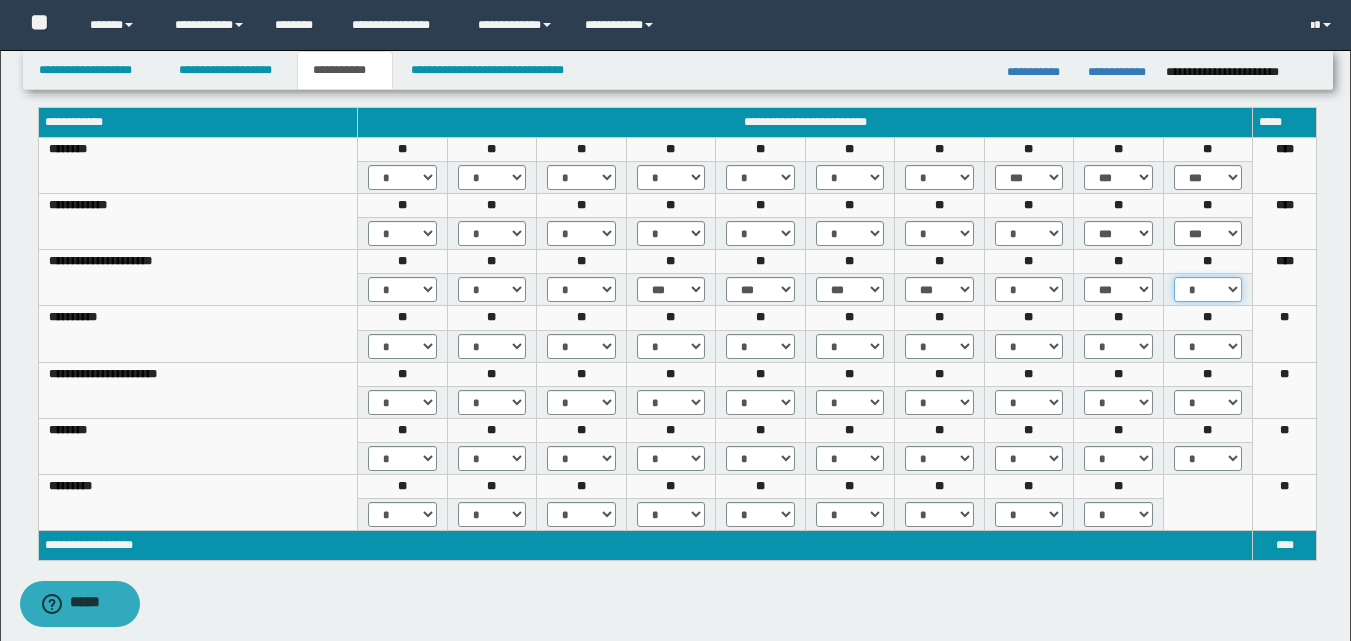 click on "* *** *** ***" at bounding box center [1208, 289] 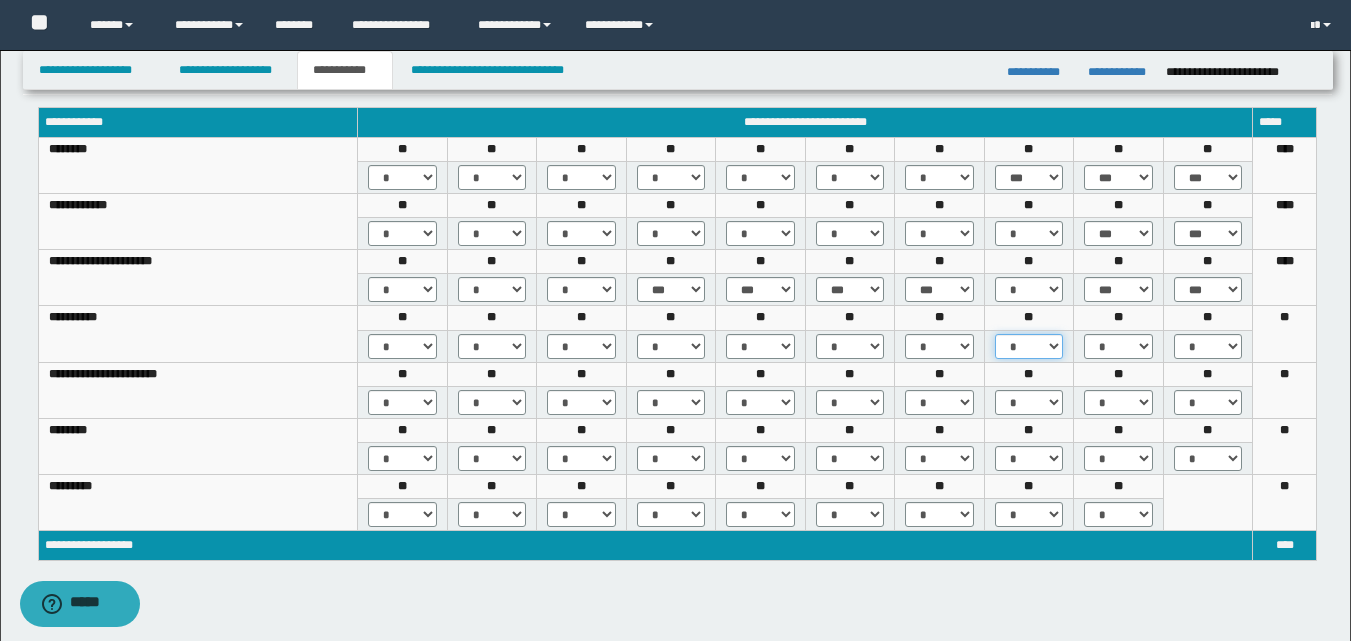 click on "* *** *** ***" at bounding box center (1029, 346) 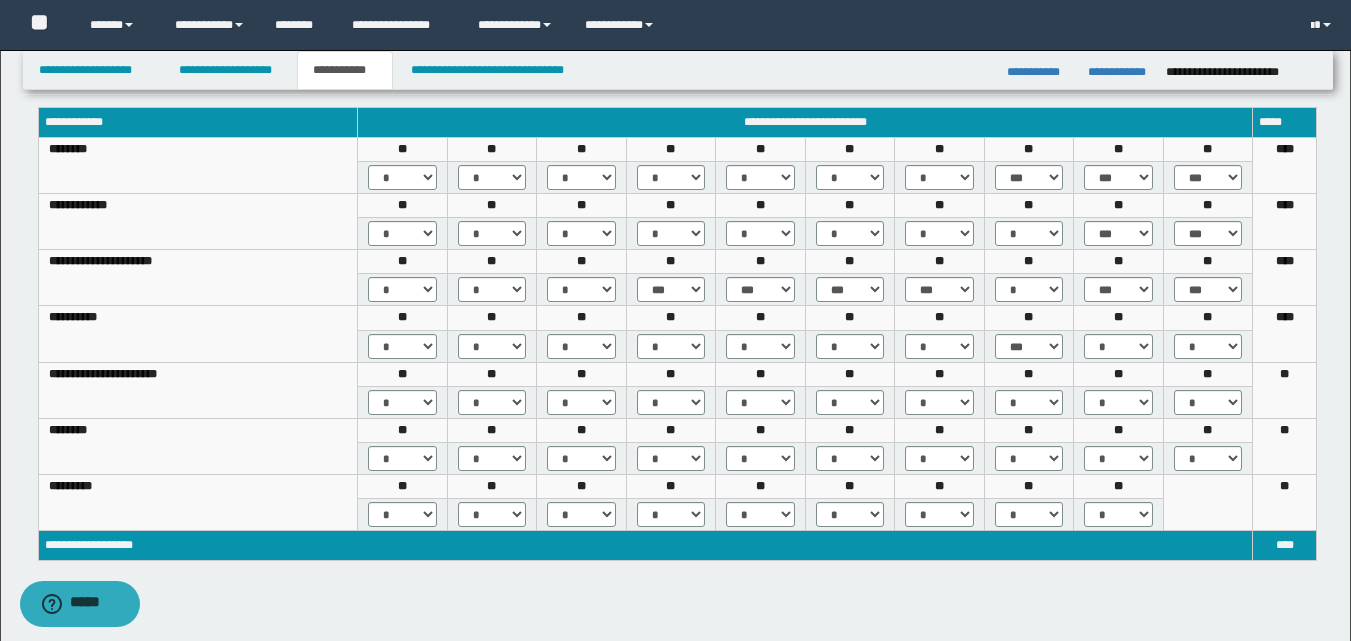 scroll, scrollTop: 500, scrollLeft: 0, axis: vertical 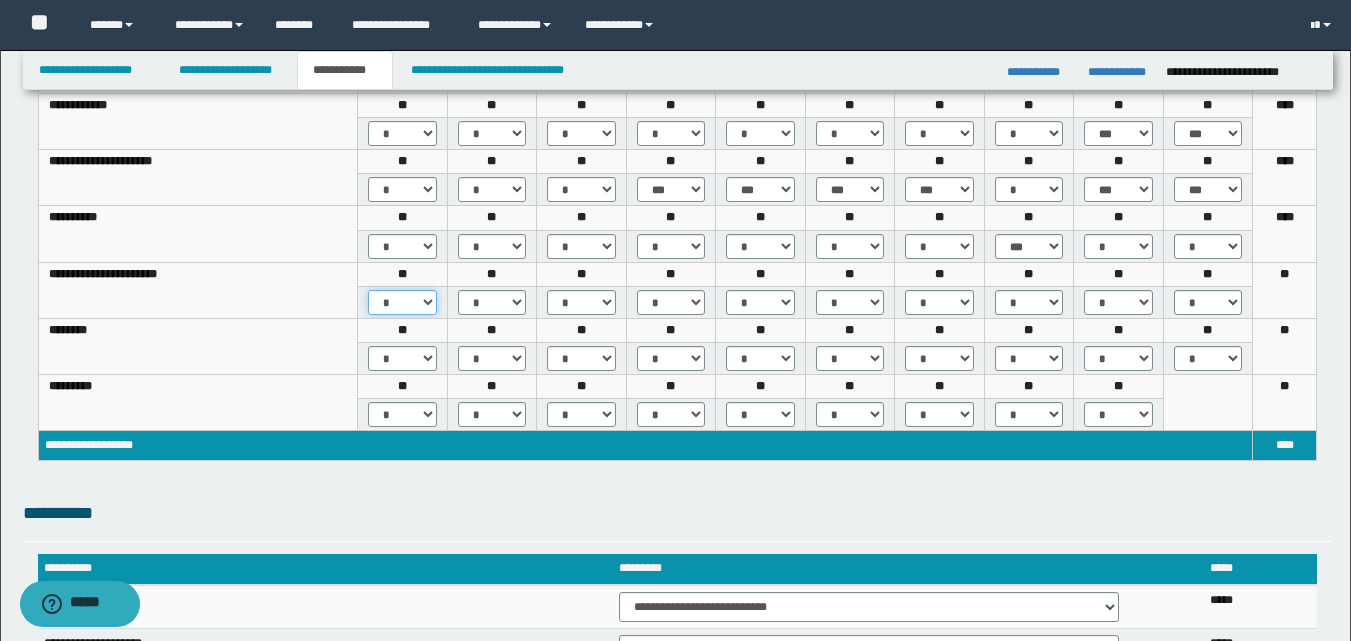 click on "* *** *** ***" at bounding box center [402, 302] 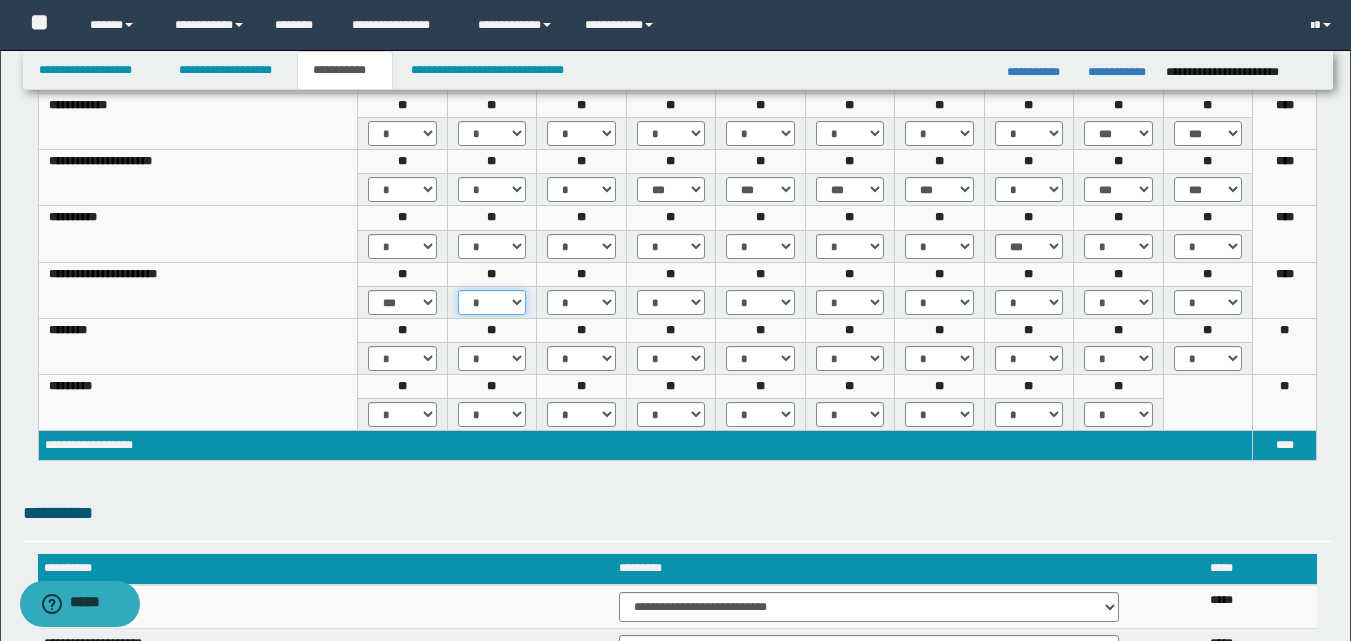 drag, startPoint x: 514, startPoint y: 304, endPoint x: 512, endPoint y: 314, distance: 10.198039 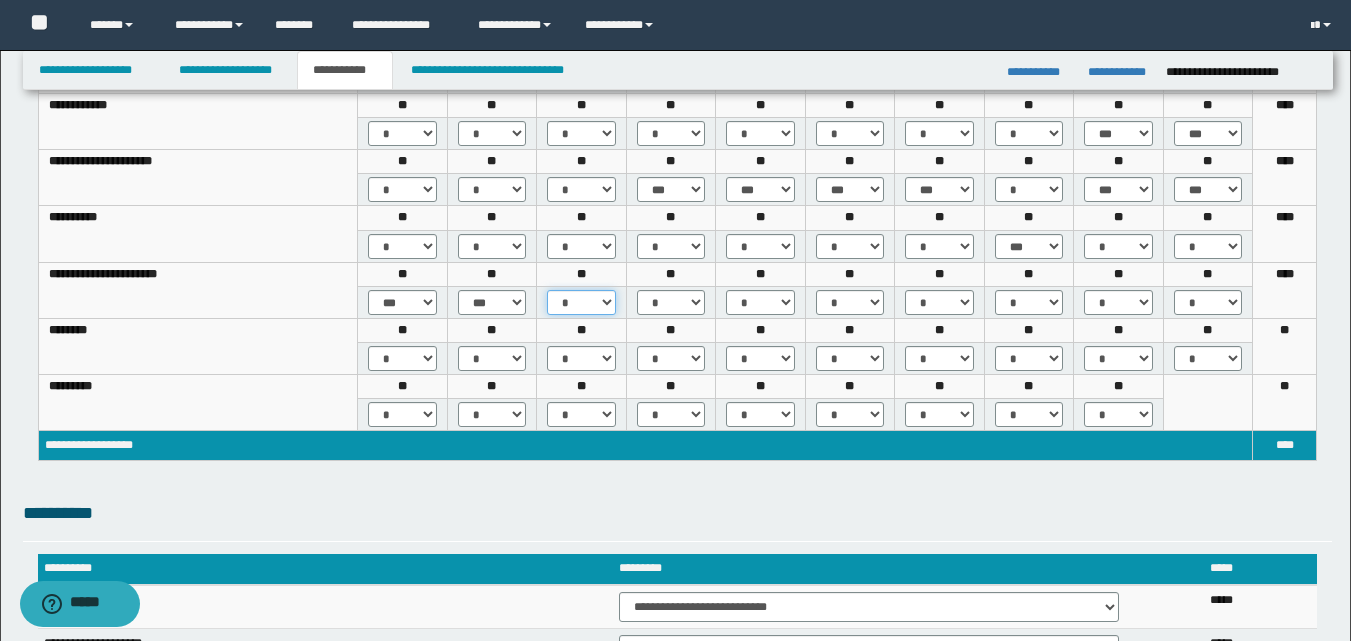 drag, startPoint x: 607, startPoint y: 296, endPoint x: 607, endPoint y: 311, distance: 15 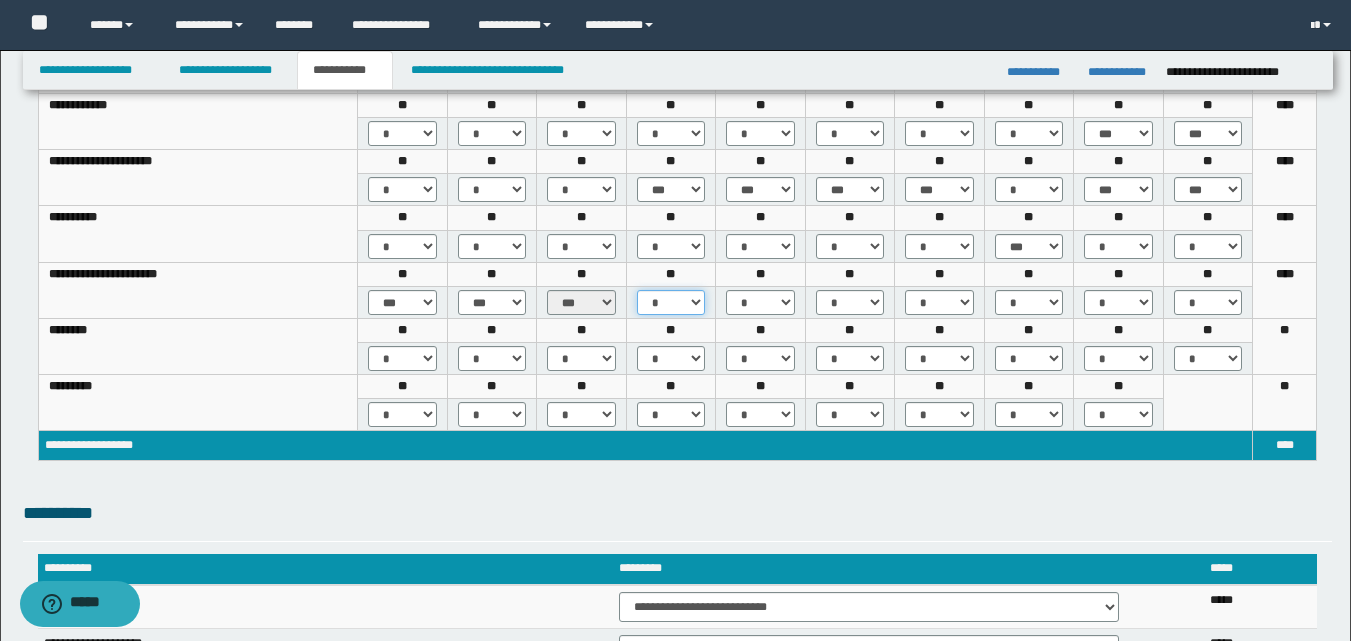 click on "* *** *** ***" at bounding box center (671, 302) 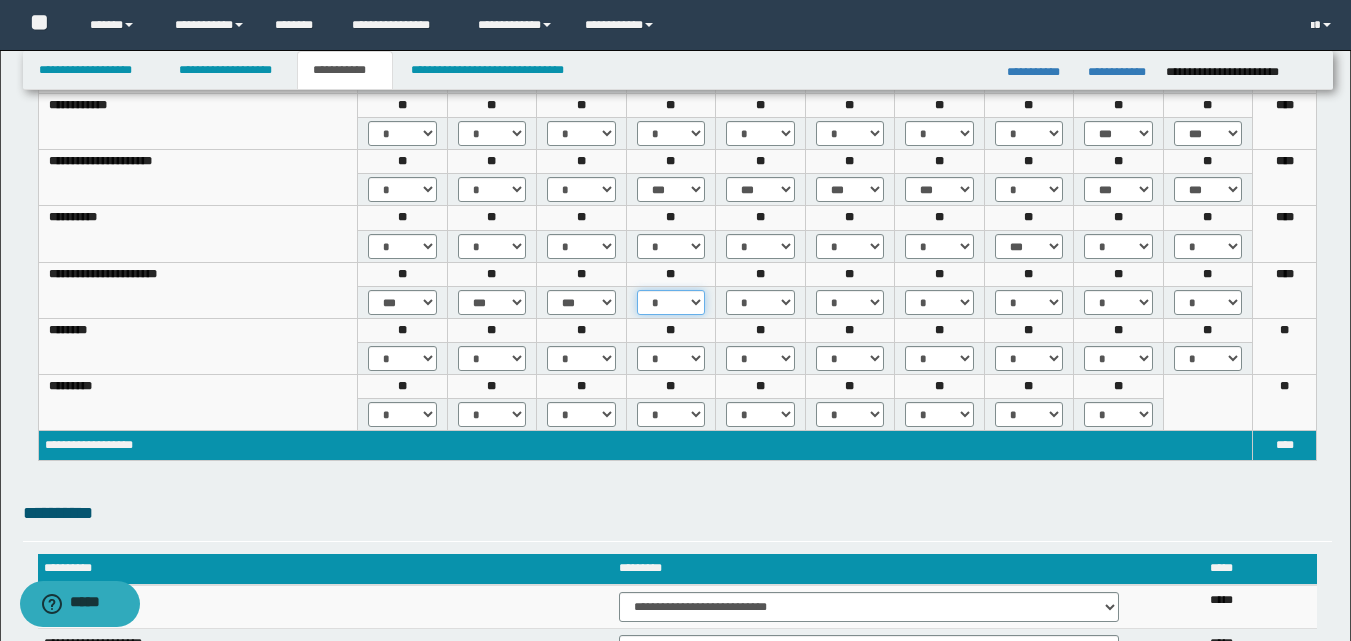 select on "***" 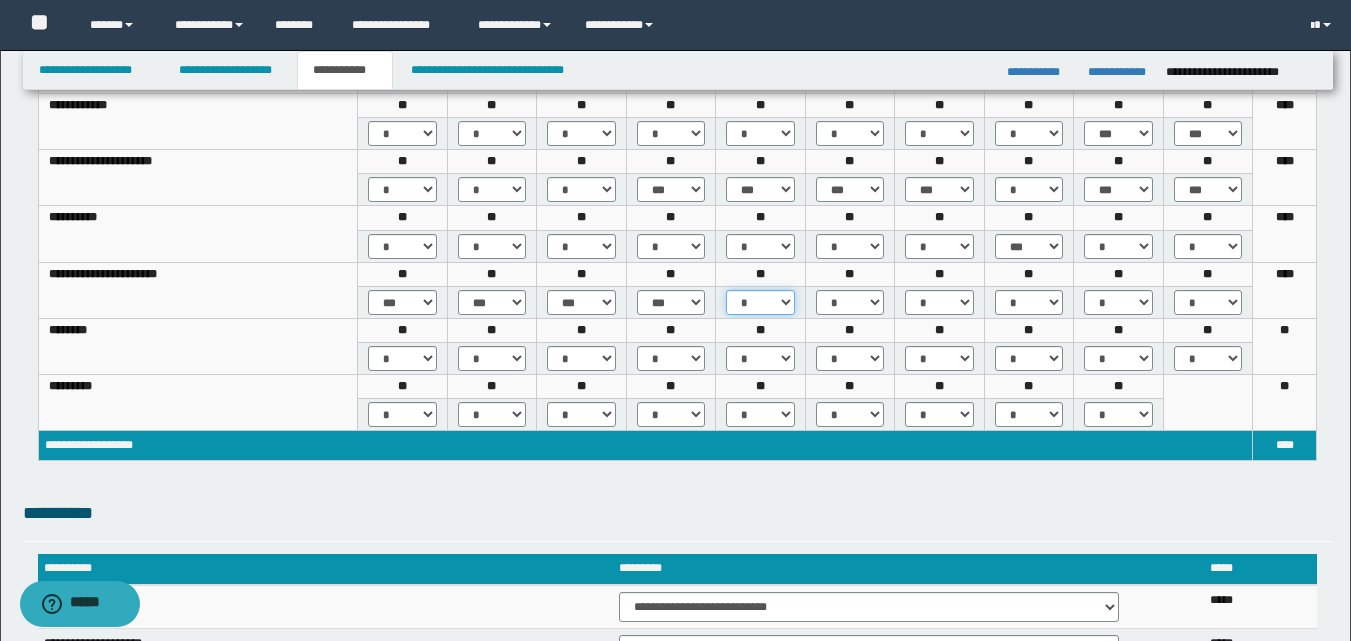click on "* *** *** ***" at bounding box center [760, 302] 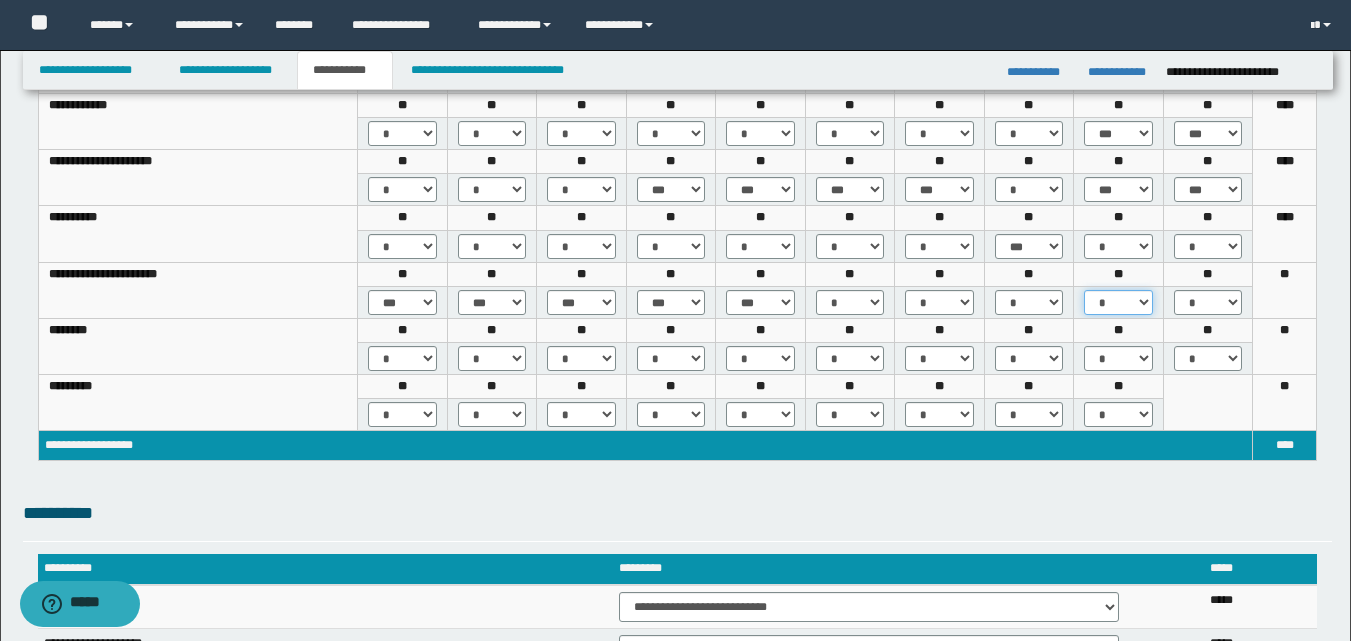 click on "* *** *** ***" at bounding box center [1118, 302] 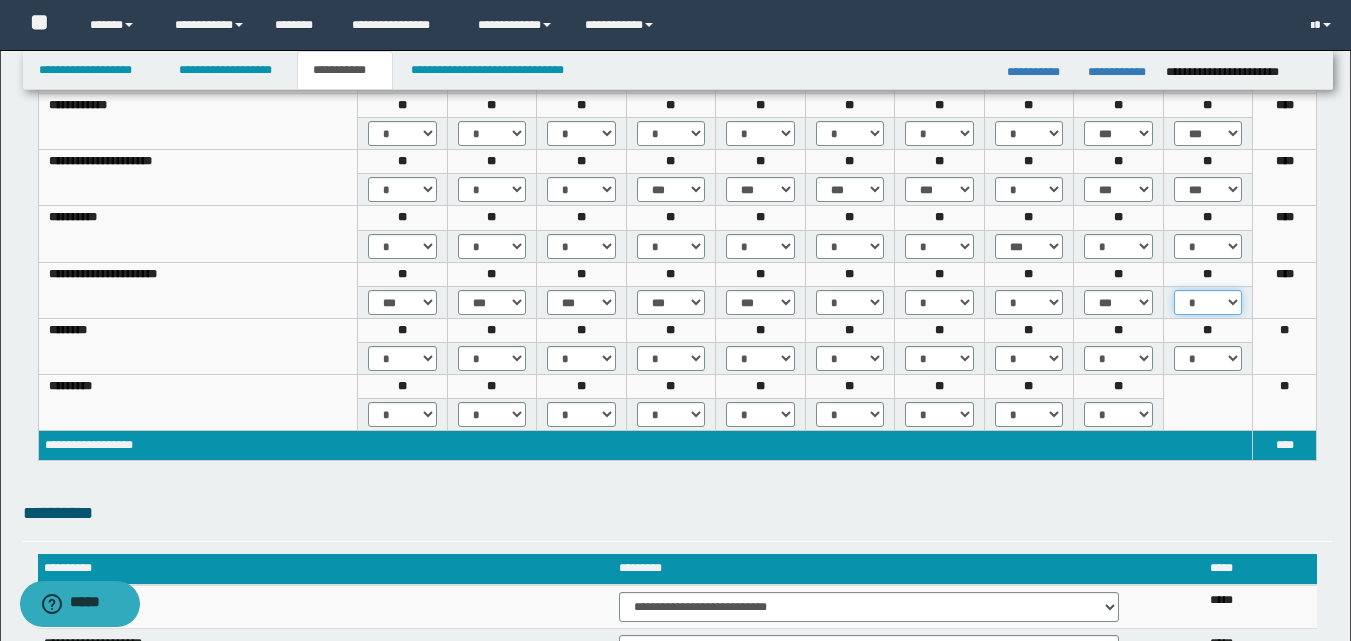 click on "* *** *** ***" at bounding box center [1208, 302] 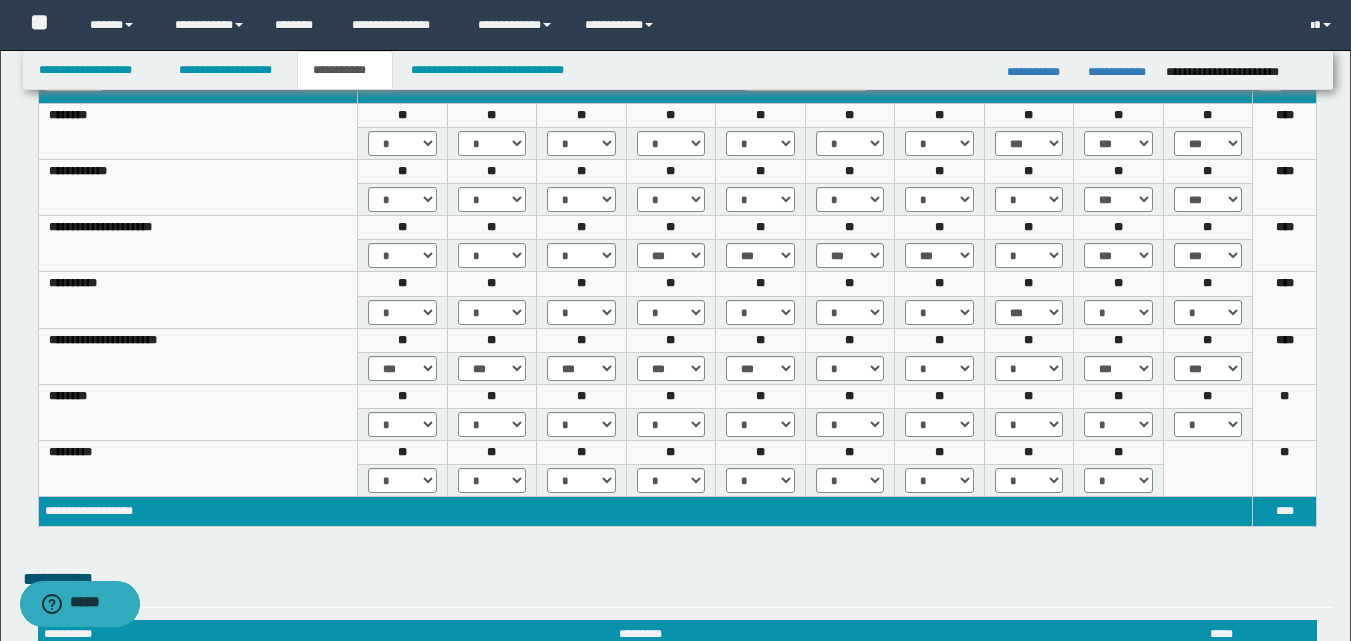 scroll, scrollTop: 400, scrollLeft: 0, axis: vertical 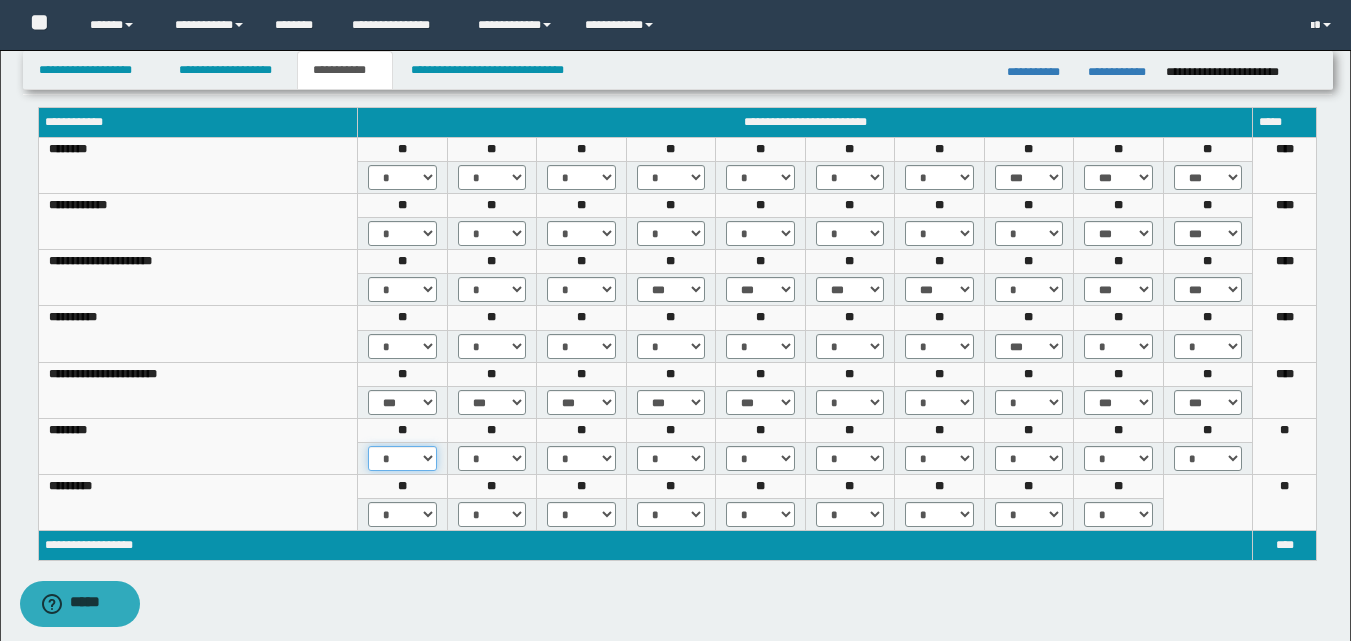 click on "* *** *** ***" at bounding box center [402, 458] 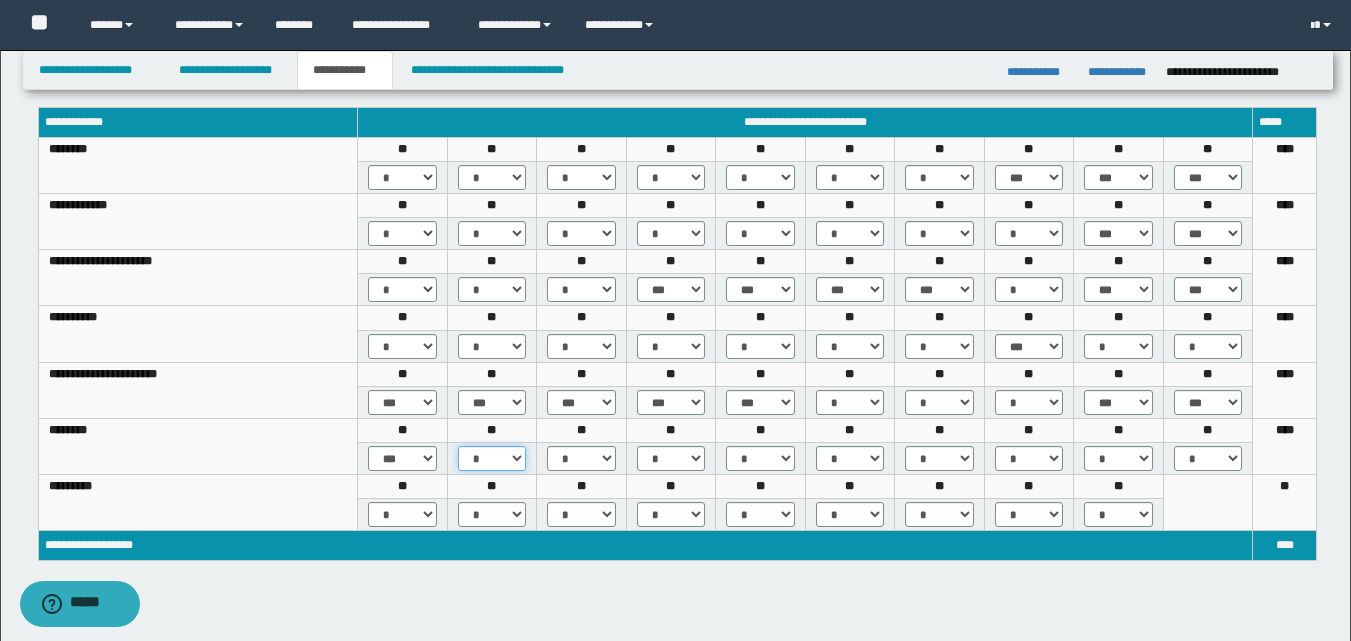 click on "* *** *** ***" at bounding box center (492, 458) 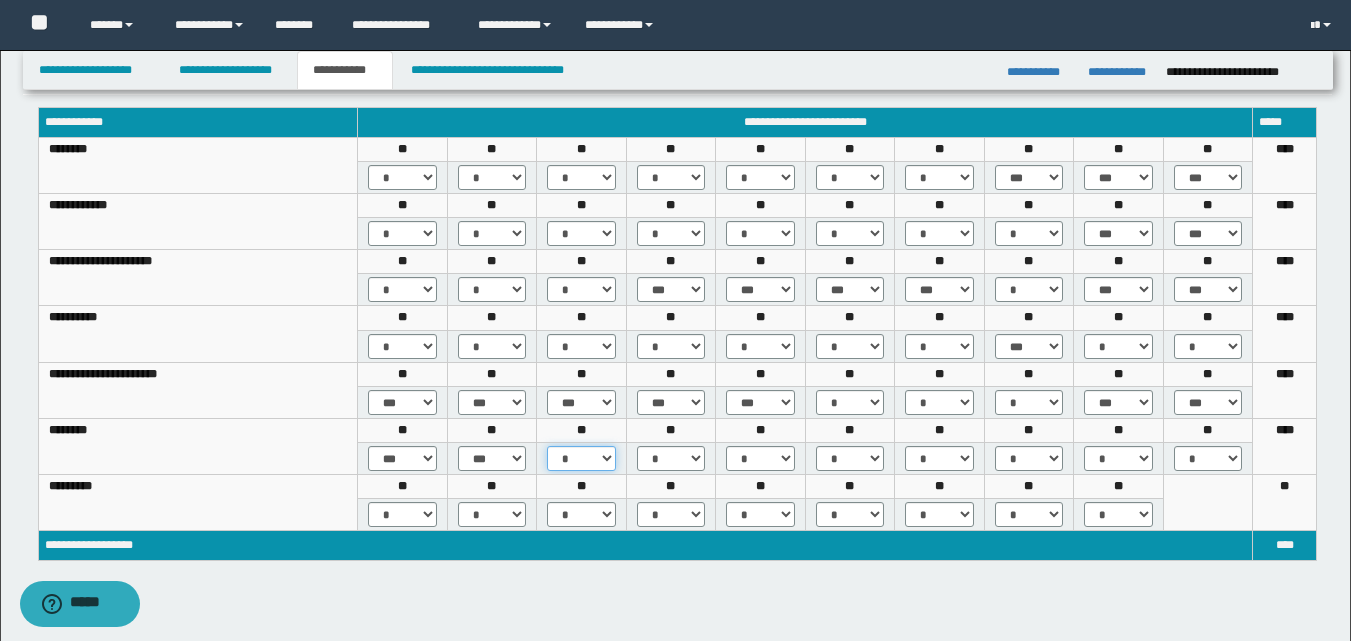click on "* *** *** ***" at bounding box center [581, 458] 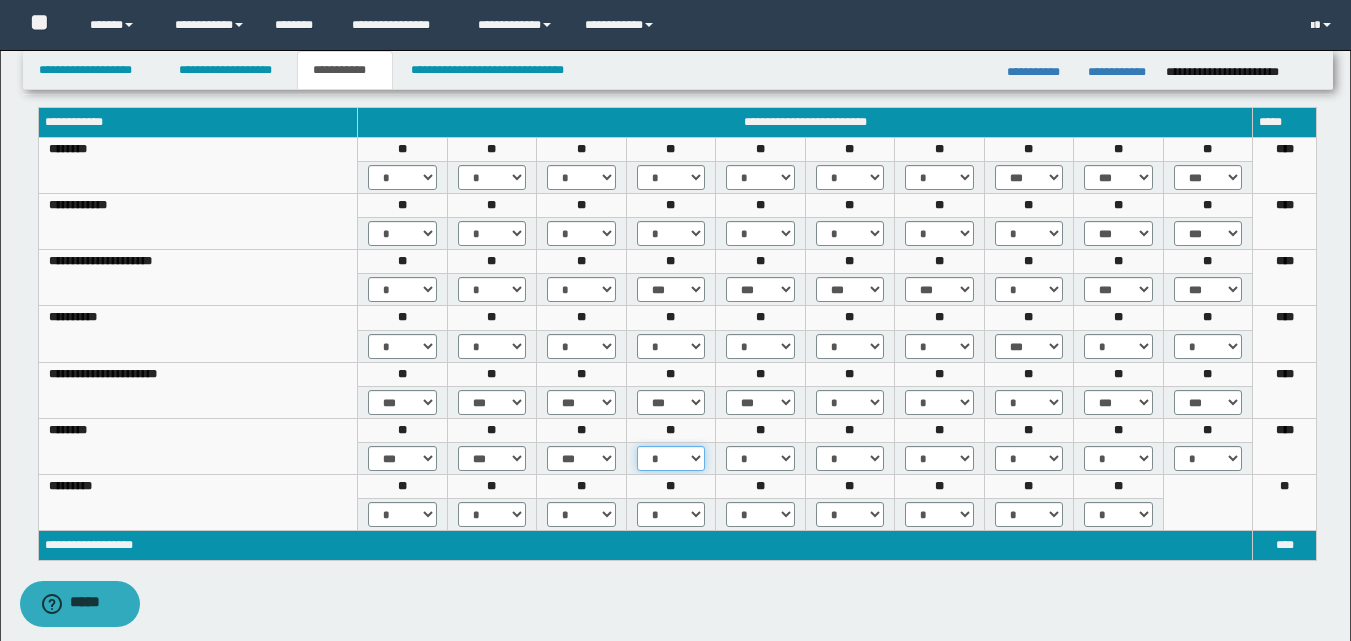 click on "* *** *** ***" at bounding box center (671, 458) 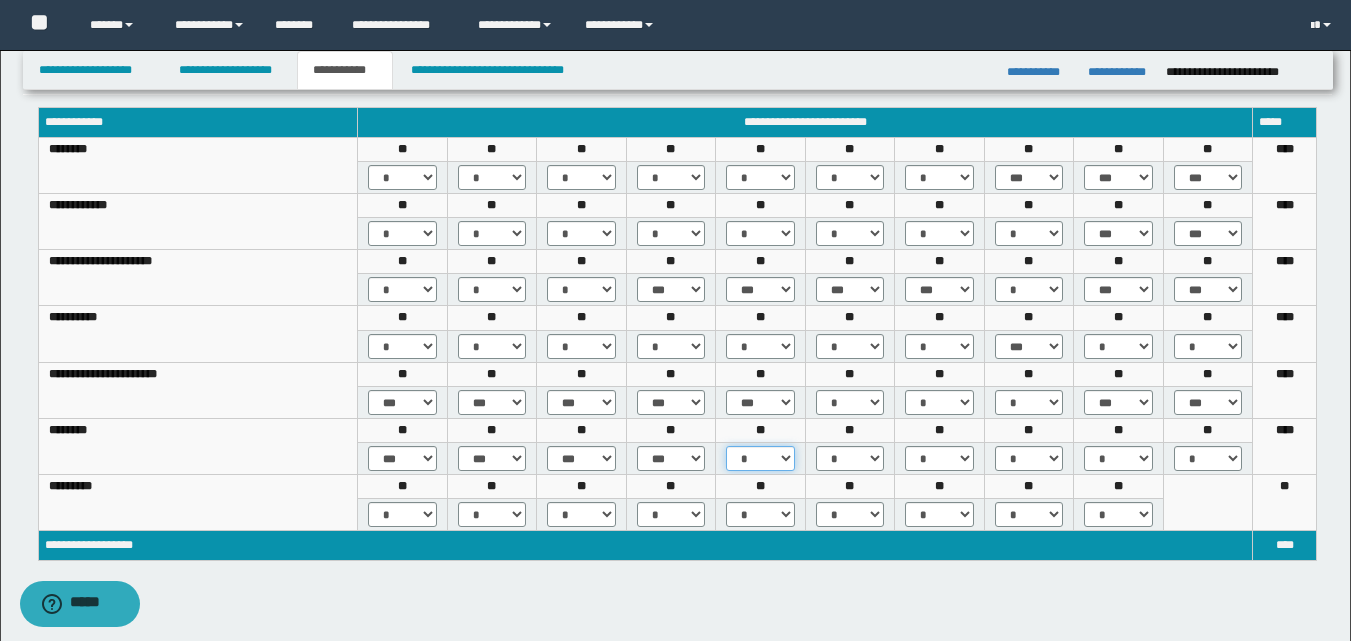click on "* *** *** ***" at bounding box center [760, 458] 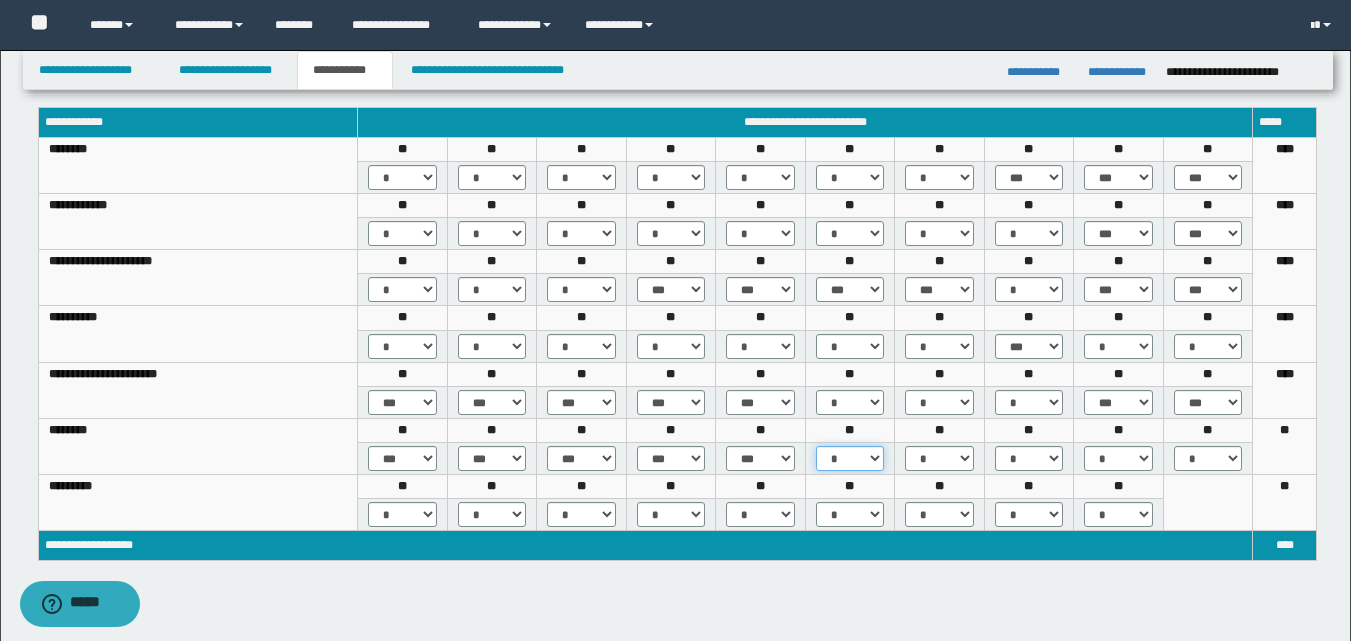 click on "* *** *** ***" at bounding box center (850, 458) 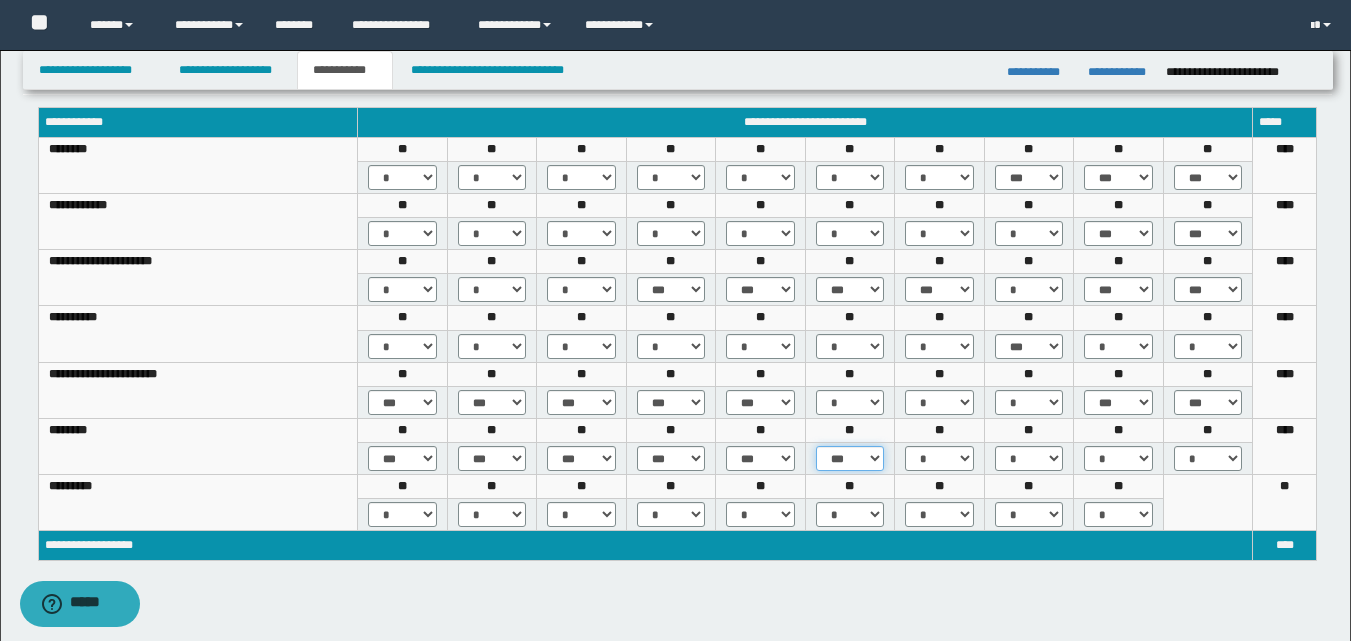 click on "* *** *** ***" at bounding box center [850, 458] 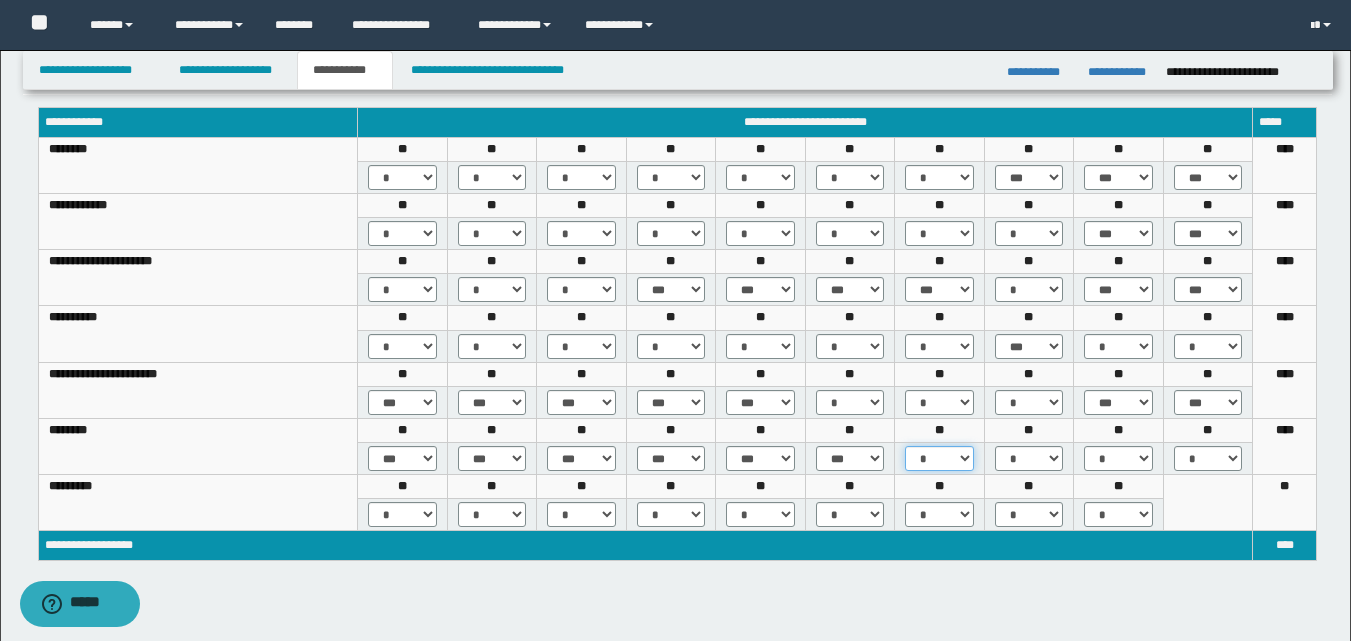 drag, startPoint x: 963, startPoint y: 455, endPoint x: 960, endPoint y: 470, distance: 15.297058 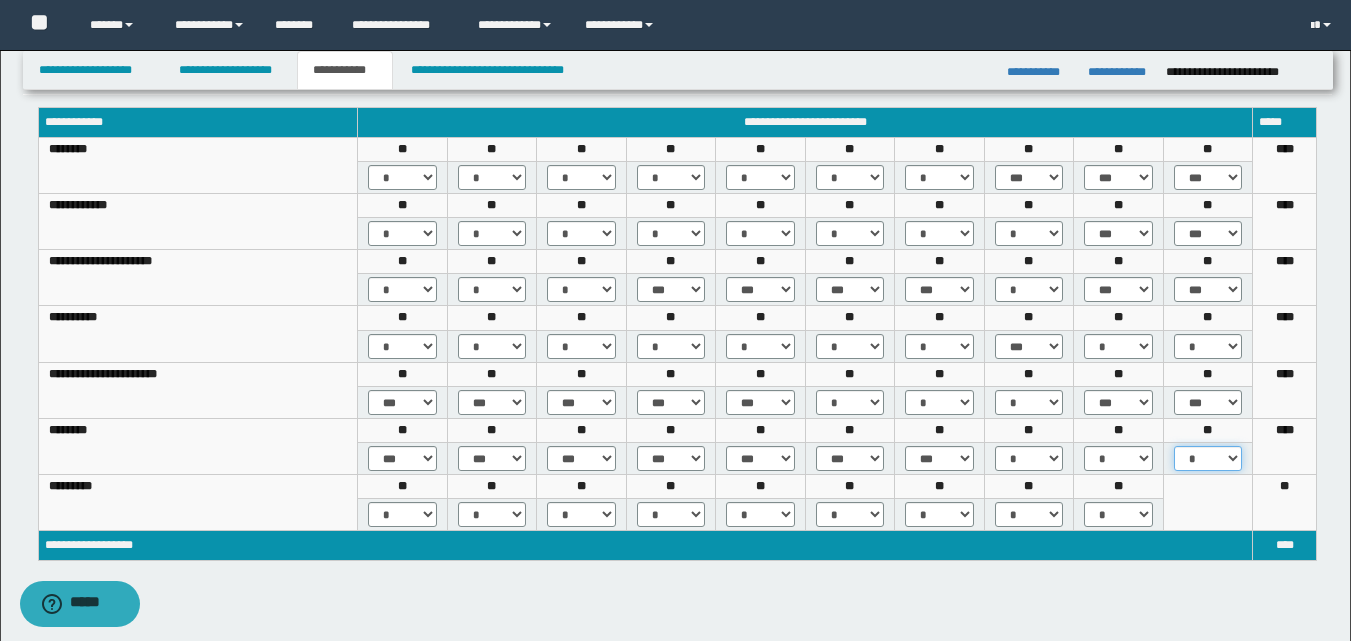 click on "* *** *** ***" at bounding box center [1208, 458] 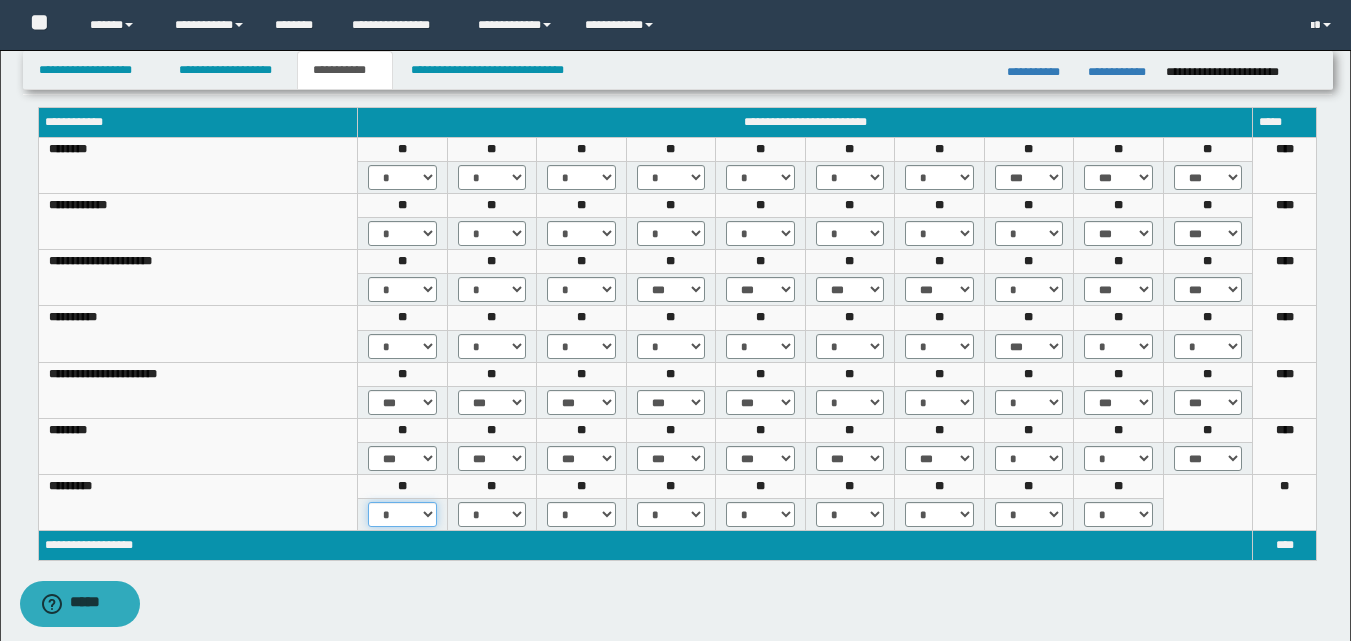 click on "* *** ***" at bounding box center [402, 514] 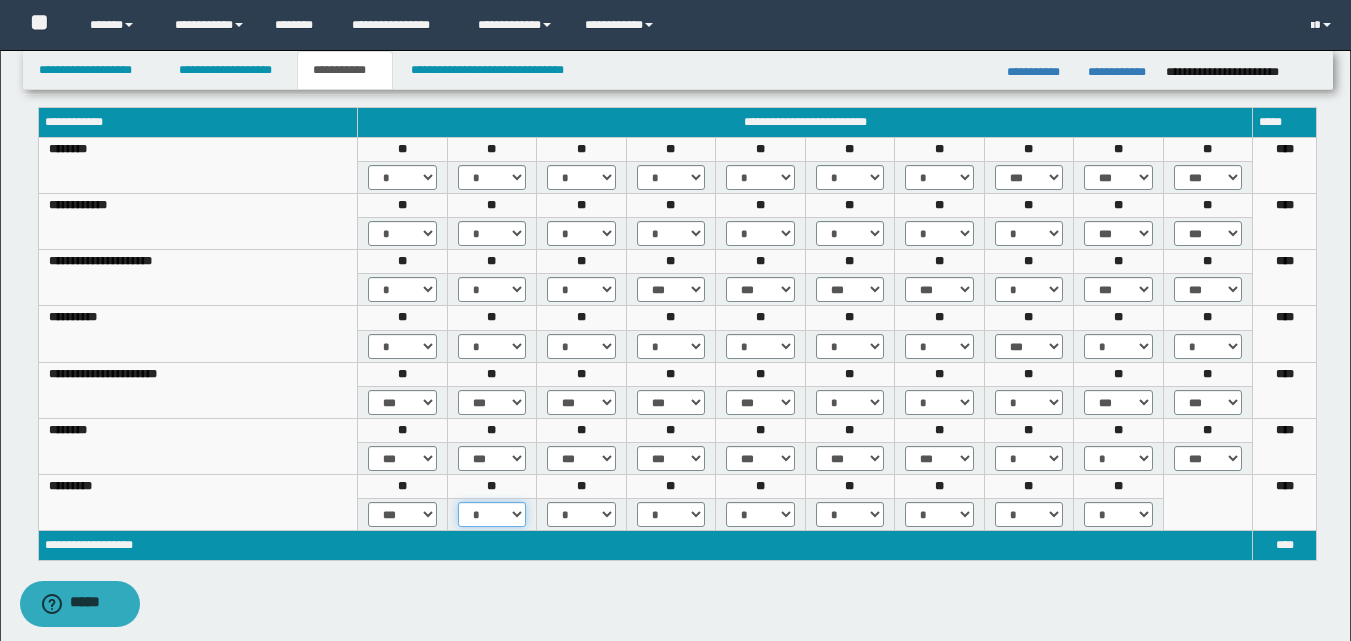 click on "* *** ***" at bounding box center [492, 514] 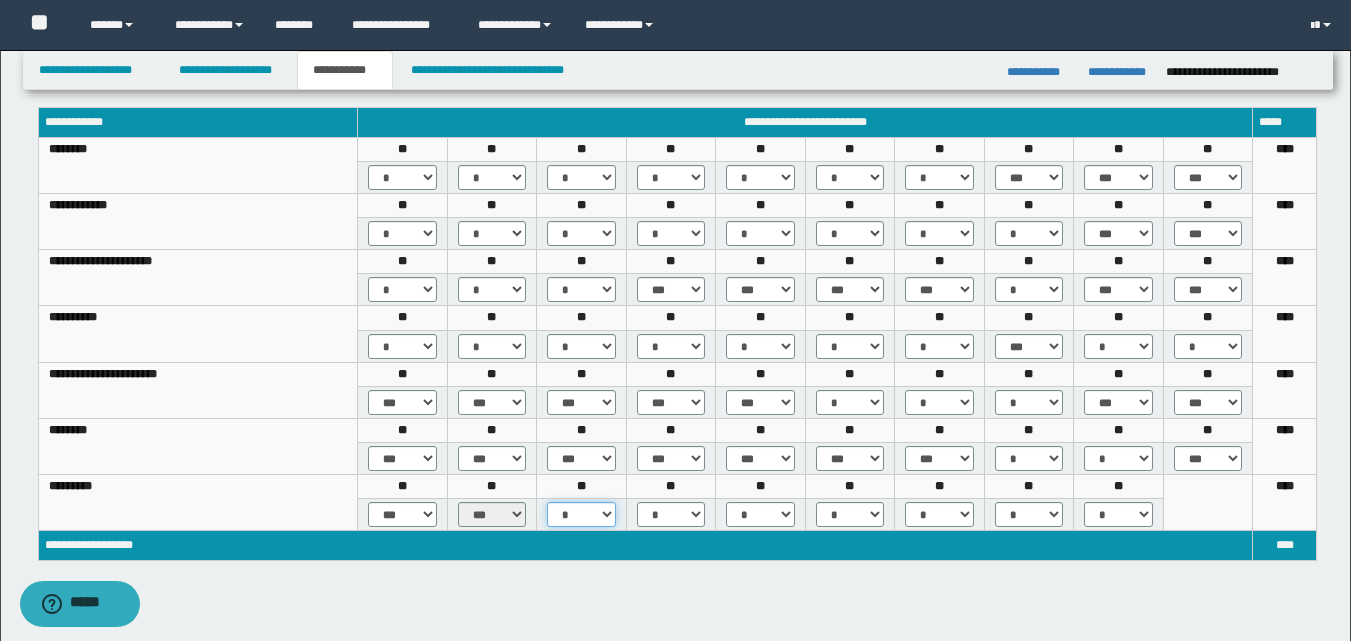 click on "* *** ***" at bounding box center [581, 514] 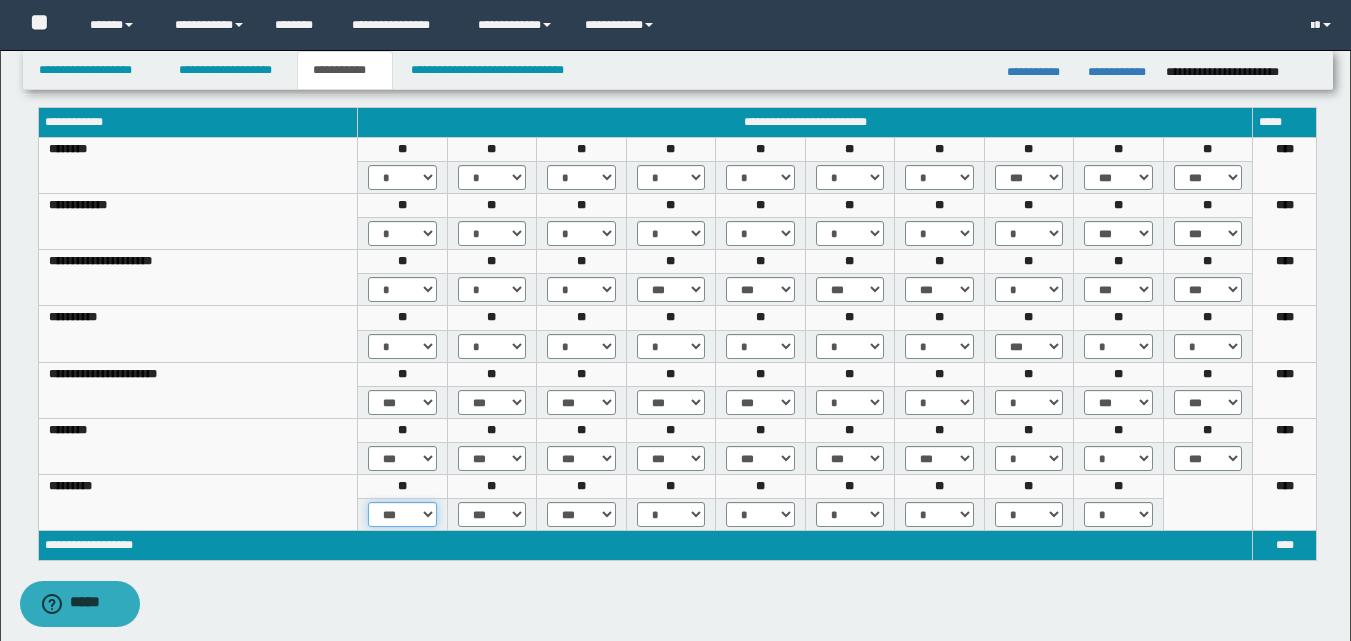 click on "* *** ***" at bounding box center [402, 514] 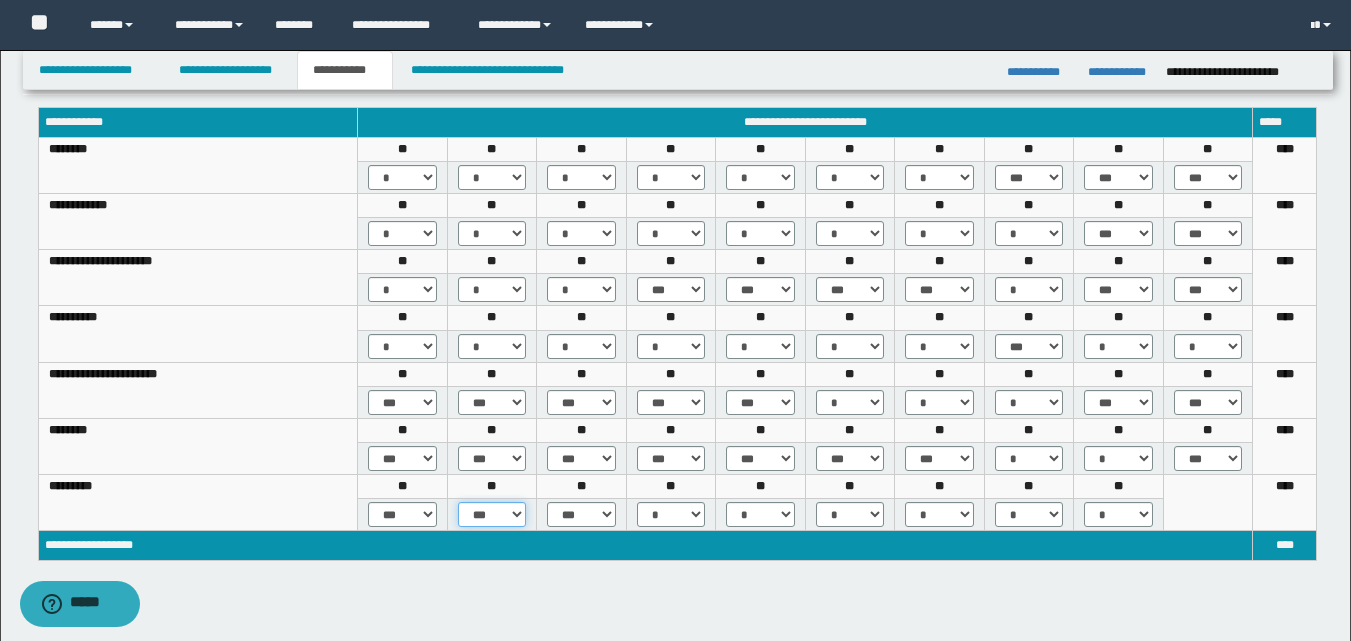 click on "* *** ***" at bounding box center (492, 514) 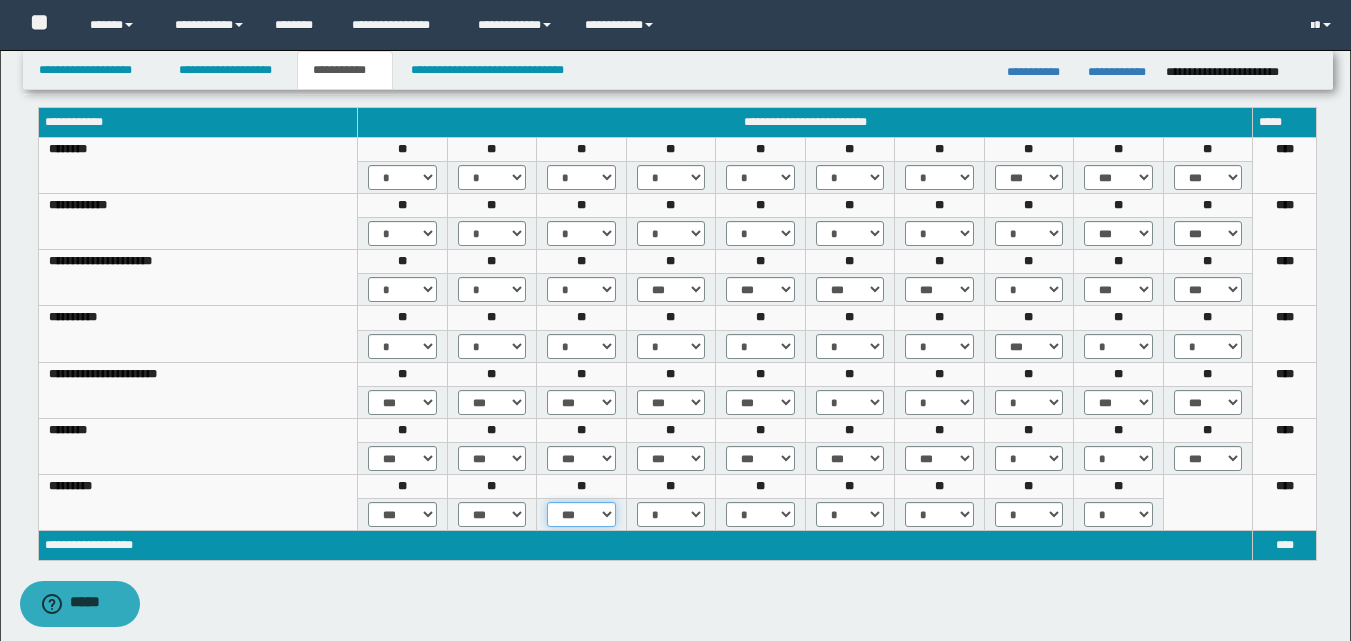 click on "* *** ***" at bounding box center [581, 514] 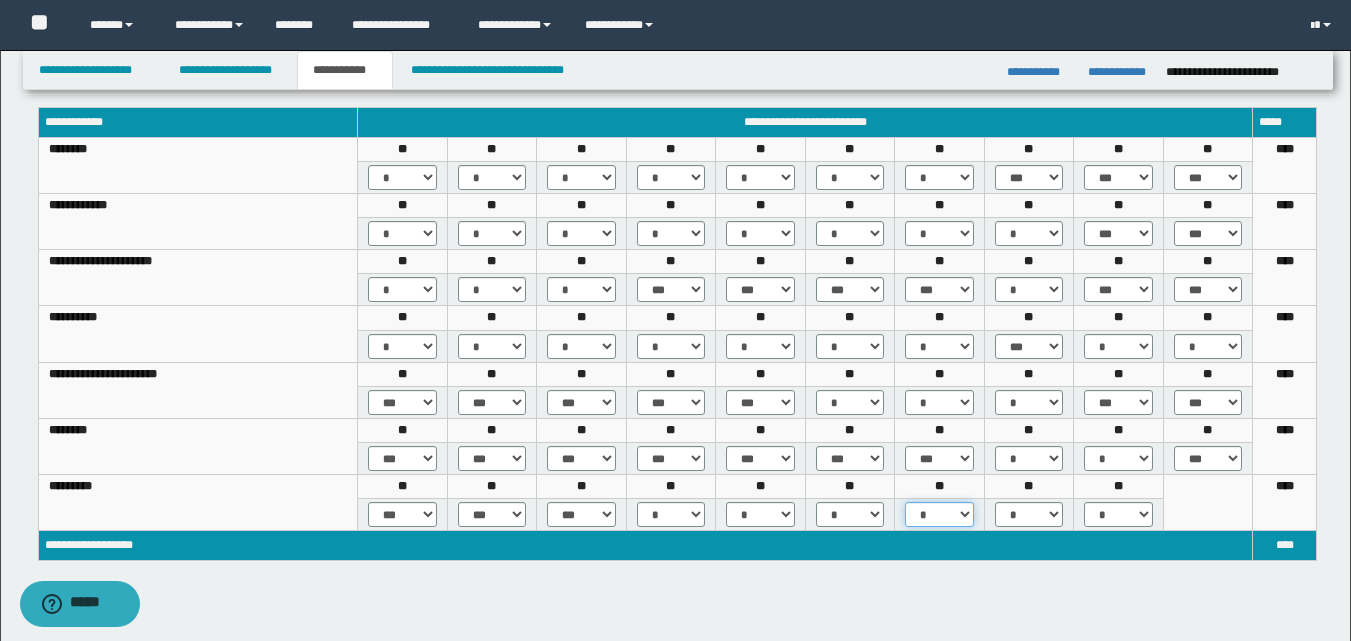 click on "* *** *** ***" at bounding box center [939, 514] 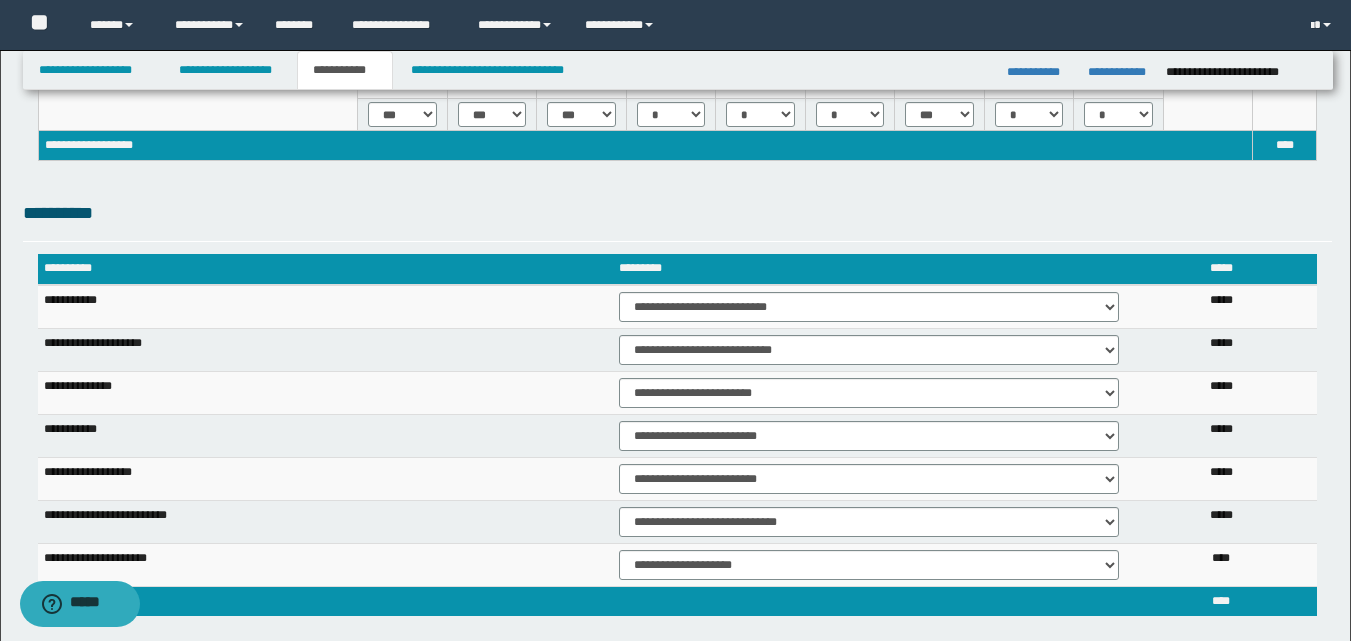 scroll, scrollTop: 900, scrollLeft: 0, axis: vertical 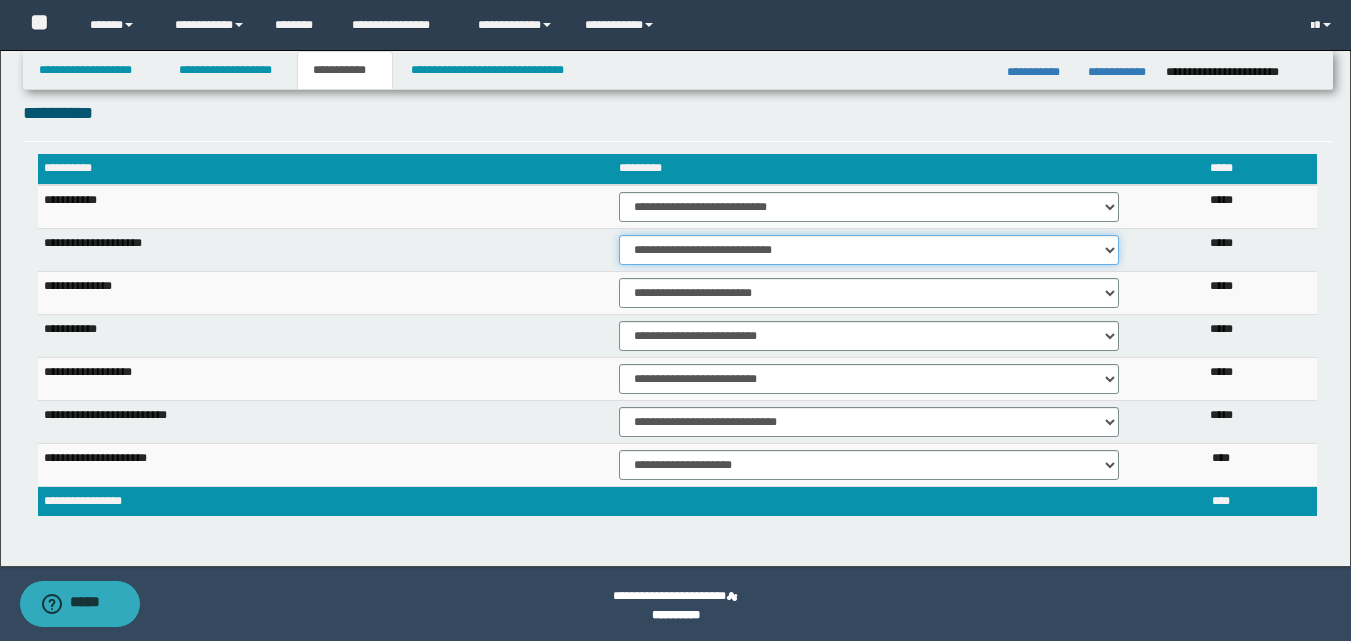 click on "**********" at bounding box center [869, 250] 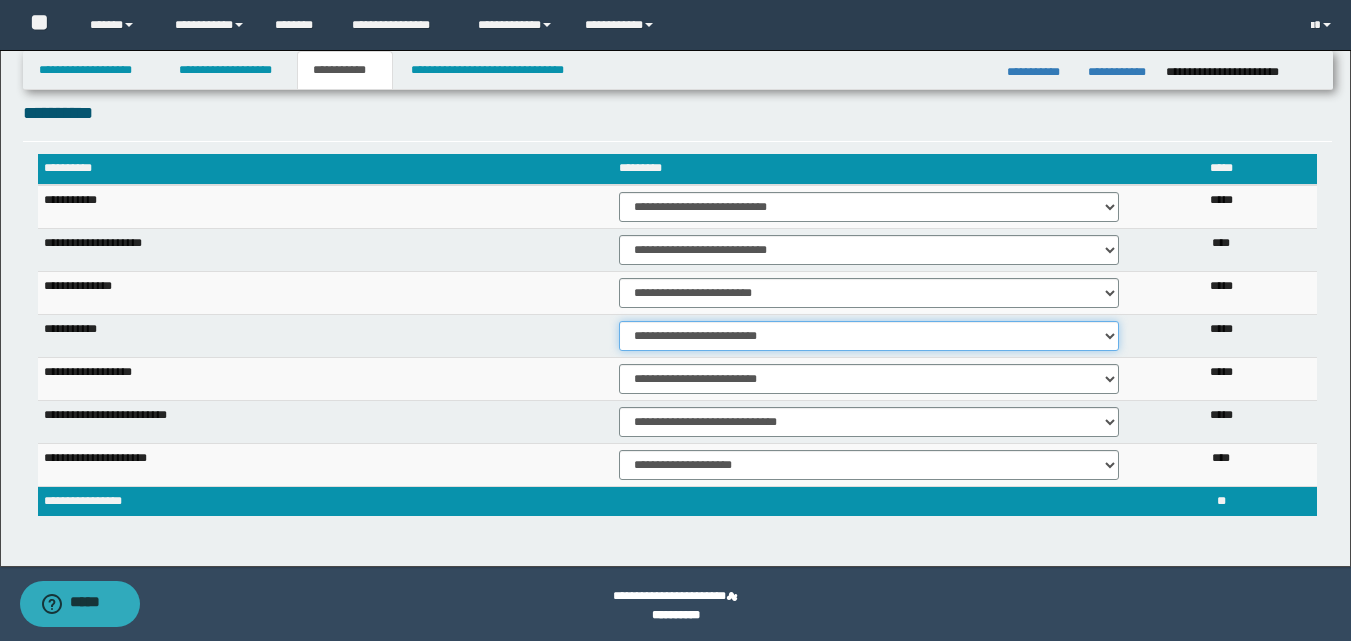 click on "**********" at bounding box center (869, 336) 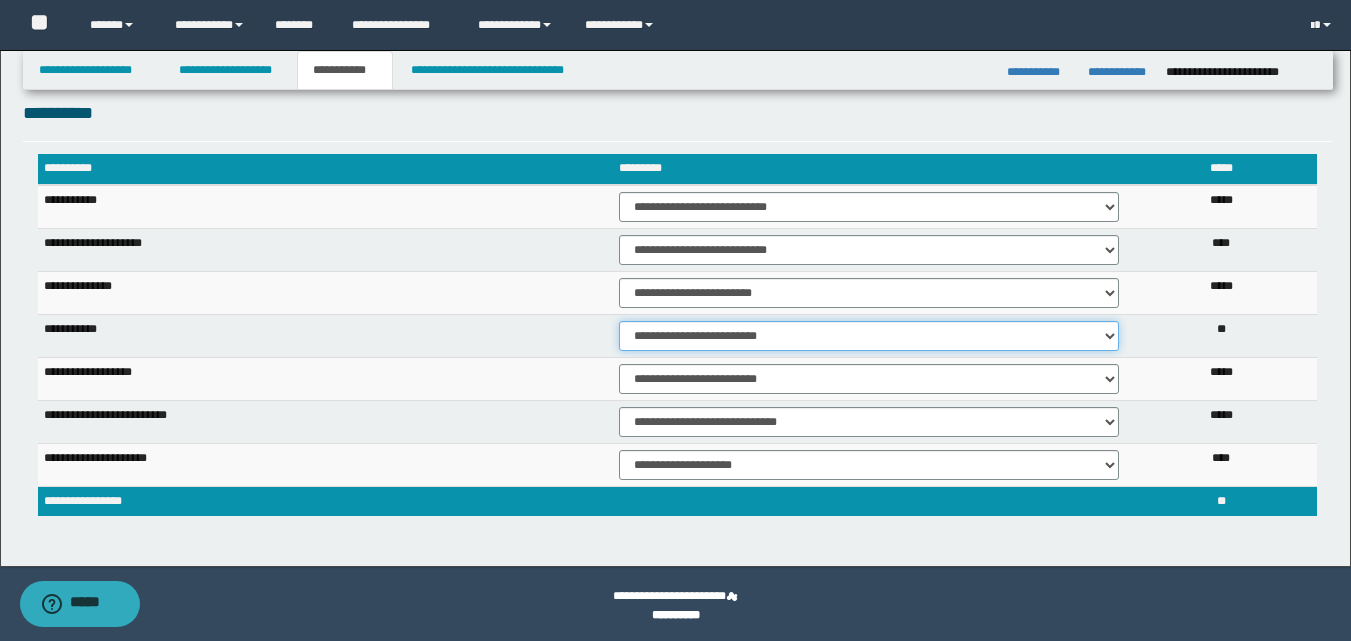 click on "**********" at bounding box center (869, 336) 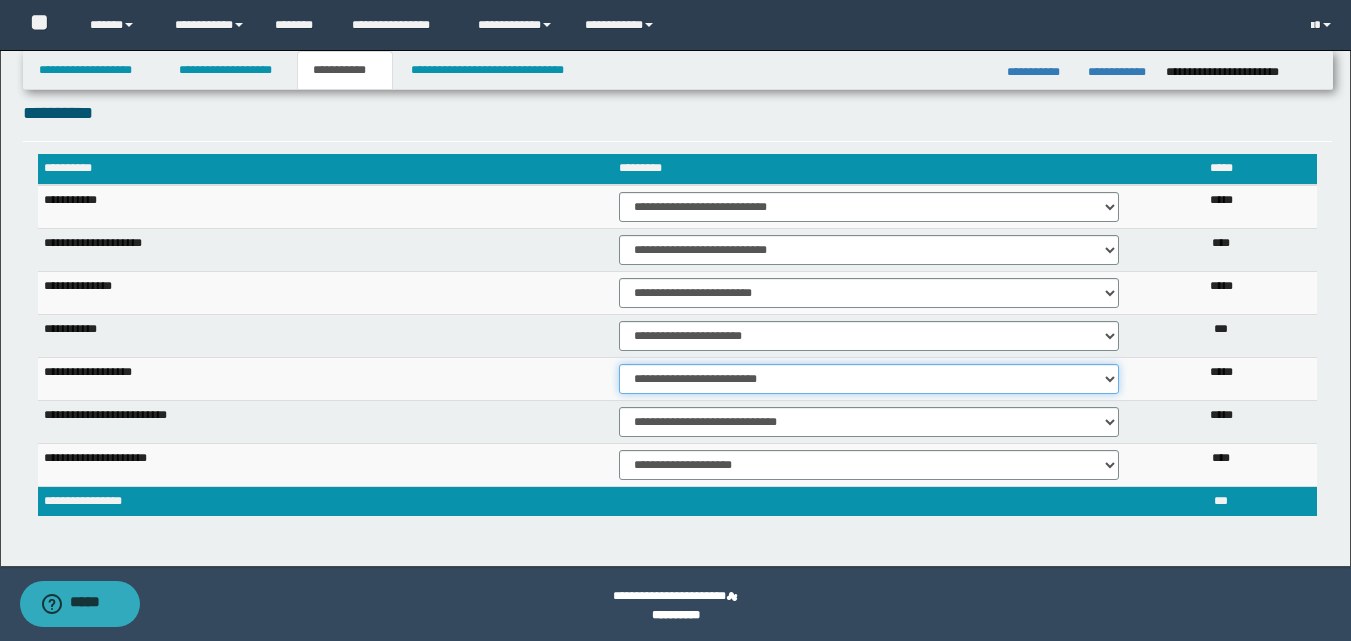 click on "**********" at bounding box center [869, 379] 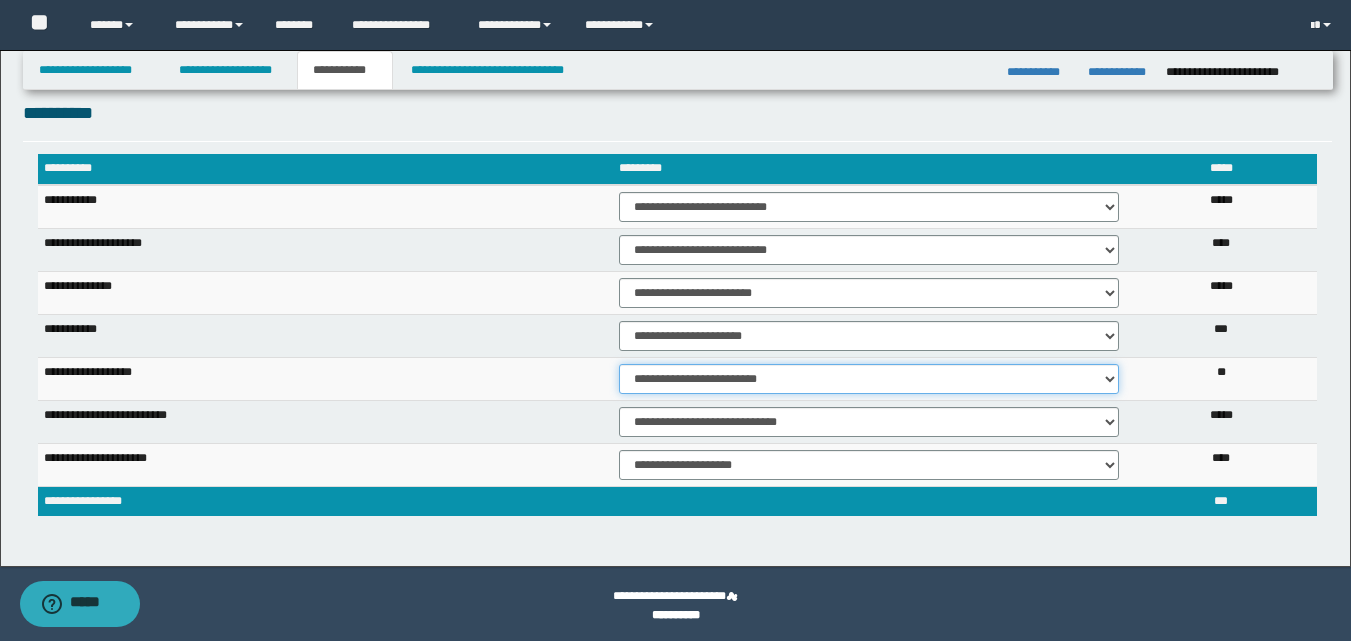 click on "**********" at bounding box center [869, 379] 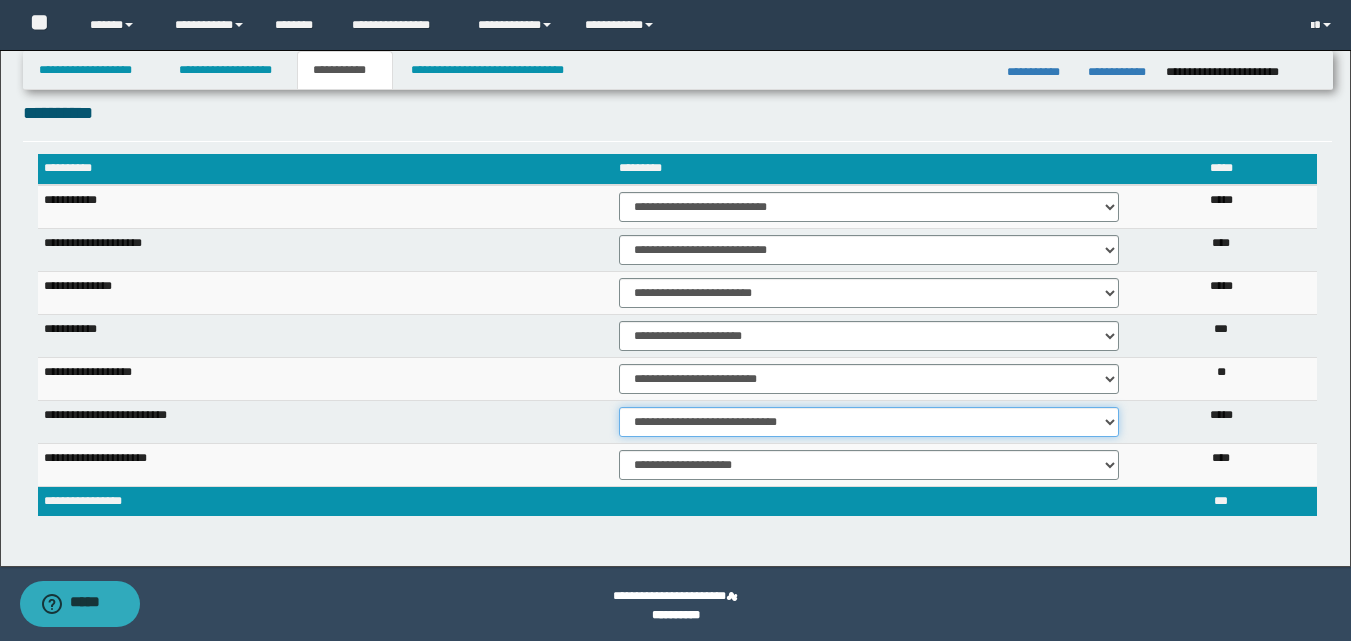 click on "**********" at bounding box center (869, 422) 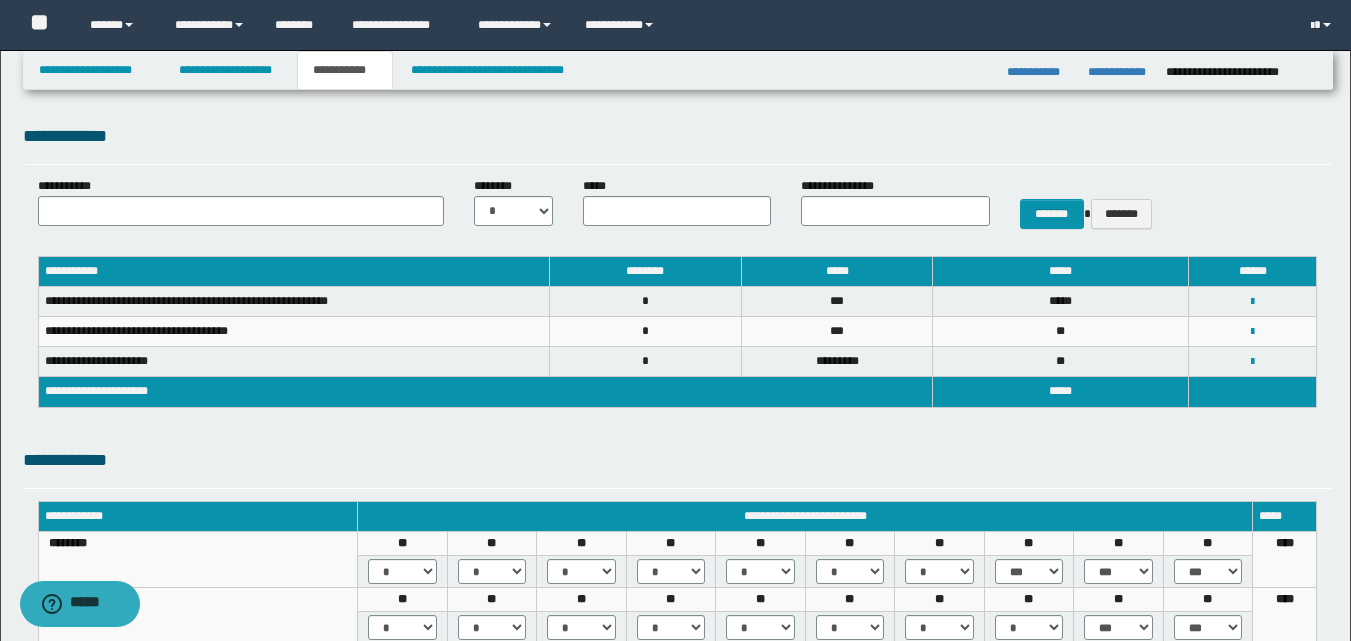 scroll, scrollTop: 0, scrollLeft: 0, axis: both 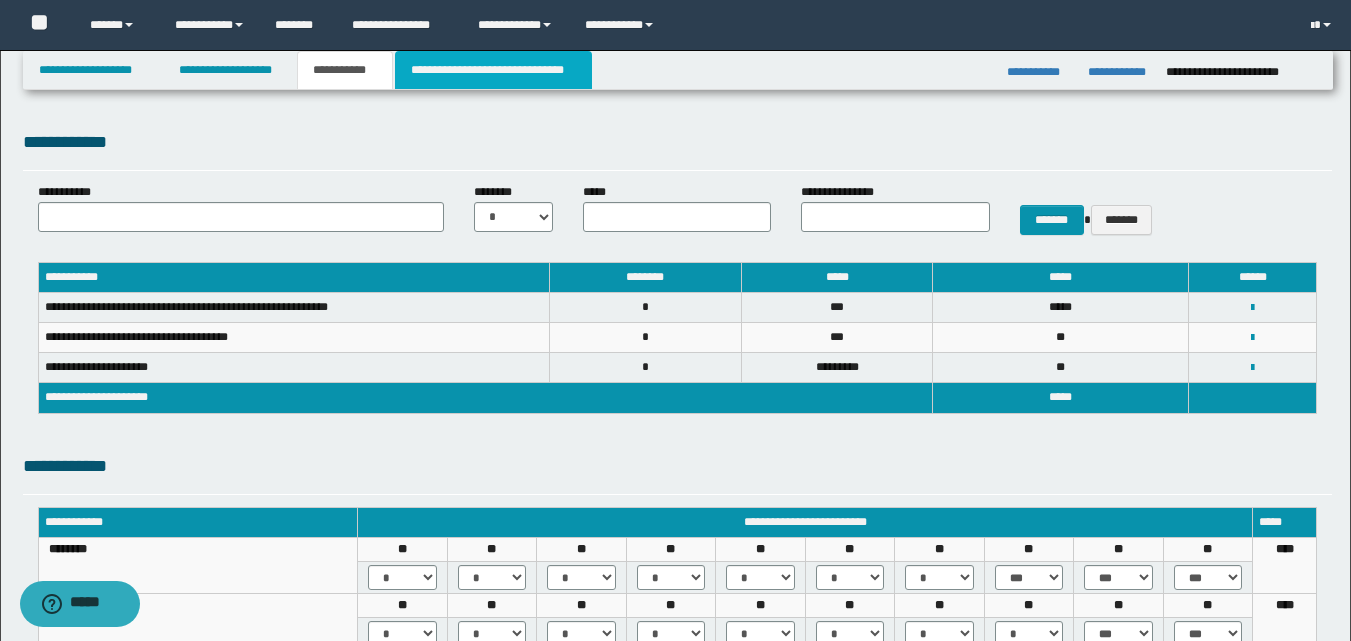 click on "**********" at bounding box center (493, 70) 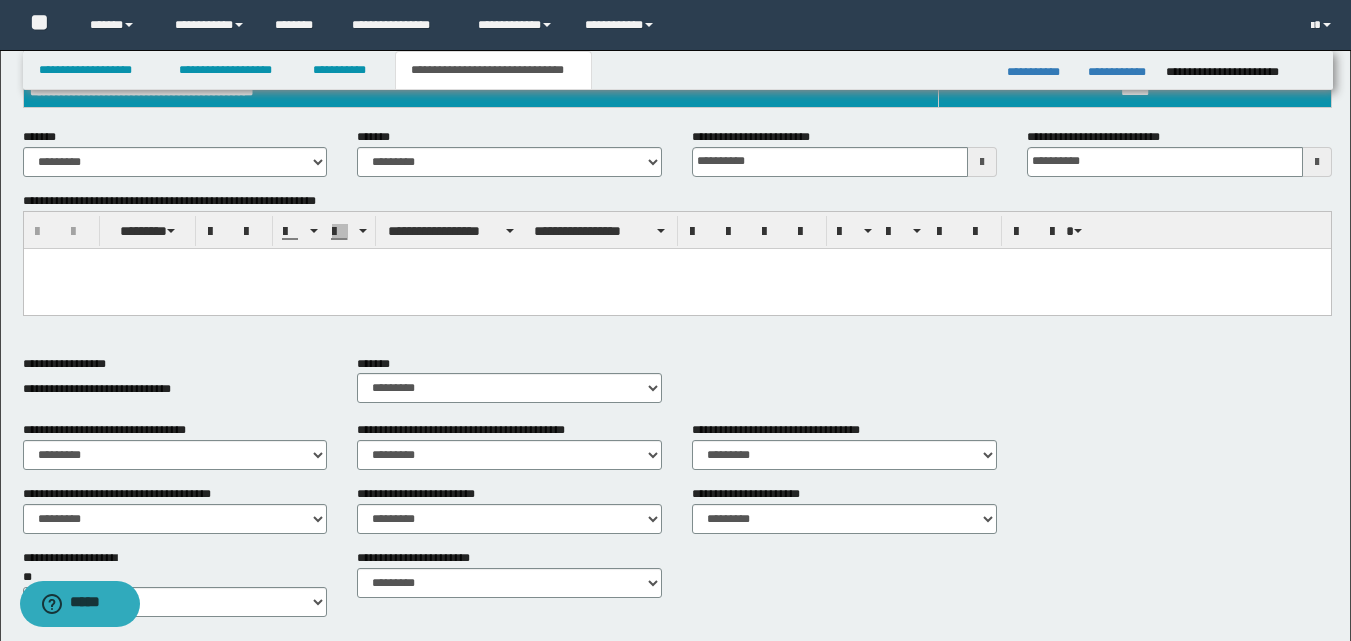 scroll, scrollTop: 300, scrollLeft: 0, axis: vertical 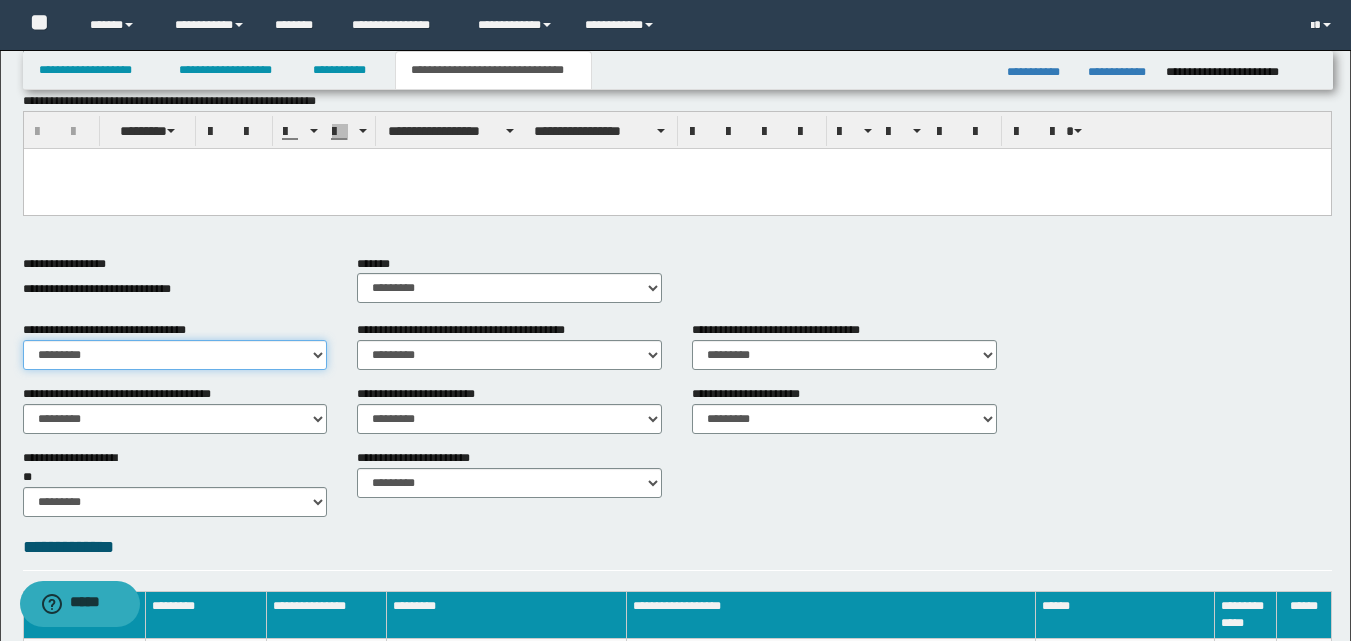 click on "*********
**
**" at bounding box center [175, 355] 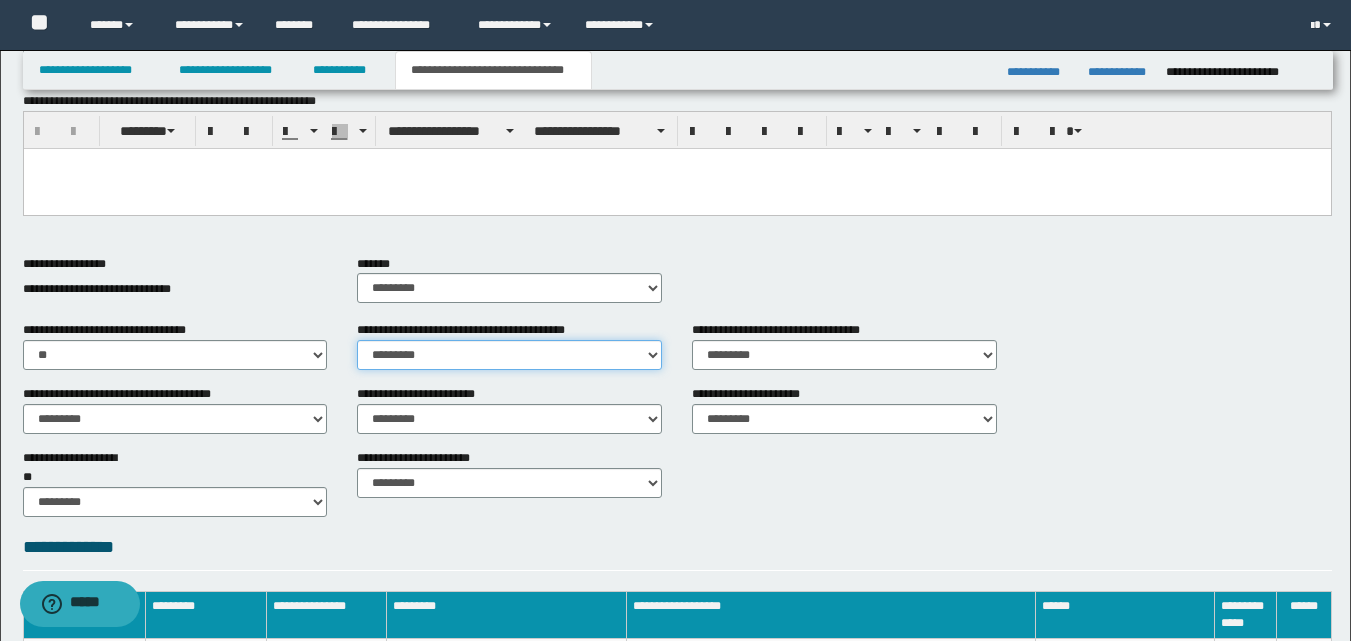 click on "*********
**
**" at bounding box center (509, 355) 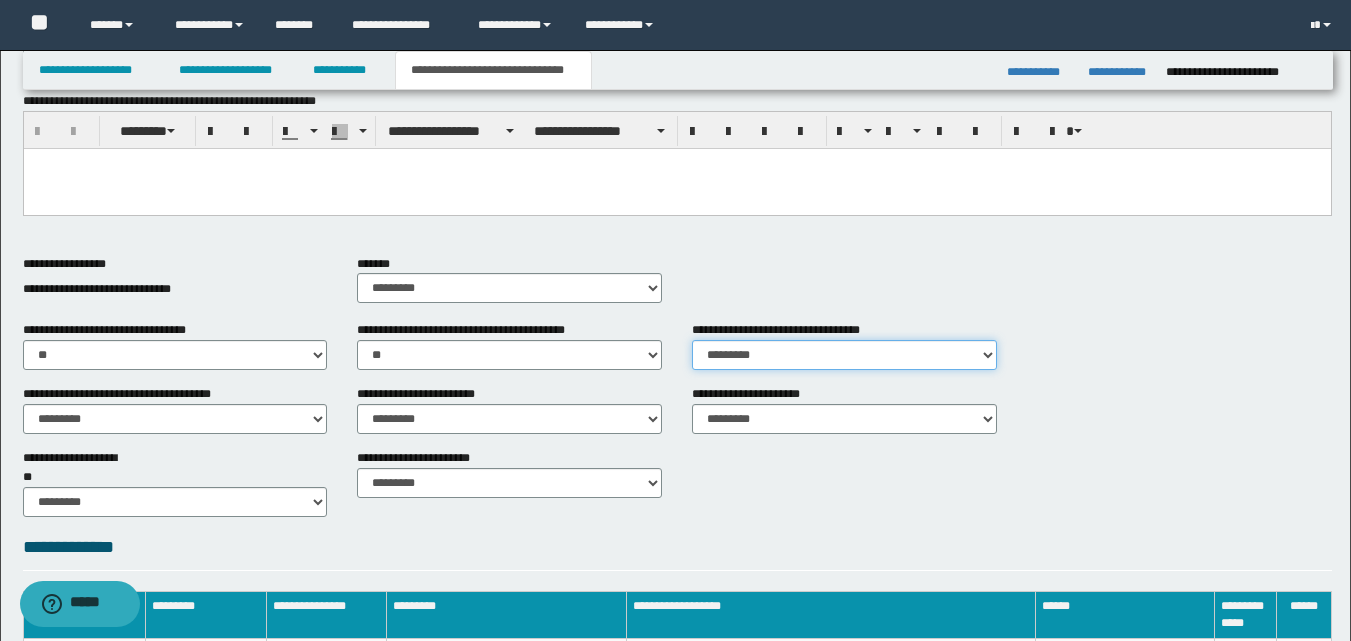 click on "*********
**
**" at bounding box center (844, 355) 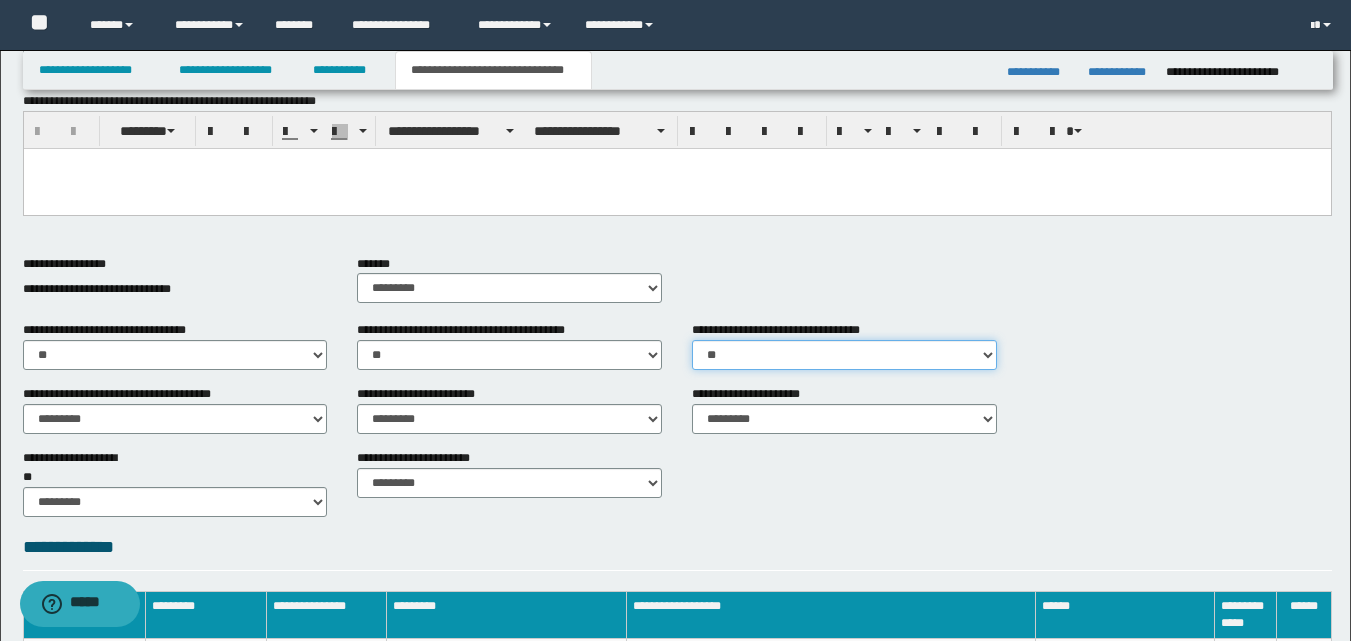 click on "*********
**
**" at bounding box center [844, 355] 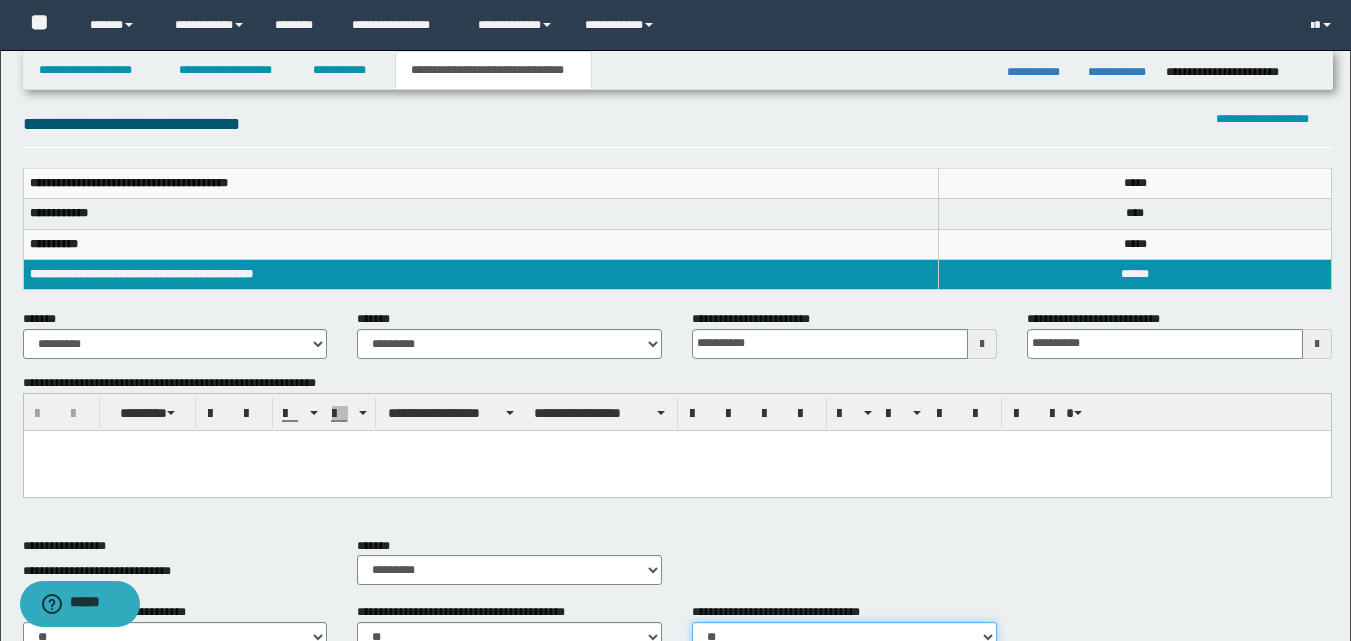 scroll, scrollTop: 0, scrollLeft: 0, axis: both 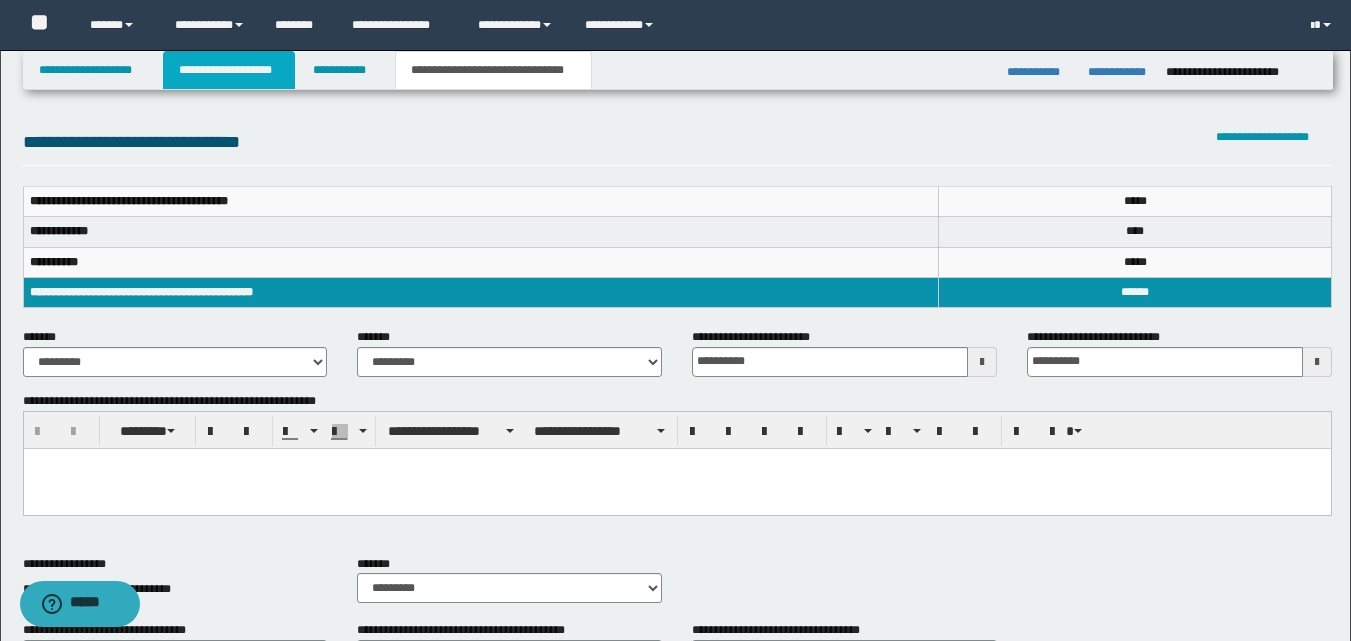 click on "**********" at bounding box center [229, 70] 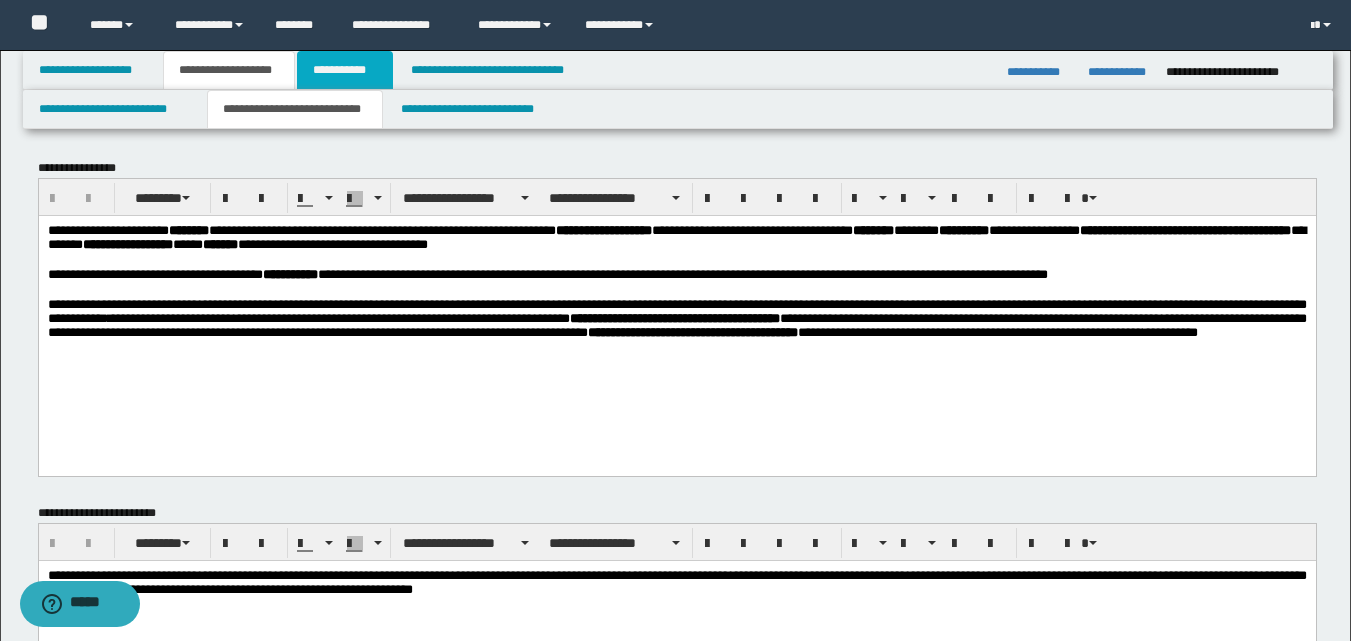 click on "**********" at bounding box center (345, 70) 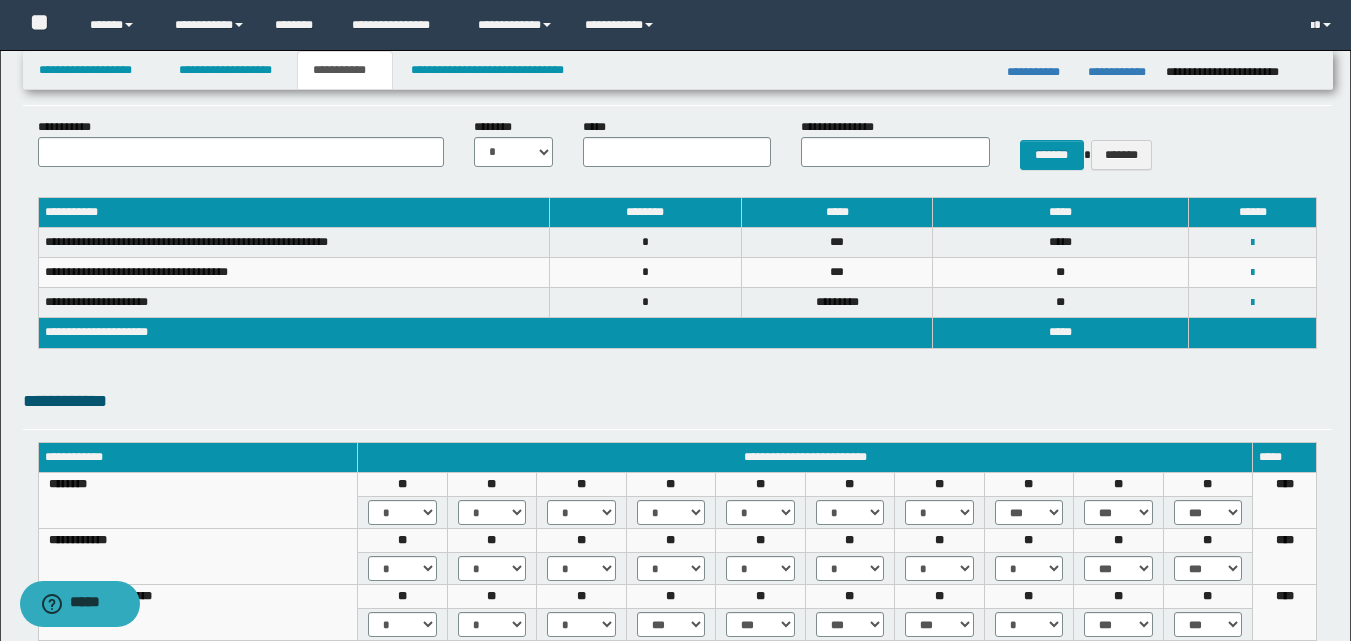 scroll, scrollTop: 100, scrollLeft: 0, axis: vertical 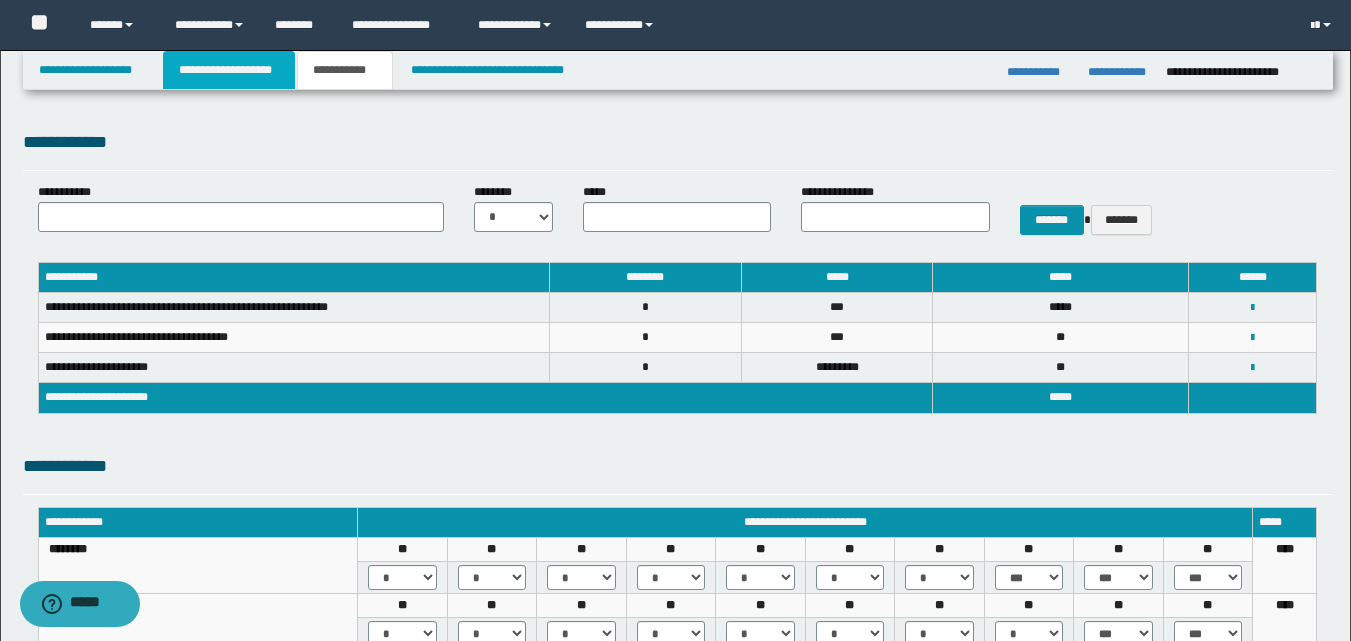 click on "**********" at bounding box center [229, 70] 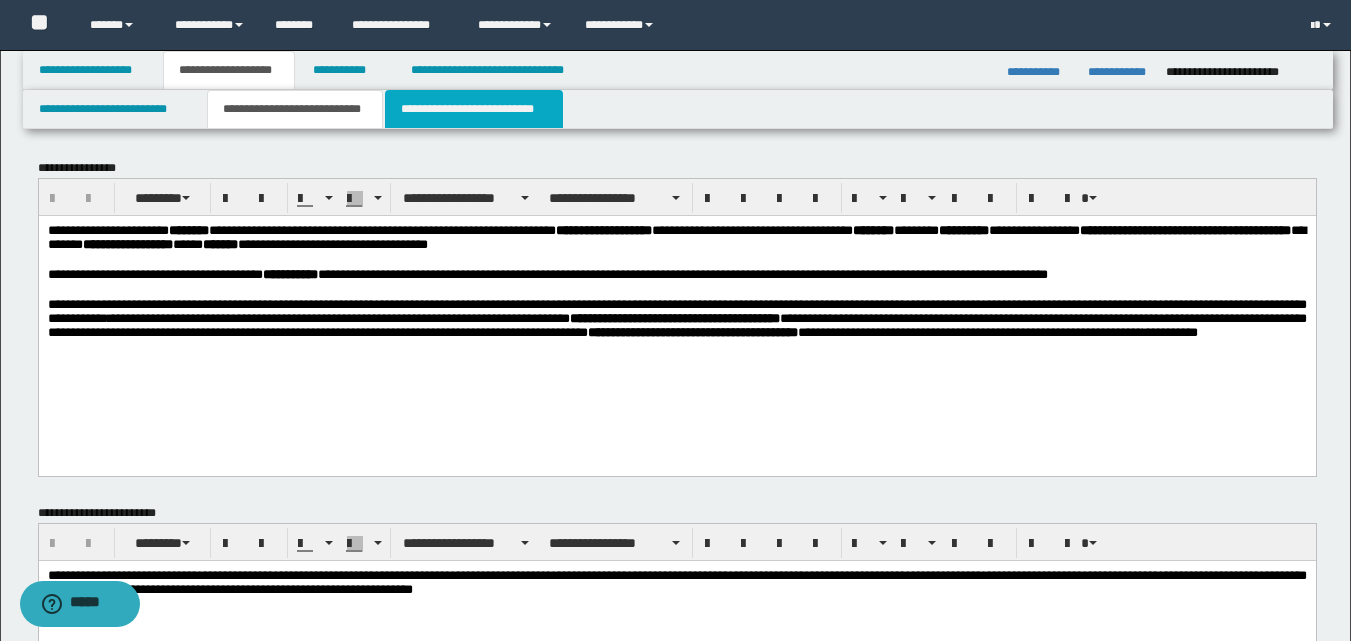 click on "**********" at bounding box center [474, 109] 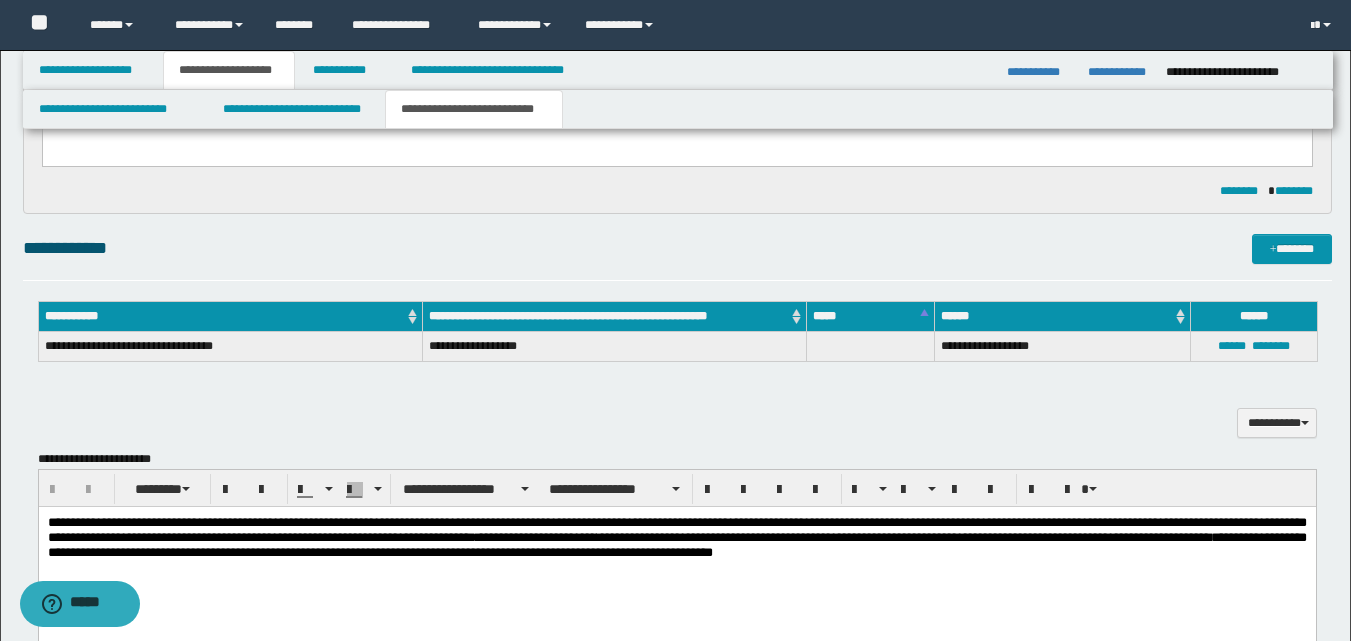 scroll, scrollTop: 800, scrollLeft: 0, axis: vertical 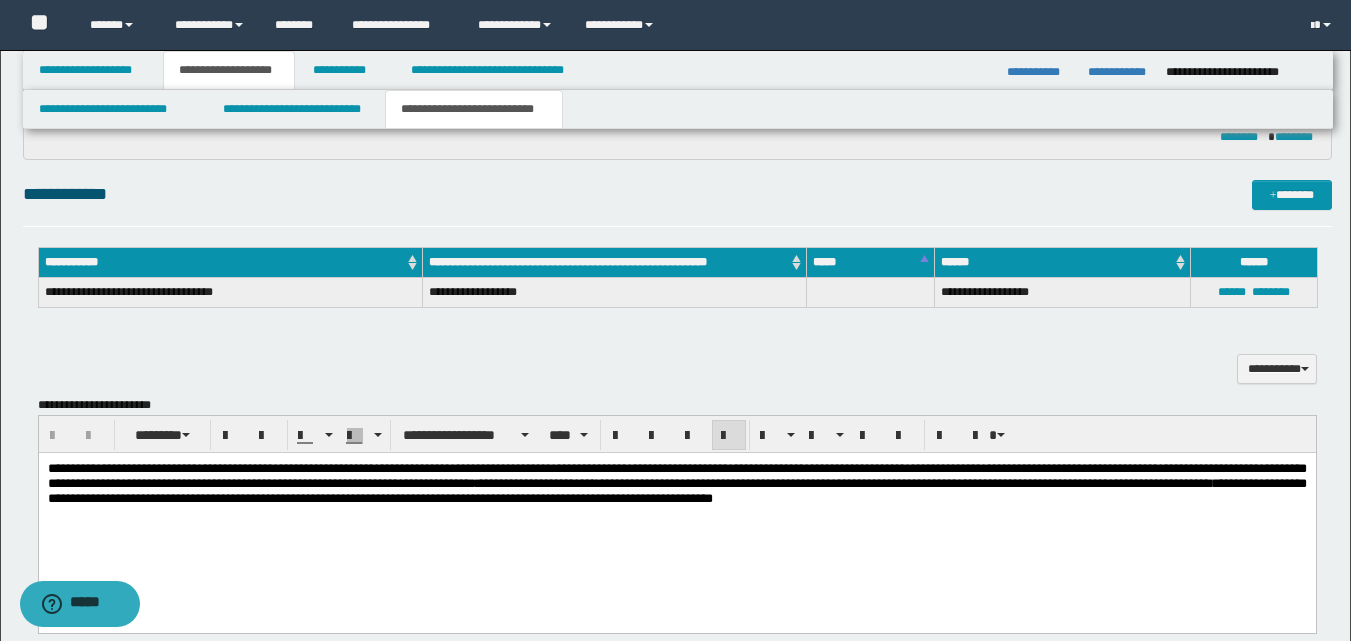 click on "**********" at bounding box center (676, 475) 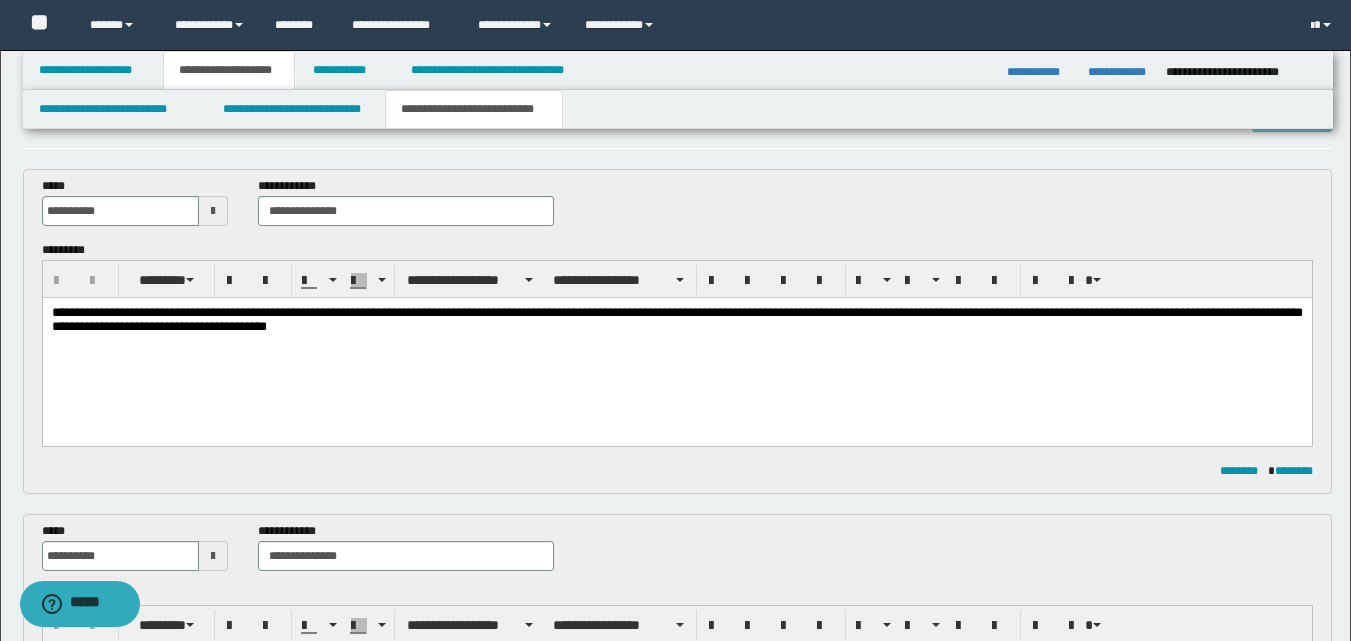 scroll, scrollTop: 0, scrollLeft: 0, axis: both 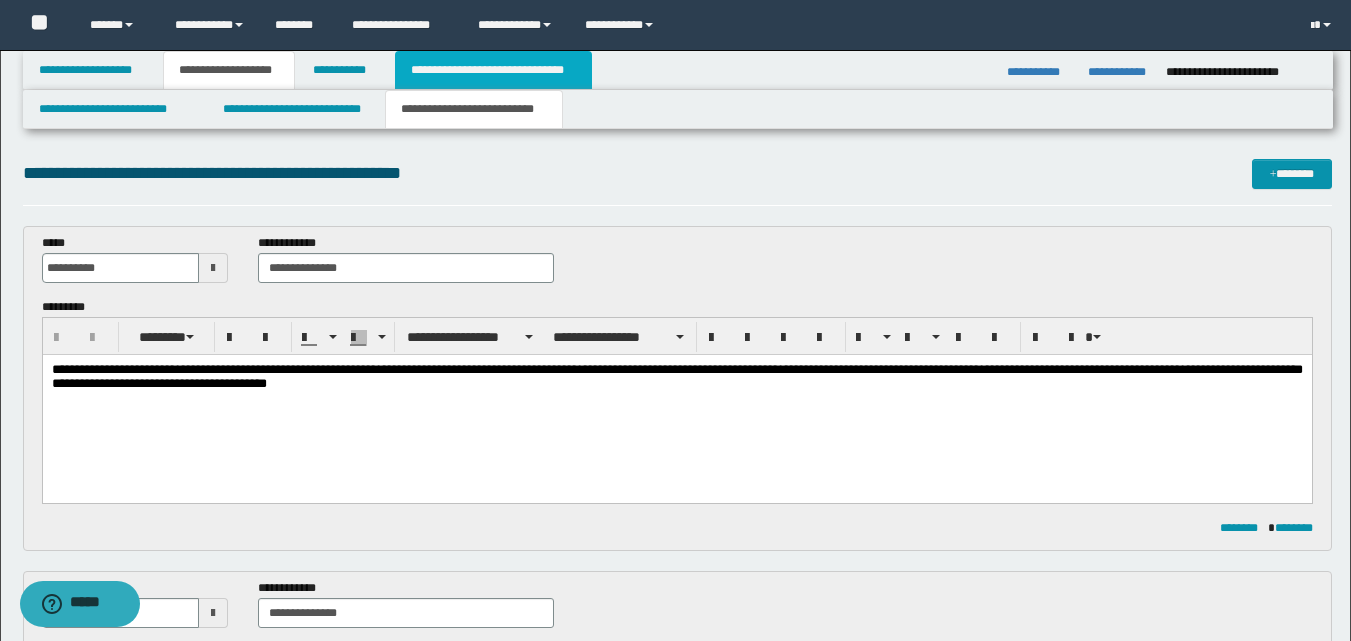 drag, startPoint x: 505, startPoint y: 71, endPoint x: 526, endPoint y: 159, distance: 90.47099 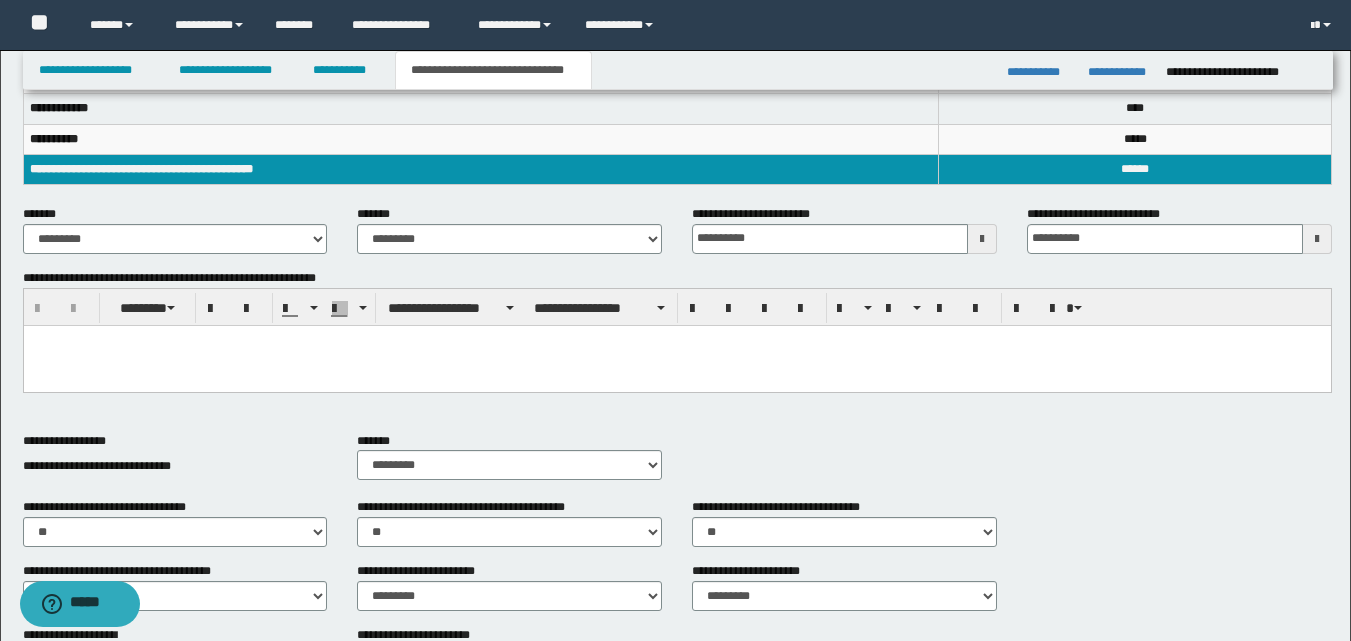 scroll, scrollTop: 0, scrollLeft: 0, axis: both 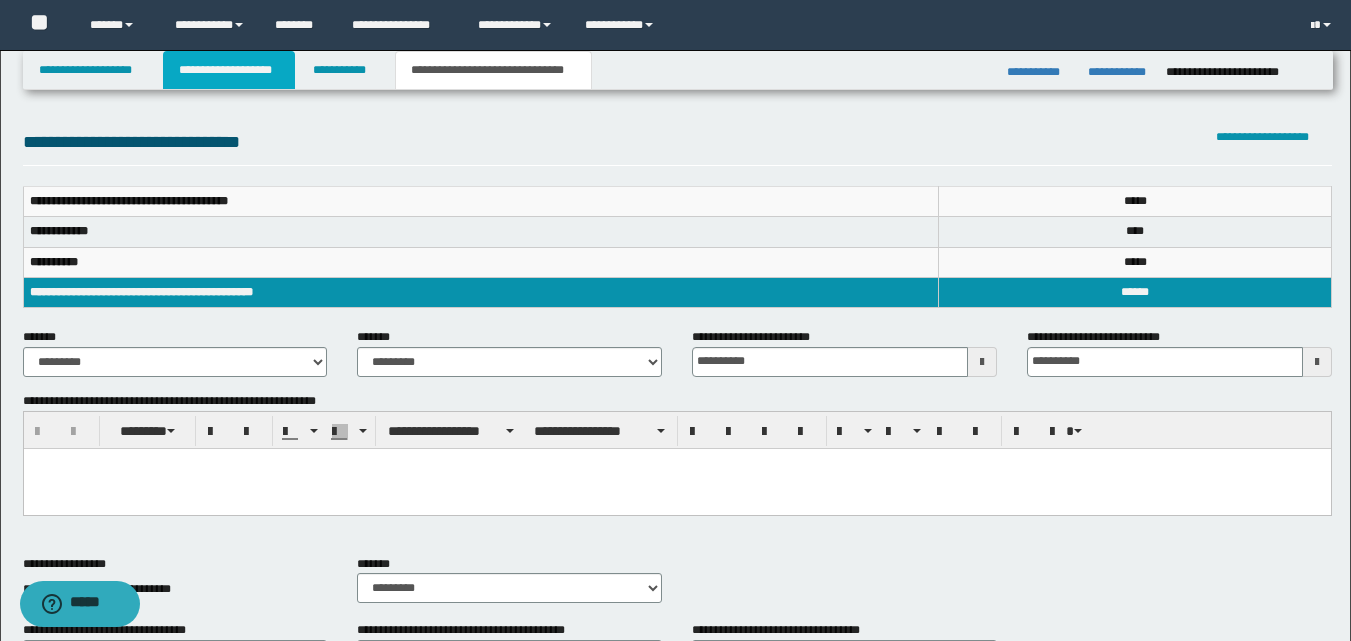 click on "**********" at bounding box center [229, 70] 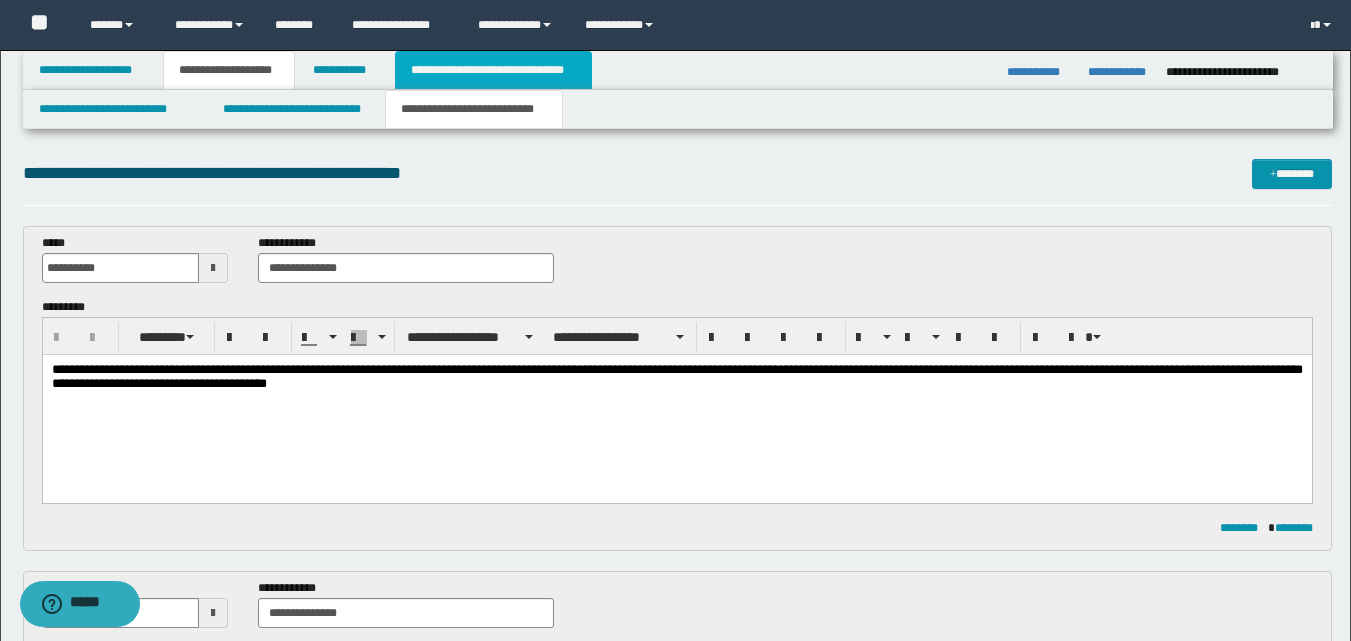 click on "**********" at bounding box center (493, 70) 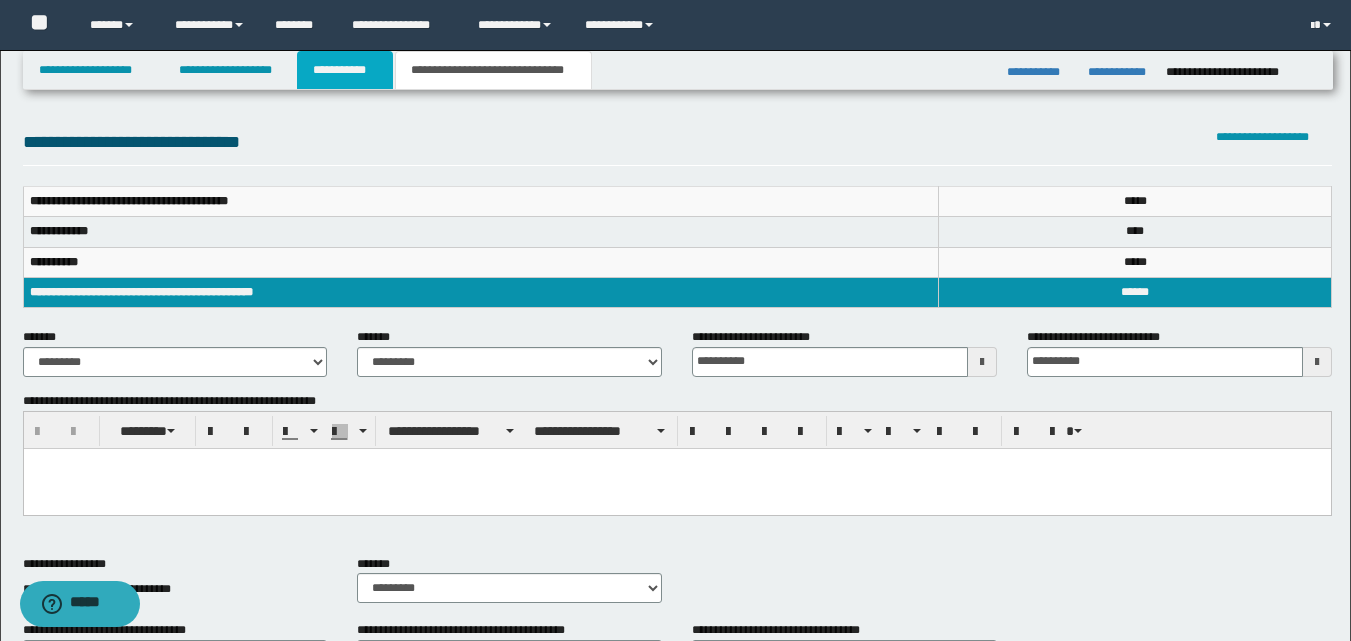 click on "**********" at bounding box center [345, 70] 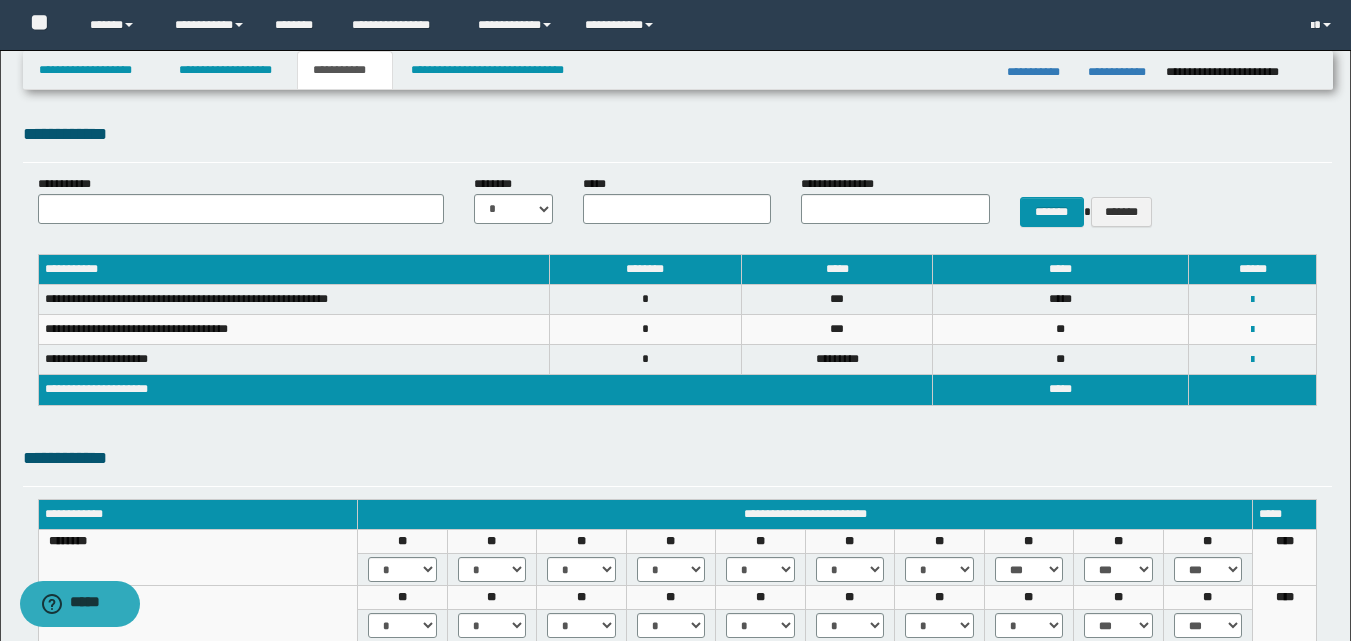 scroll, scrollTop: 0, scrollLeft: 0, axis: both 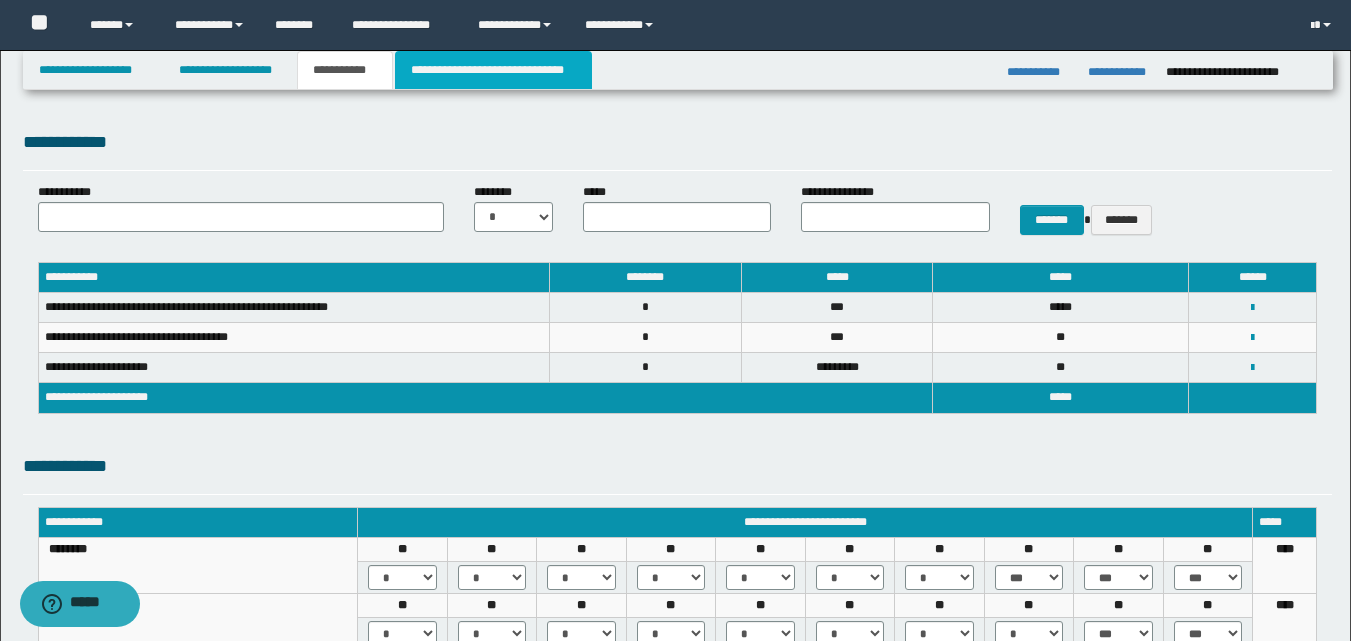 click on "**********" at bounding box center (493, 70) 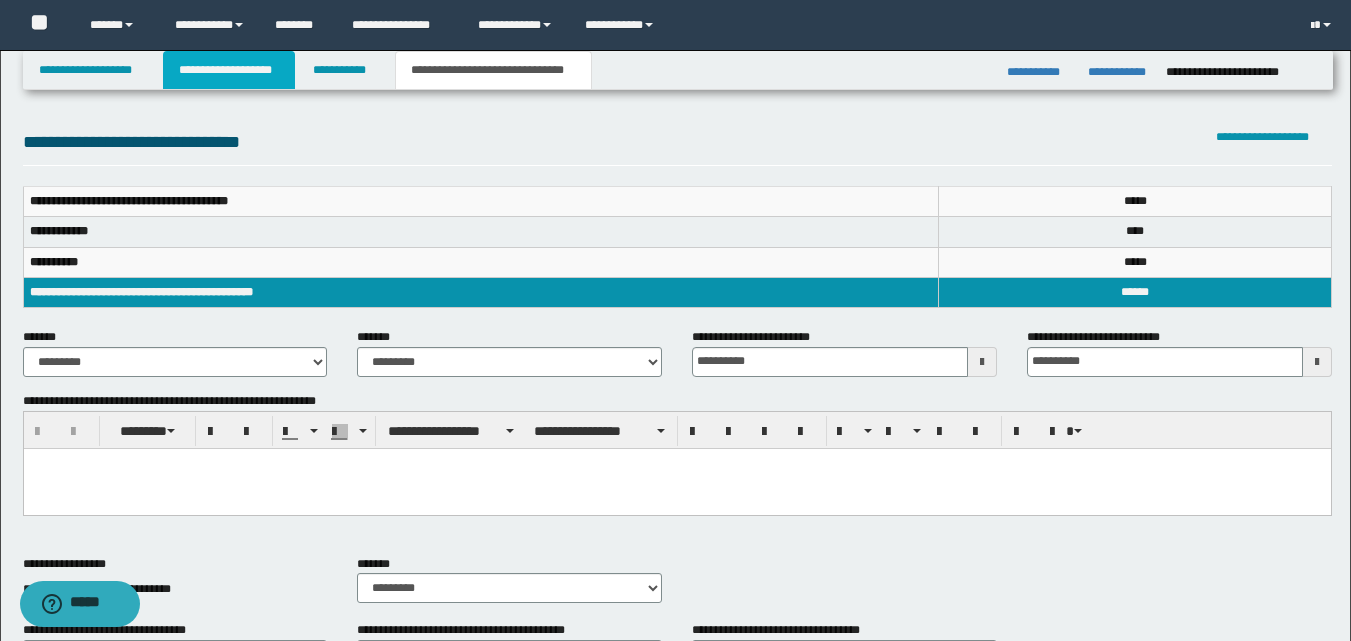 drag, startPoint x: 233, startPoint y: 73, endPoint x: 244, endPoint y: 83, distance: 14.866069 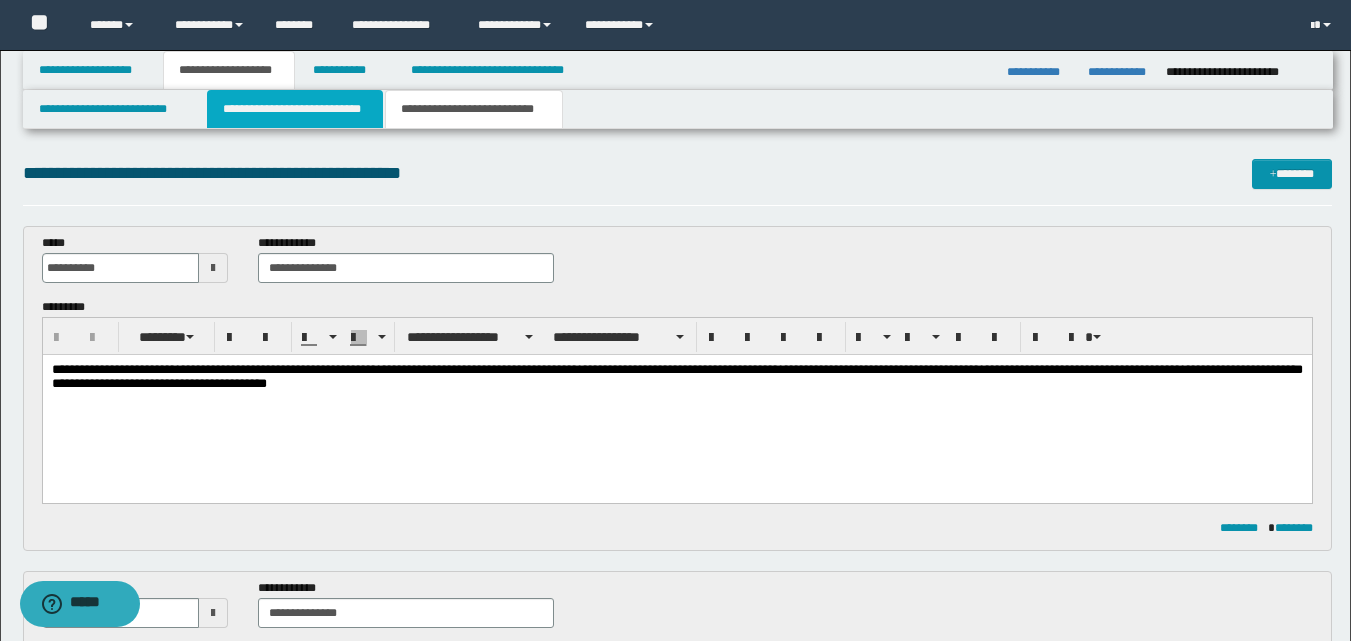 click on "**********" at bounding box center [295, 109] 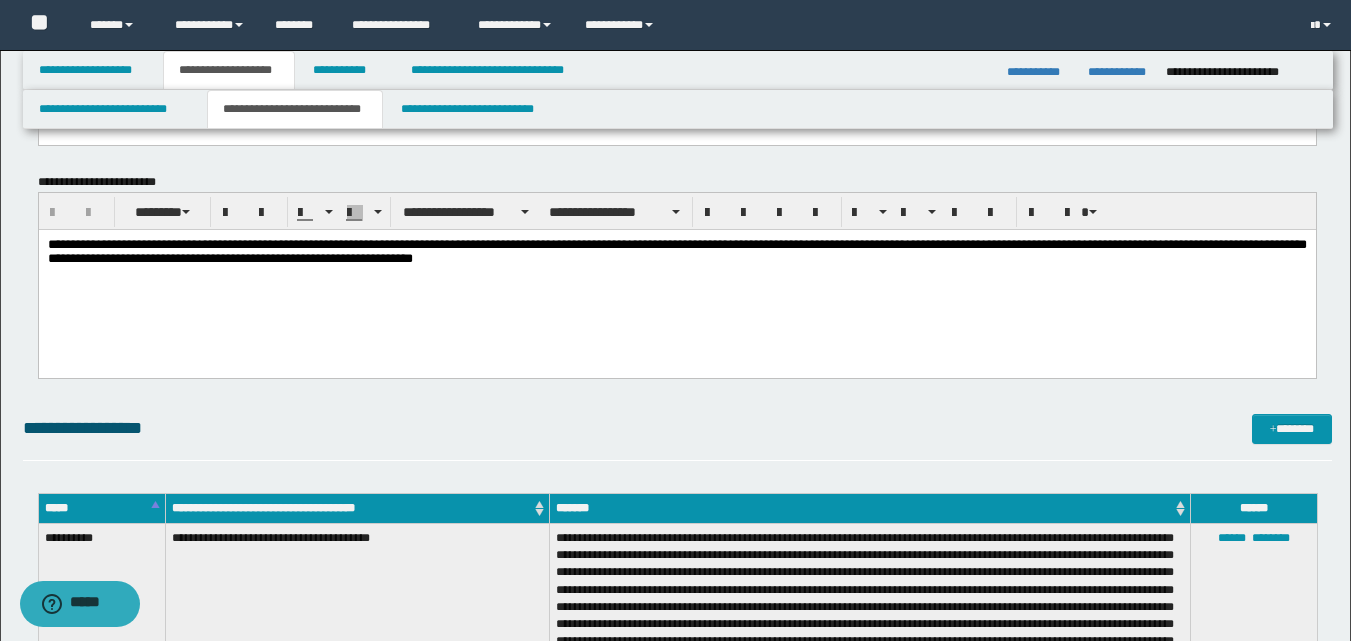 scroll, scrollTop: 300, scrollLeft: 0, axis: vertical 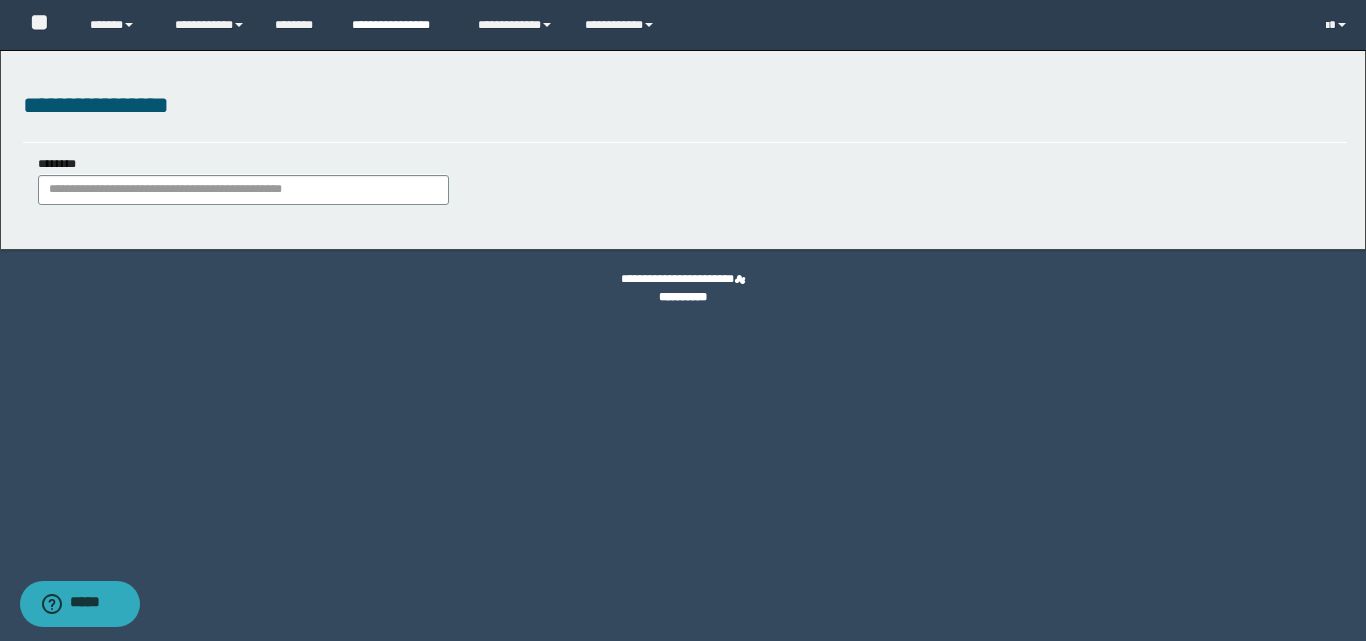 click on "**********" at bounding box center [400, 25] 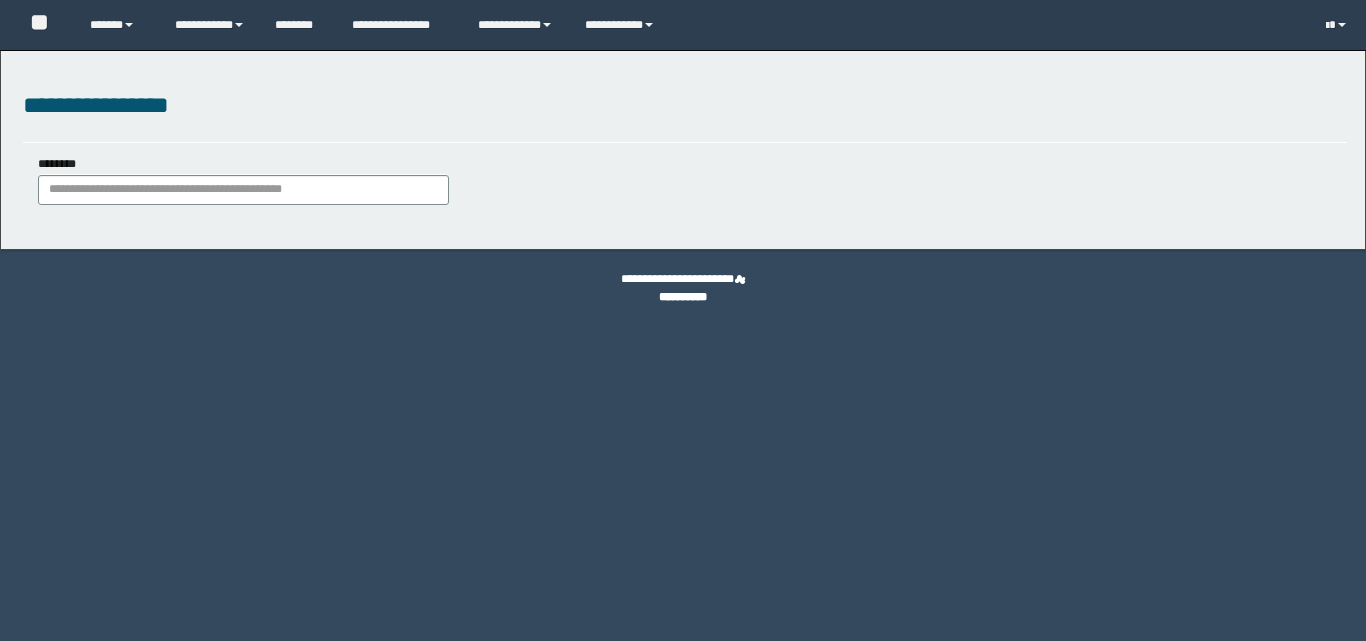scroll, scrollTop: 0, scrollLeft: 0, axis: both 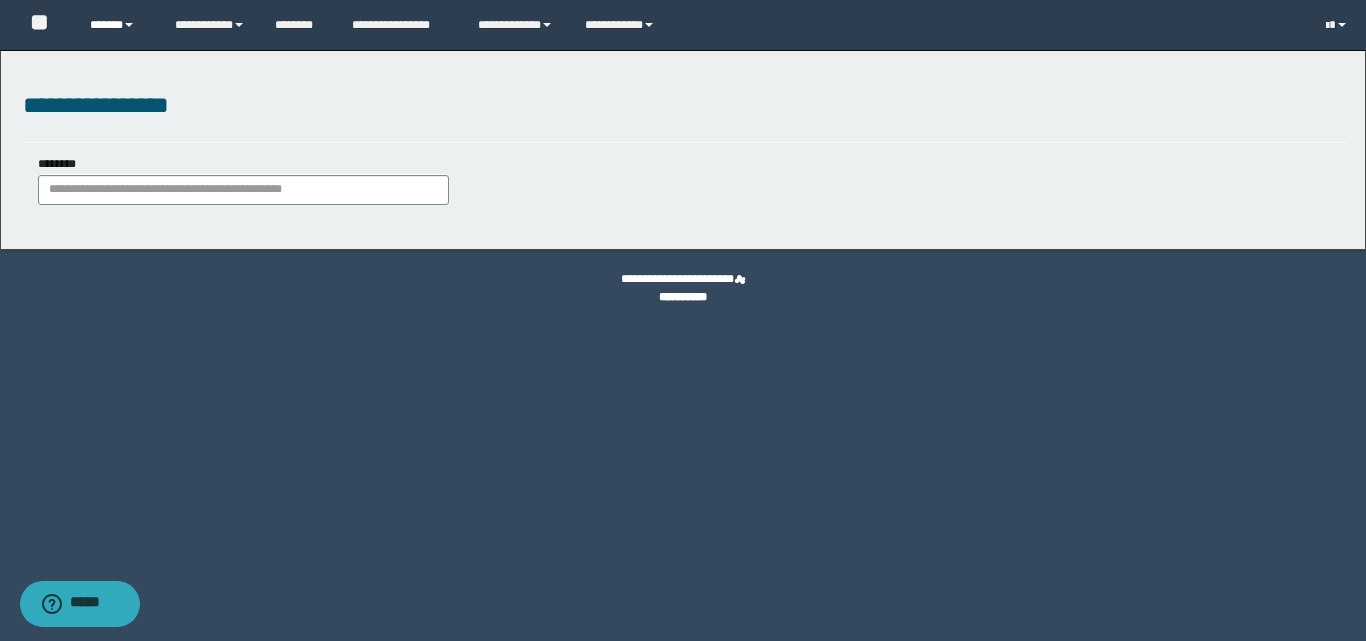 click on "******" at bounding box center (117, 25) 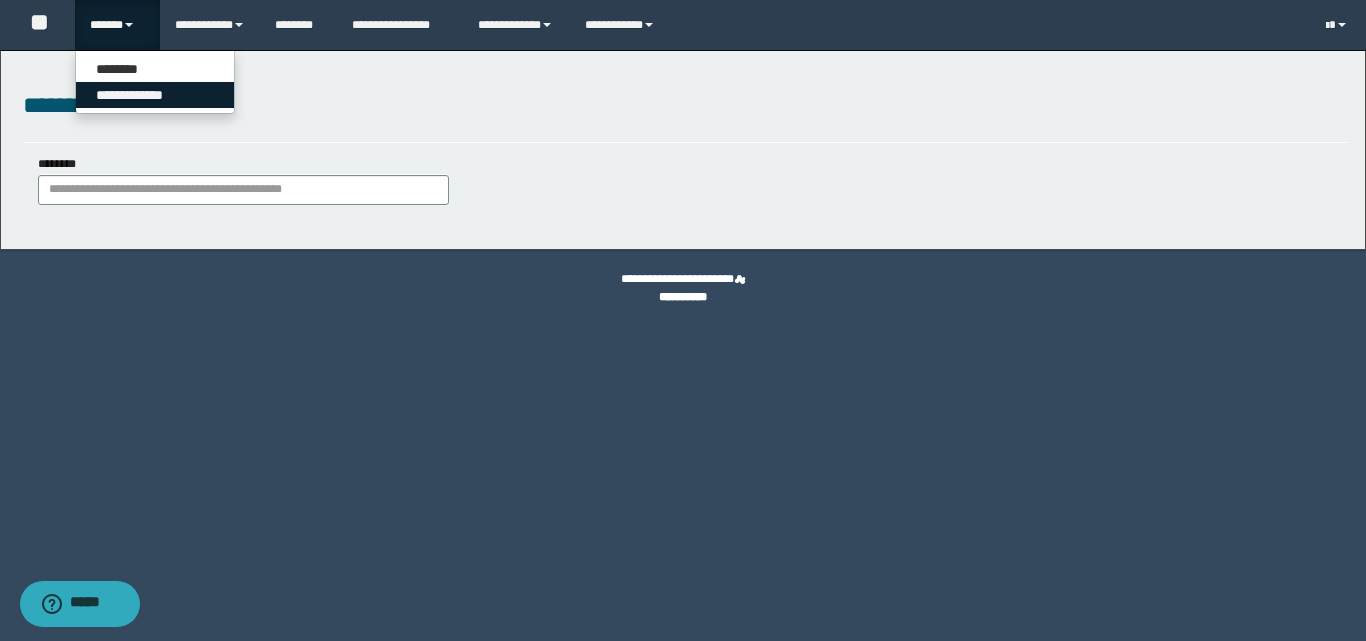 click on "**********" at bounding box center (155, 95) 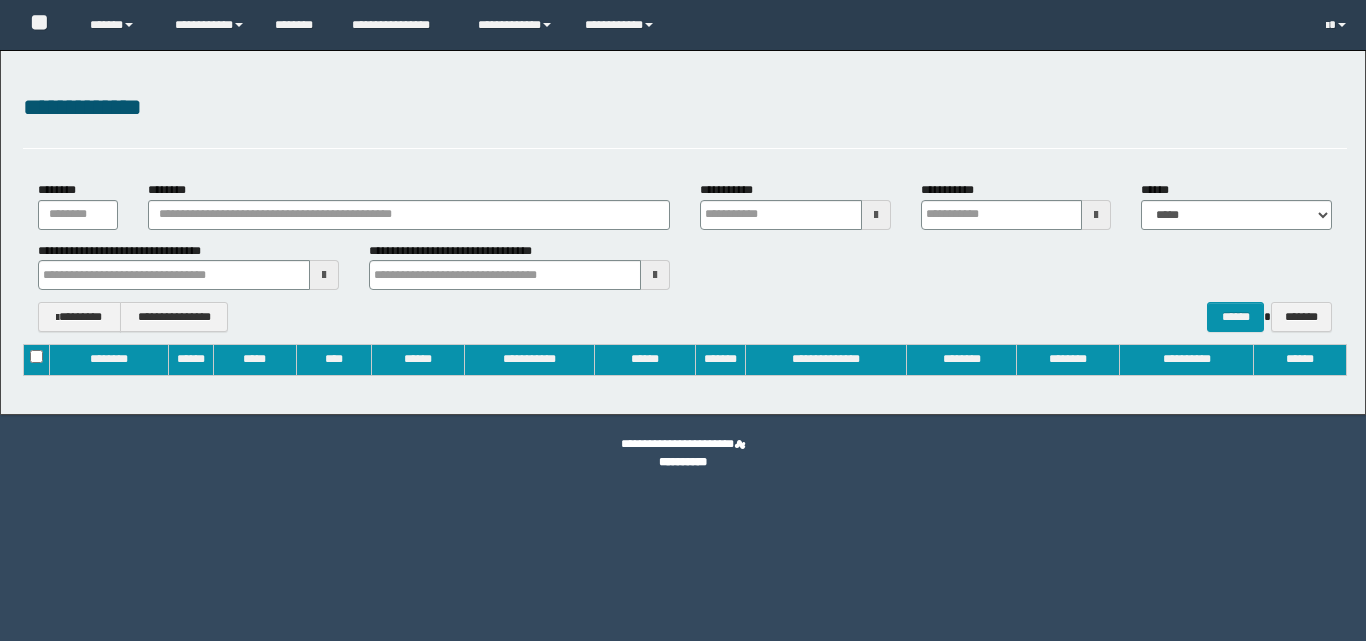 type on "**********" 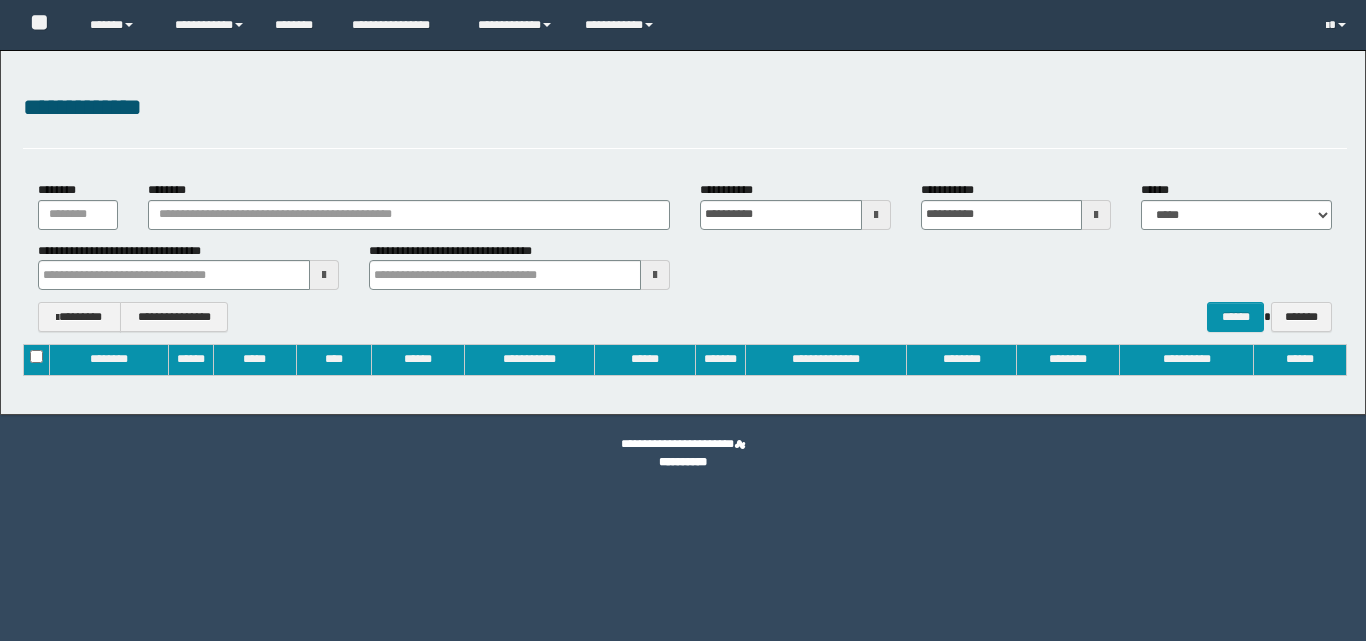 scroll, scrollTop: 0, scrollLeft: 0, axis: both 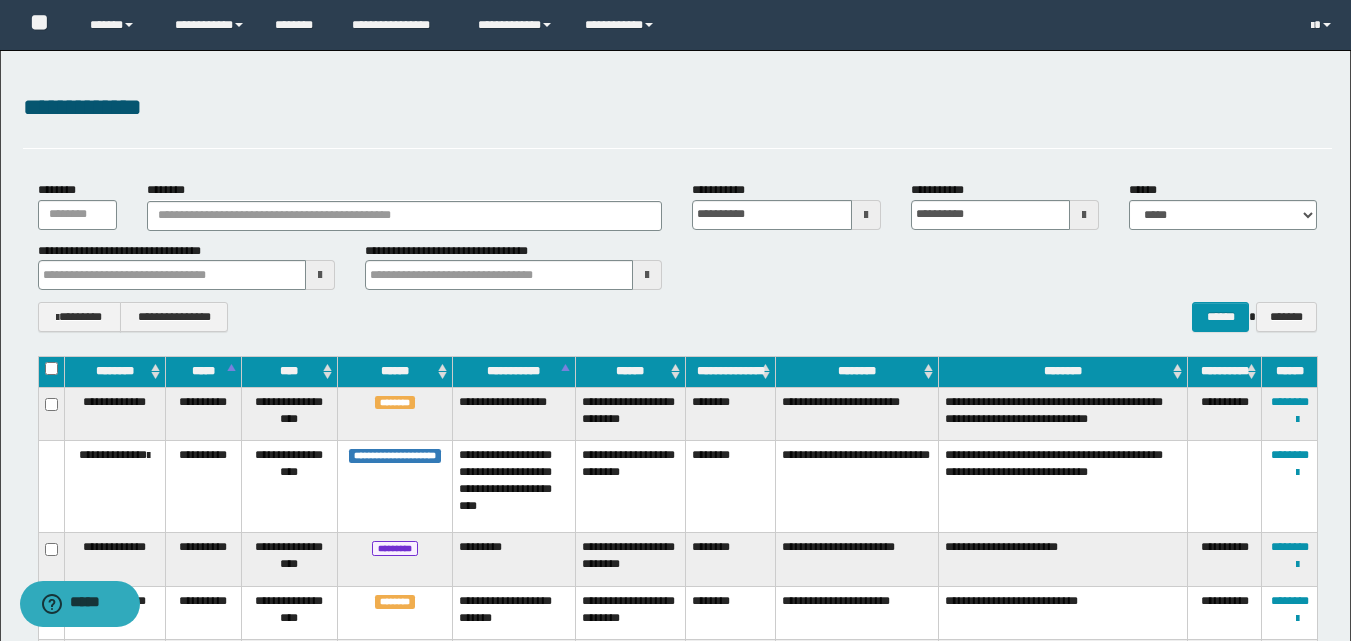 type 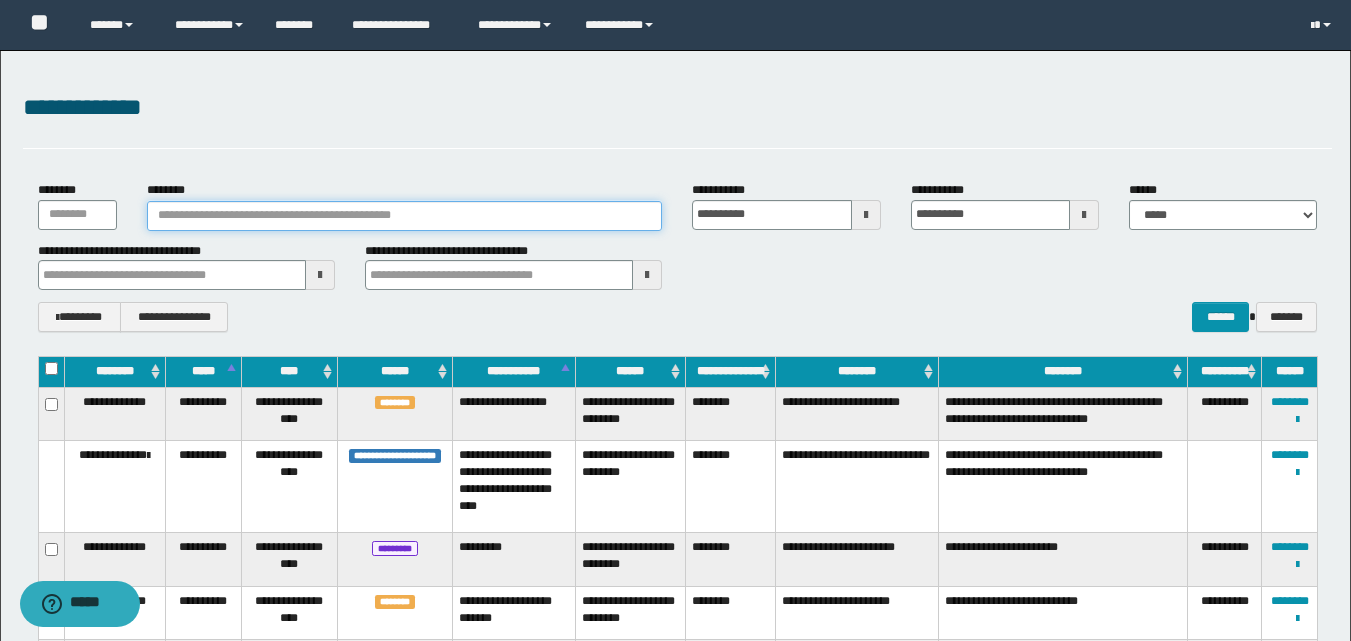 click on "********" at bounding box center (405, 216) 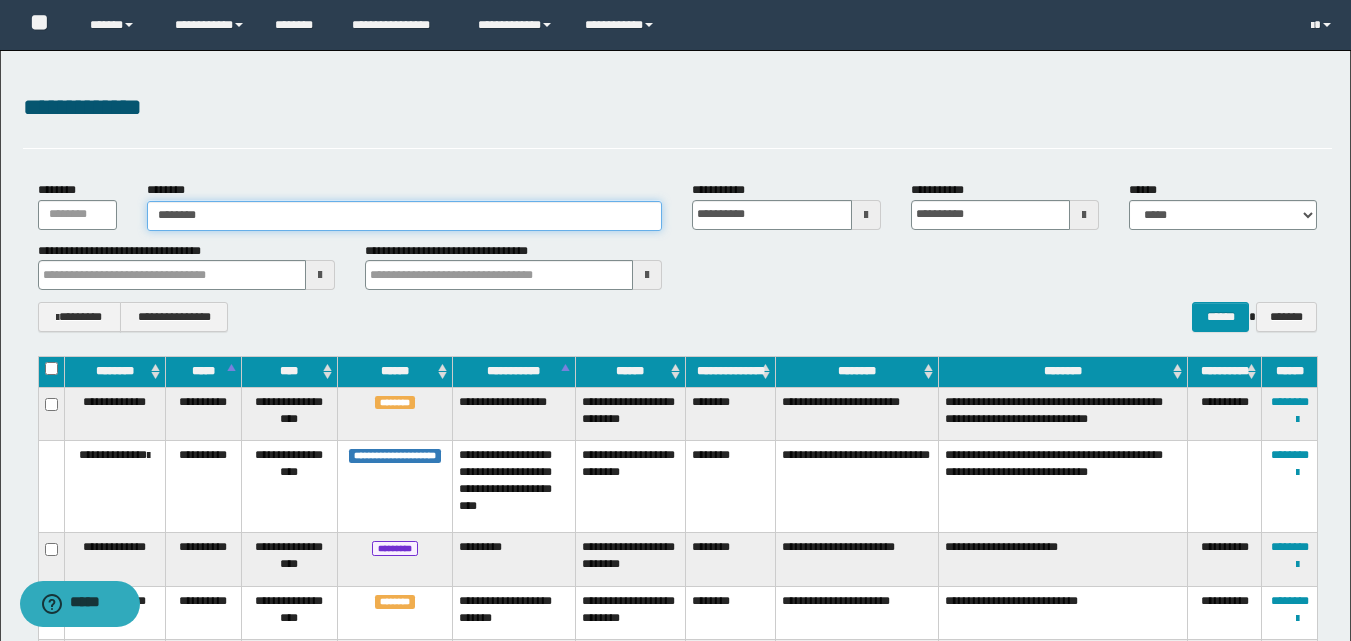 type on "*********" 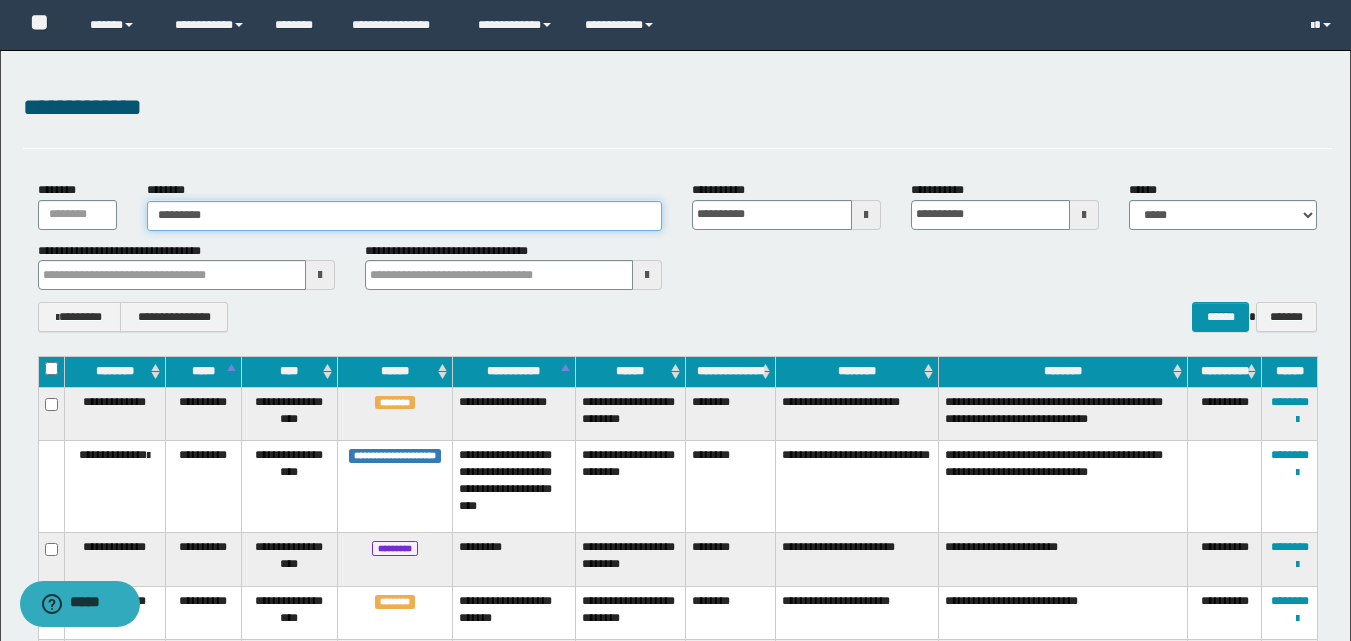 type on "*********" 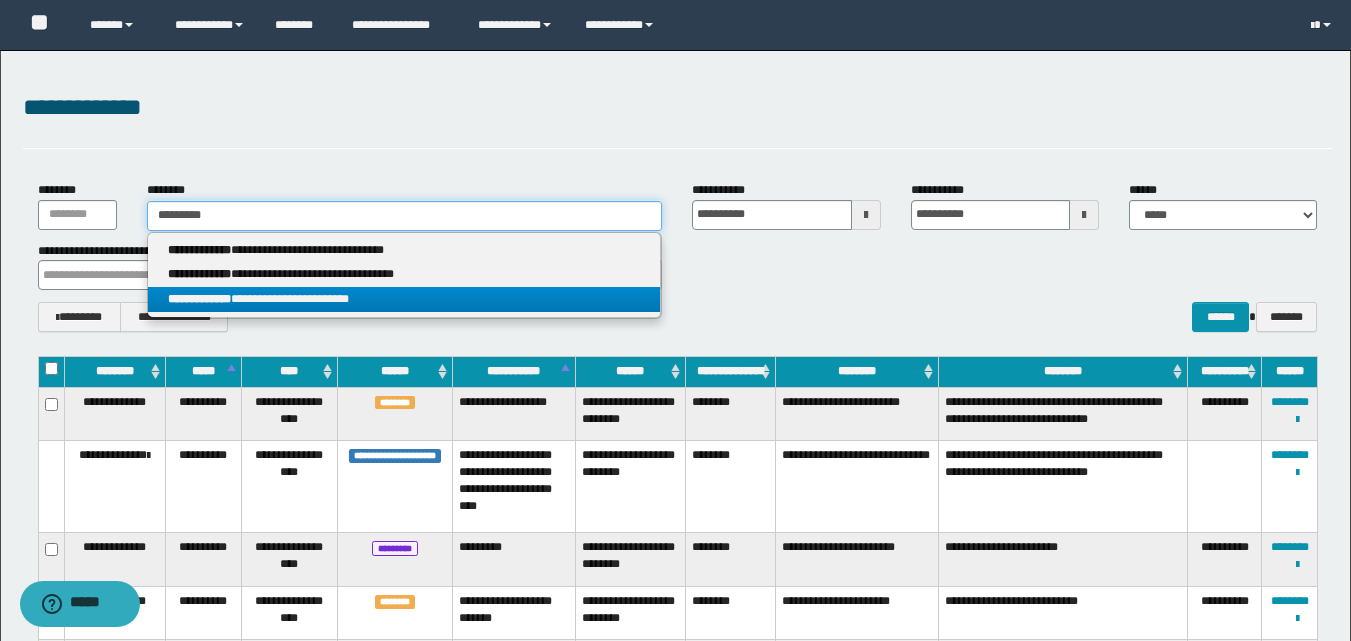 type on "*********" 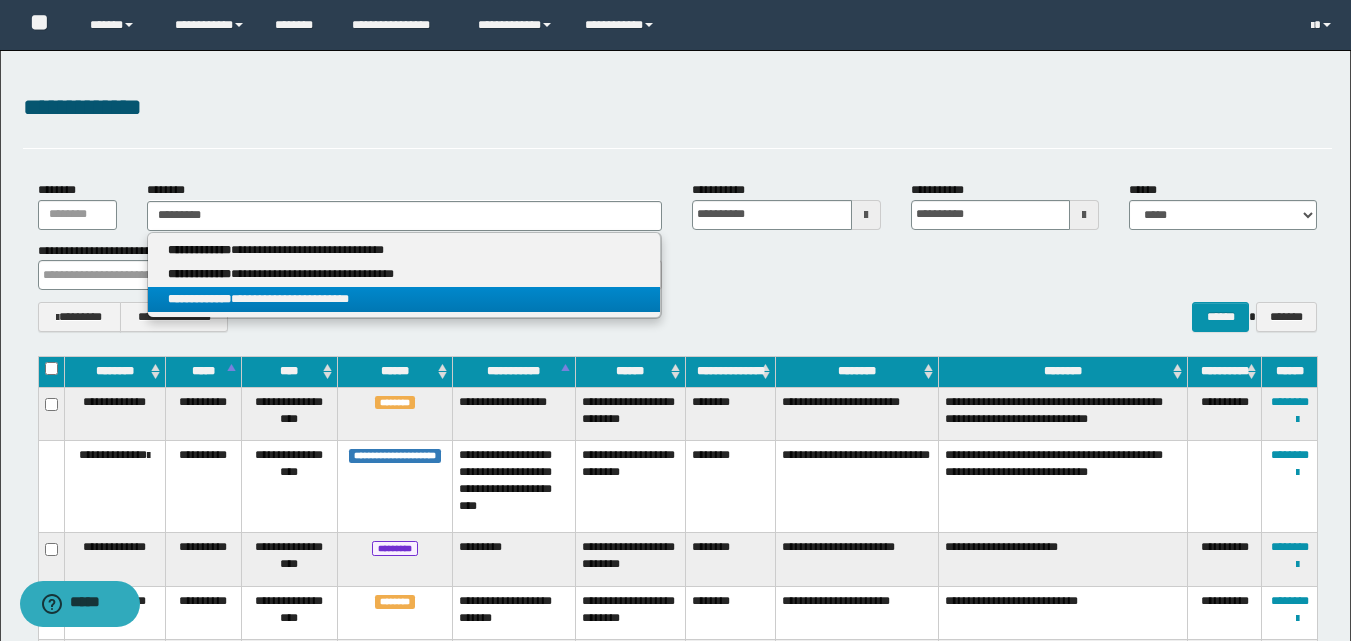 click on "**********" at bounding box center (404, 299) 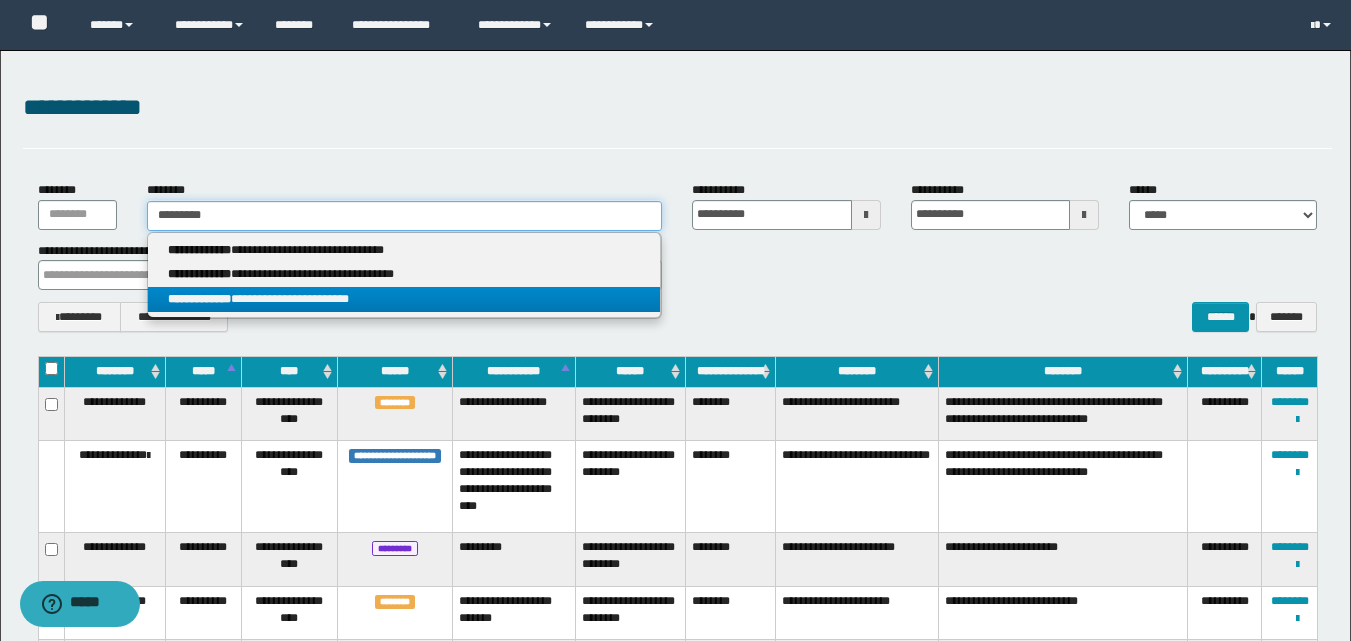 type 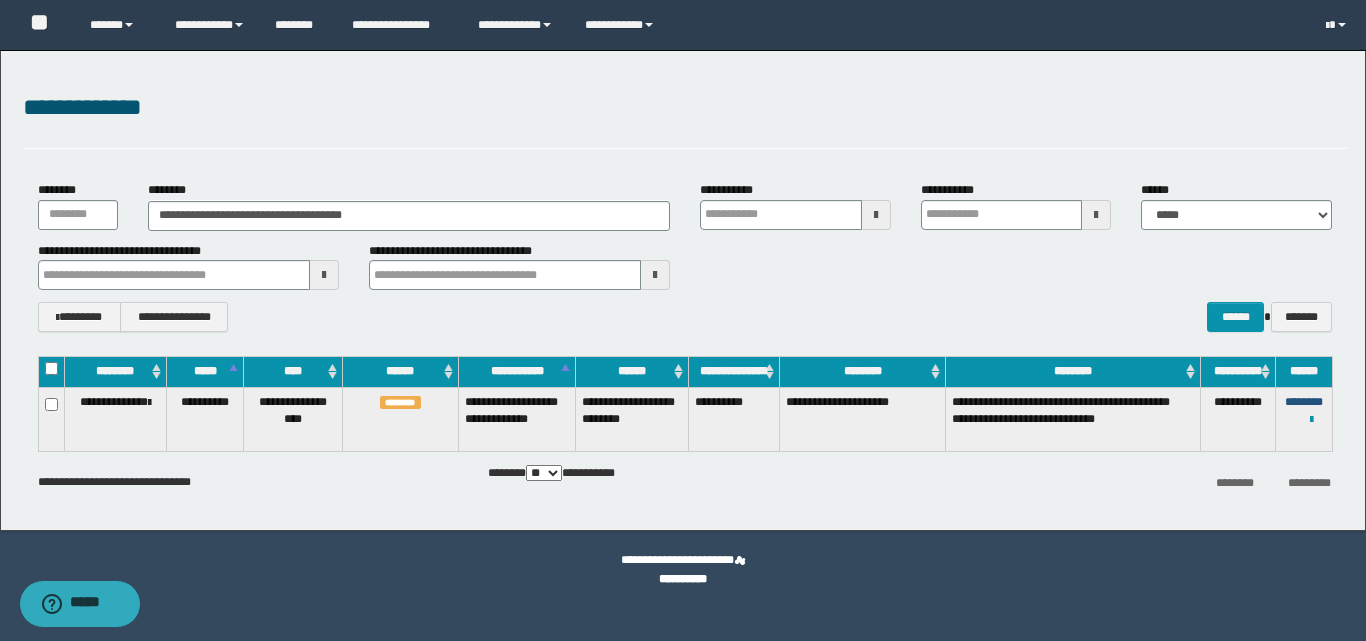 click on "********" at bounding box center [1304, 402] 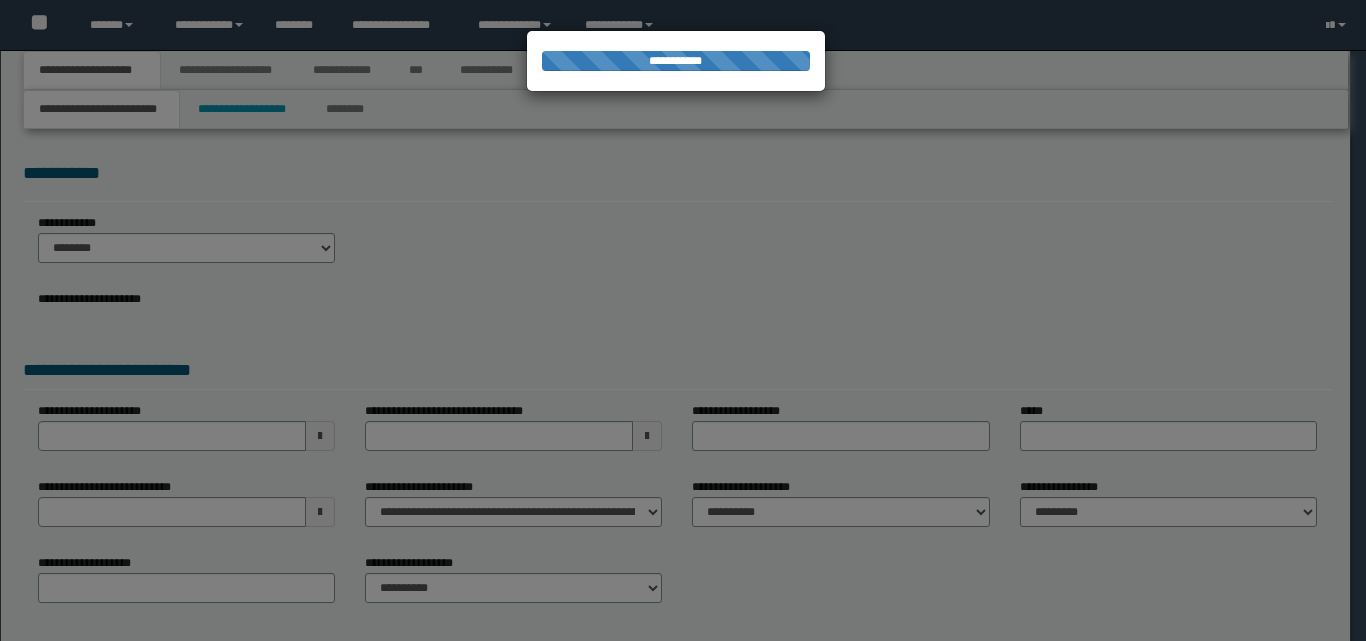 scroll, scrollTop: 0, scrollLeft: 0, axis: both 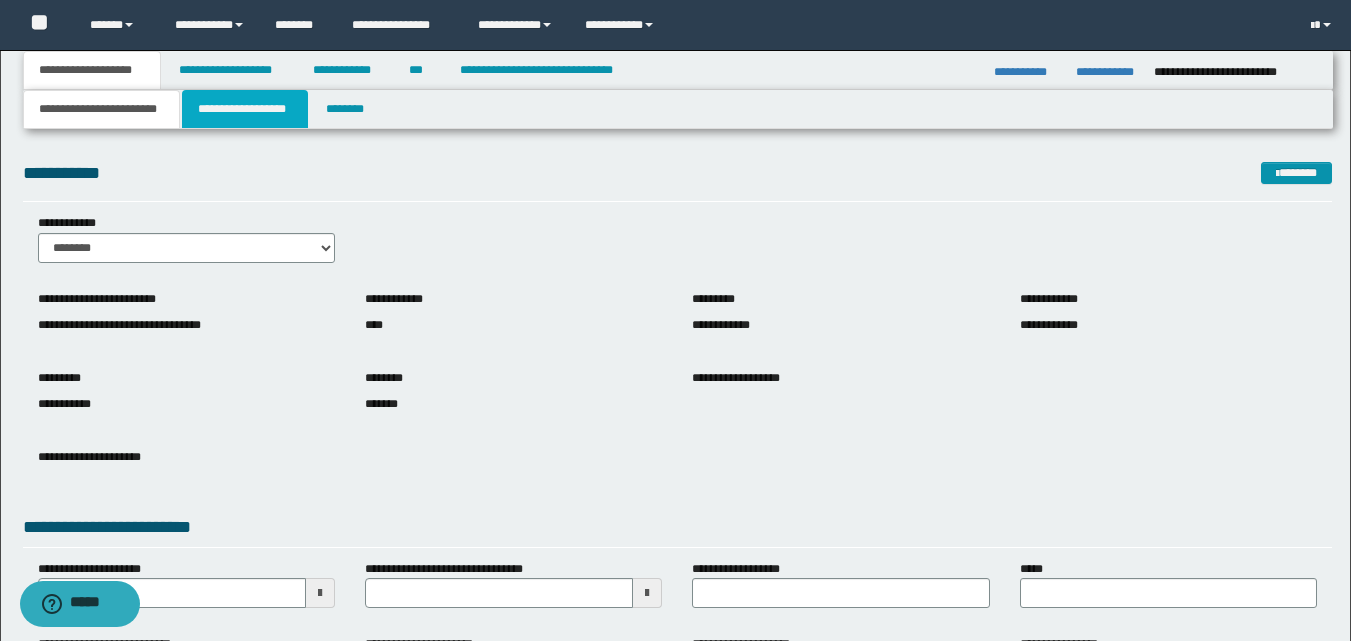 click on "**********" at bounding box center (245, 109) 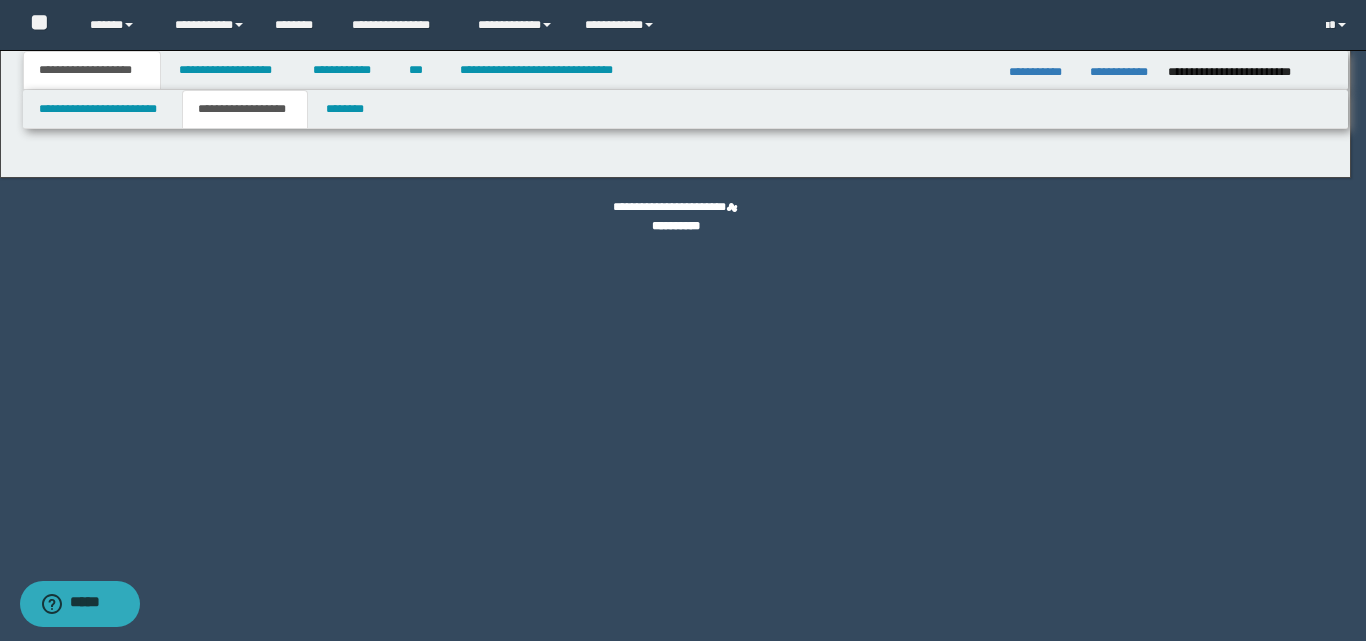 type on "**********" 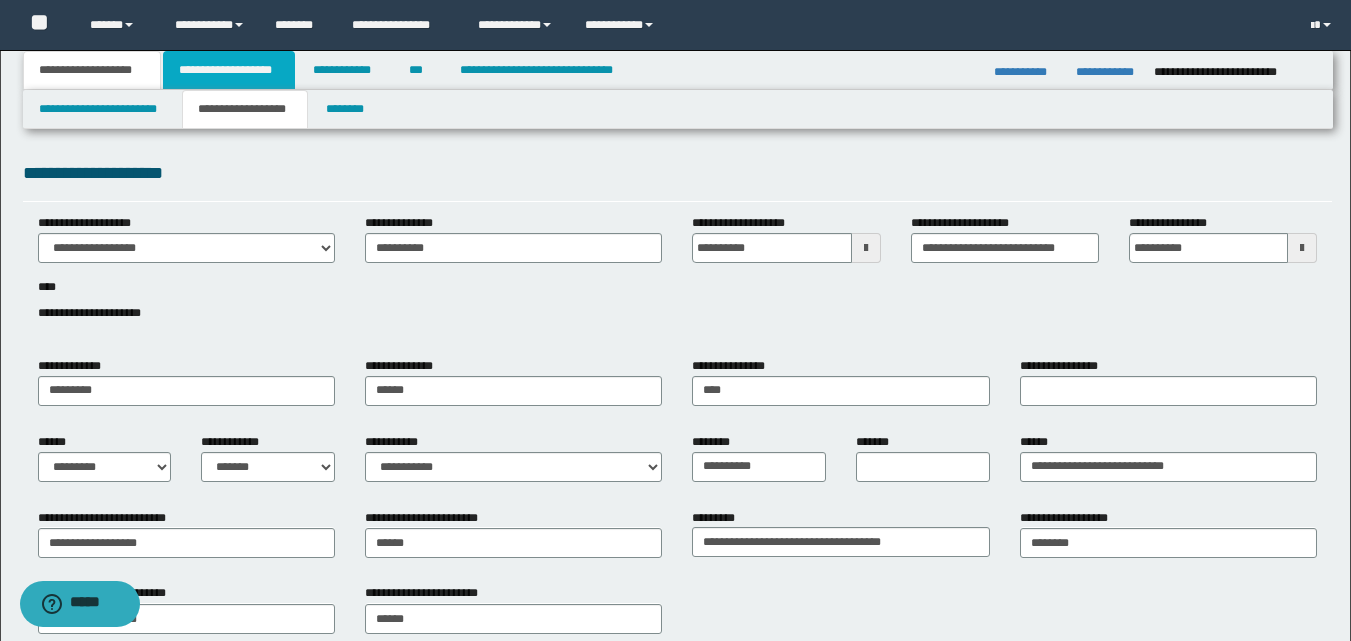 click on "**********" at bounding box center (229, 70) 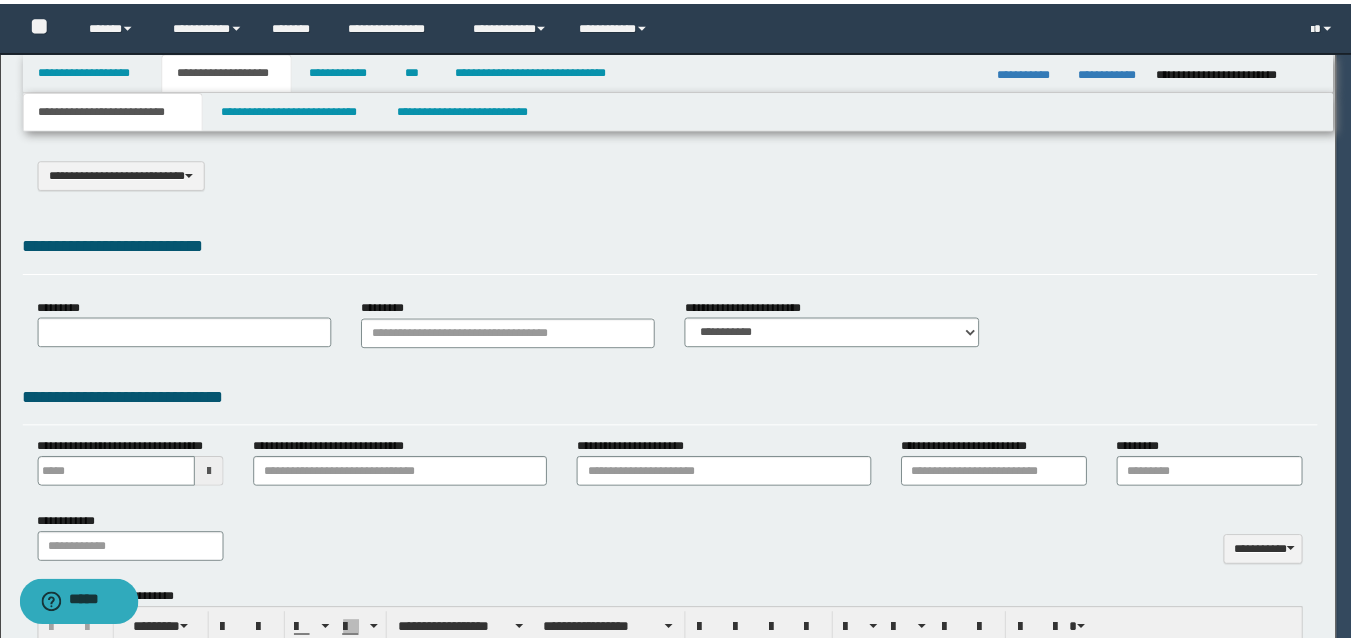 scroll, scrollTop: 0, scrollLeft: 0, axis: both 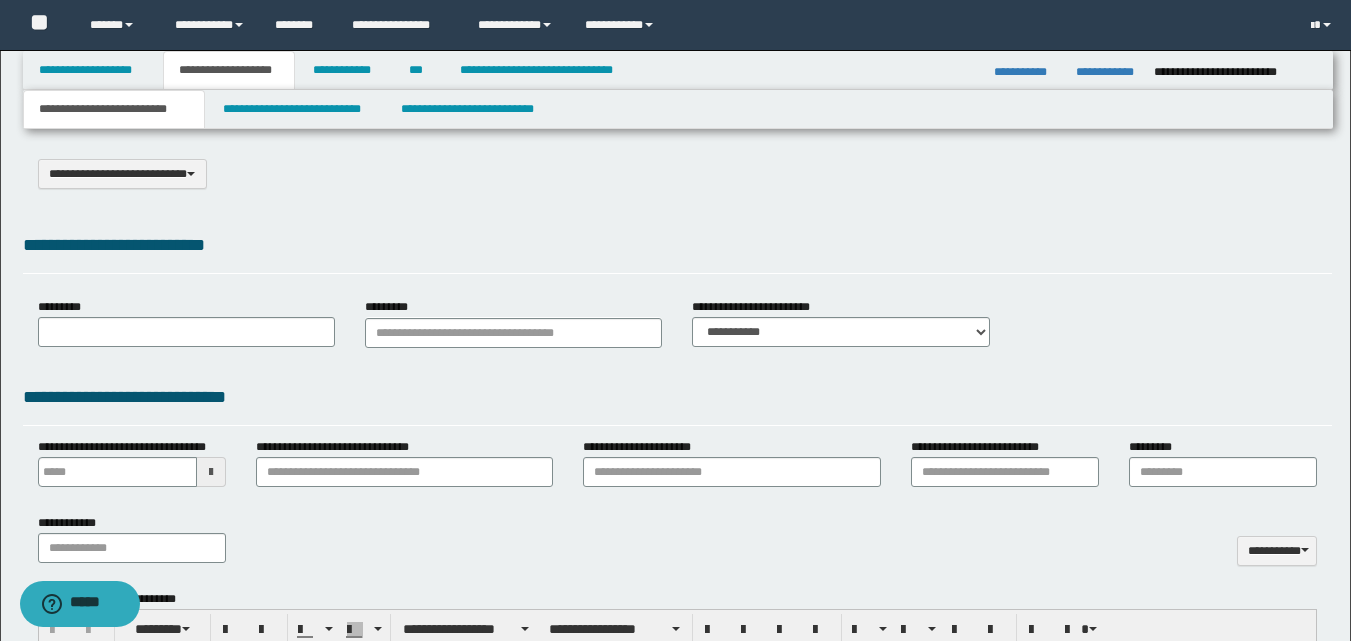 type on "**********" 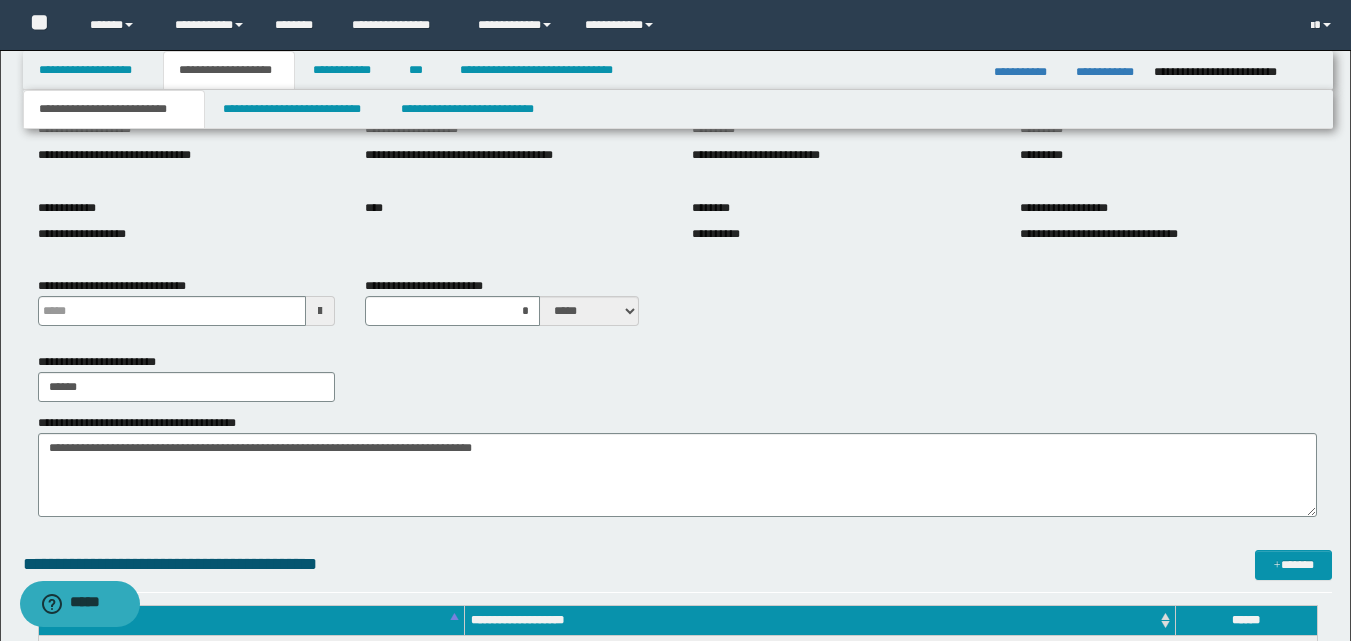 scroll, scrollTop: 200, scrollLeft: 0, axis: vertical 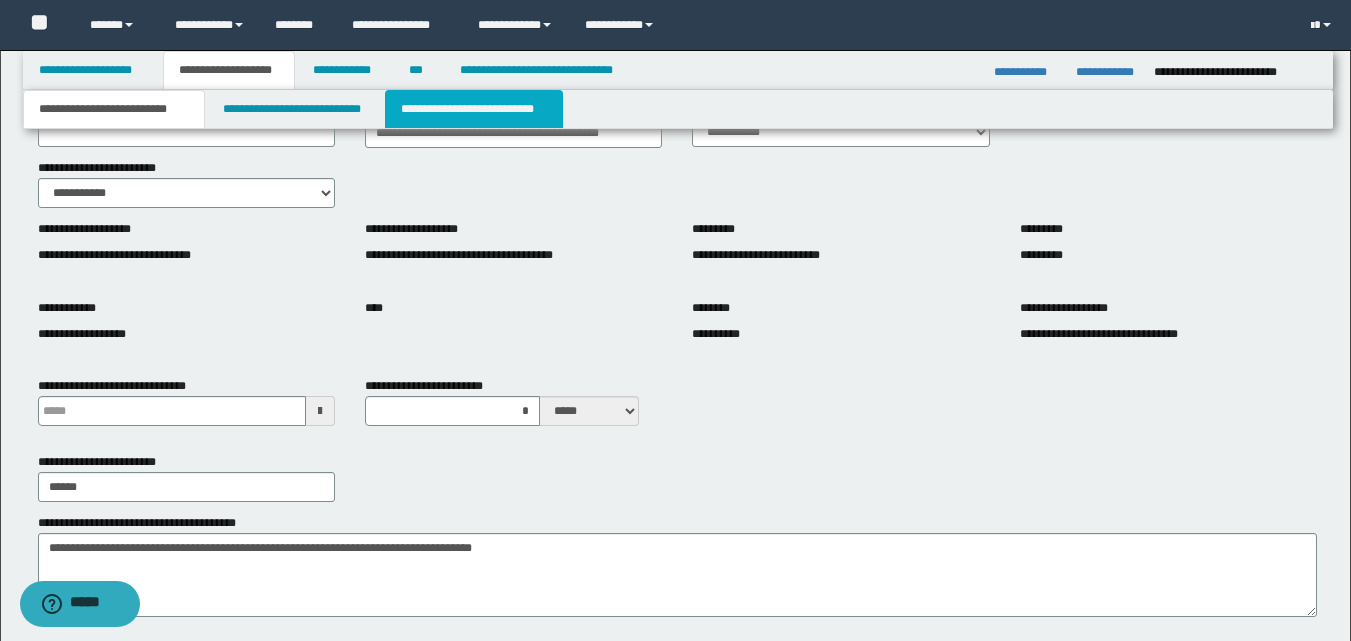 click on "**********" at bounding box center (474, 109) 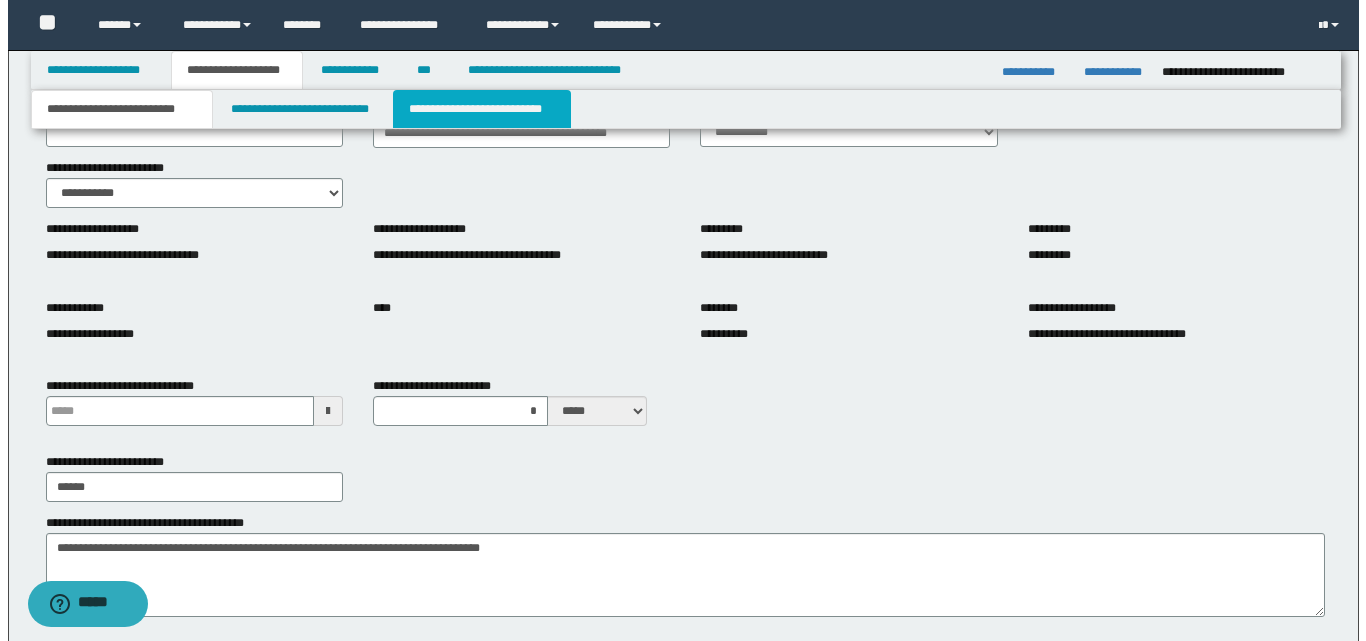 scroll, scrollTop: 0, scrollLeft: 0, axis: both 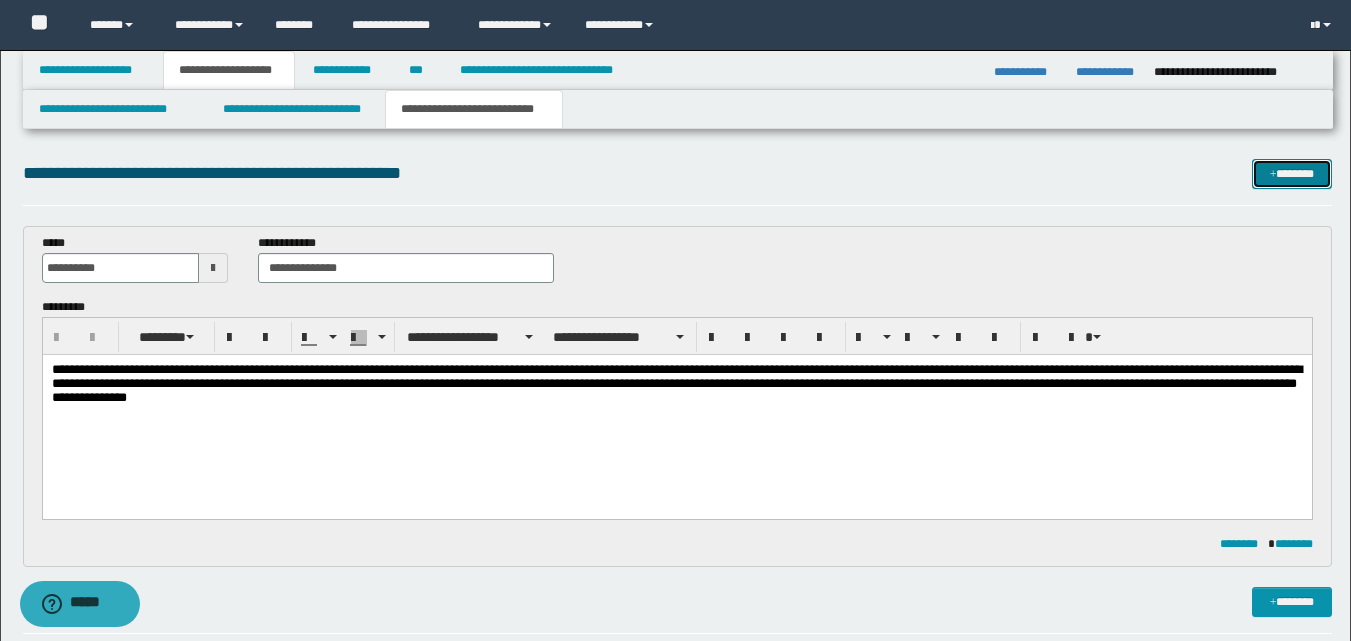 click on "*******" at bounding box center [1292, 174] 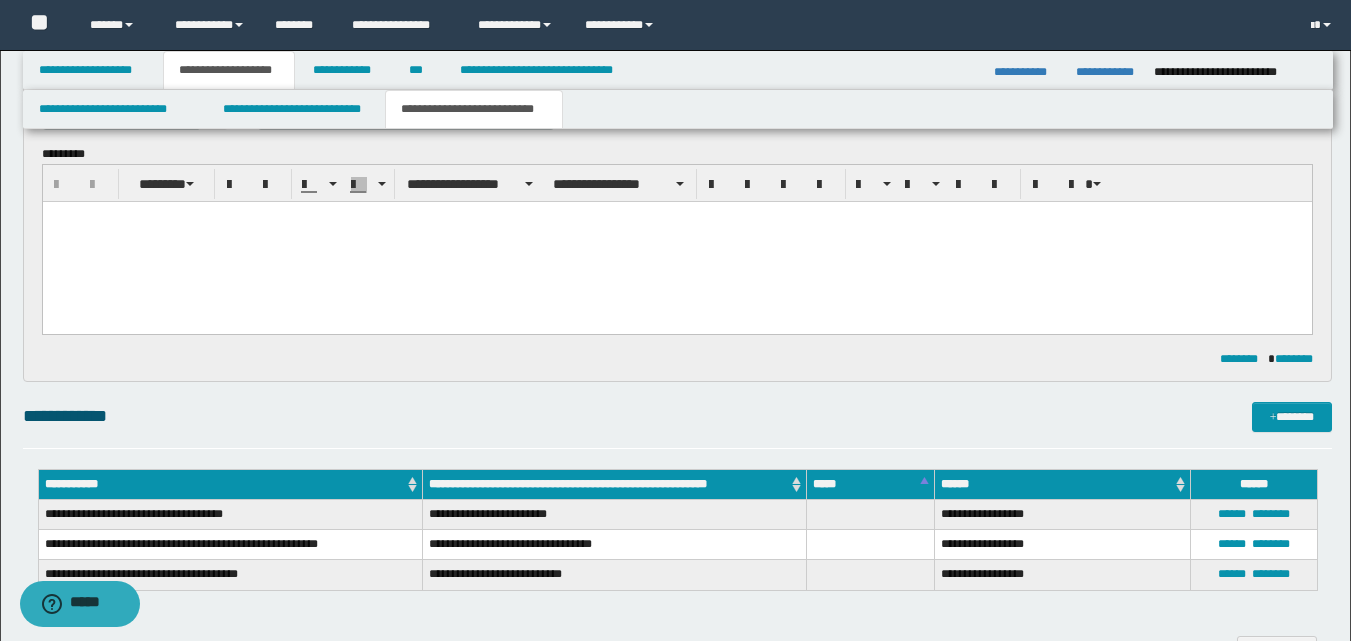 scroll, scrollTop: 0, scrollLeft: 0, axis: both 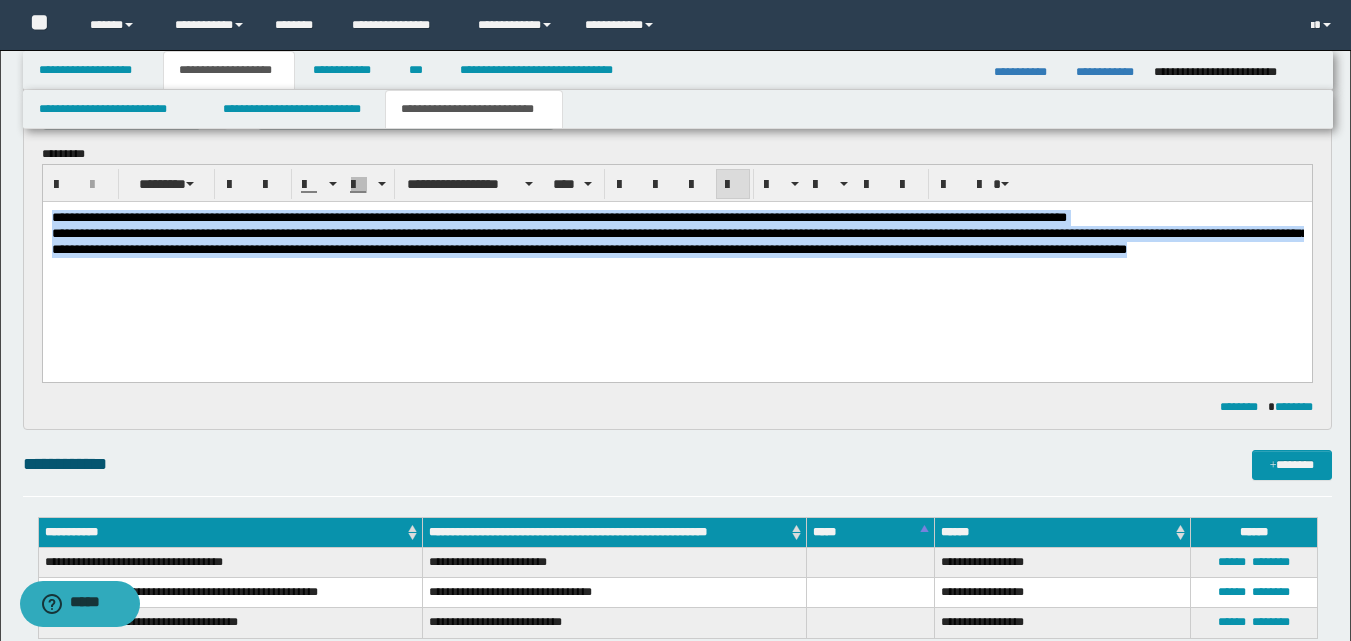 drag, startPoint x: 53, startPoint y: 215, endPoint x: 365, endPoint y: 280, distance: 318.6989 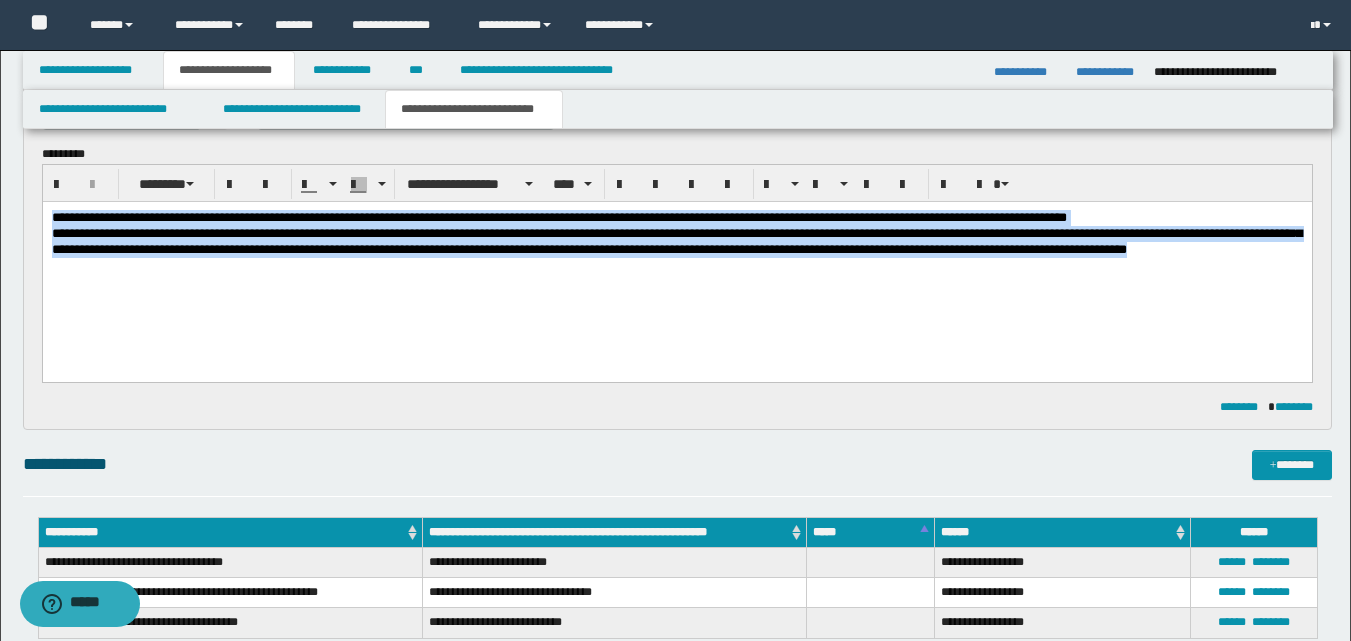 click at bounding box center [733, 184] 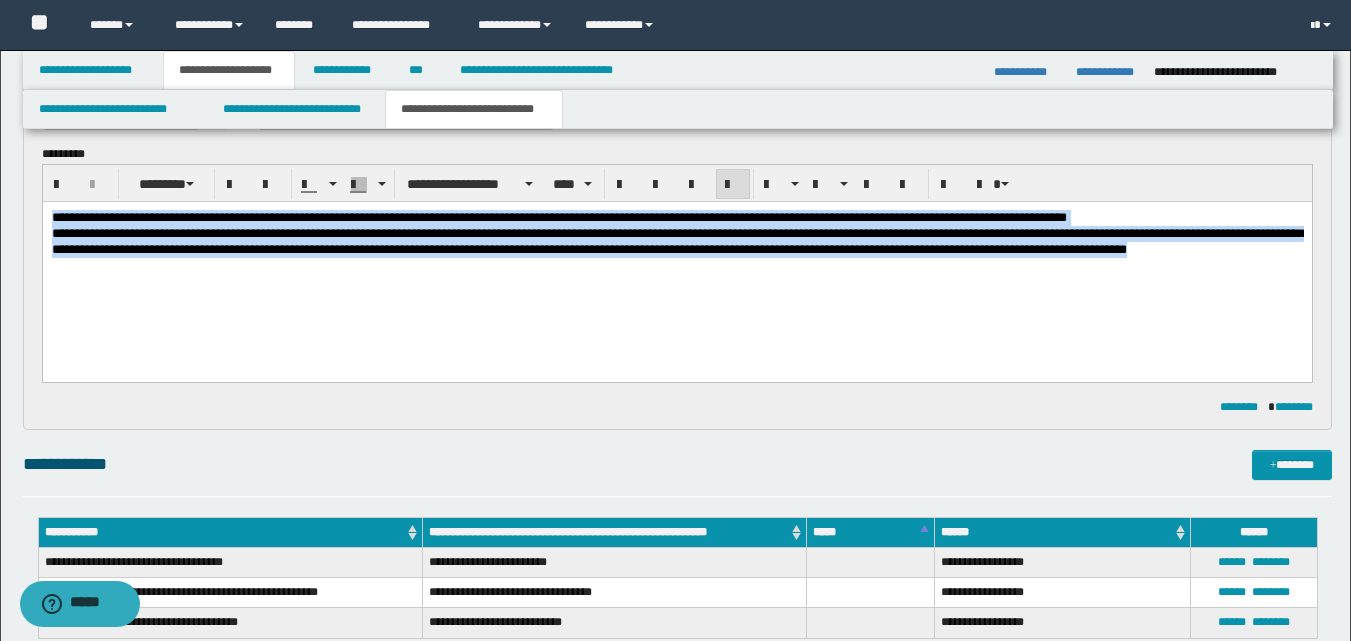 drag, startPoint x: 536, startPoint y: 322, endPoint x: 522, endPoint y: 317, distance: 14.866069 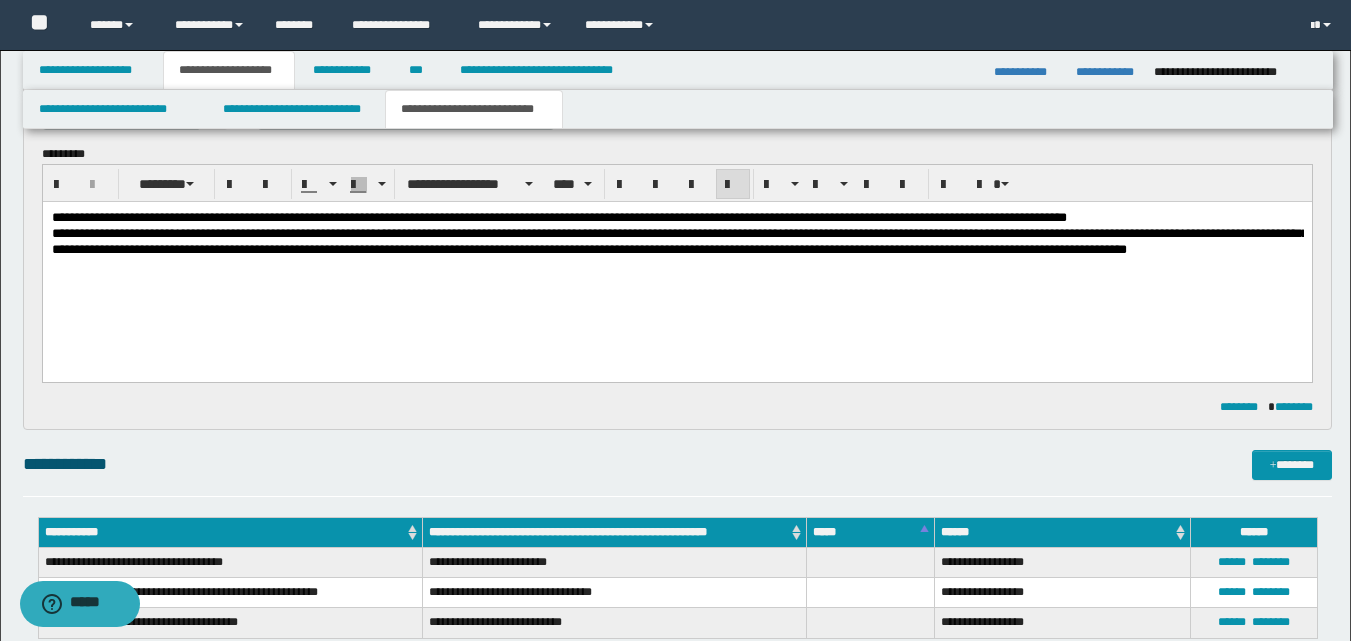 click on "**********" at bounding box center [676, 258] 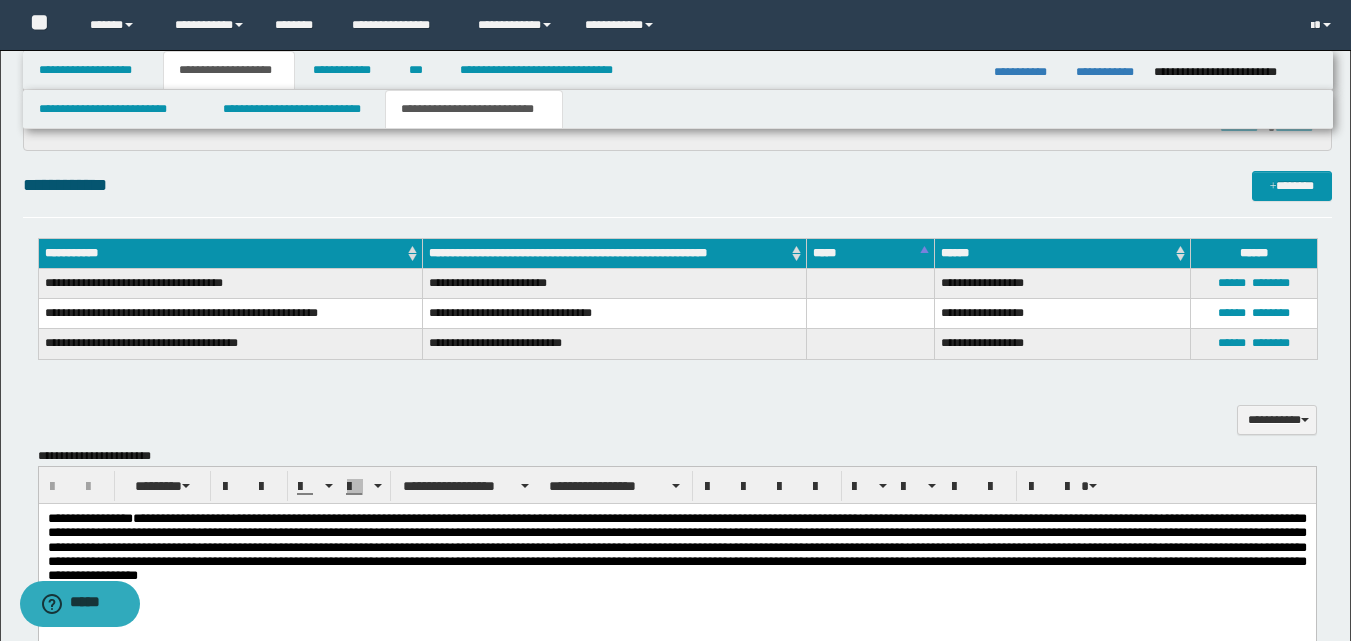scroll, scrollTop: 914, scrollLeft: 0, axis: vertical 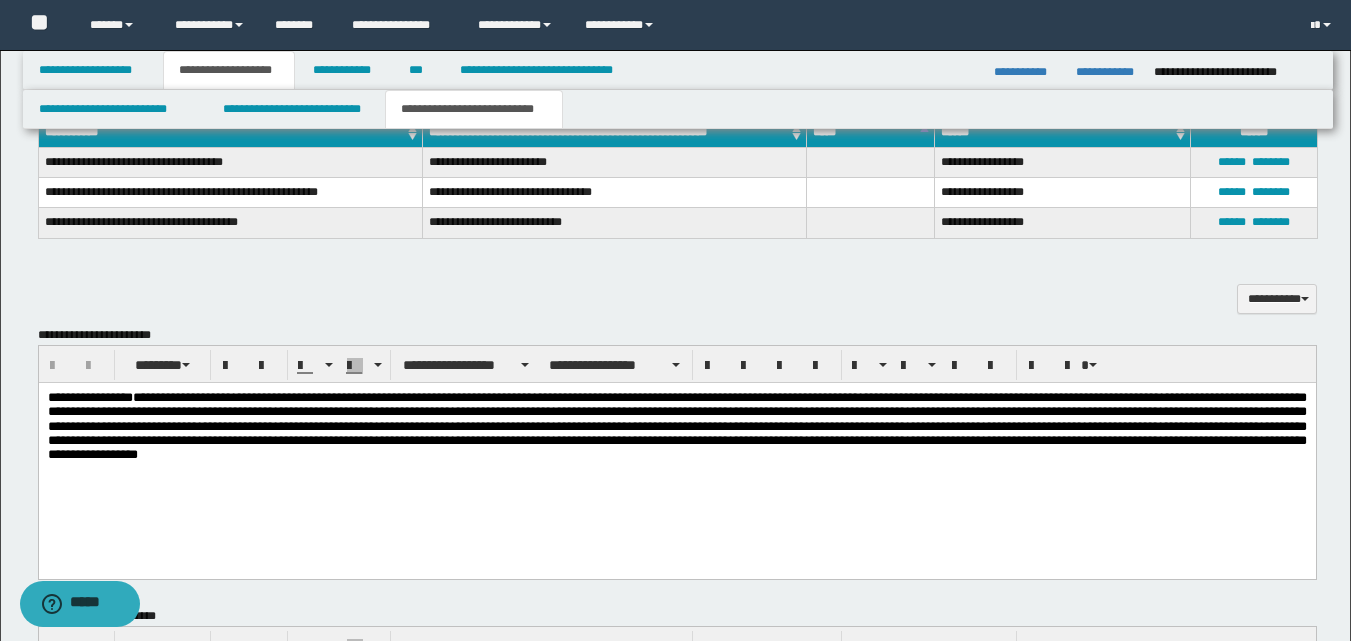 click on "**********" at bounding box center [676, 426] 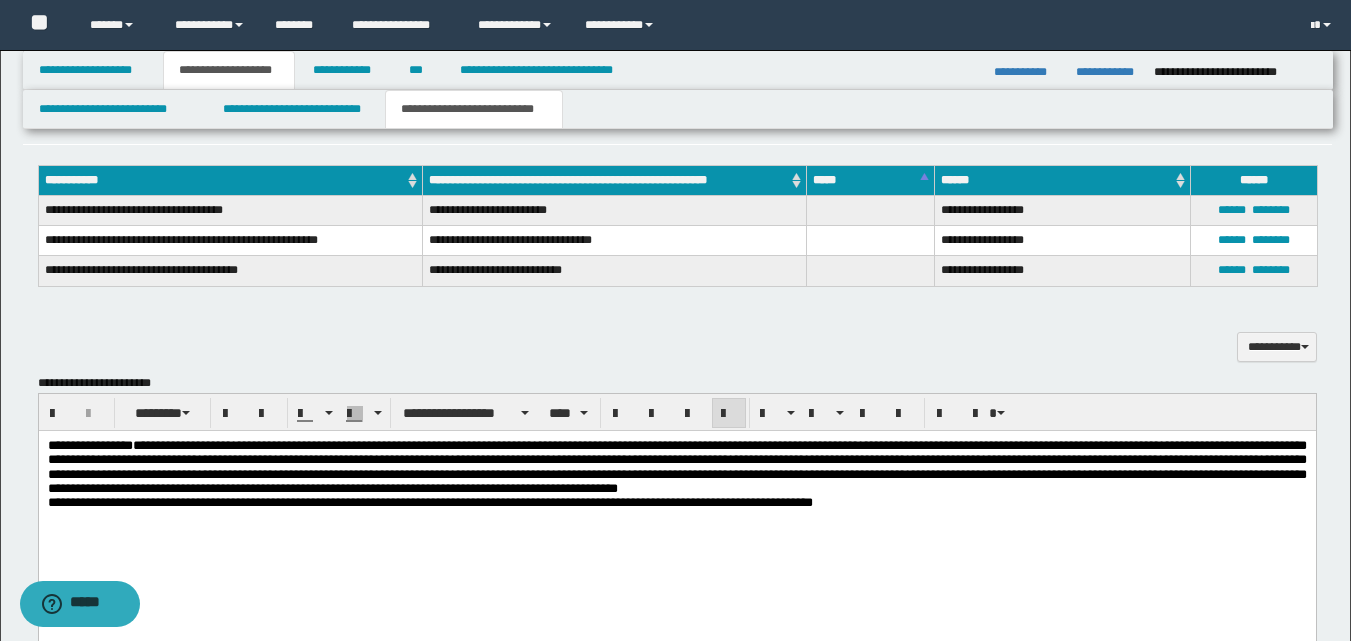 scroll, scrollTop: 914, scrollLeft: 0, axis: vertical 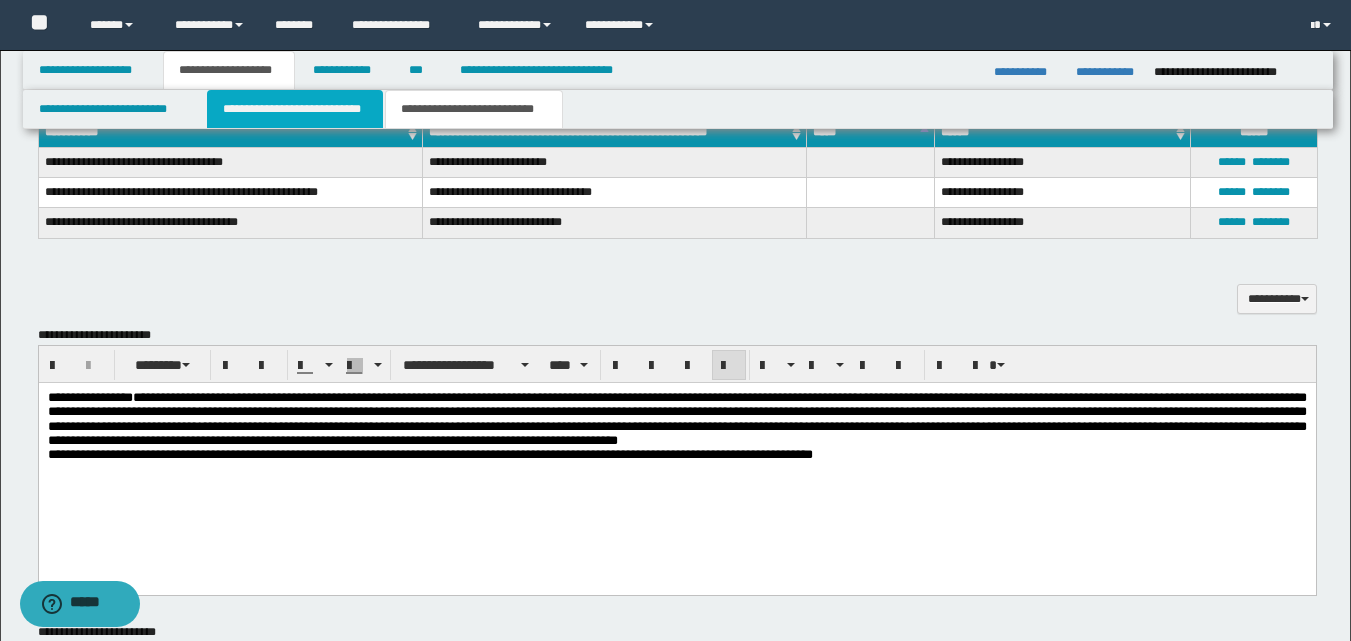 click on "**********" at bounding box center [295, 109] 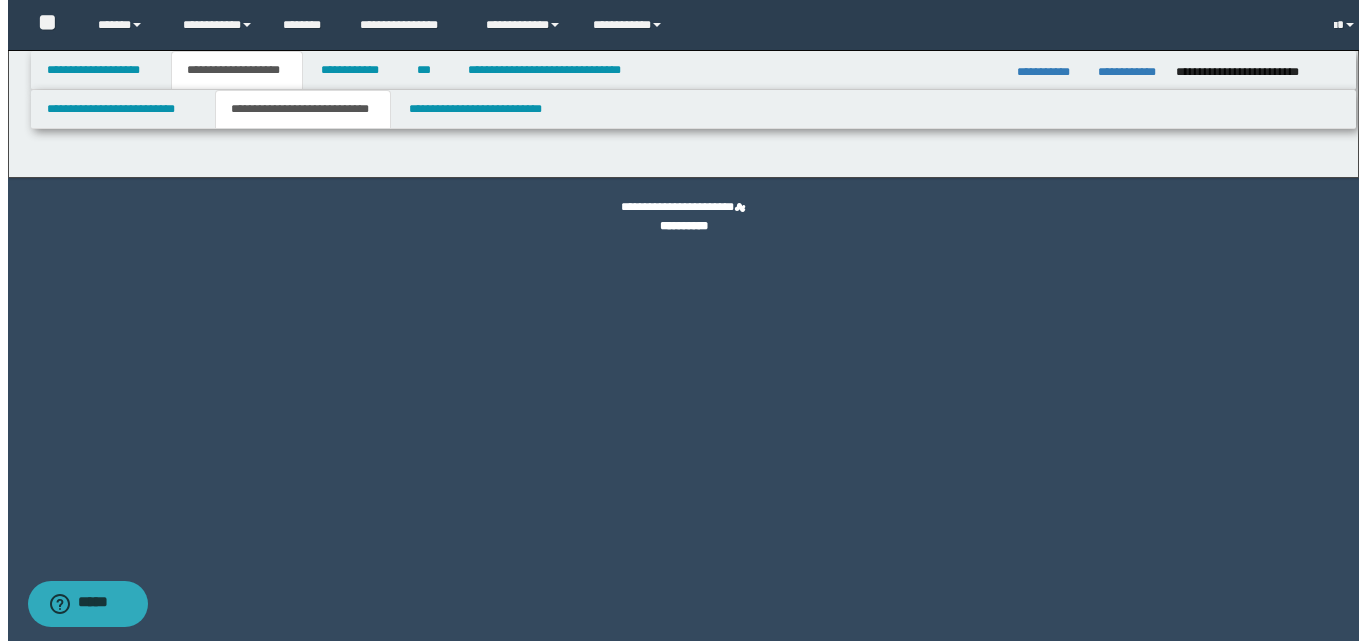 scroll, scrollTop: 0, scrollLeft: 0, axis: both 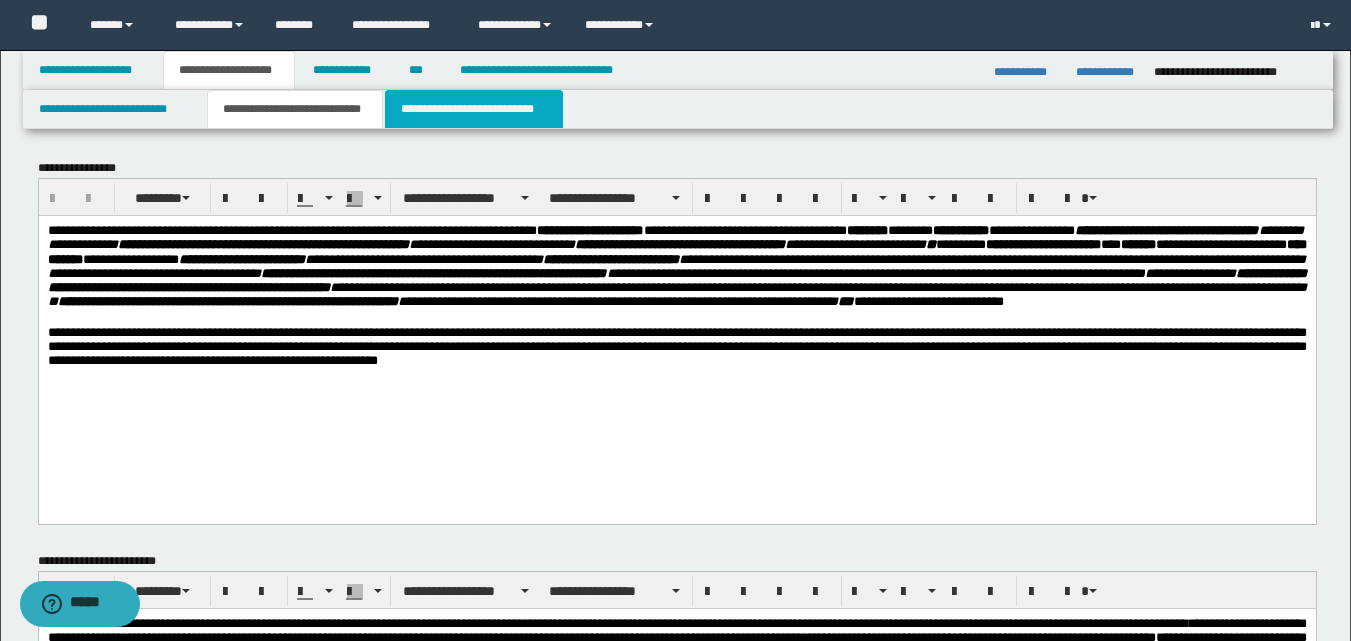 click on "**********" at bounding box center [474, 109] 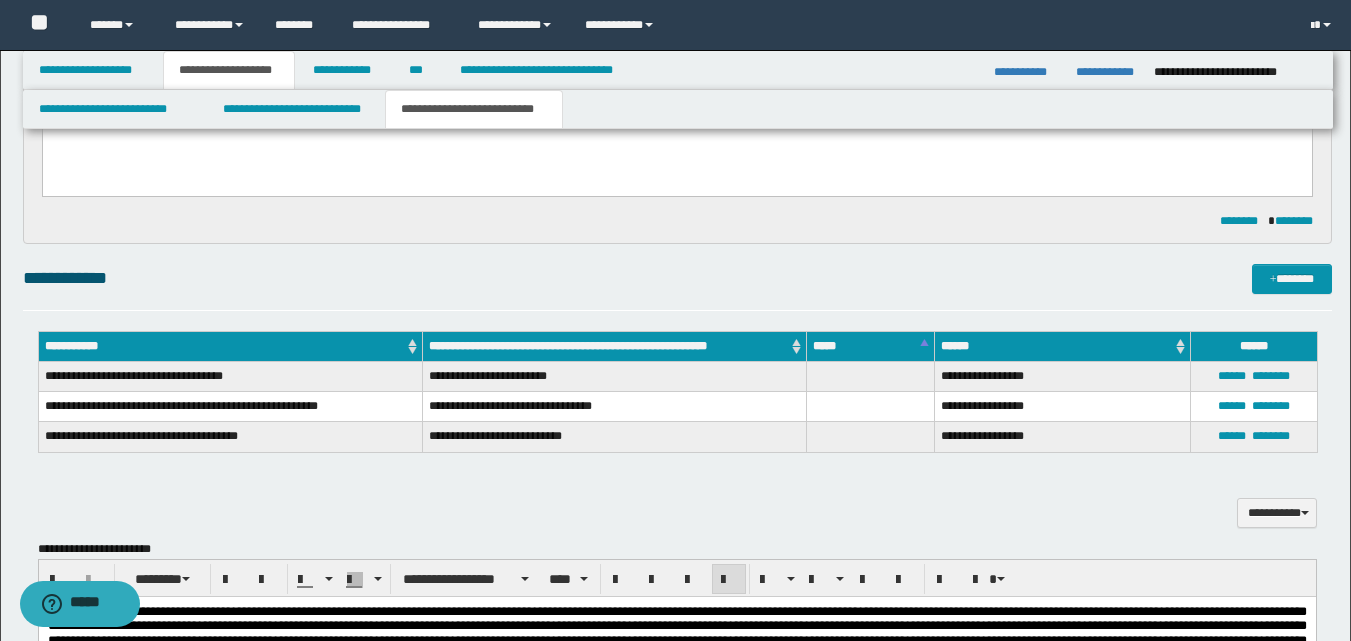 scroll, scrollTop: 900, scrollLeft: 0, axis: vertical 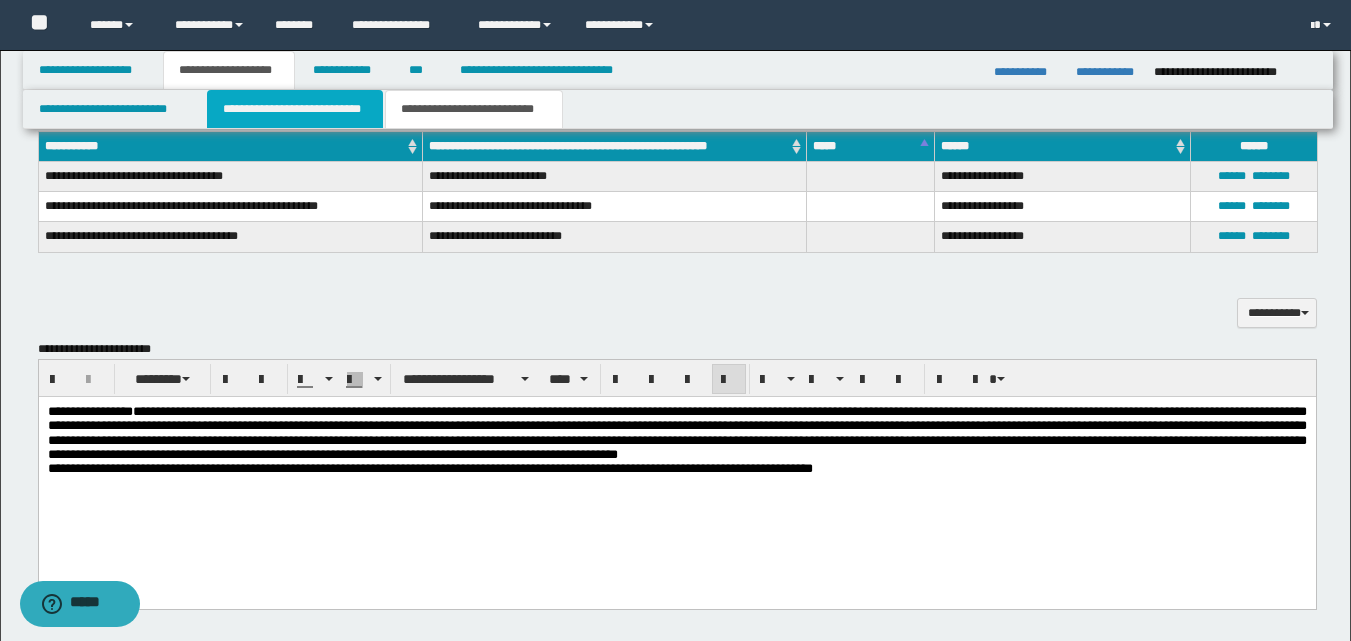 click on "**********" at bounding box center [295, 109] 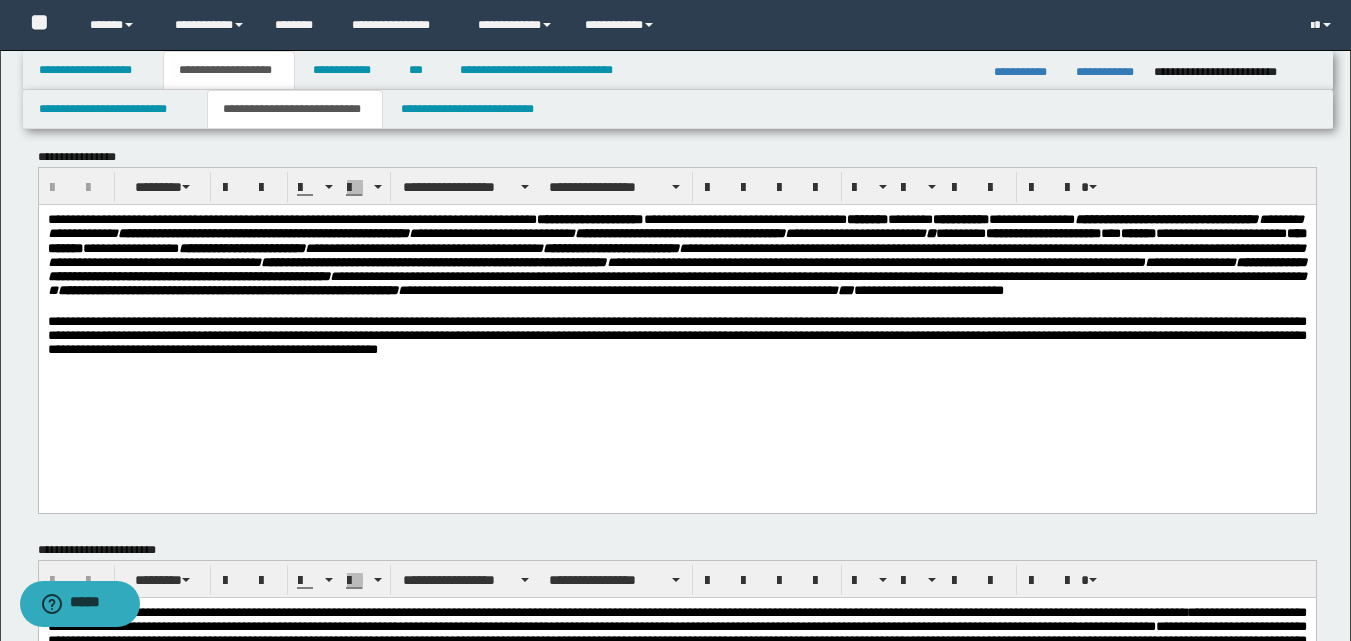 scroll, scrollTop: 0, scrollLeft: 0, axis: both 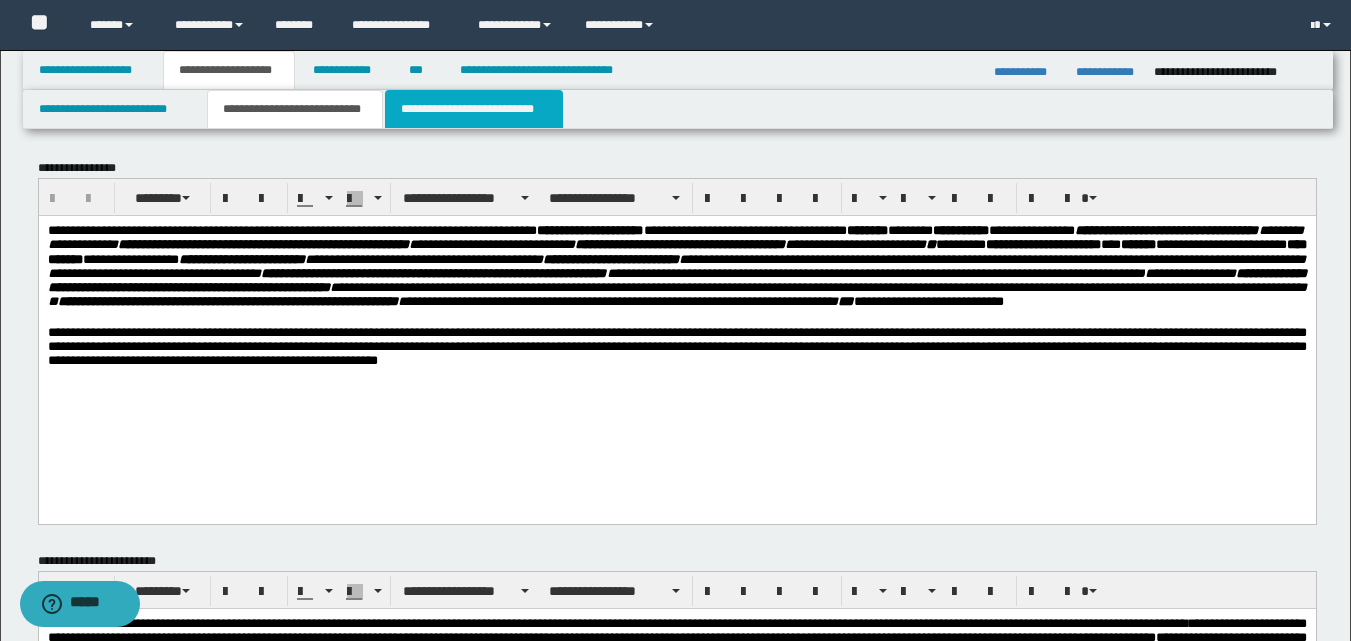 click on "**********" at bounding box center [474, 109] 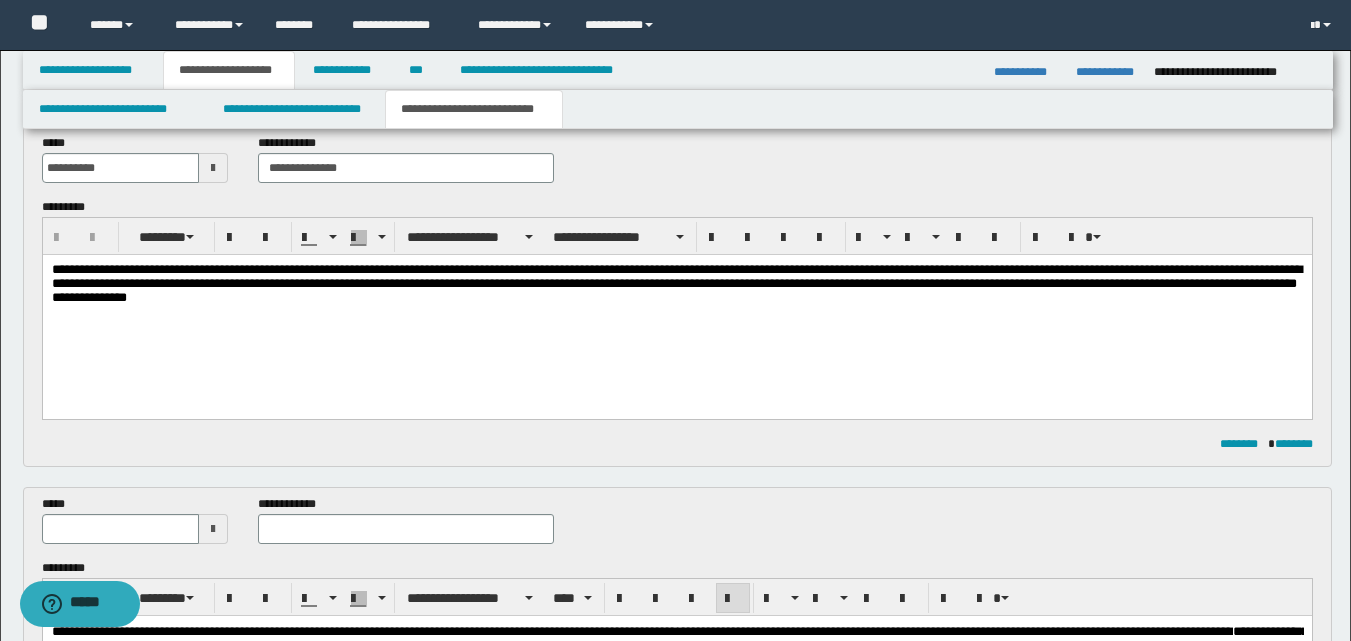 scroll, scrollTop: 200, scrollLeft: 0, axis: vertical 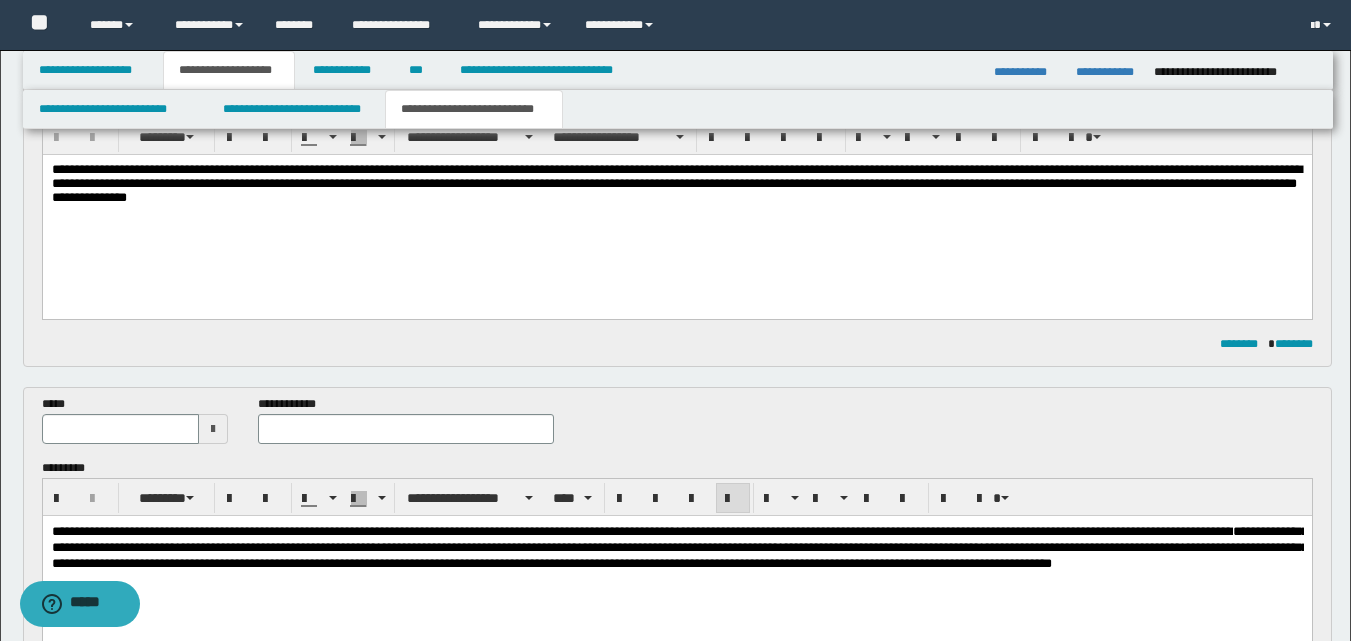 click at bounding box center (213, 429) 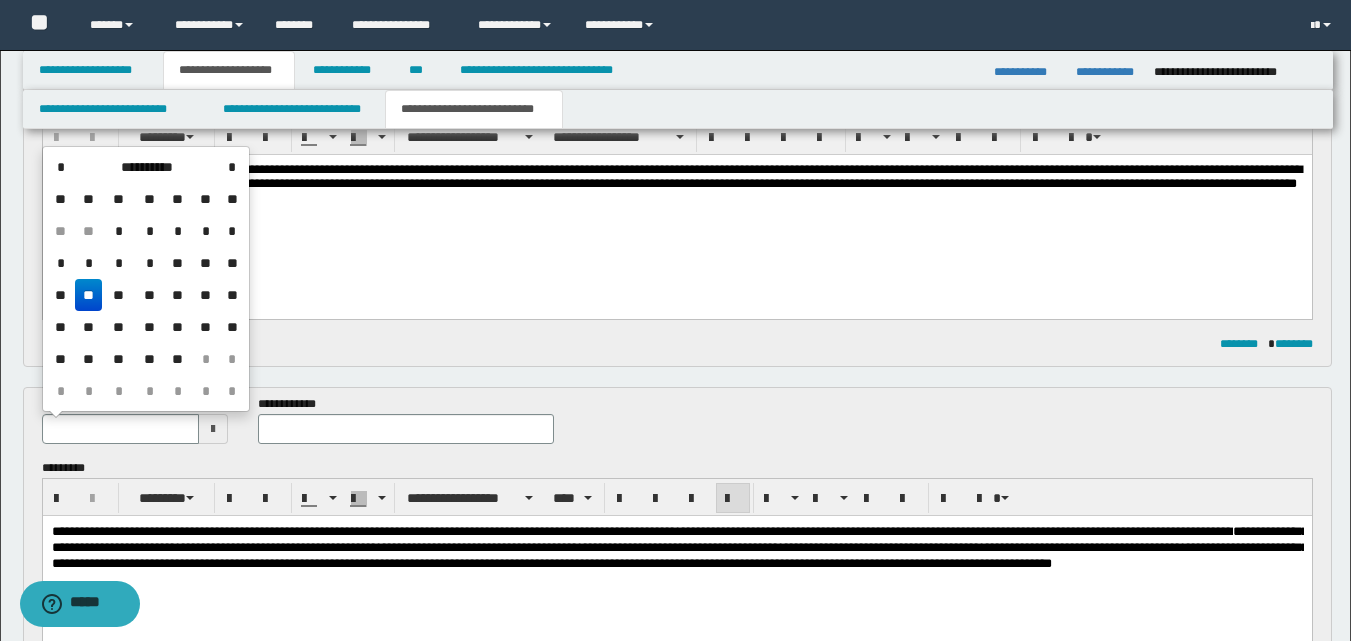 click on "**" at bounding box center [178, 263] 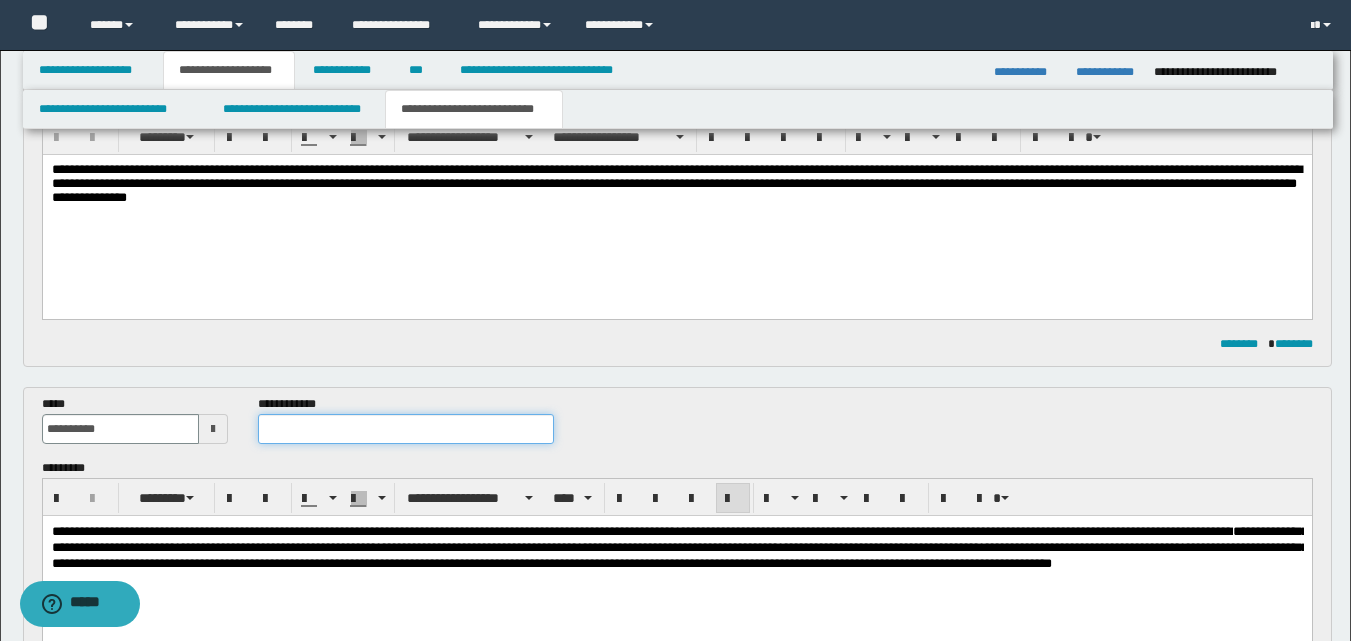 click at bounding box center (405, 429) 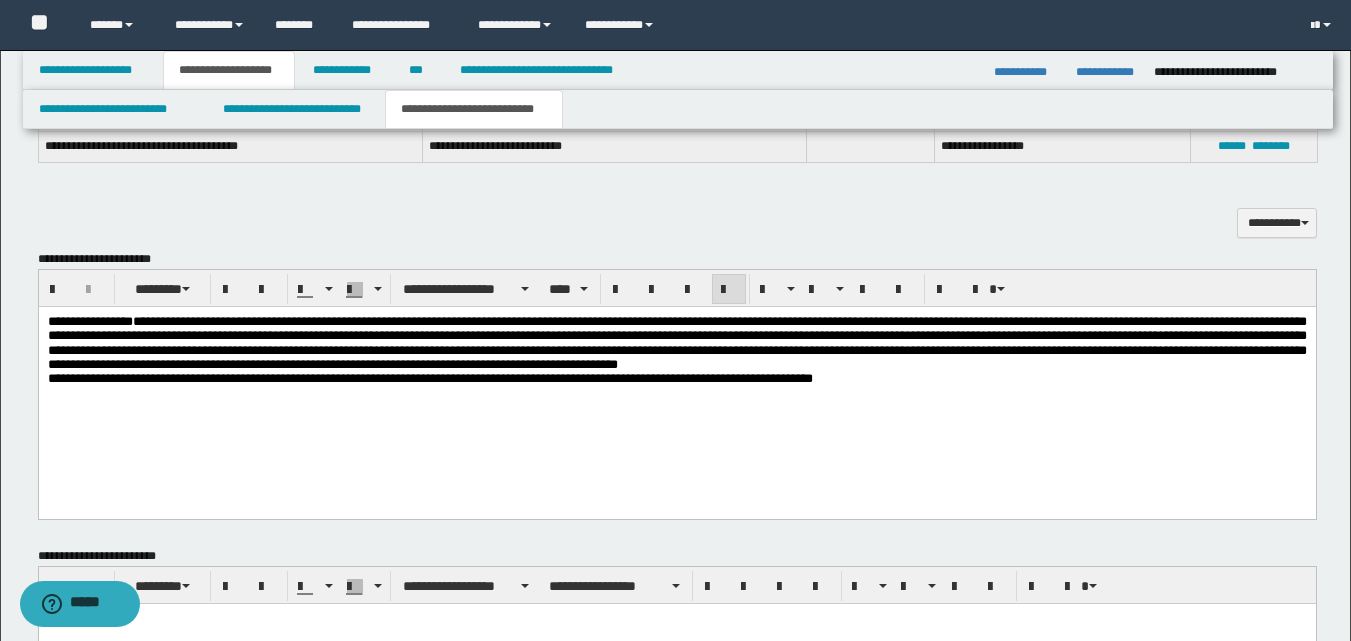 scroll, scrollTop: 1000, scrollLeft: 0, axis: vertical 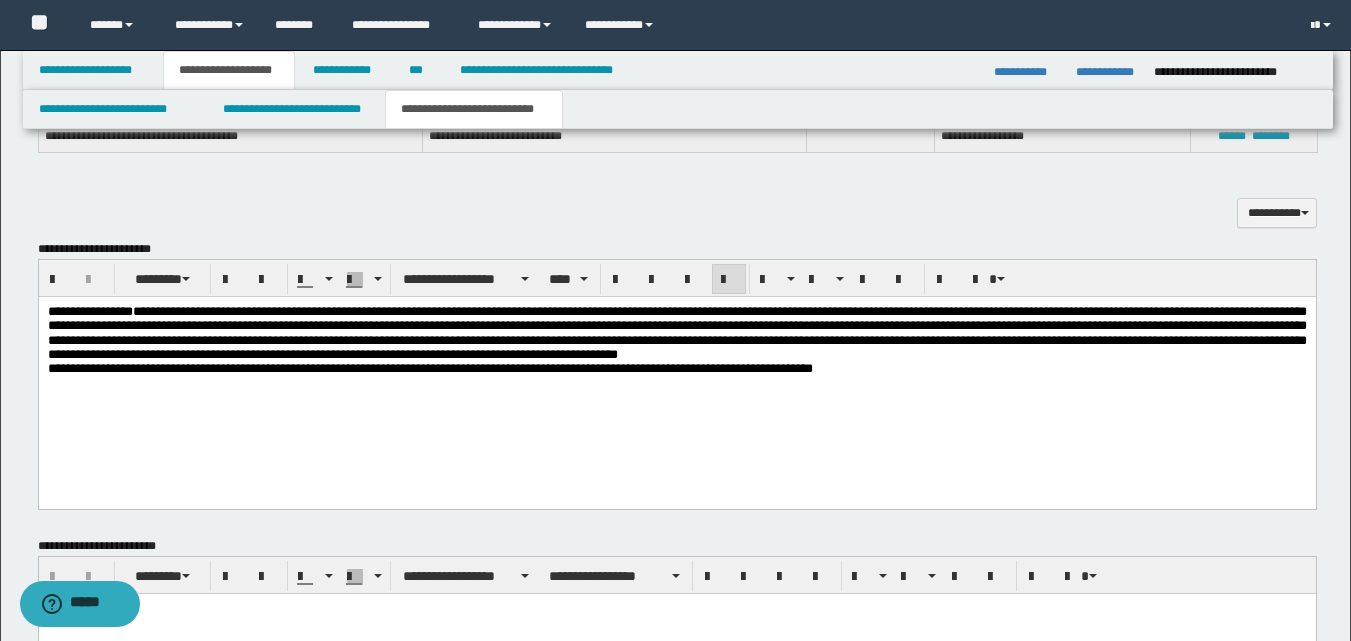 type on "**********" 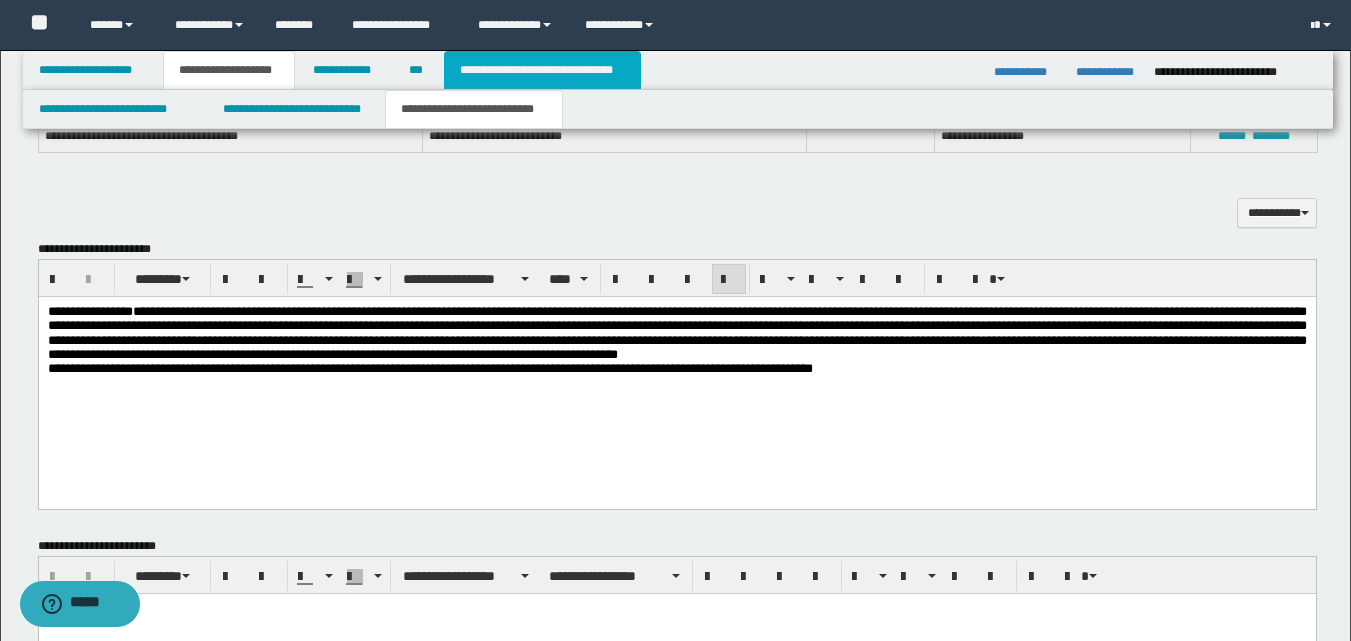drag, startPoint x: 545, startPoint y: 76, endPoint x: 563, endPoint y: 96, distance: 26.907248 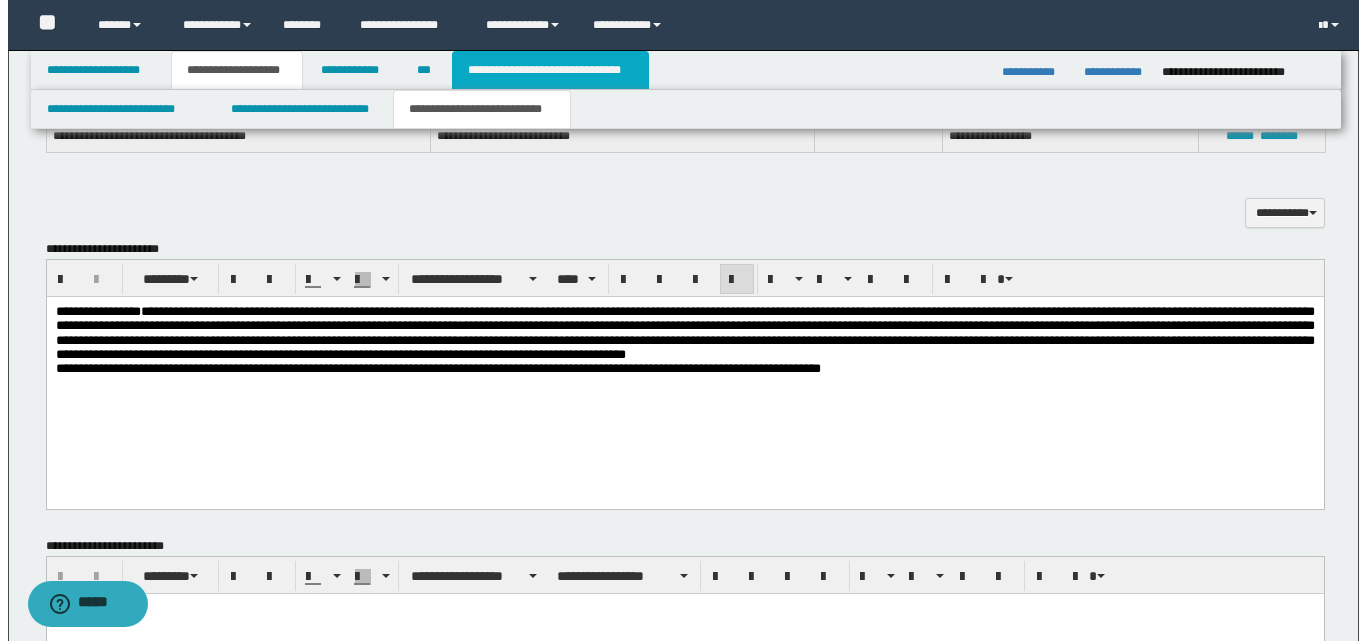 scroll, scrollTop: 0, scrollLeft: 0, axis: both 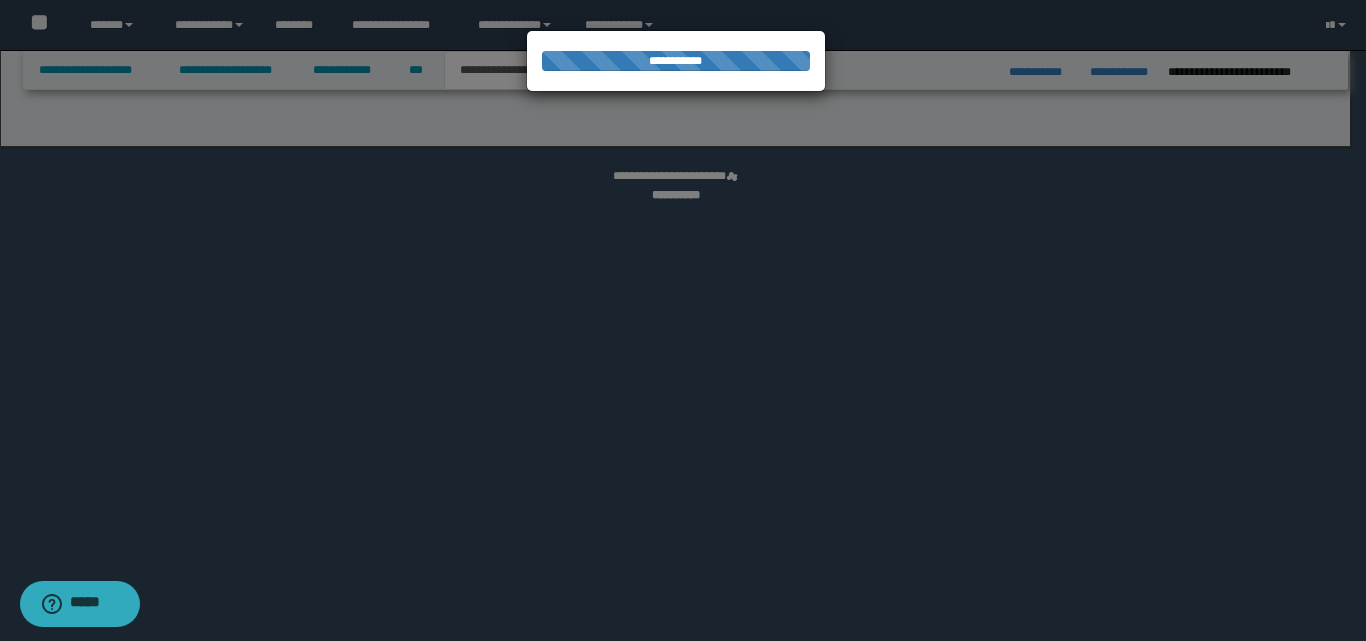 select on "*" 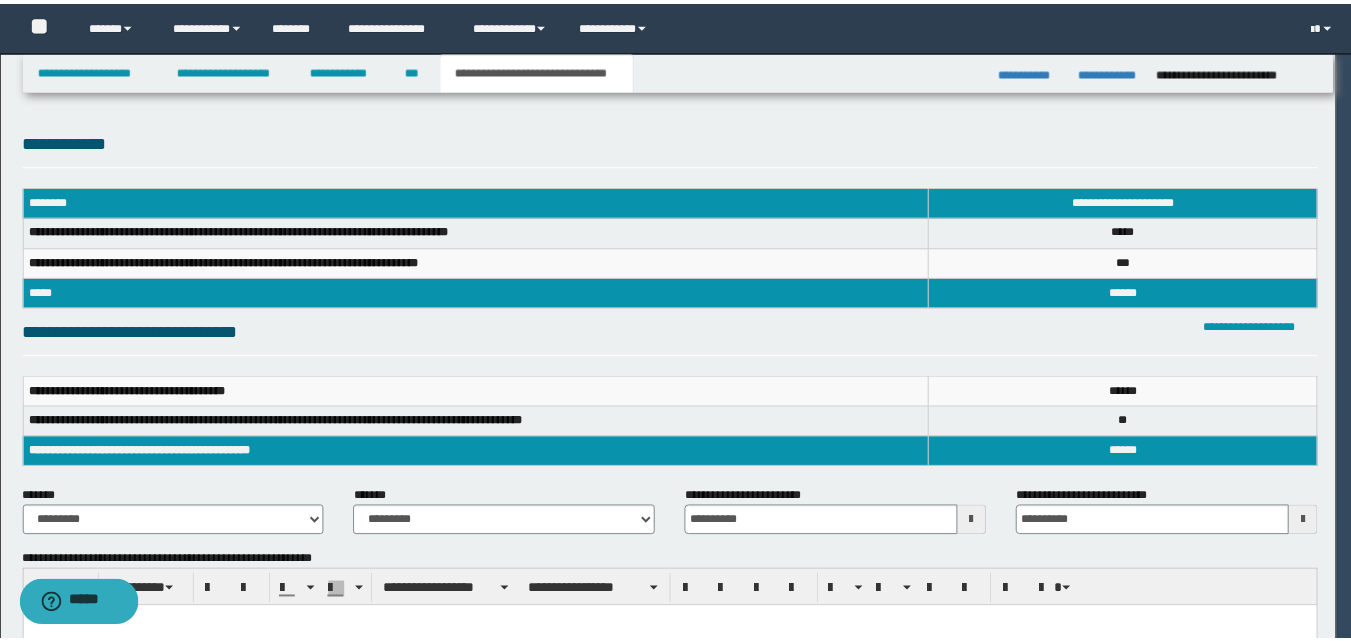 scroll, scrollTop: 0, scrollLeft: 0, axis: both 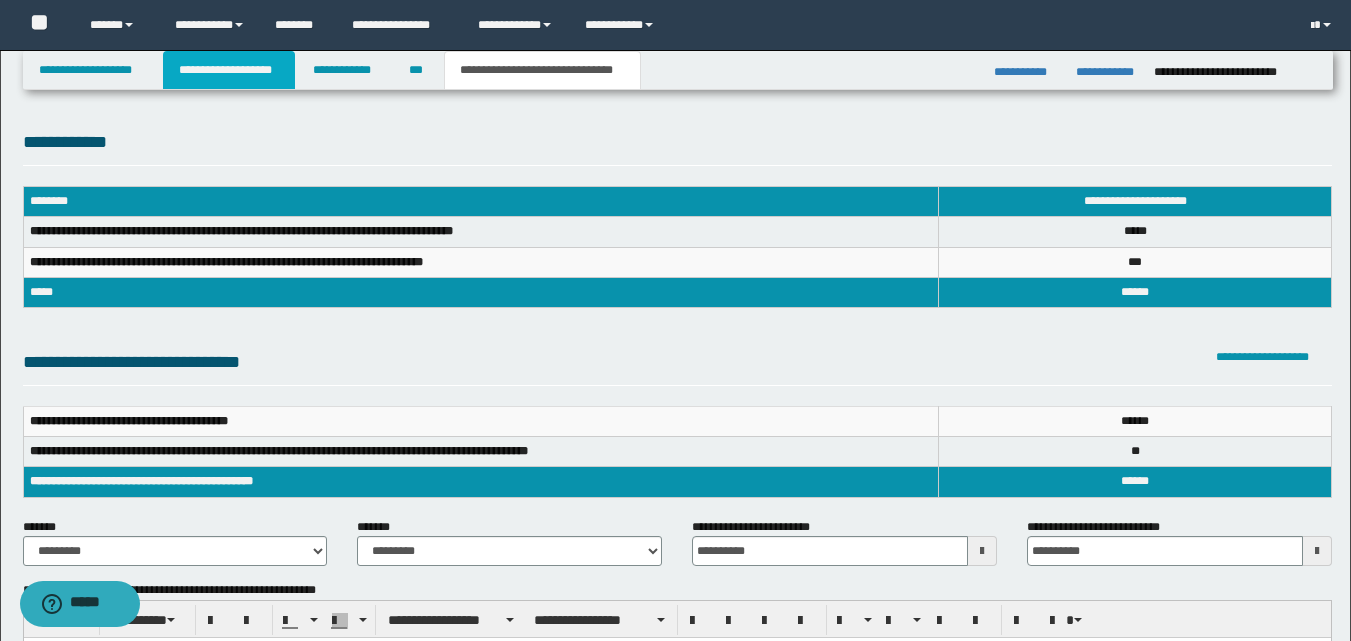 click on "**********" at bounding box center (229, 70) 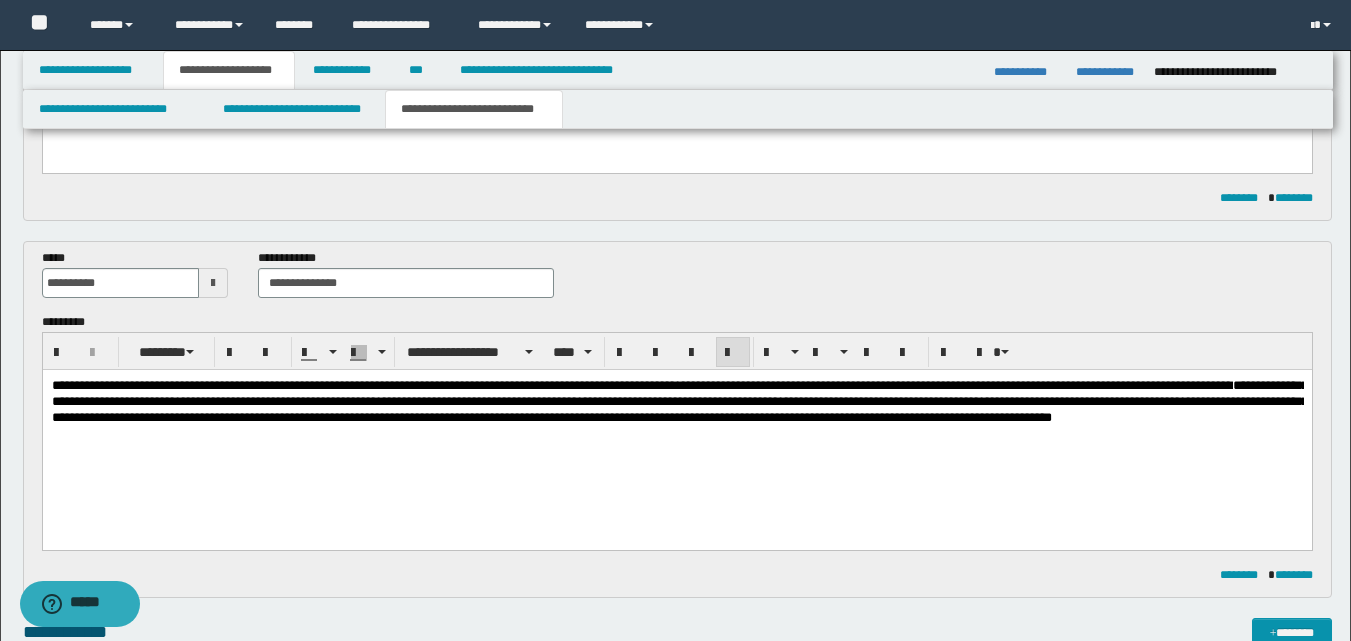 scroll, scrollTop: 400, scrollLeft: 0, axis: vertical 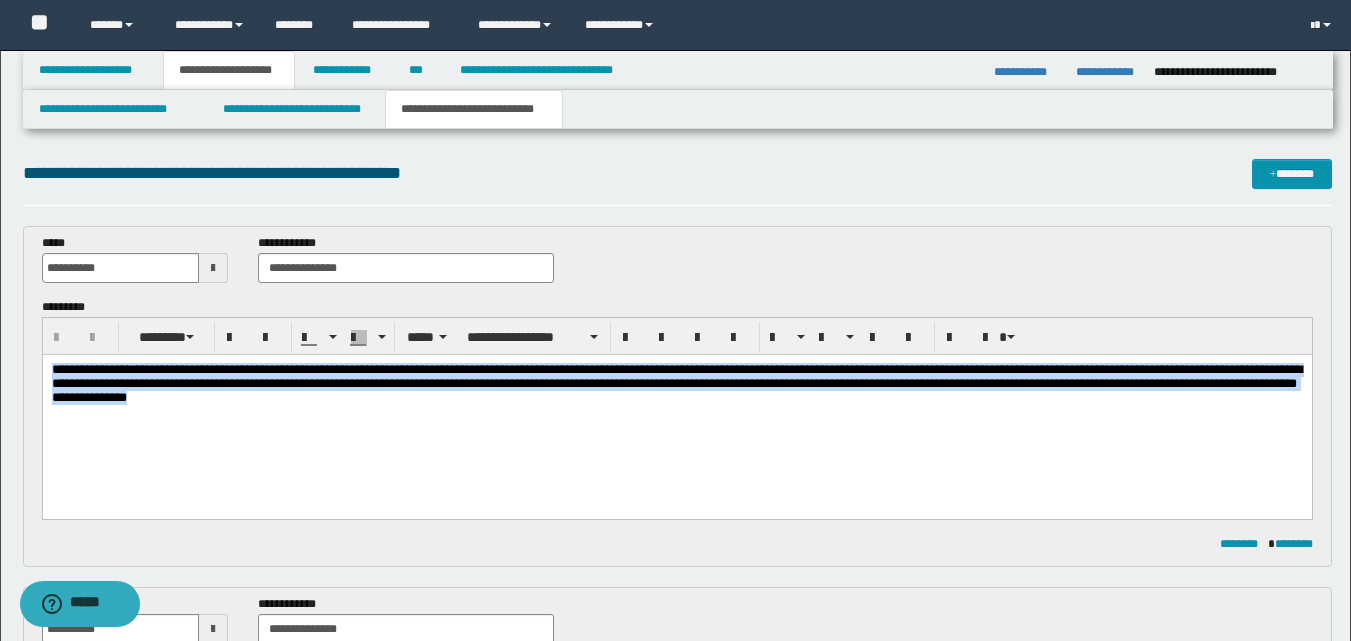 drag, startPoint x: 50, startPoint y: 367, endPoint x: 712, endPoint y: 423, distance: 664.3644 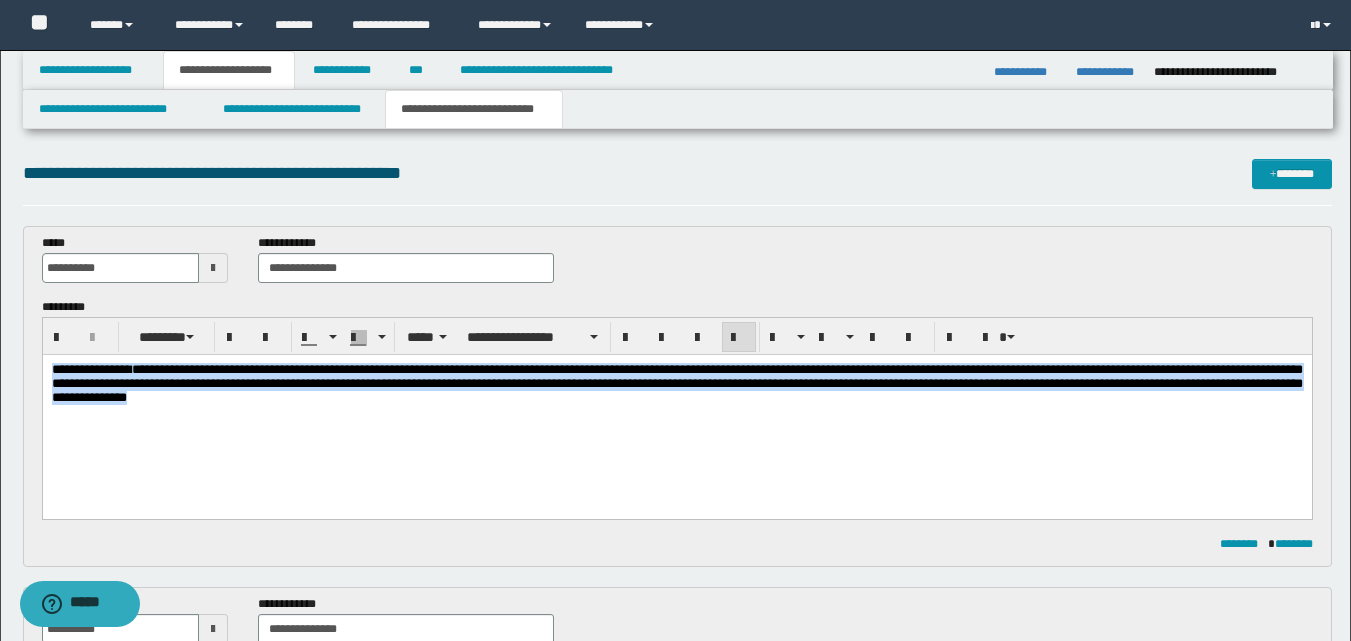 click on "**********" at bounding box center (676, 409) 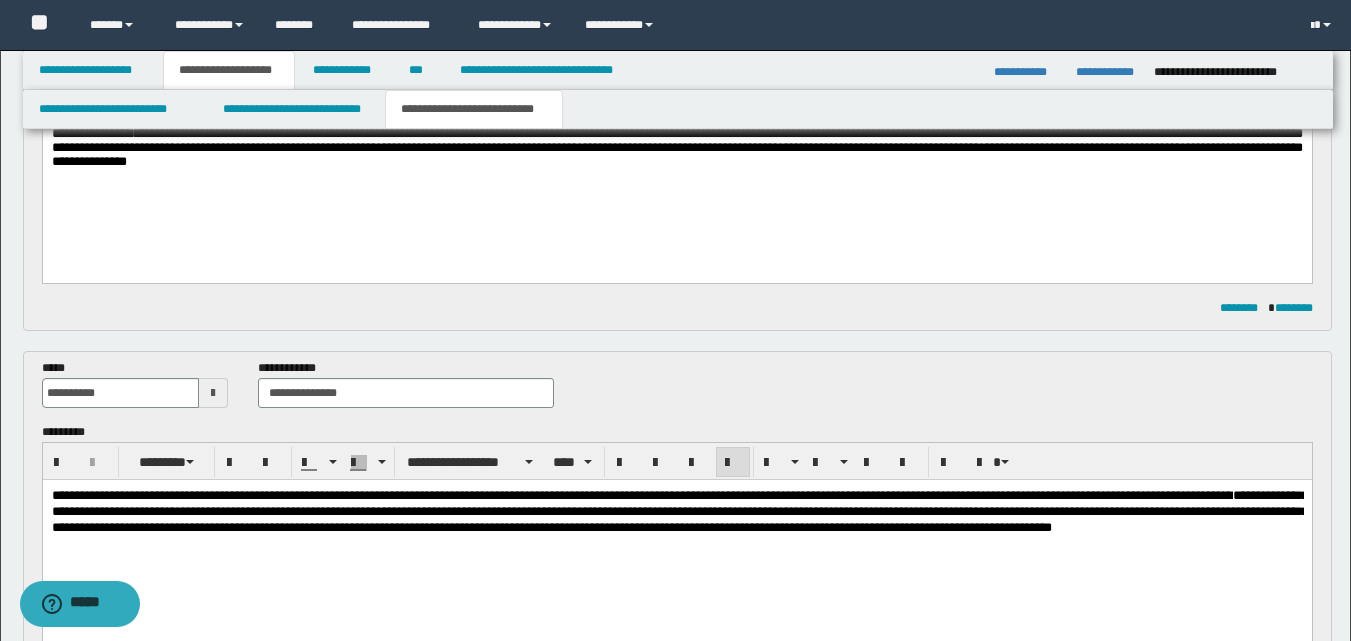 scroll, scrollTop: 200, scrollLeft: 0, axis: vertical 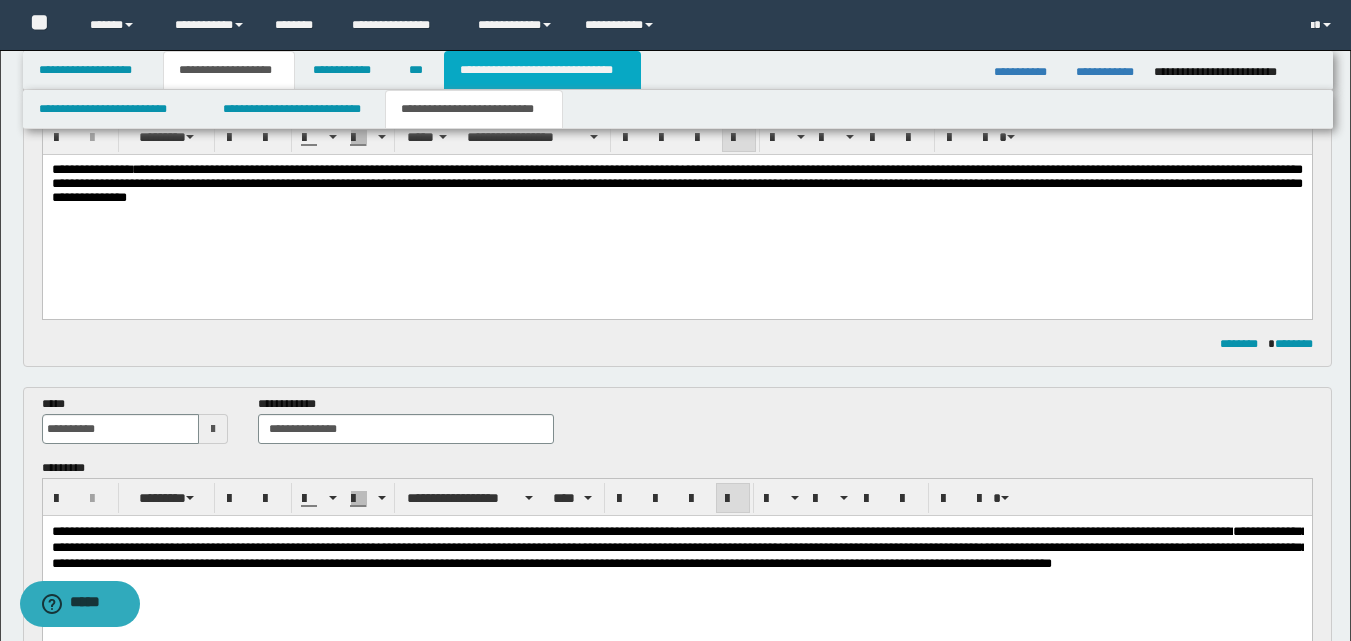 click on "**********" at bounding box center [542, 70] 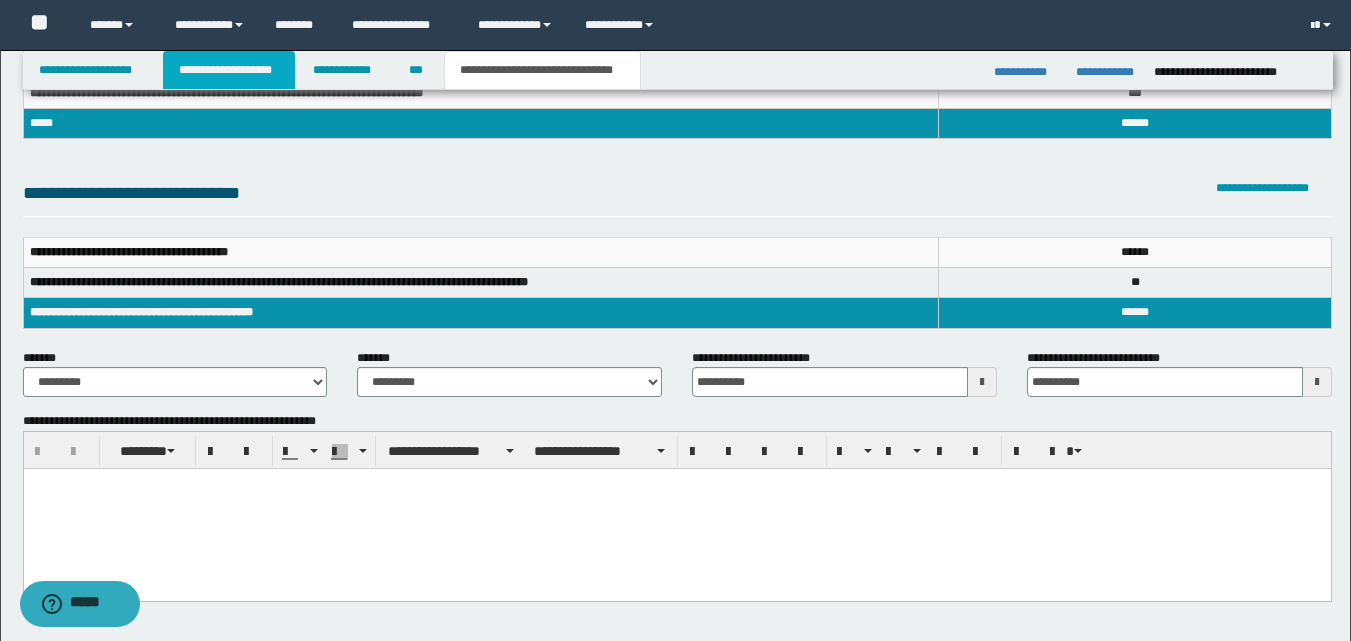 click on "**********" at bounding box center (229, 70) 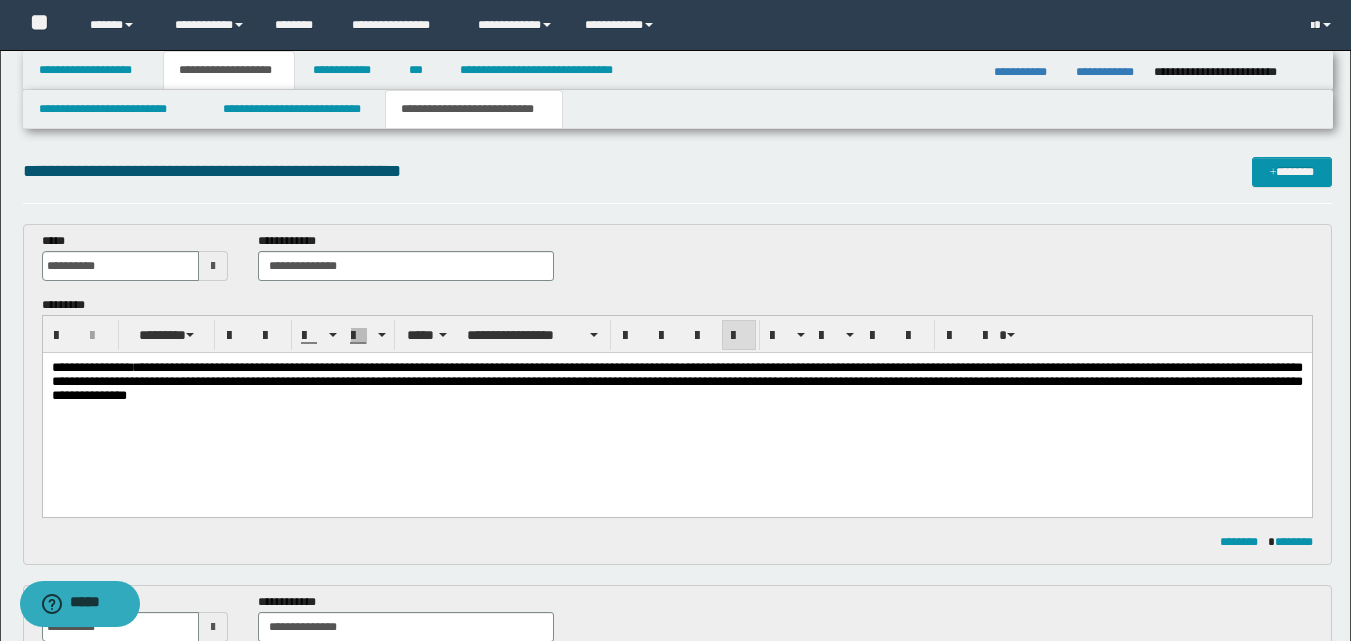 scroll, scrollTop: 0, scrollLeft: 0, axis: both 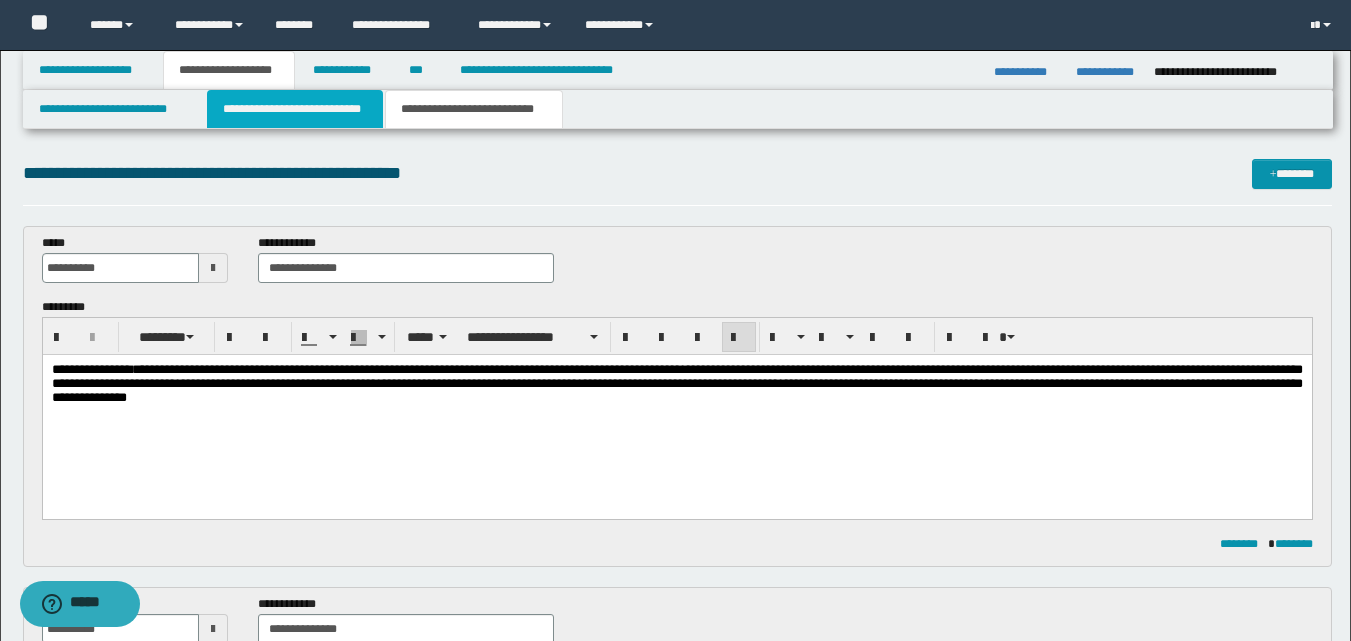 click on "**********" at bounding box center [295, 109] 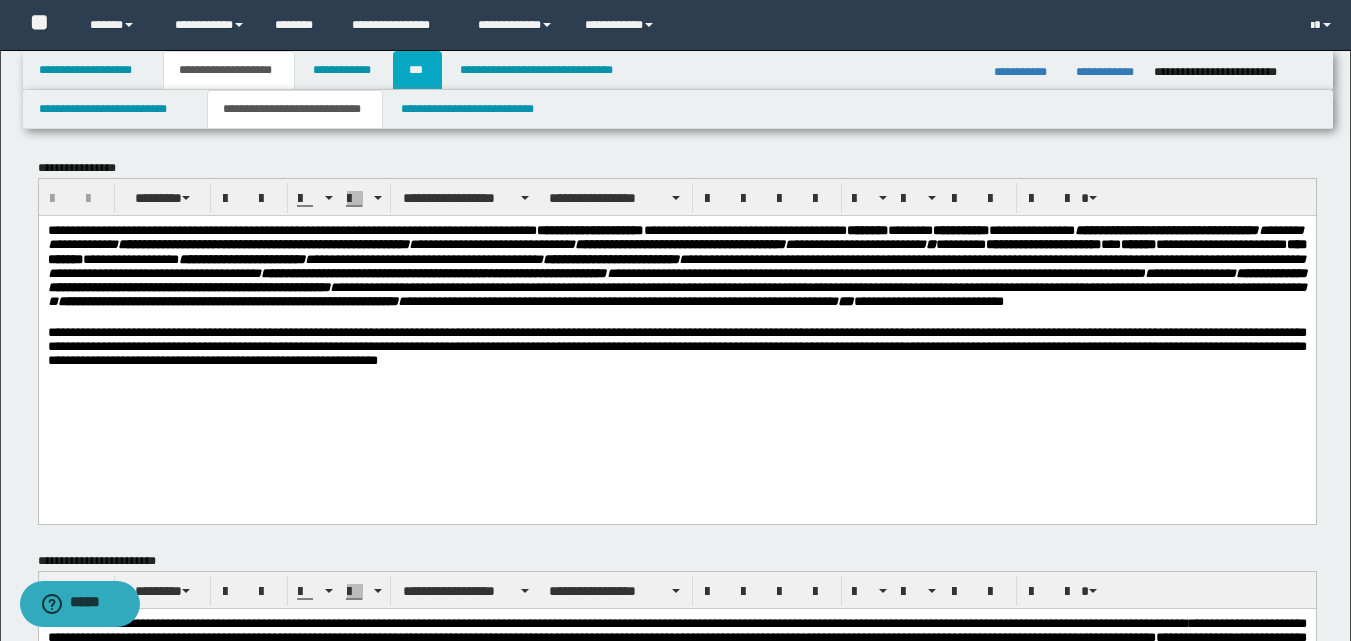 click on "***" at bounding box center (417, 70) 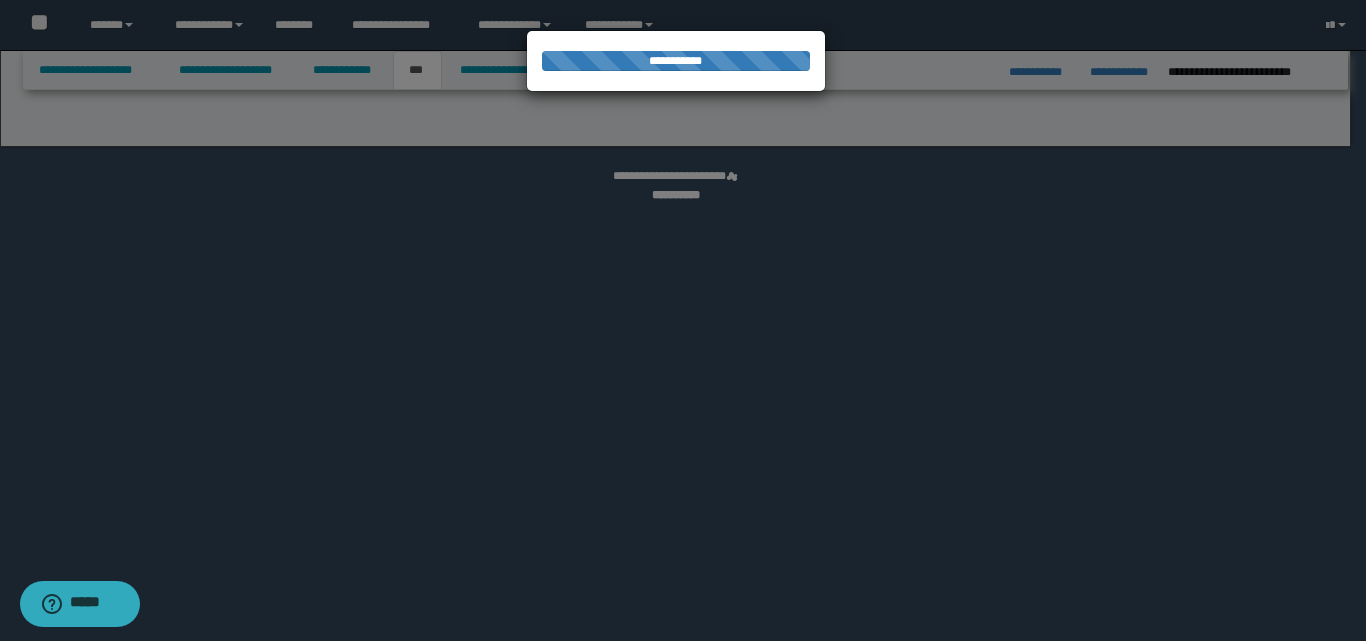 select on "*" 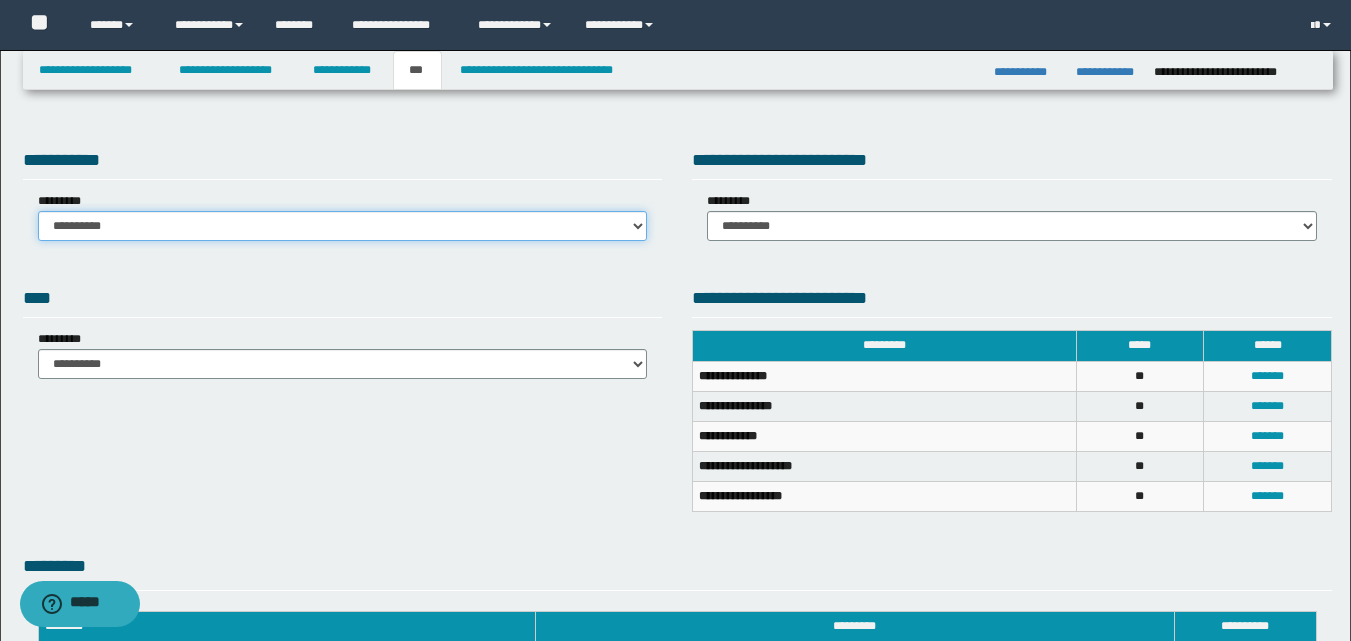 click on "**********" at bounding box center (343, 226) 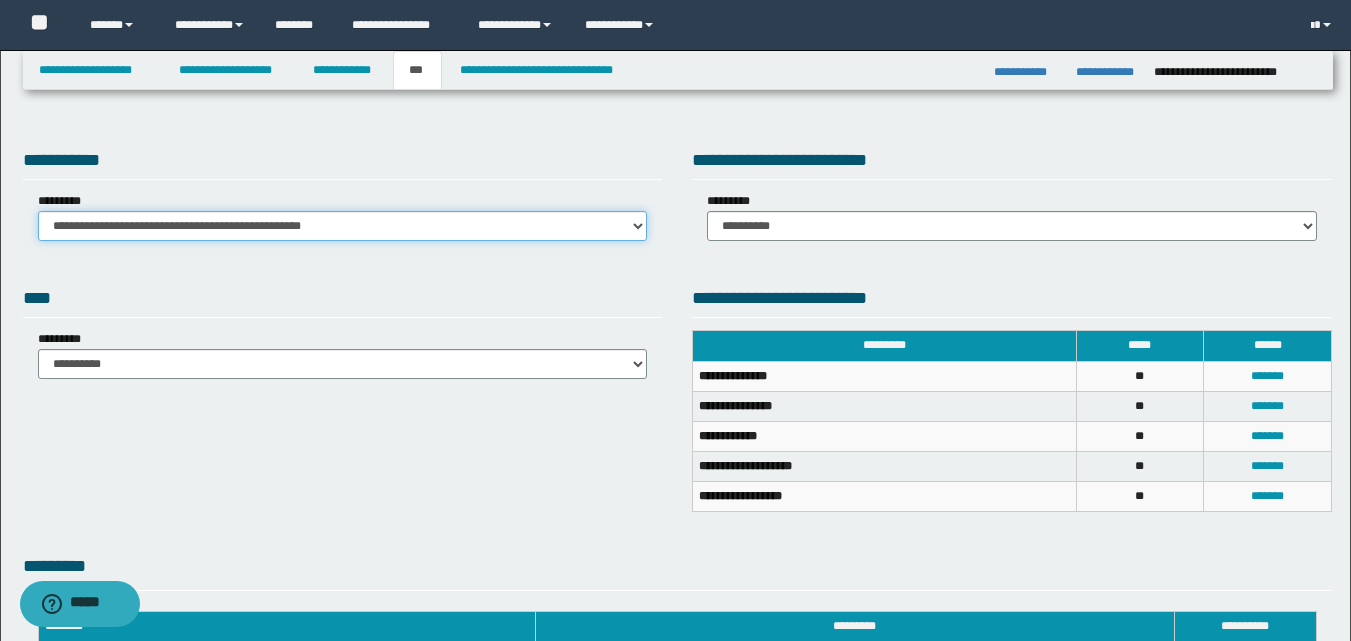 click on "**********" at bounding box center (343, 226) 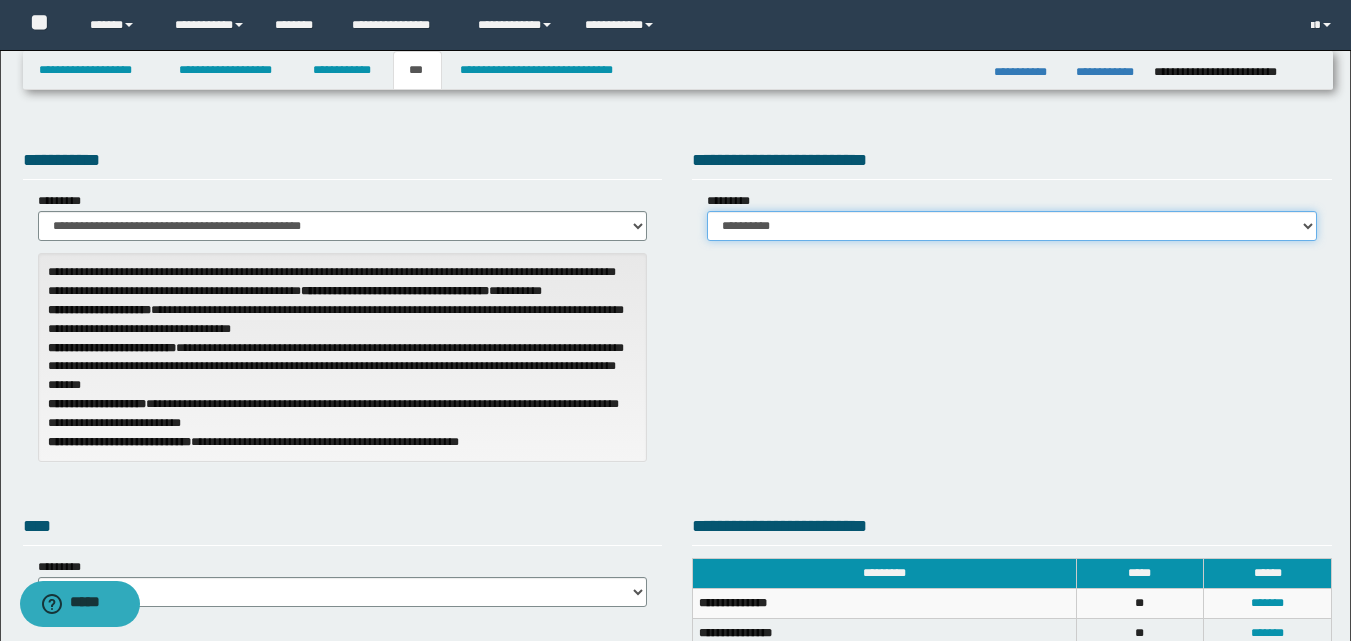 click on "**********" at bounding box center [1012, 226] 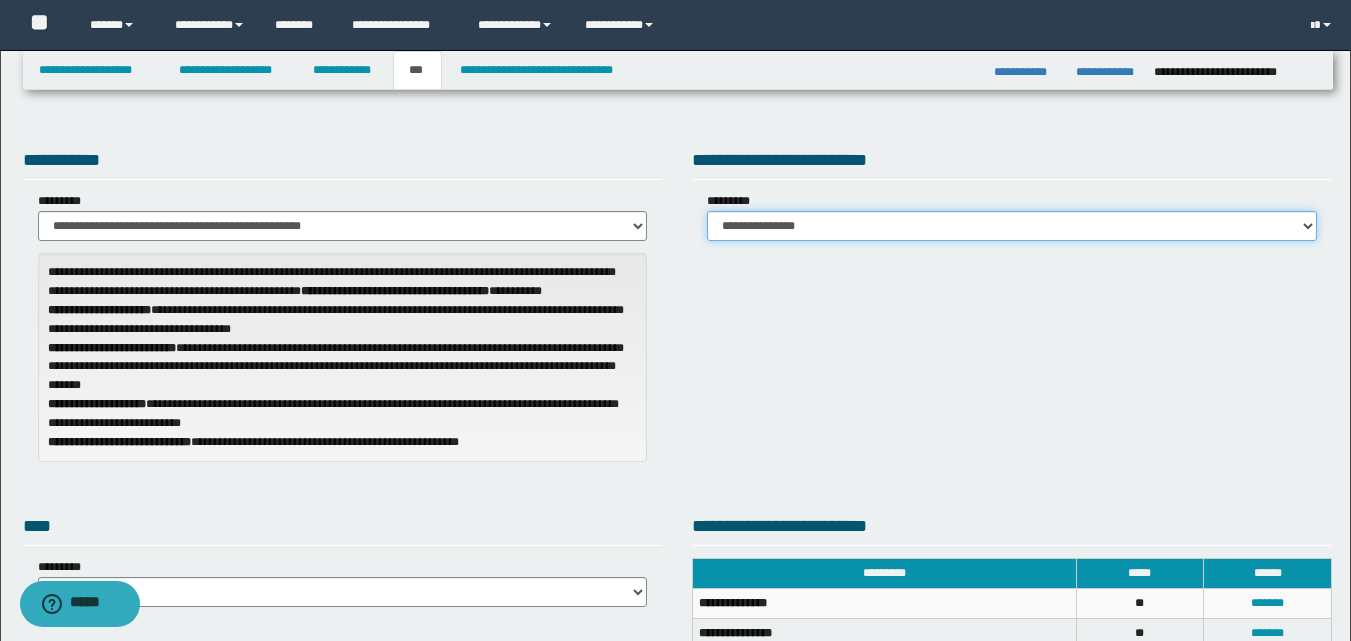 click on "**********" at bounding box center [1012, 226] 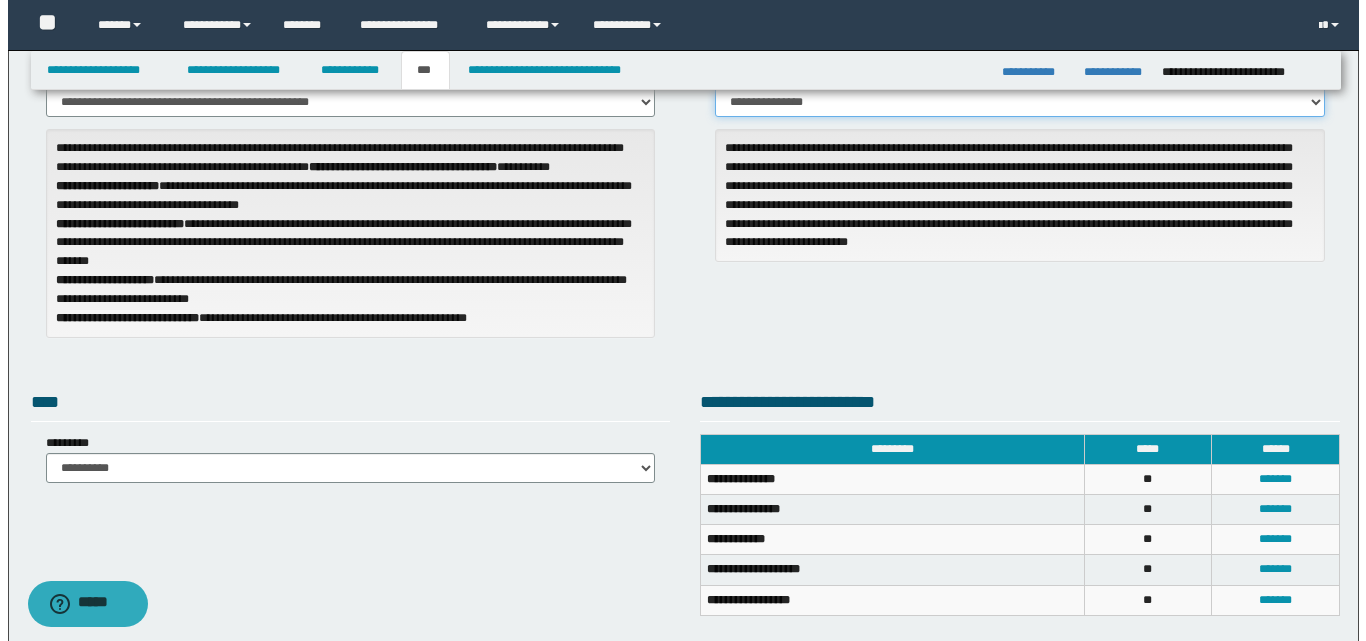 scroll, scrollTop: 300, scrollLeft: 0, axis: vertical 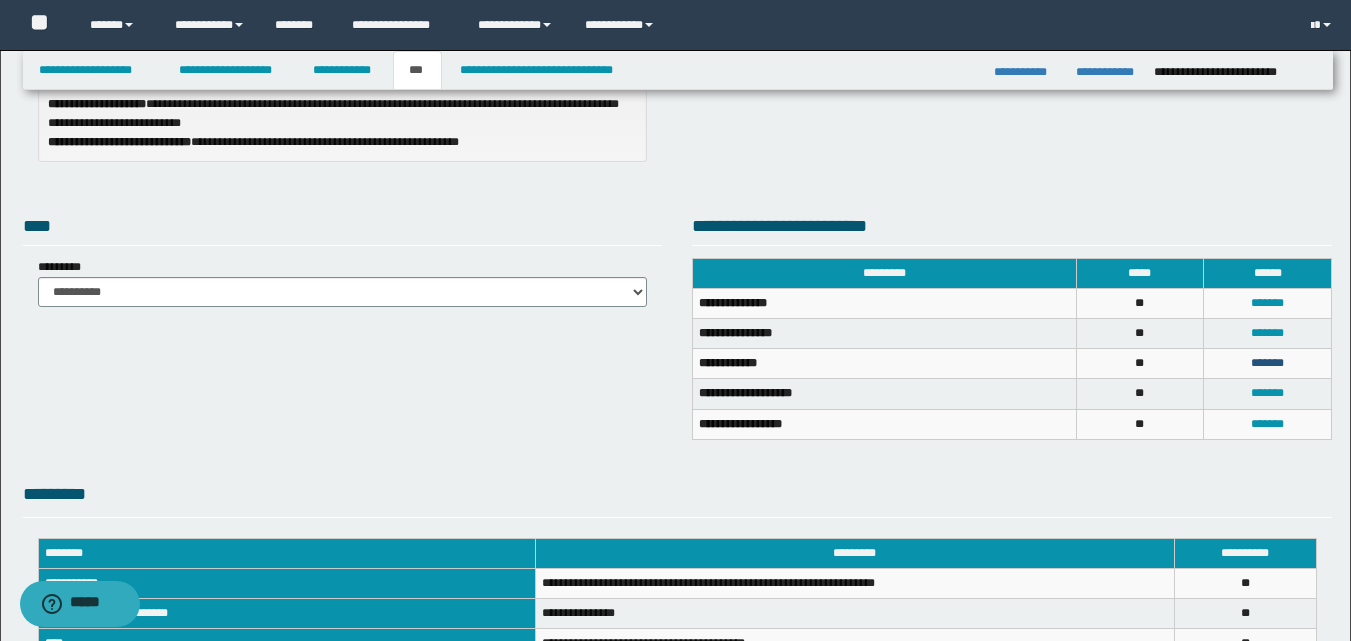 click on "*******" at bounding box center (1267, 363) 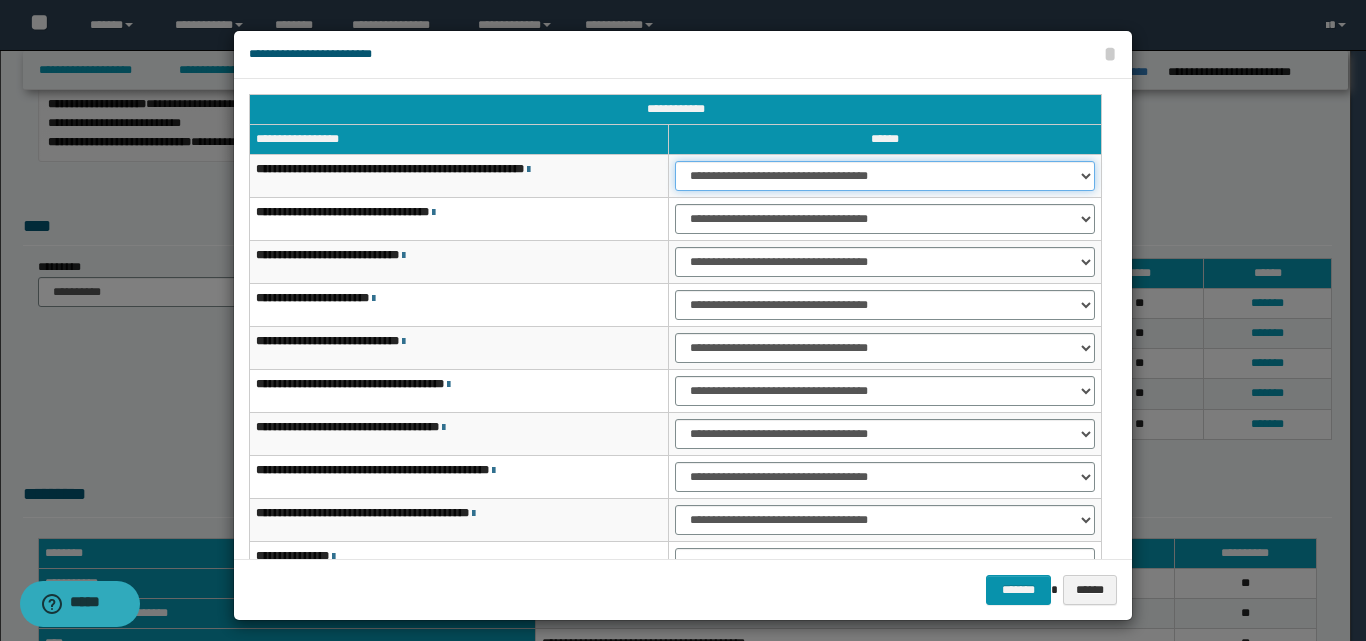 click on "**********" at bounding box center [885, 176] 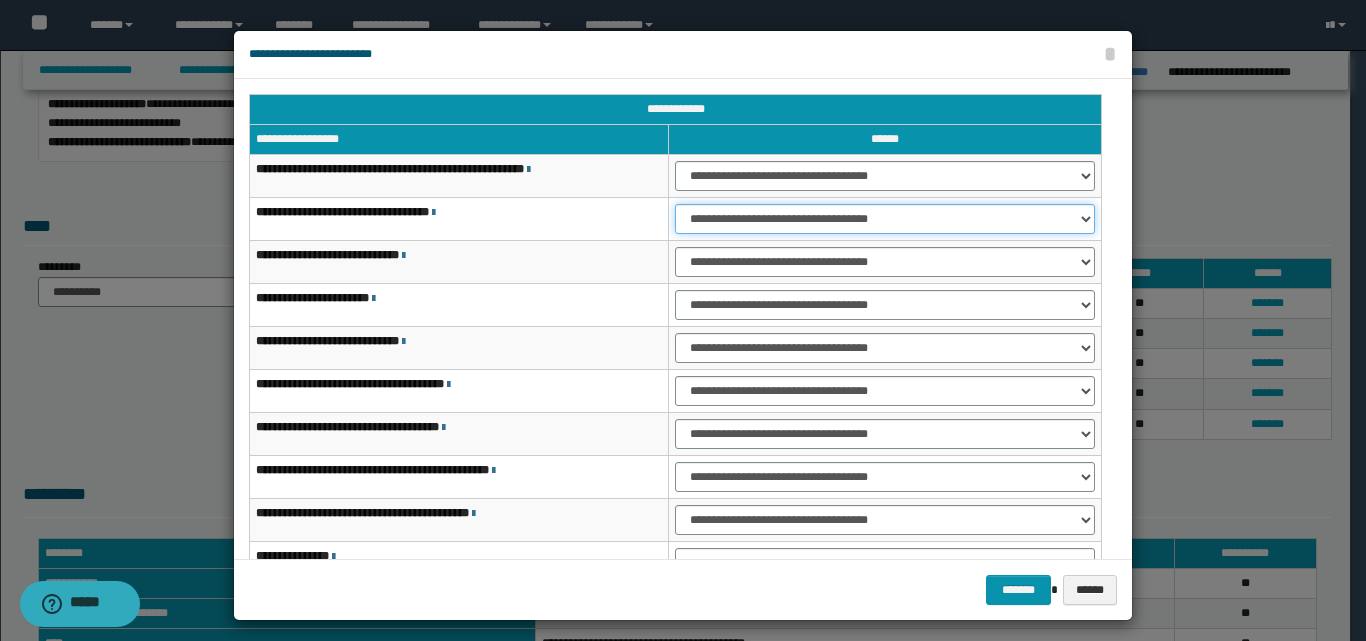 click on "**********" at bounding box center [885, 219] 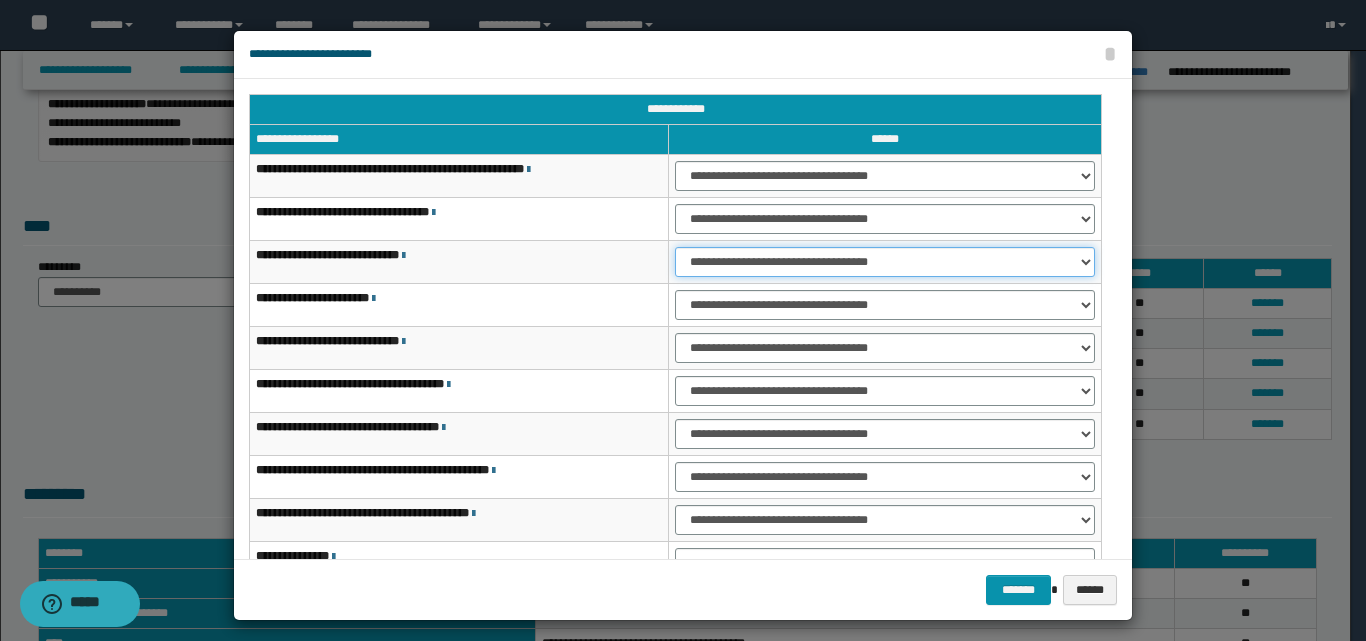 click on "**********" at bounding box center (885, 262) 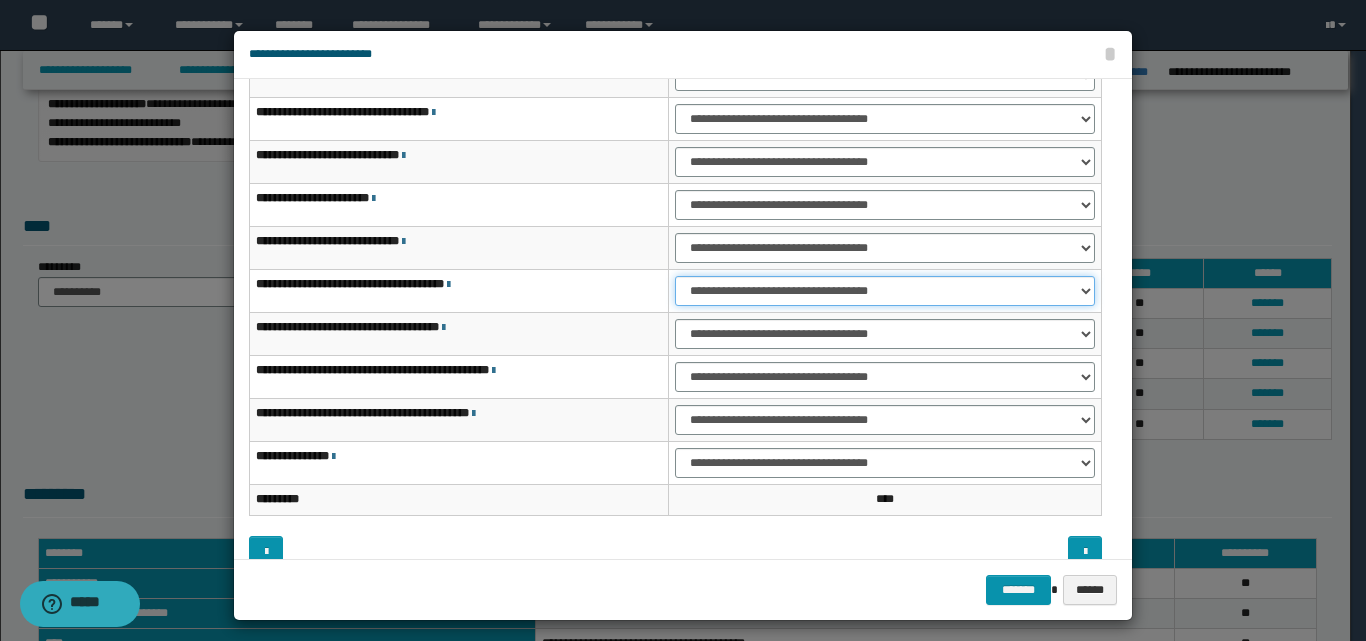 click on "**********" at bounding box center [885, 291] 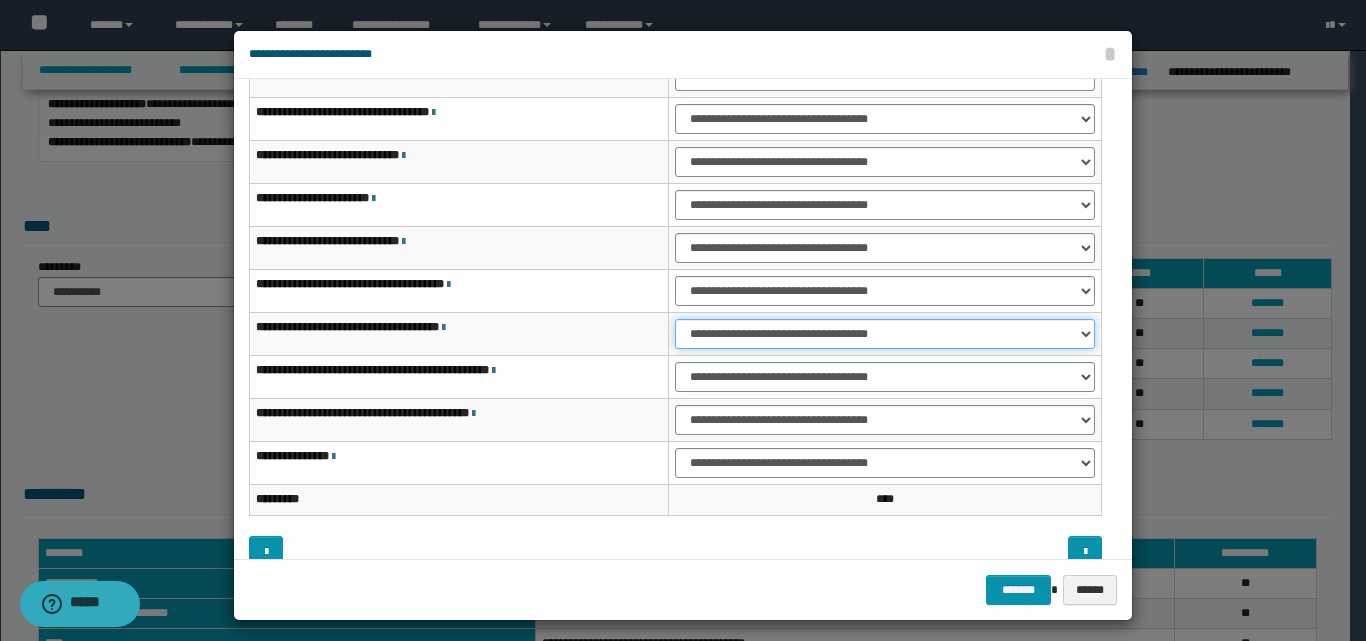 click on "**********" at bounding box center (885, 334) 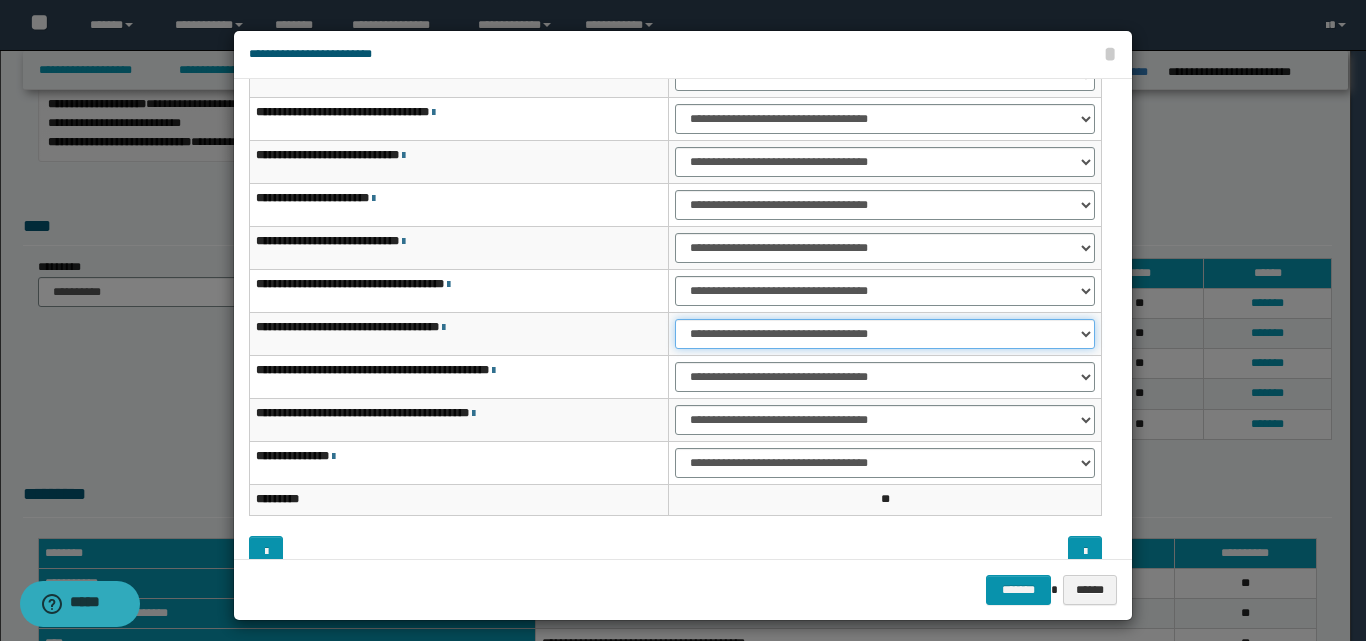 scroll, scrollTop: 121, scrollLeft: 0, axis: vertical 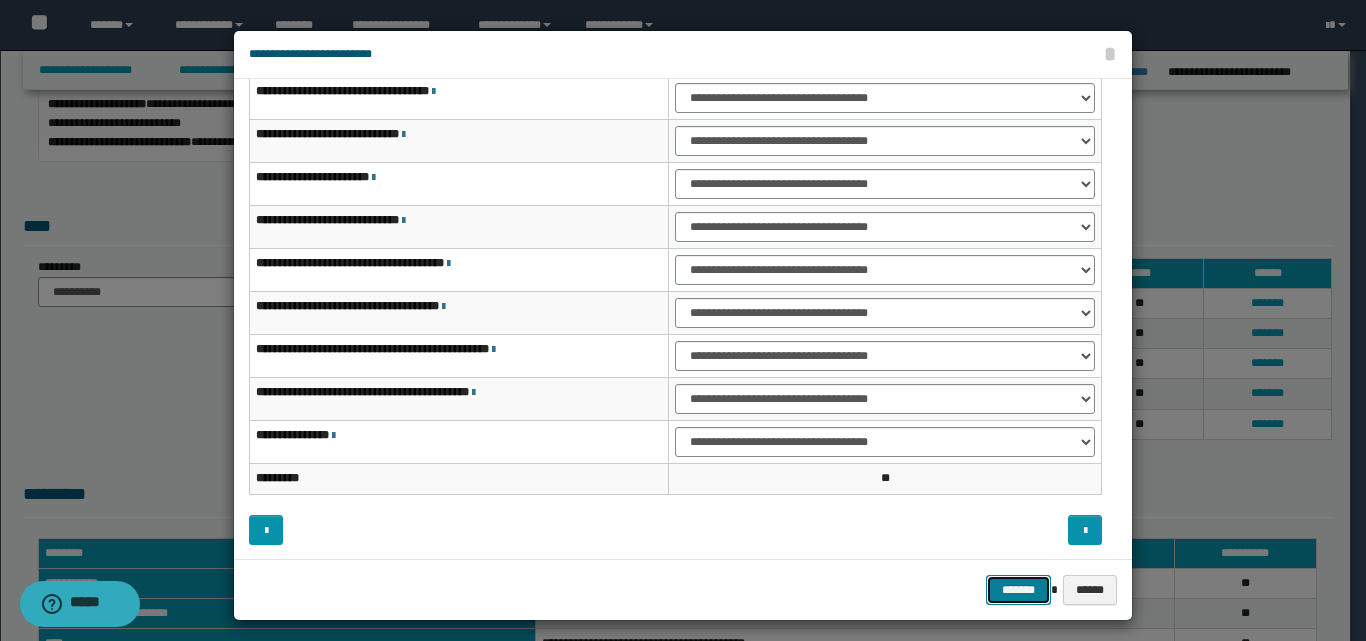 click on "*******" at bounding box center [1018, 590] 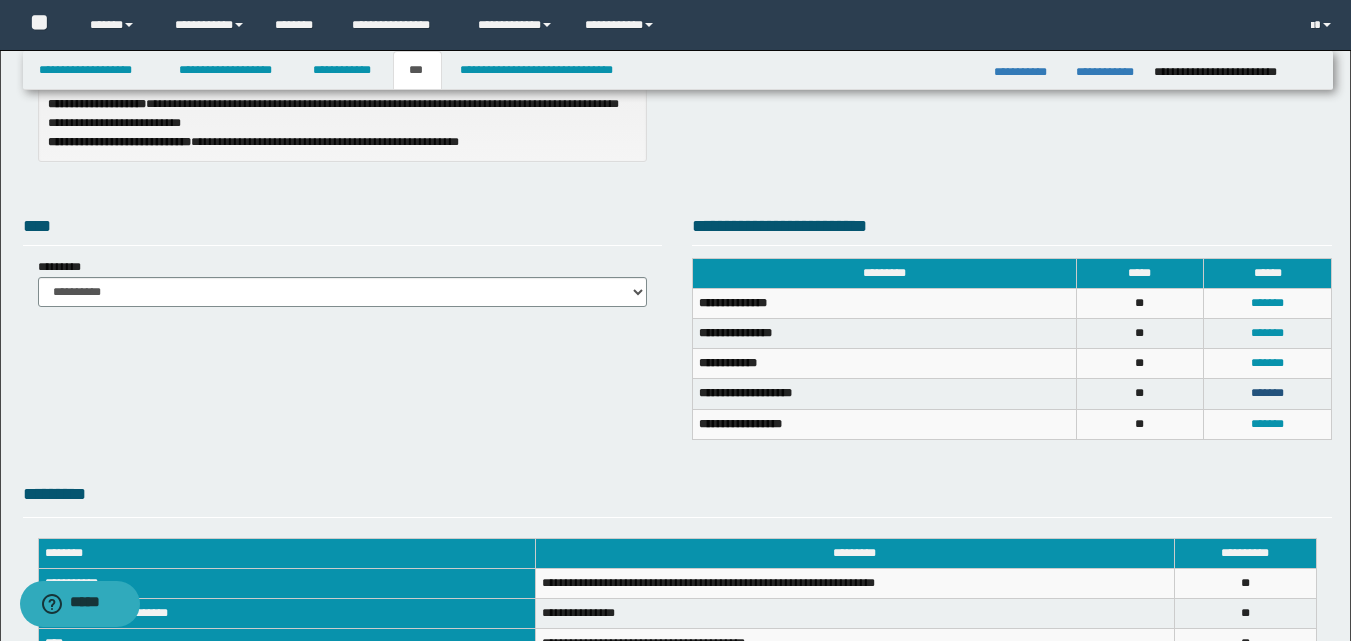 click on "*******" at bounding box center (1267, 393) 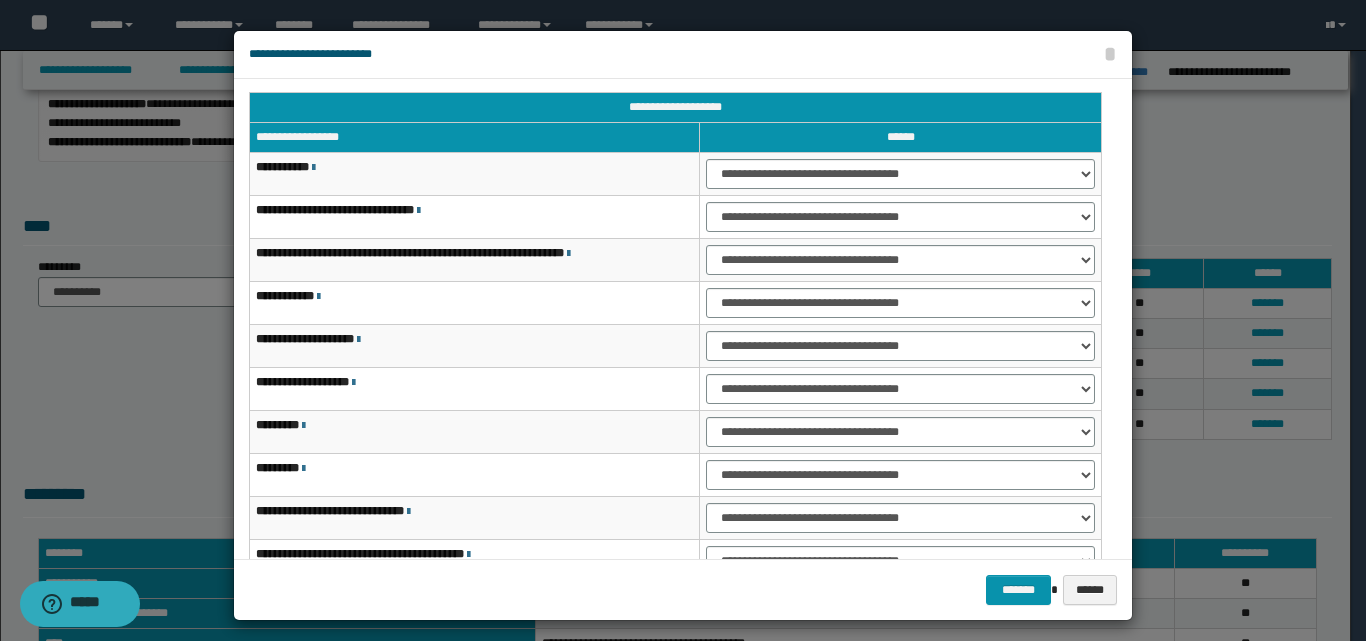 scroll, scrollTop: 0, scrollLeft: 0, axis: both 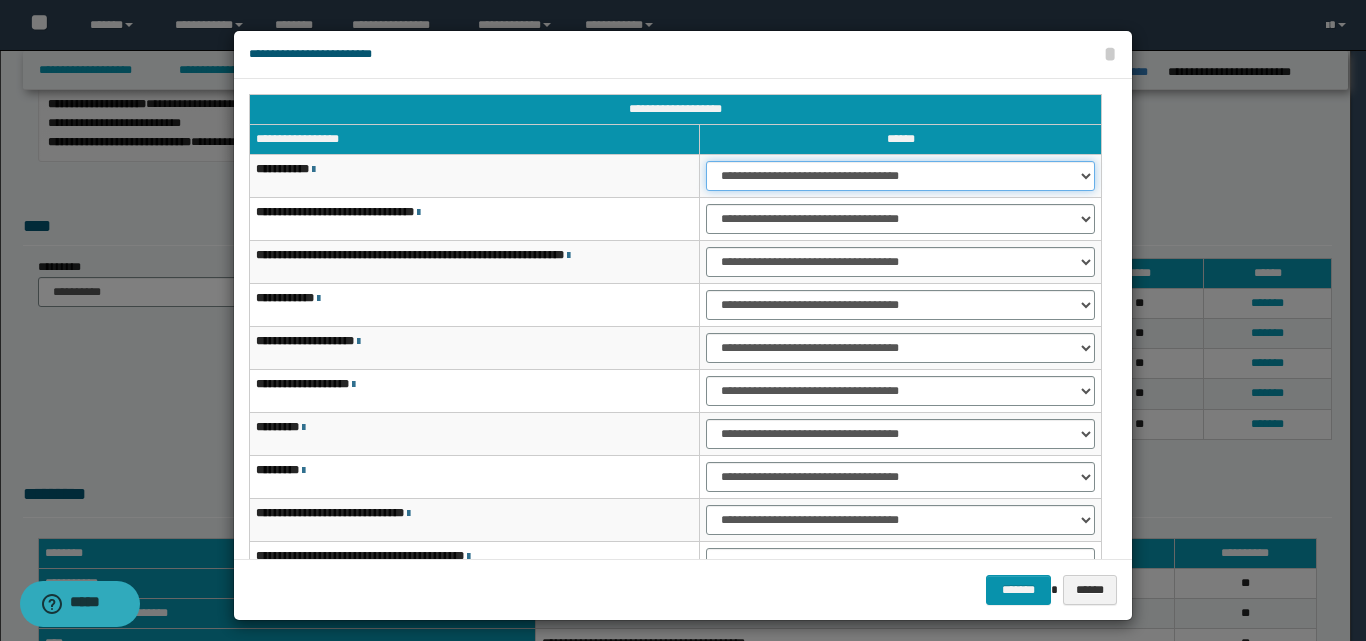click on "**********" at bounding box center (900, 176) 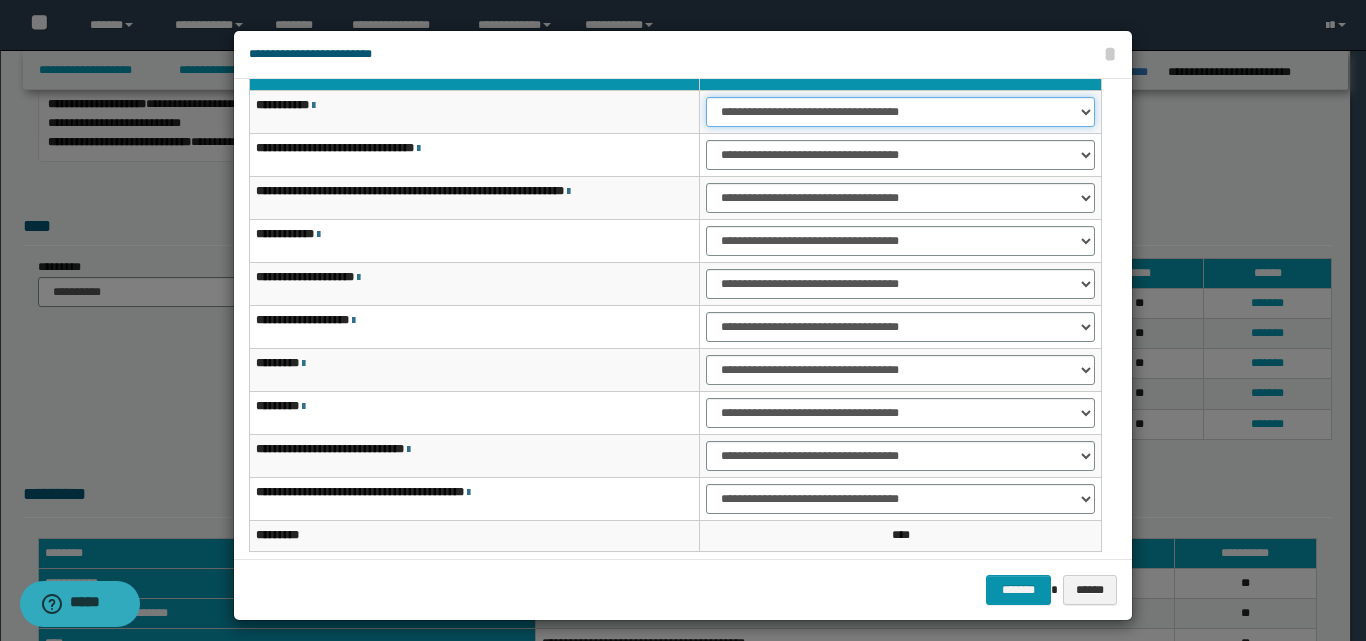 scroll, scrollTop: 100, scrollLeft: 0, axis: vertical 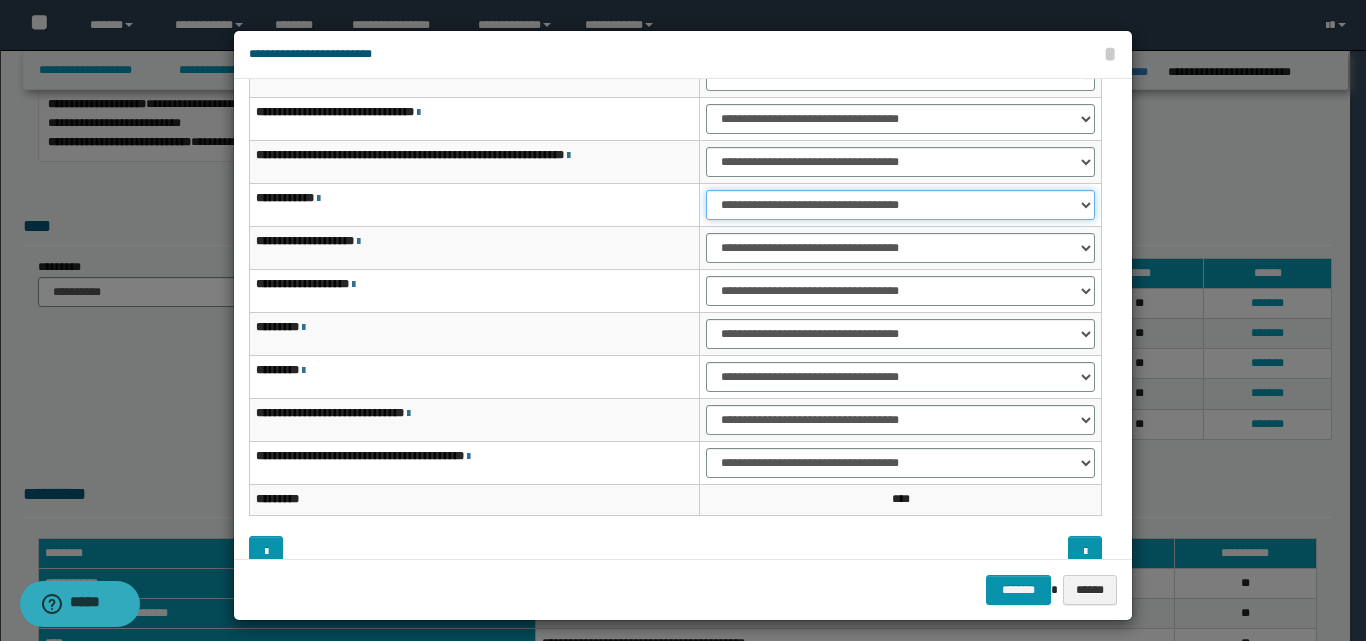 click on "**********" at bounding box center (900, 205) 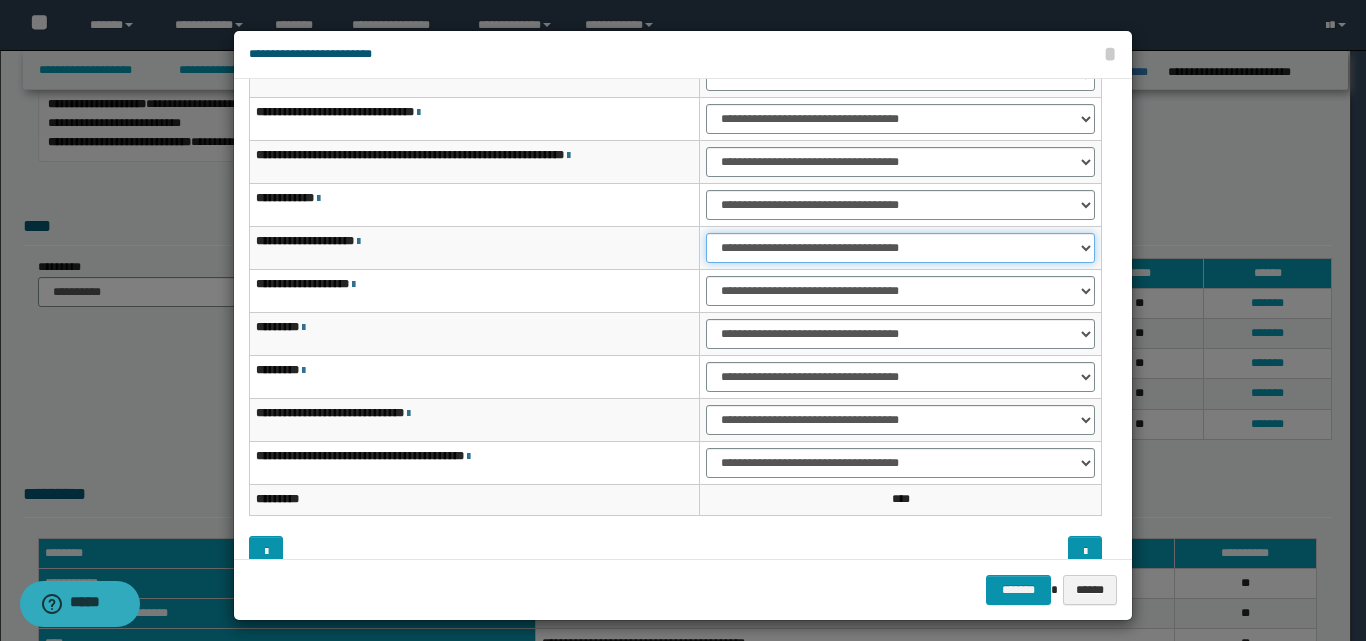 click on "**********" at bounding box center (900, 248) 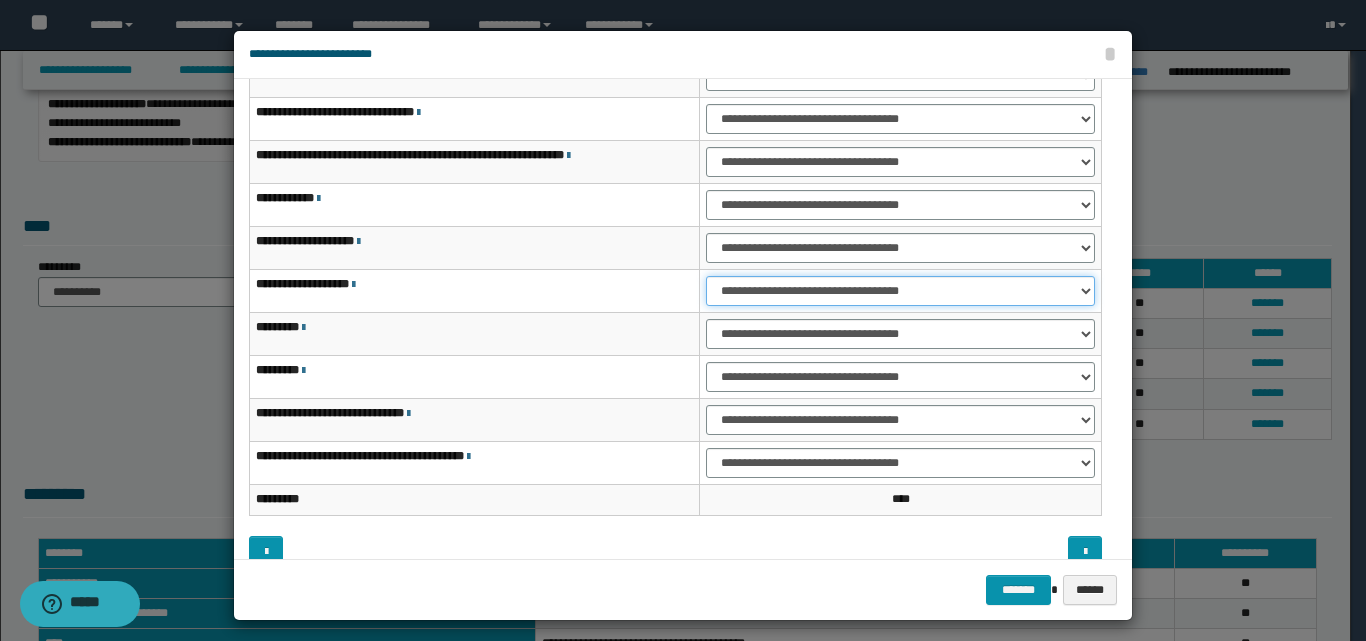 click on "**********" at bounding box center [900, 291] 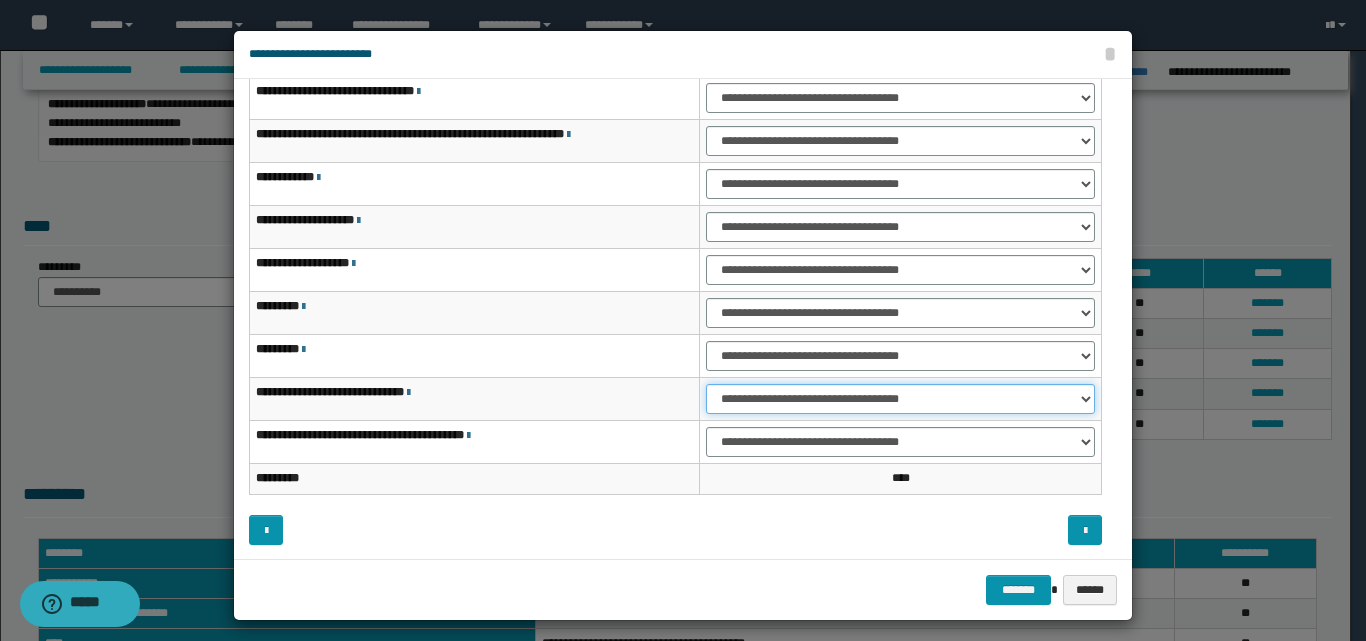 click on "**********" at bounding box center [900, 399] 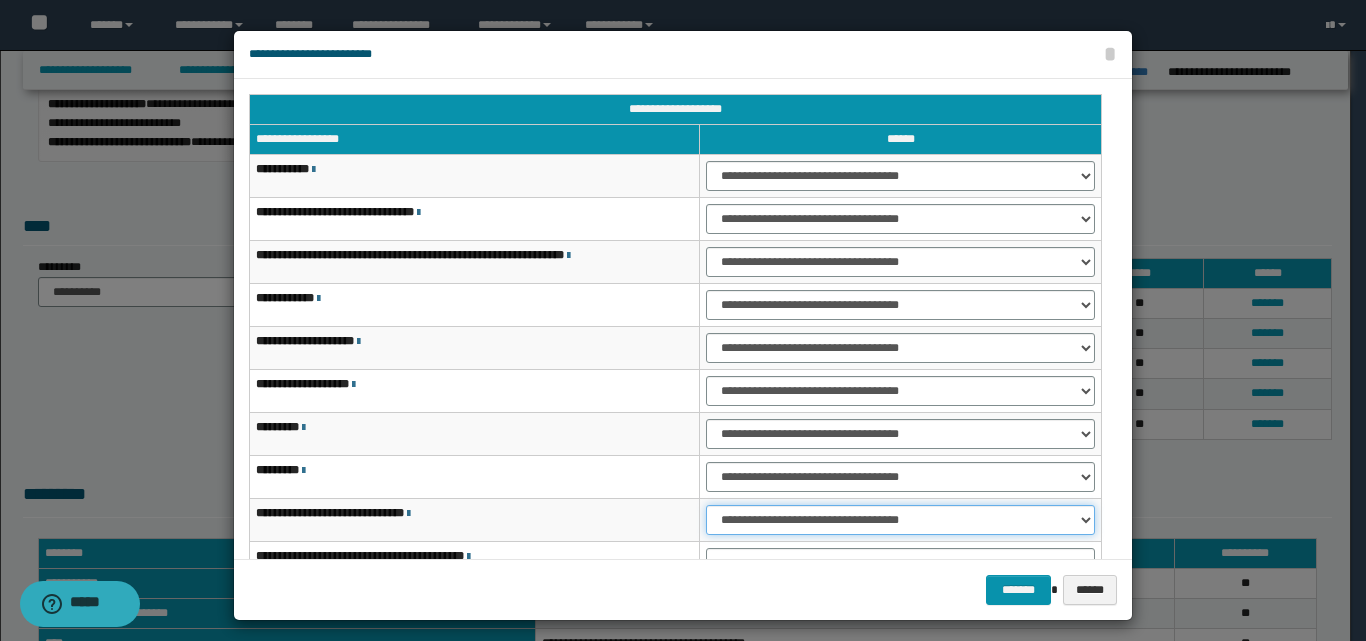 scroll, scrollTop: 121, scrollLeft: 0, axis: vertical 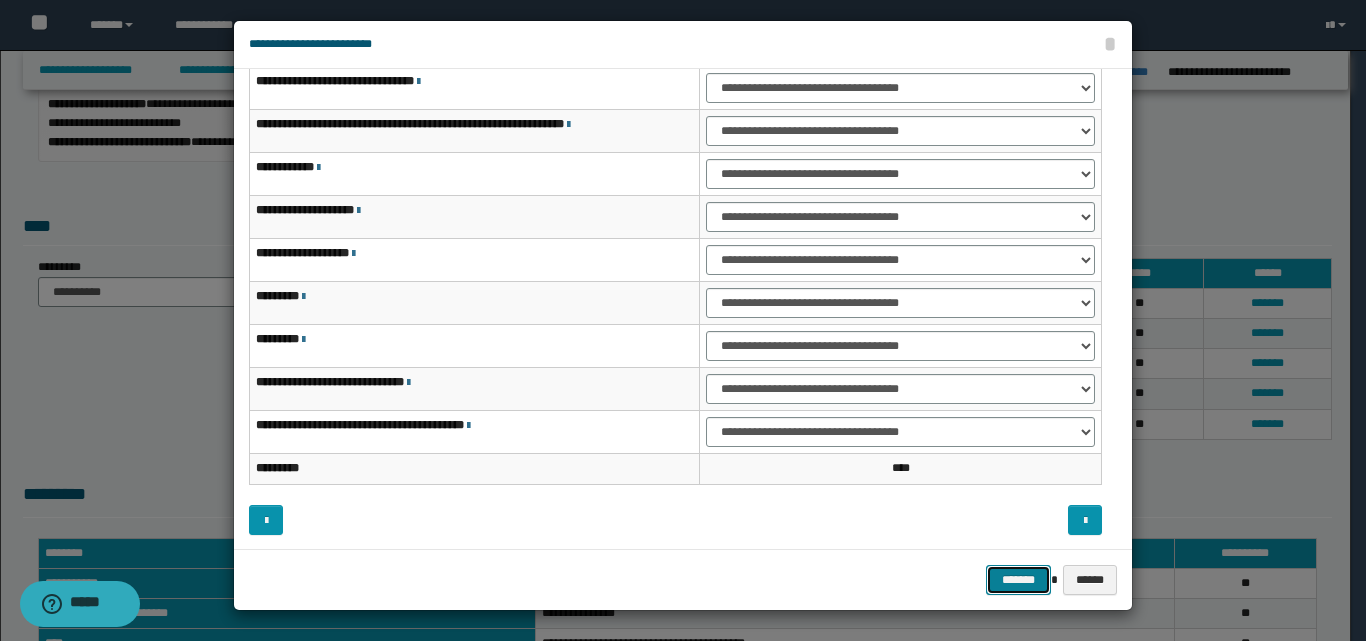 click on "*******" at bounding box center (1018, 580) 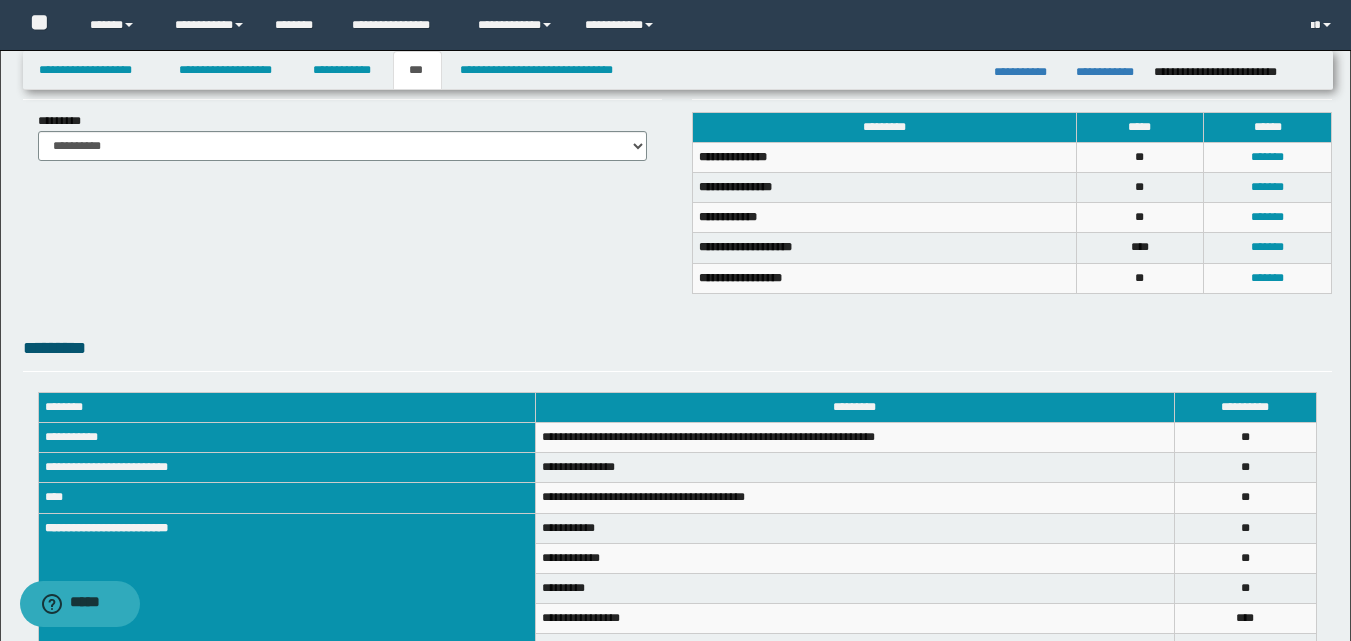 scroll, scrollTop: 300, scrollLeft: 0, axis: vertical 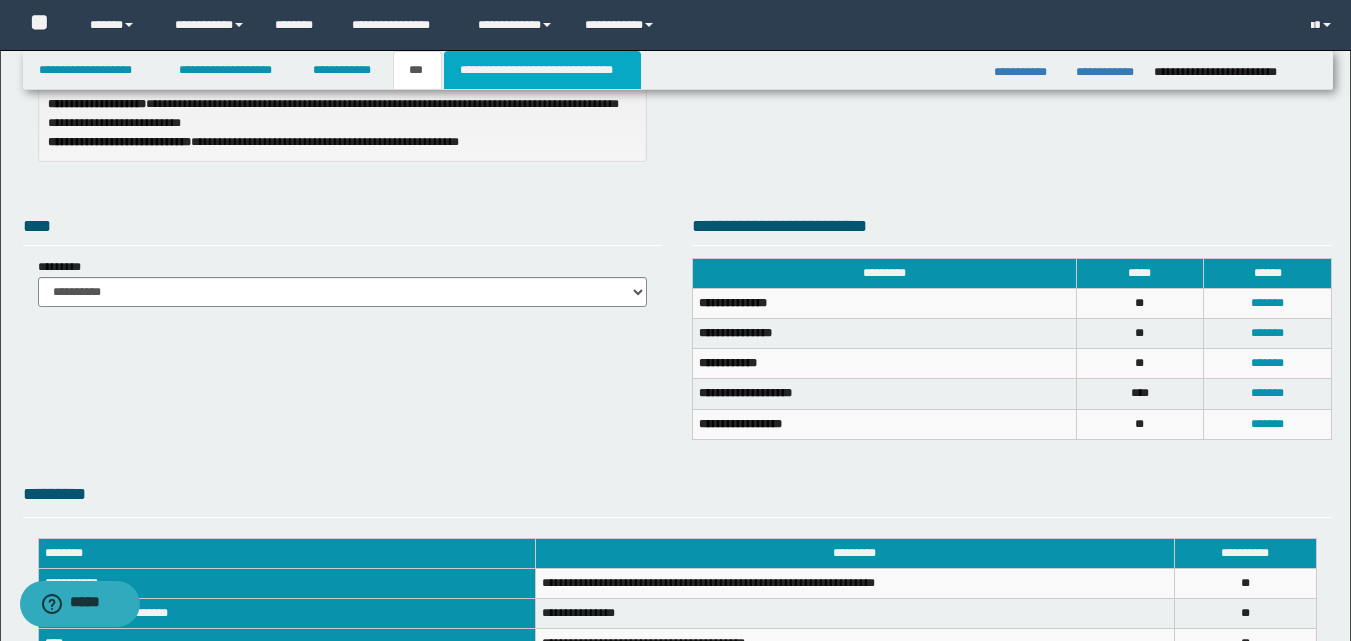 click on "**********" at bounding box center (542, 70) 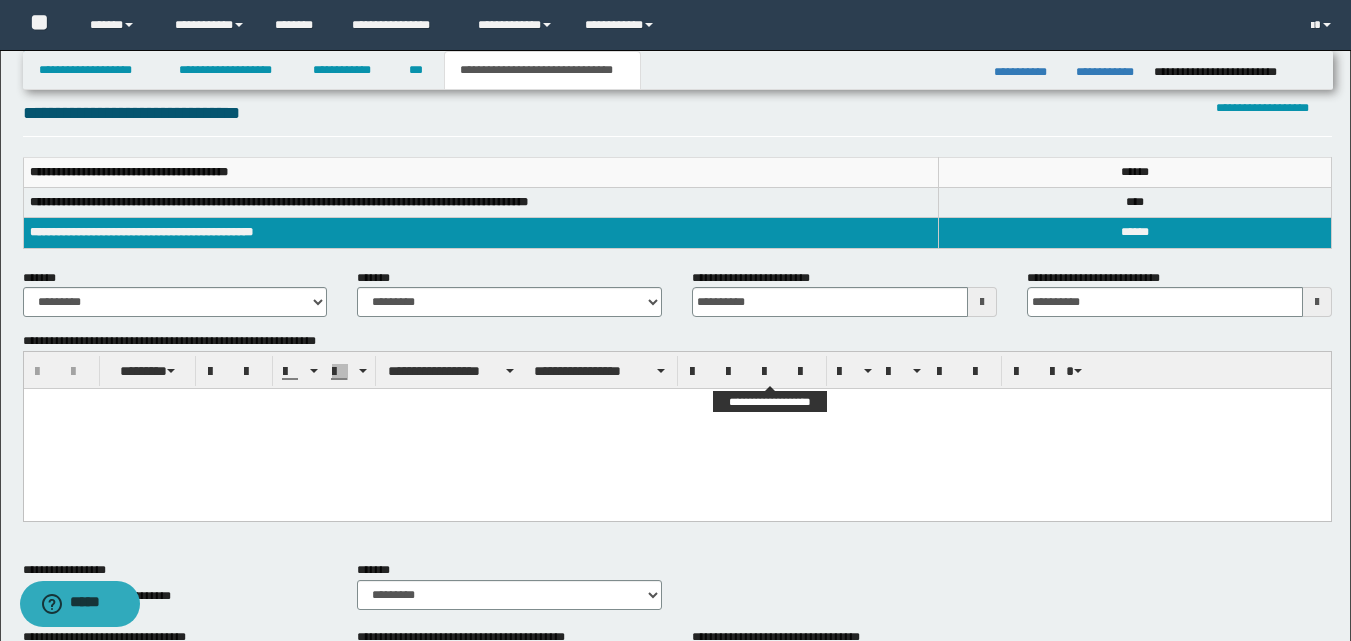 scroll, scrollTop: 200, scrollLeft: 0, axis: vertical 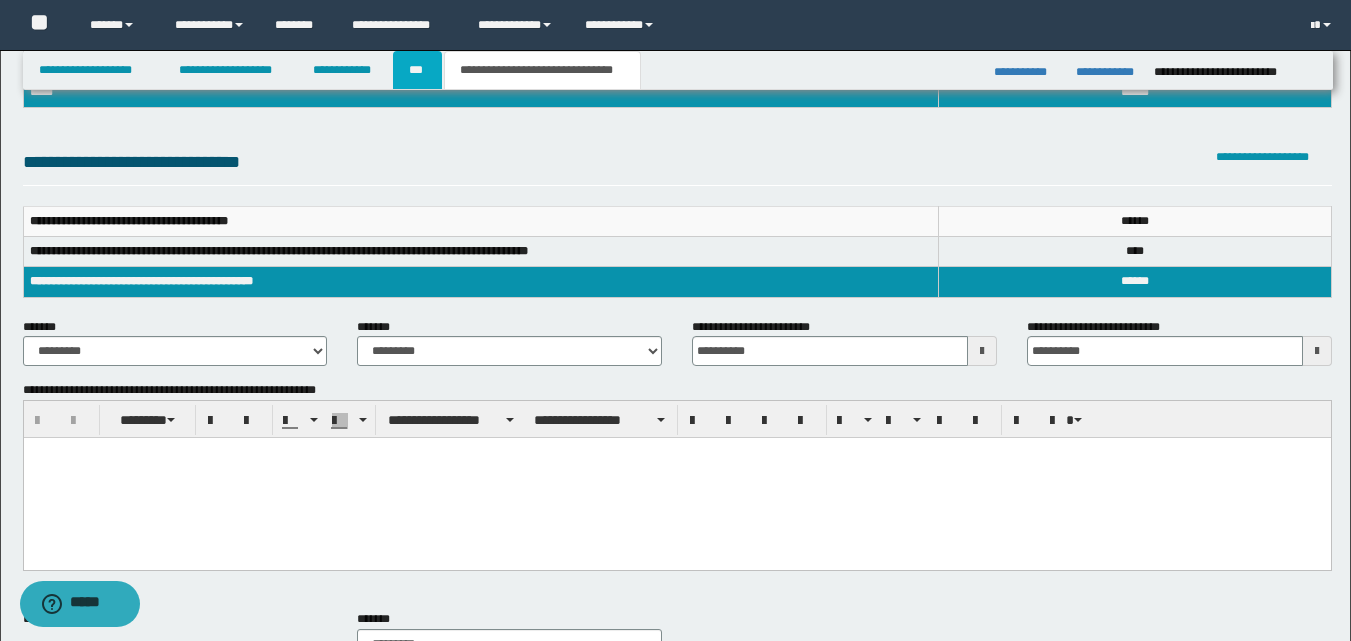 click on "***" at bounding box center (417, 70) 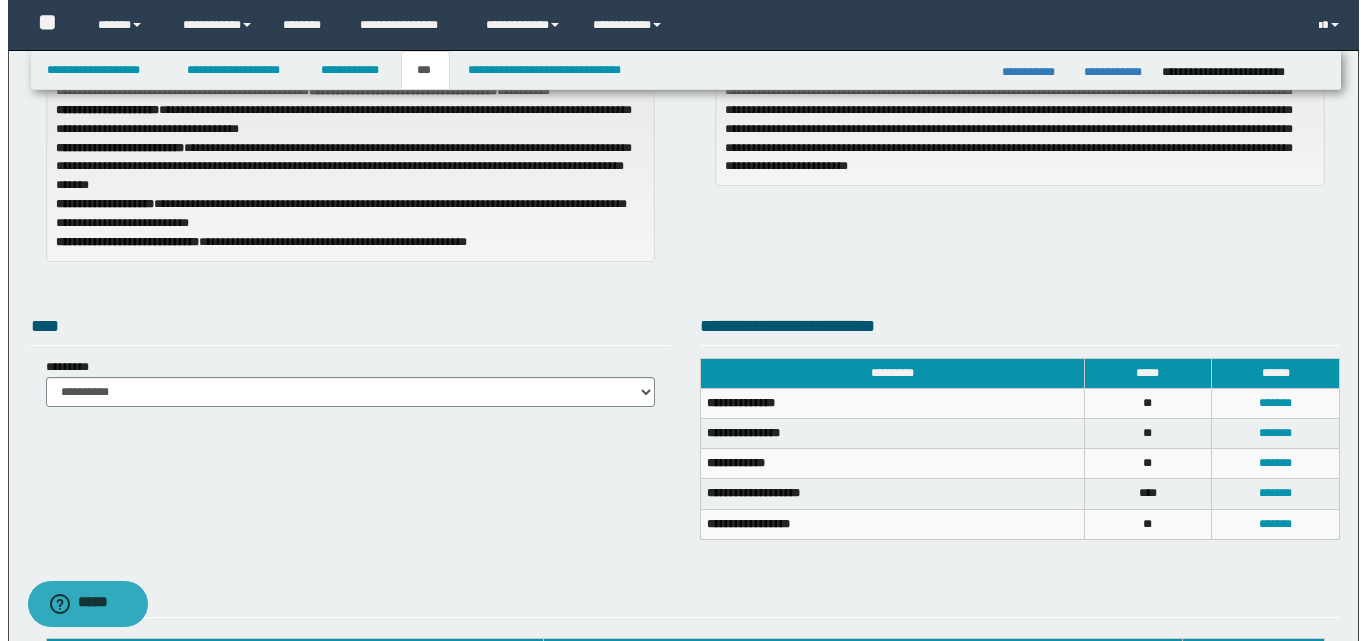 scroll, scrollTop: 300, scrollLeft: 0, axis: vertical 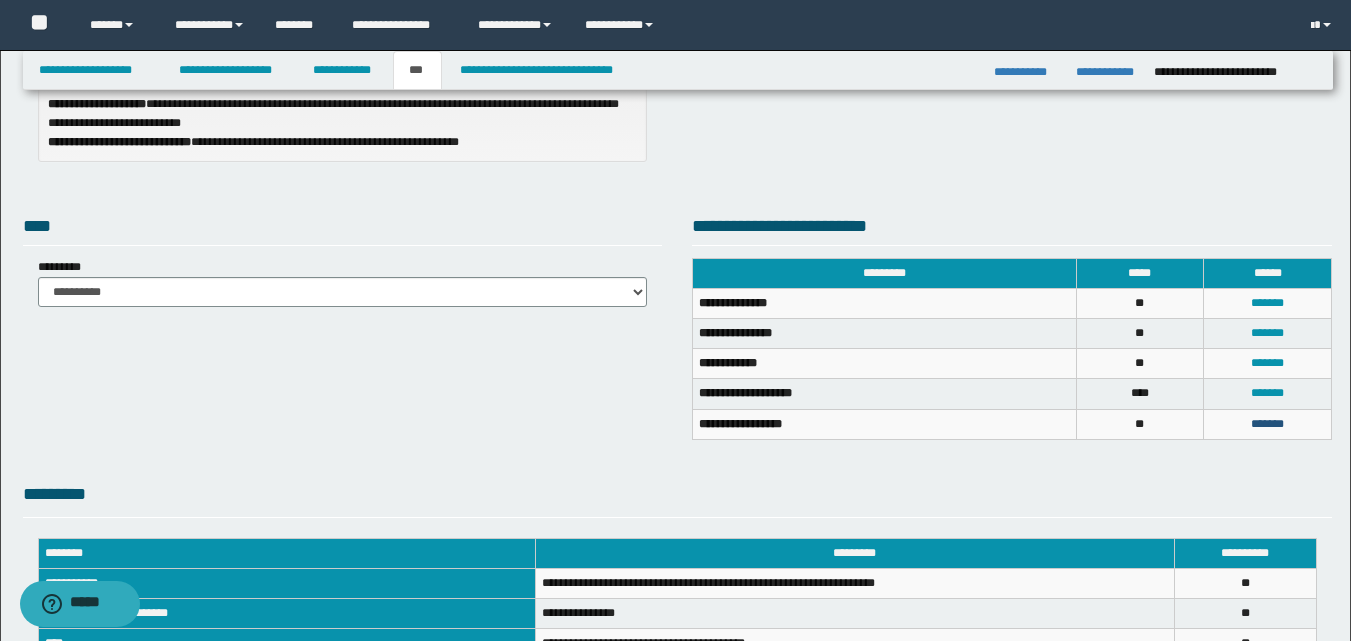 click on "*******" at bounding box center (1267, 424) 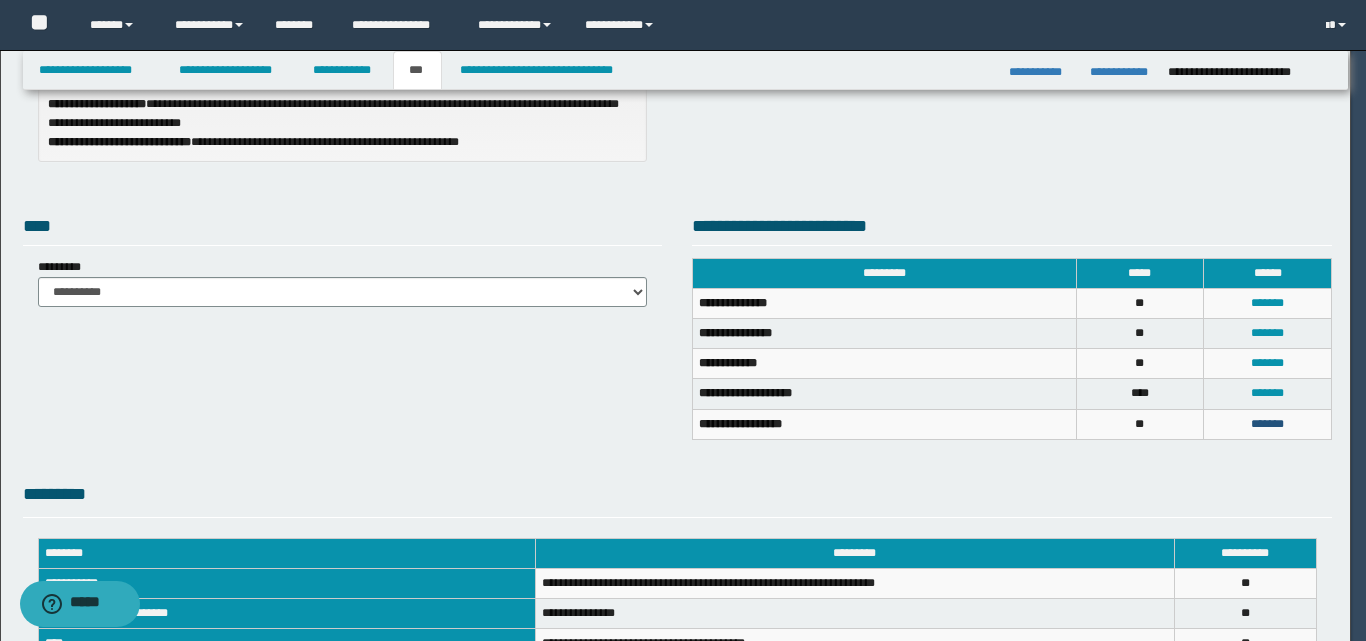 scroll, scrollTop: 0, scrollLeft: 0, axis: both 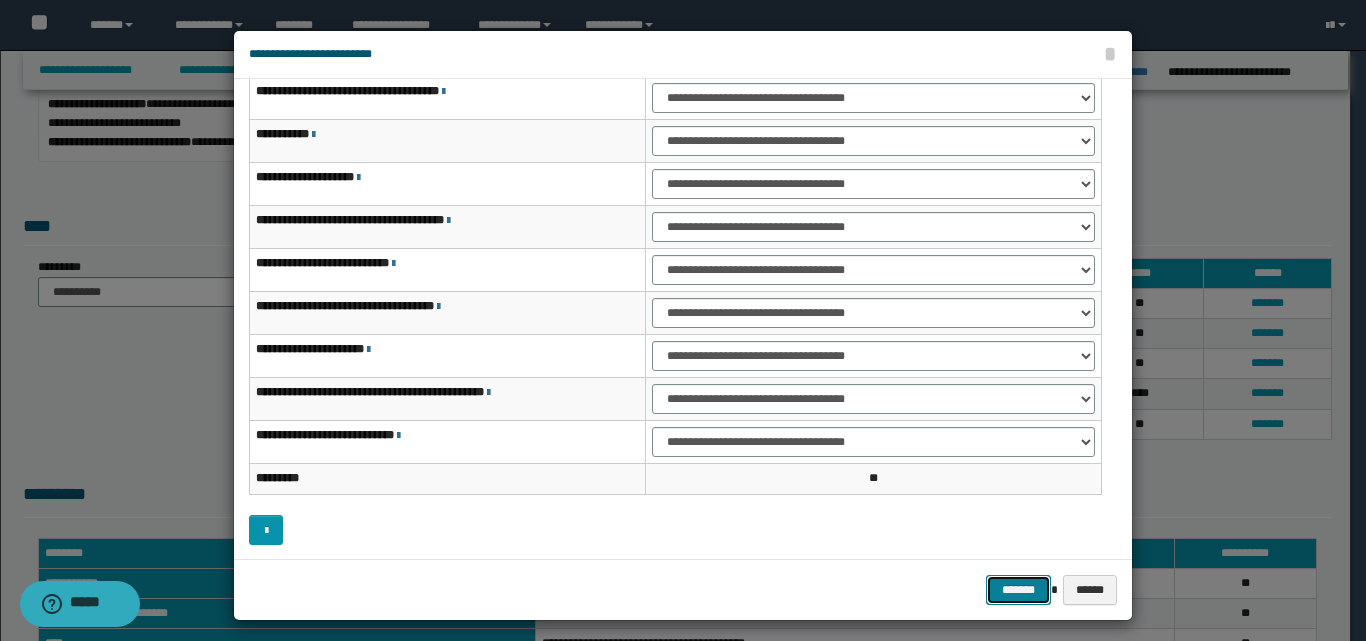 click on "*******" at bounding box center [1018, 590] 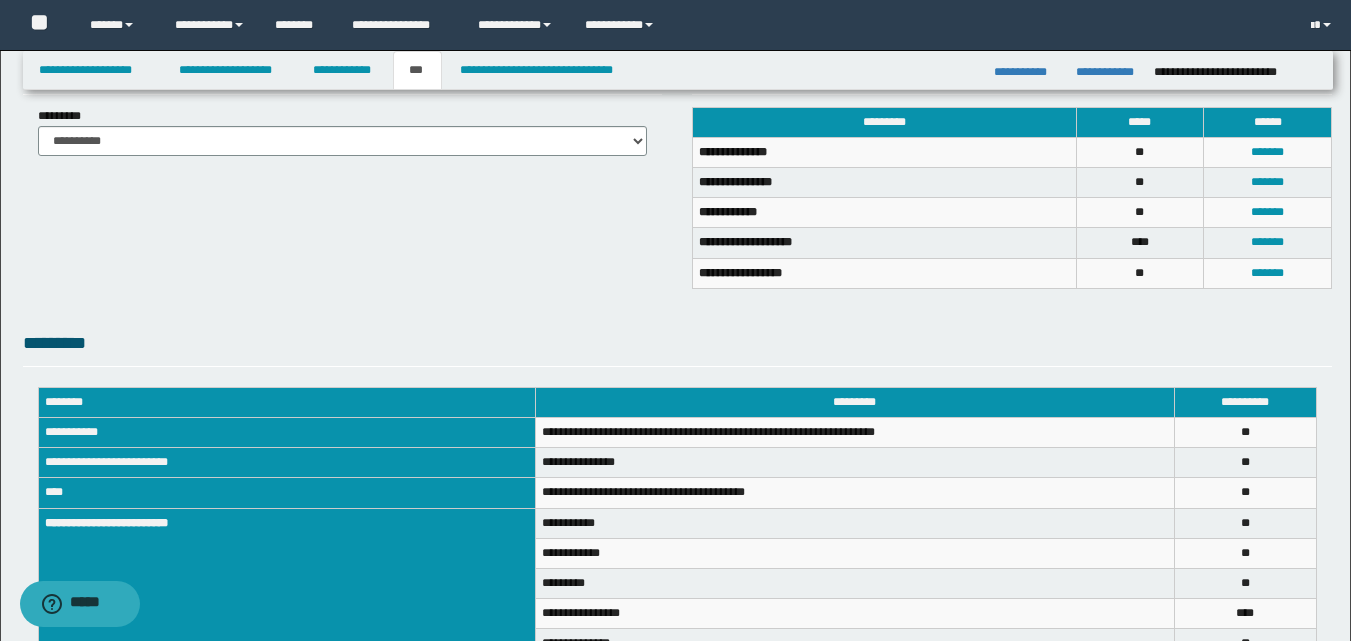 scroll, scrollTop: 628, scrollLeft: 0, axis: vertical 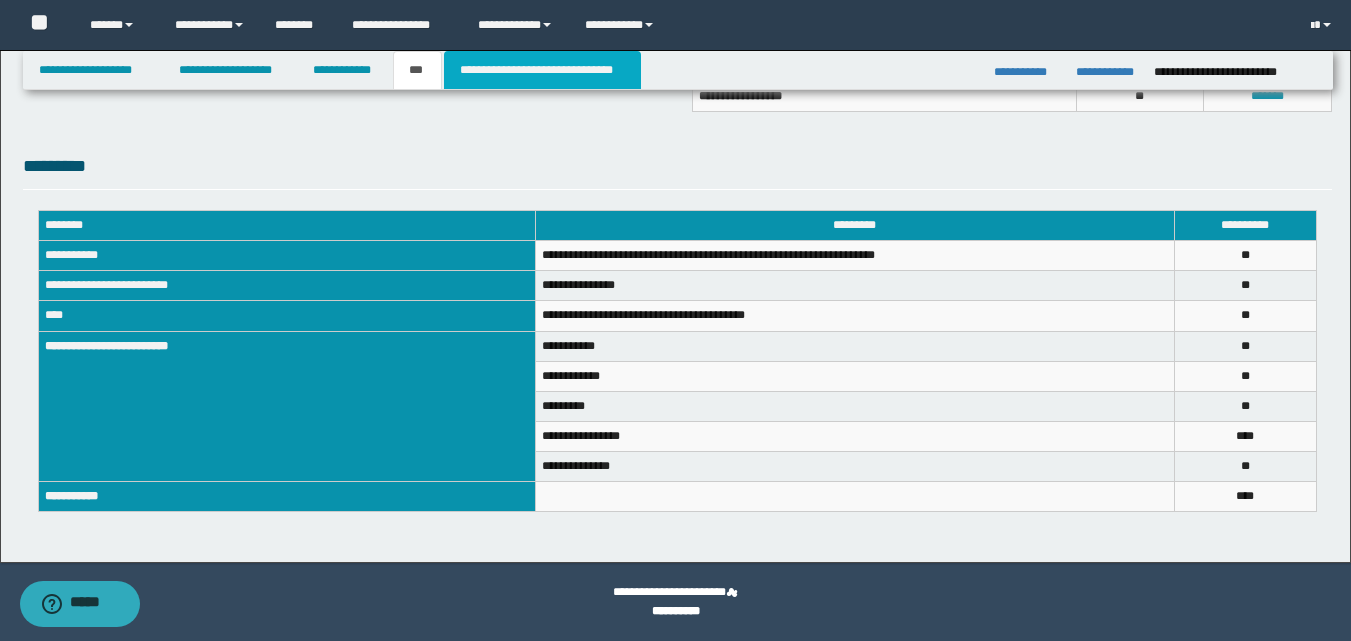 click on "**********" at bounding box center [542, 70] 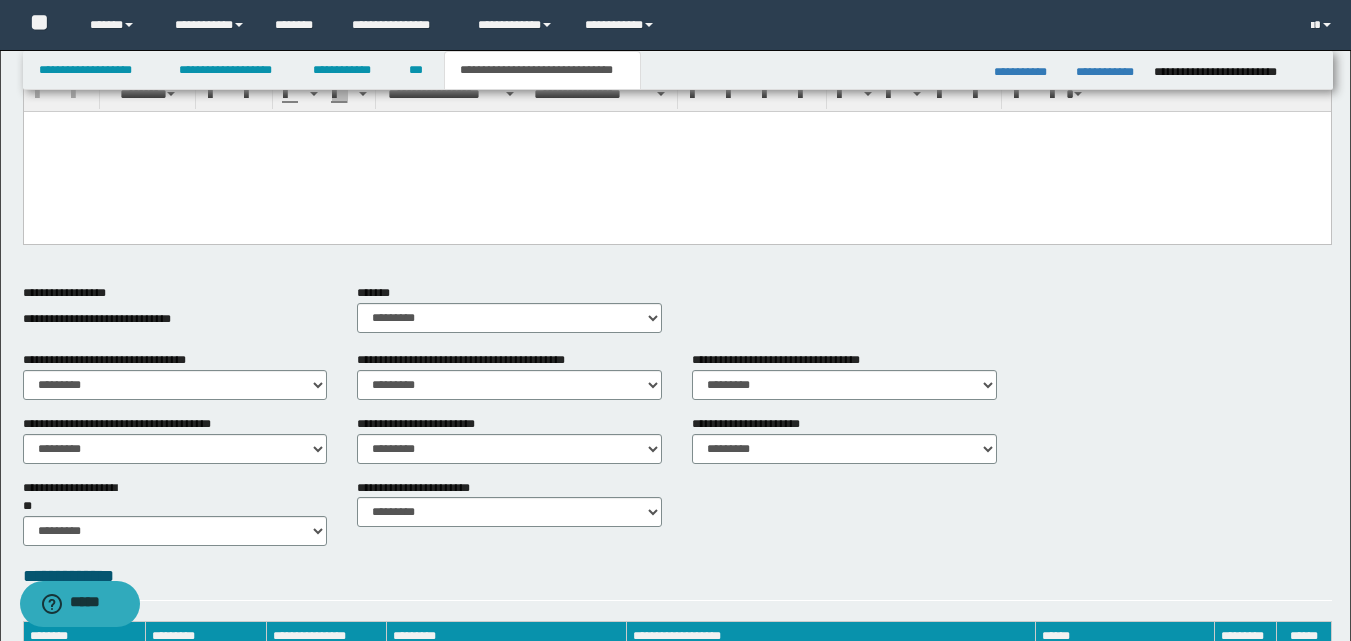 scroll, scrollTop: 528, scrollLeft: 0, axis: vertical 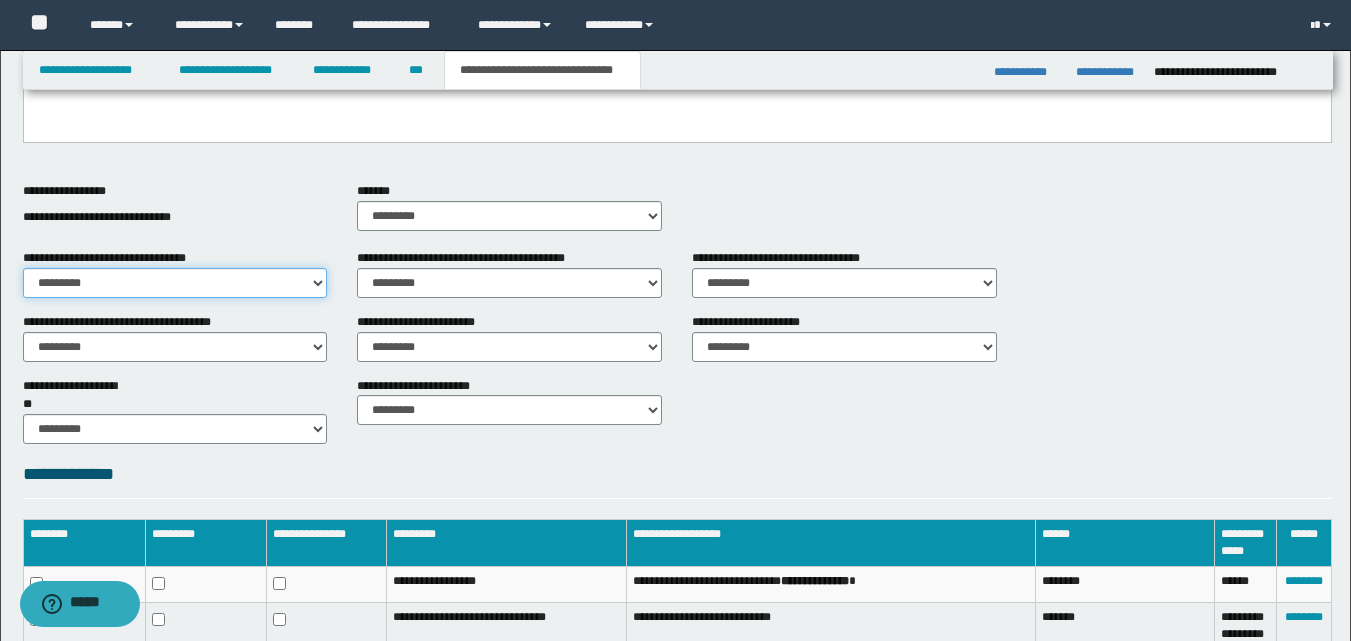 click on "*********
**
**" at bounding box center (175, 283) 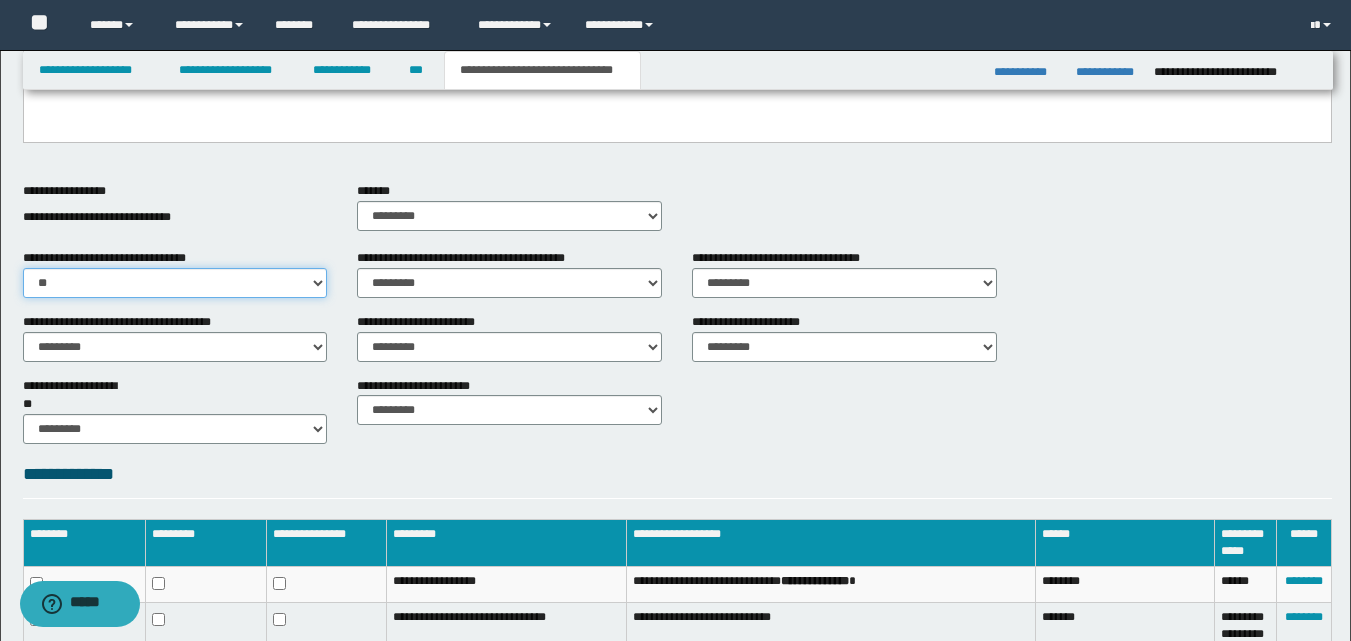 click on "*********
**
**" at bounding box center [175, 283] 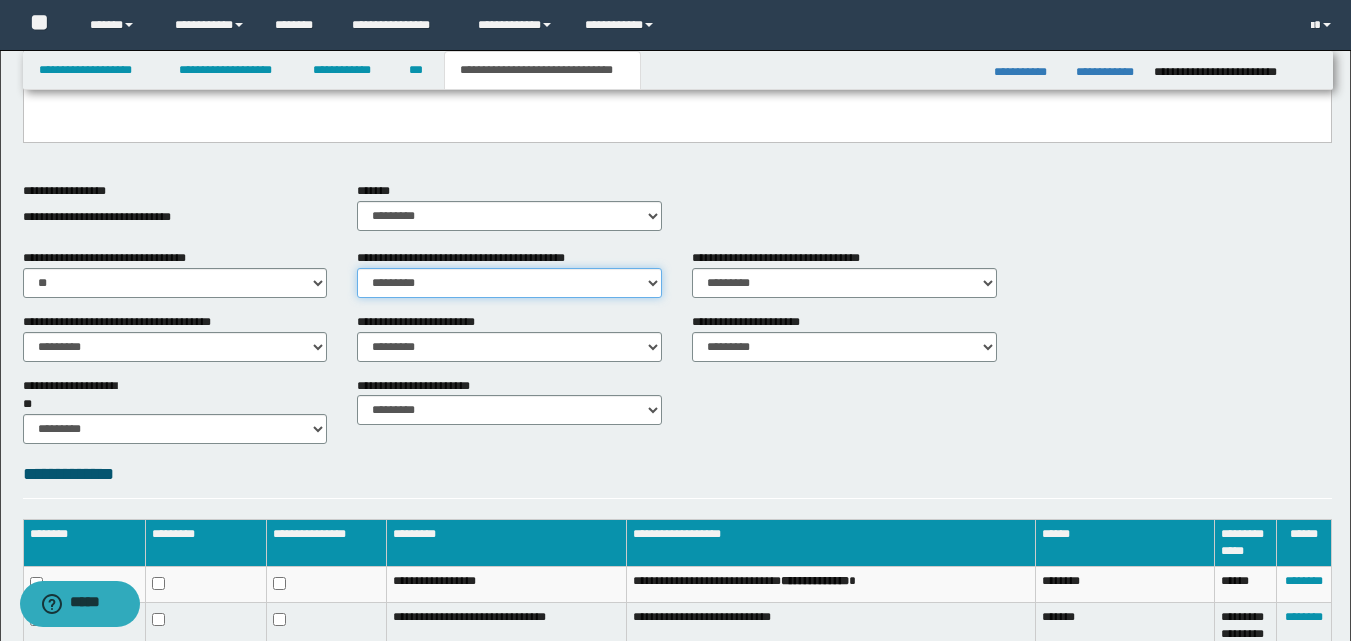 click on "*********
**
**" at bounding box center [509, 283] 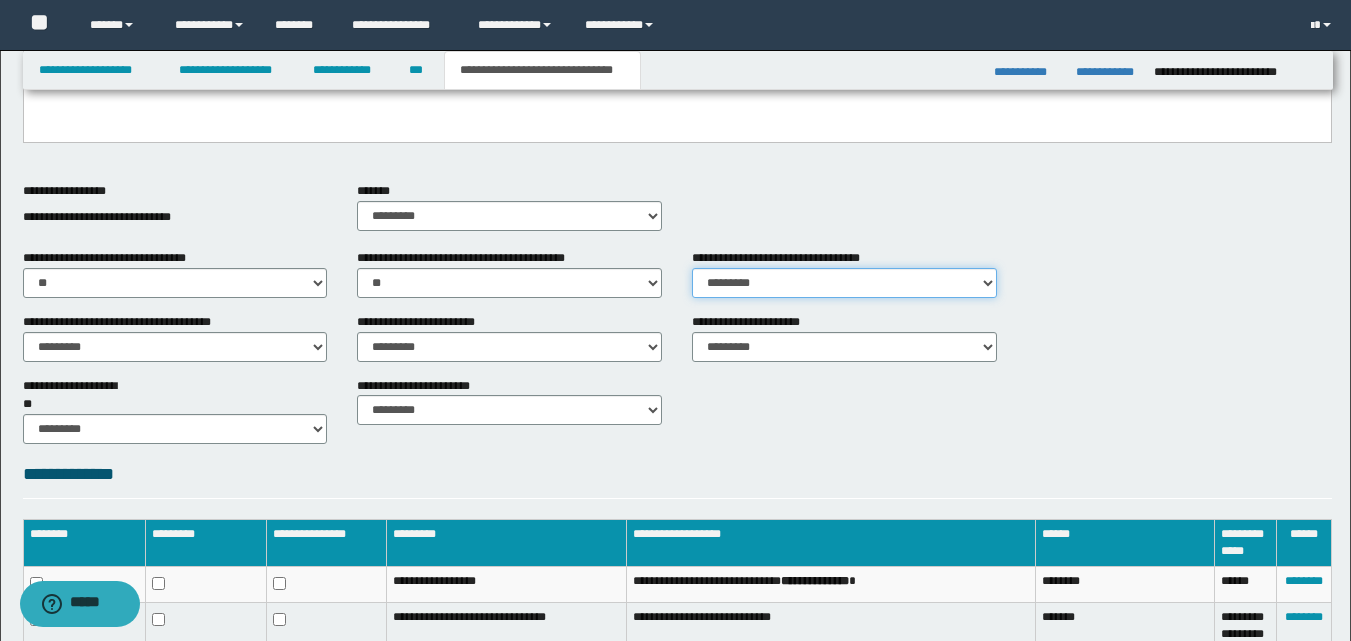 click on "*********
**
**" at bounding box center (844, 283) 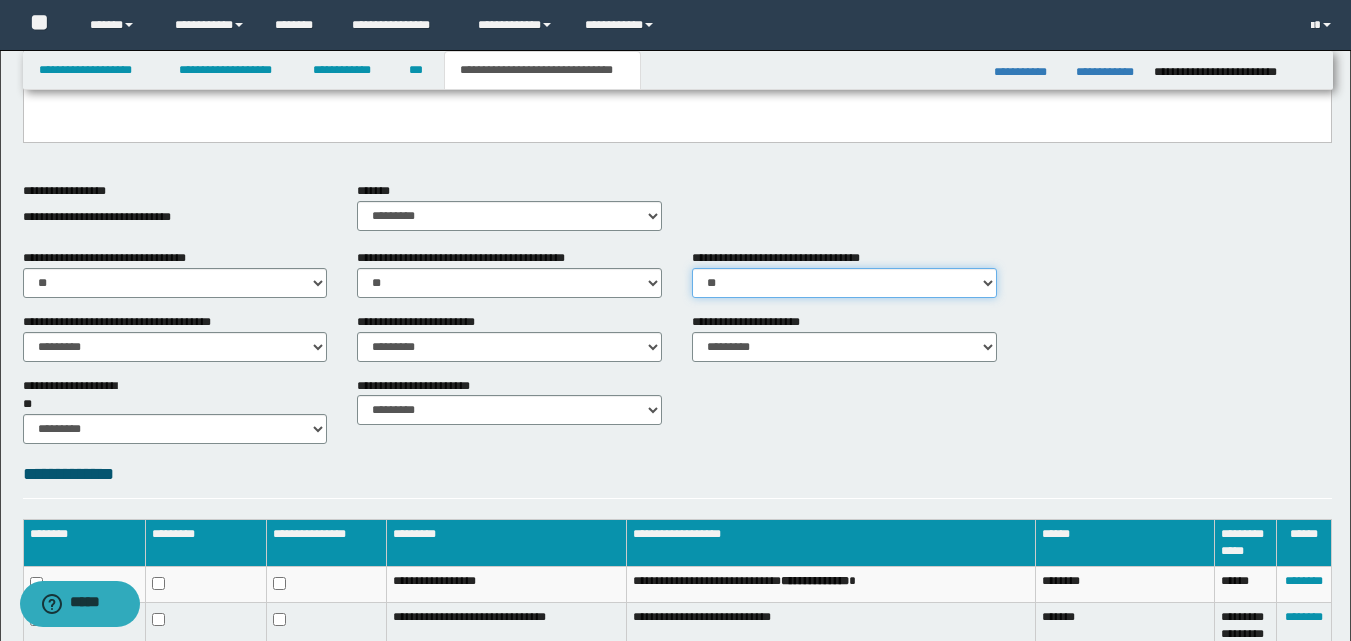 click on "*********
**
**" at bounding box center (844, 283) 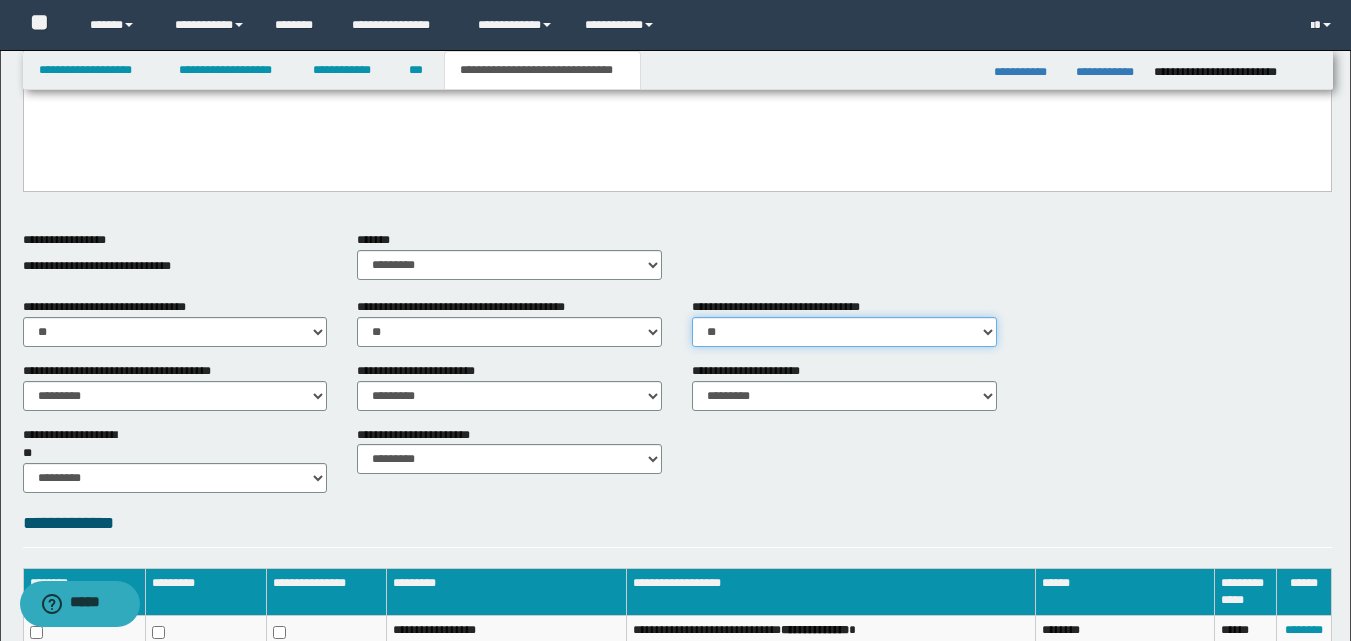 scroll, scrollTop: 628, scrollLeft: 0, axis: vertical 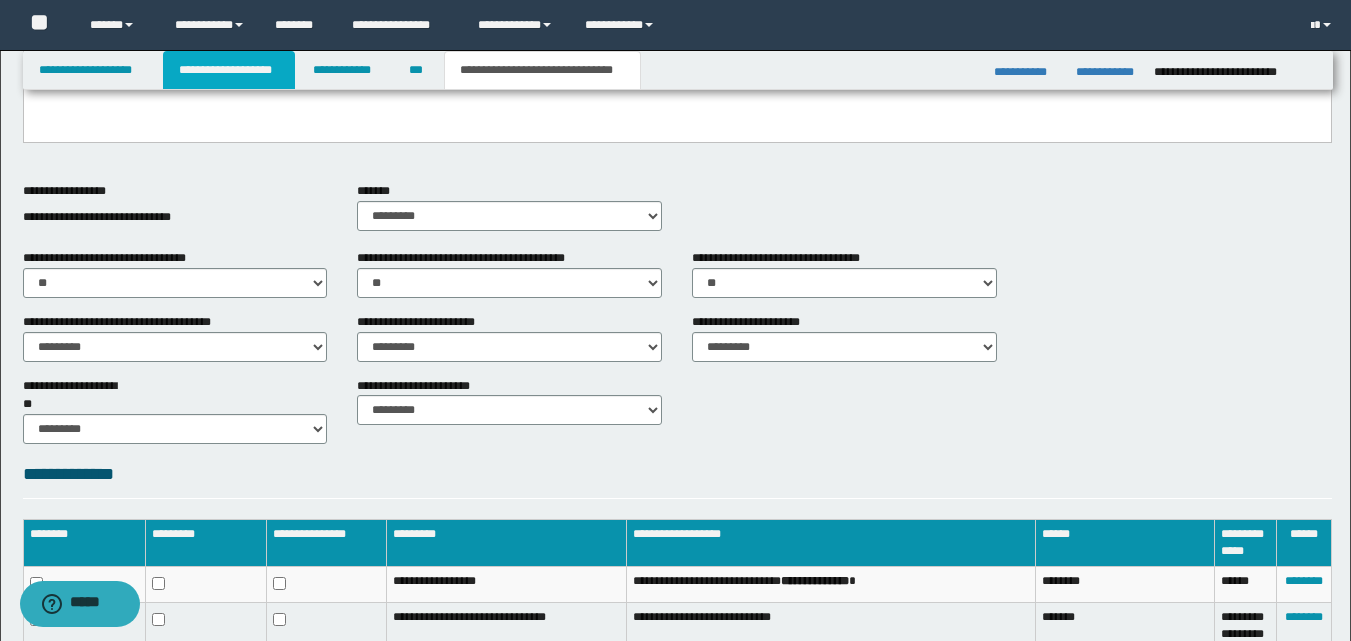 click on "**********" at bounding box center [229, 70] 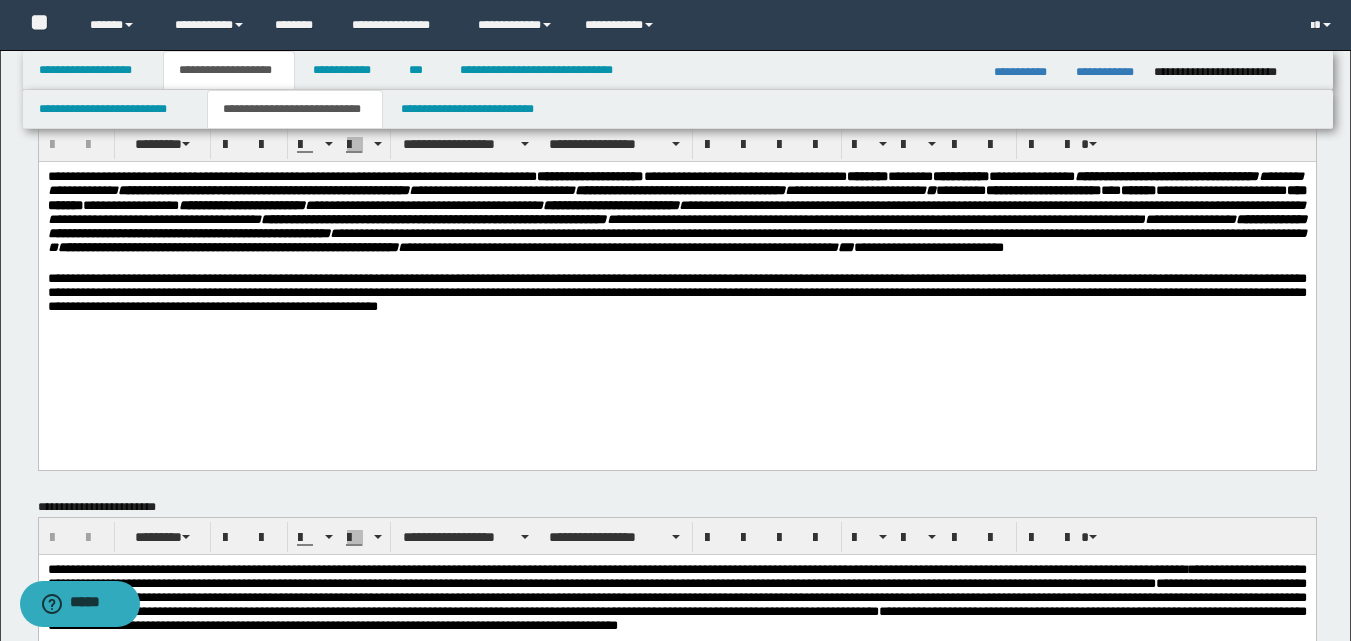 scroll, scrollTop: 0, scrollLeft: 0, axis: both 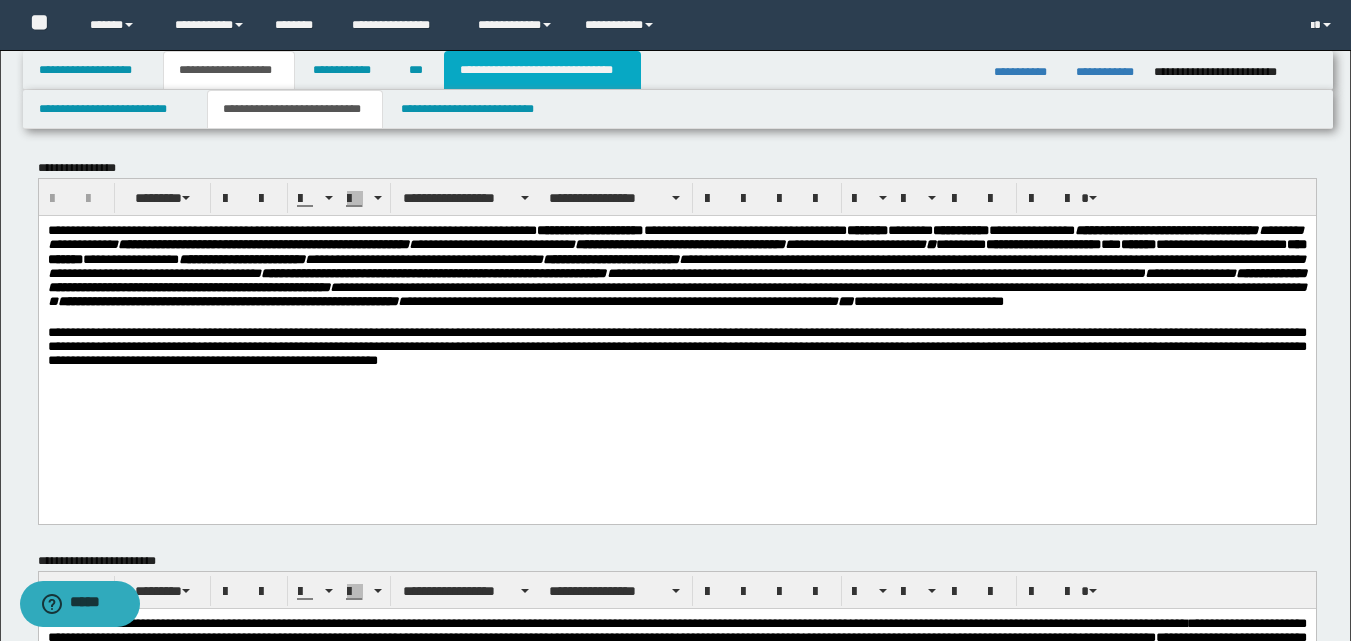 click on "**********" at bounding box center (542, 70) 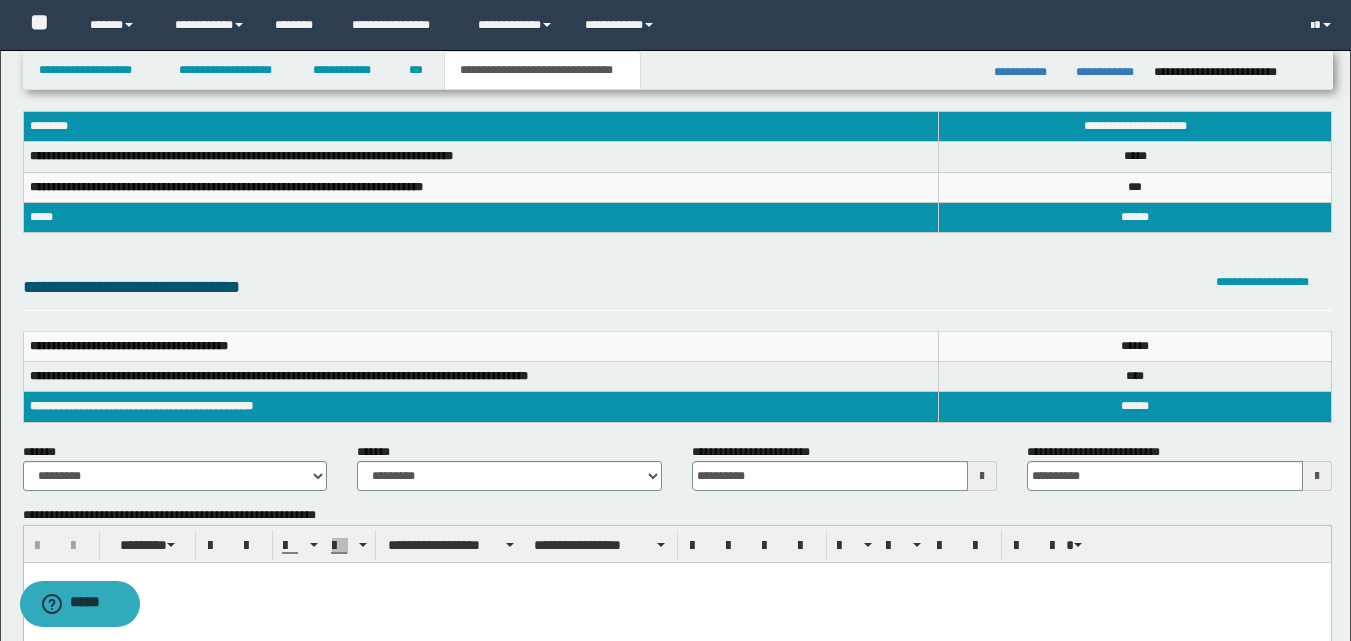scroll, scrollTop: 0, scrollLeft: 0, axis: both 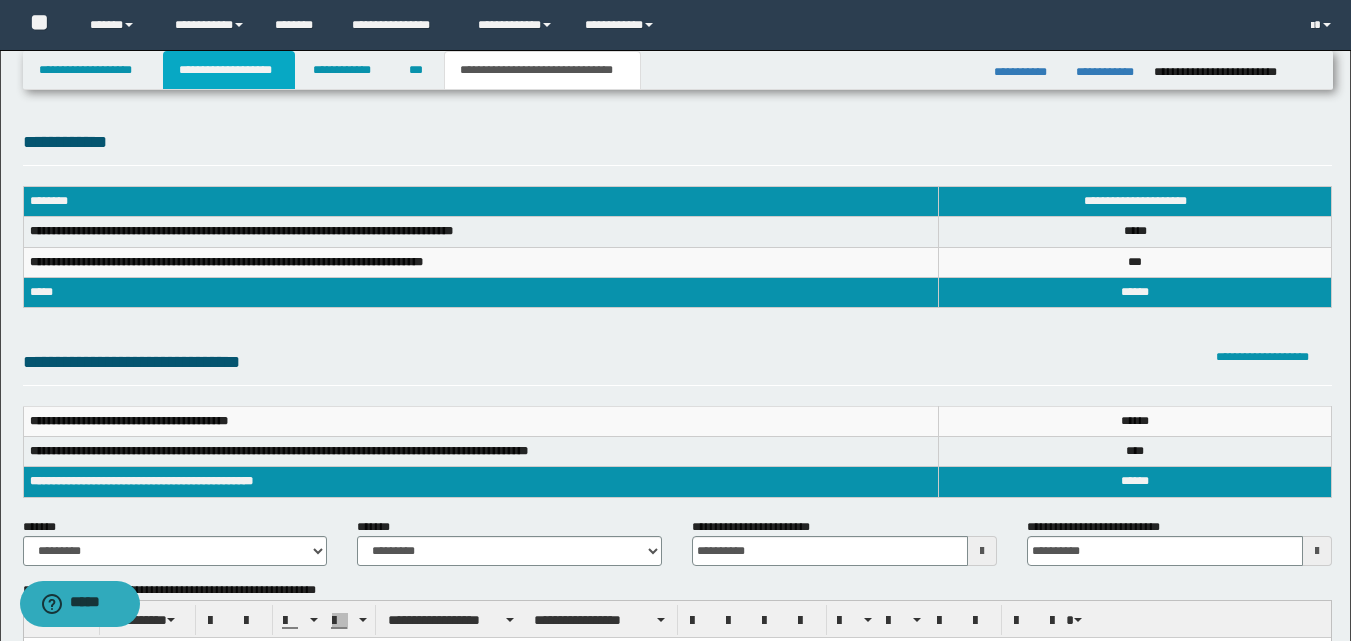 click on "**********" at bounding box center [229, 70] 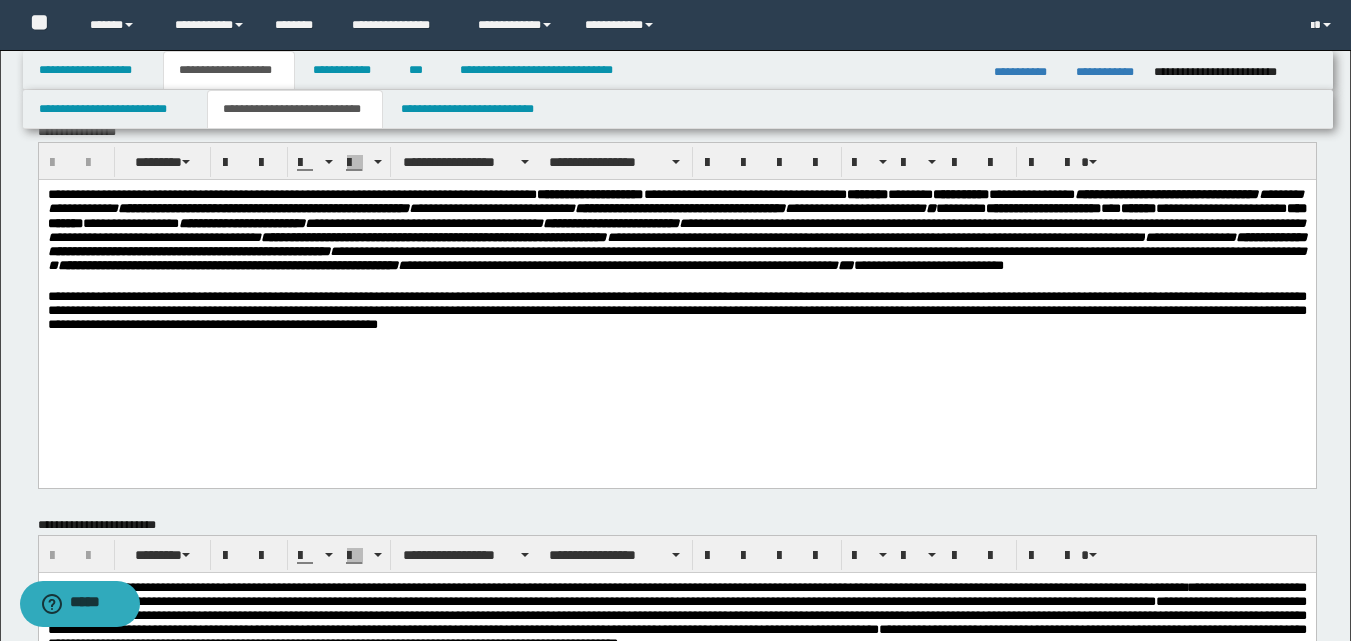 scroll, scrollTop: 0, scrollLeft: 0, axis: both 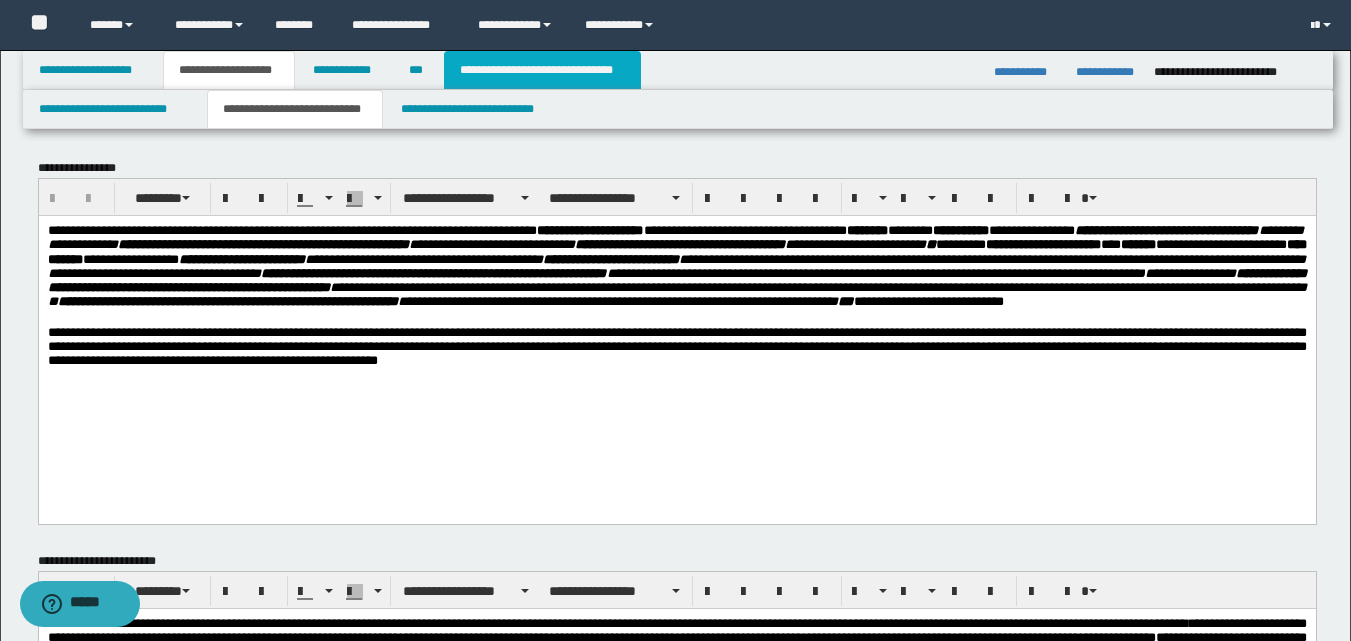 click on "**********" at bounding box center [542, 70] 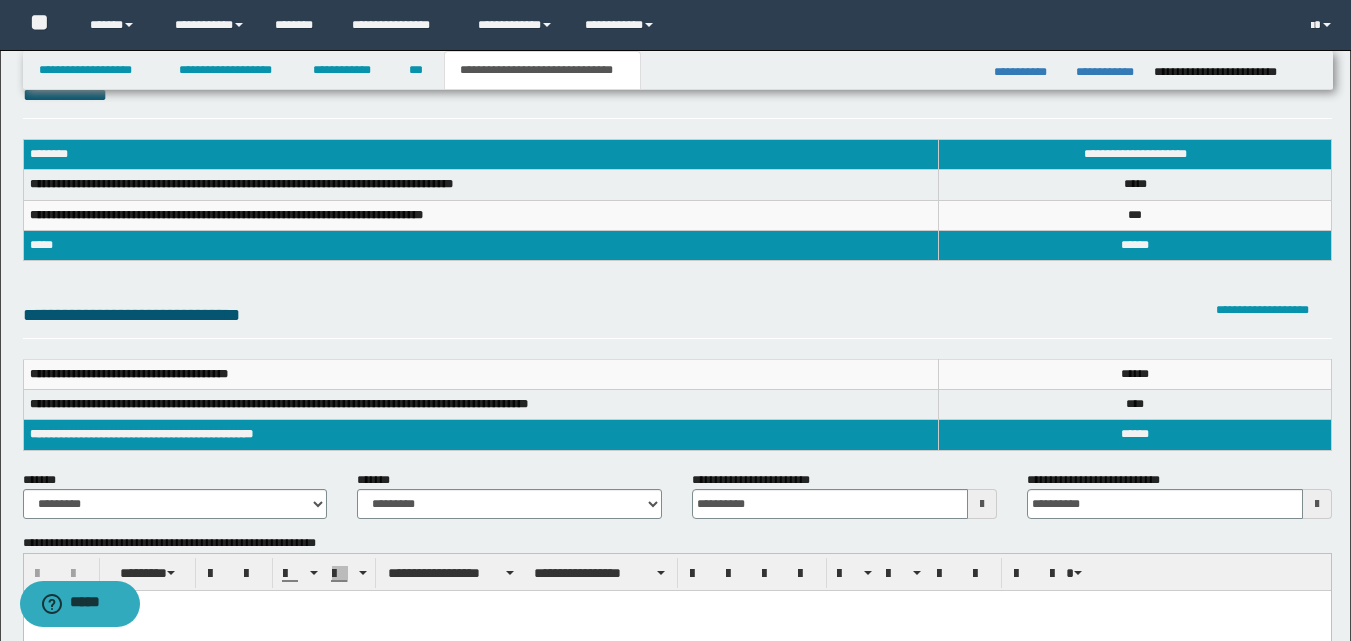 scroll, scrollTop: 0, scrollLeft: 0, axis: both 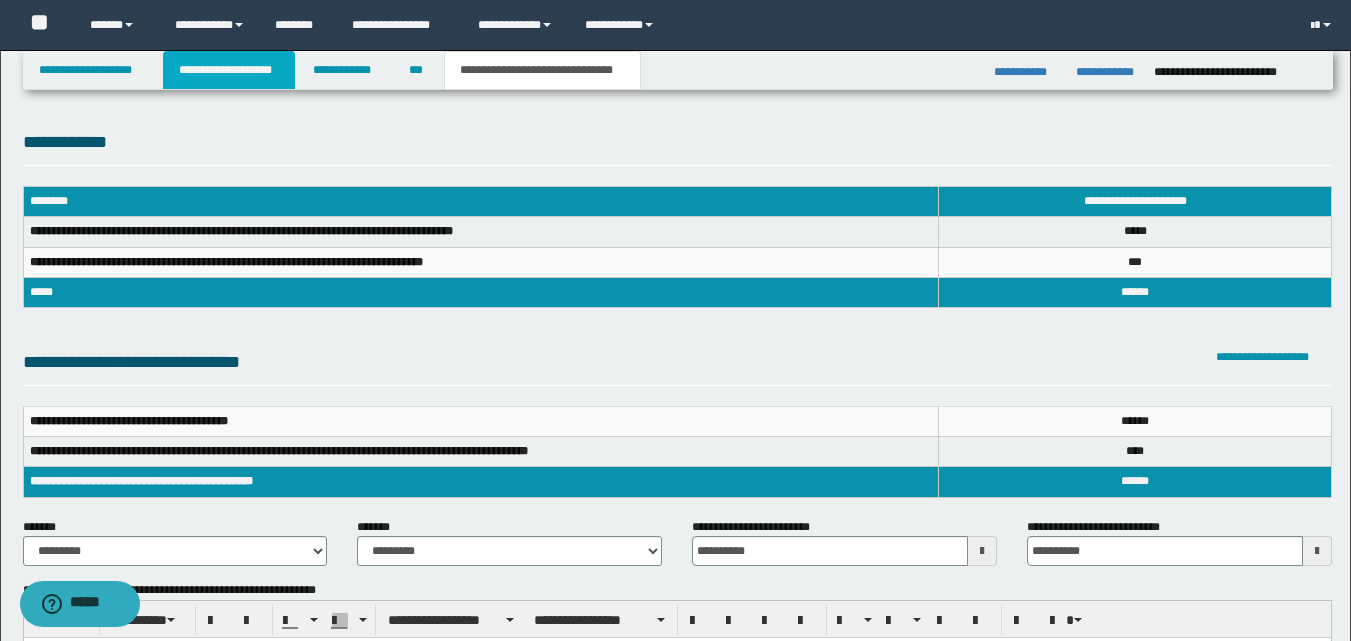 click on "**********" at bounding box center [229, 70] 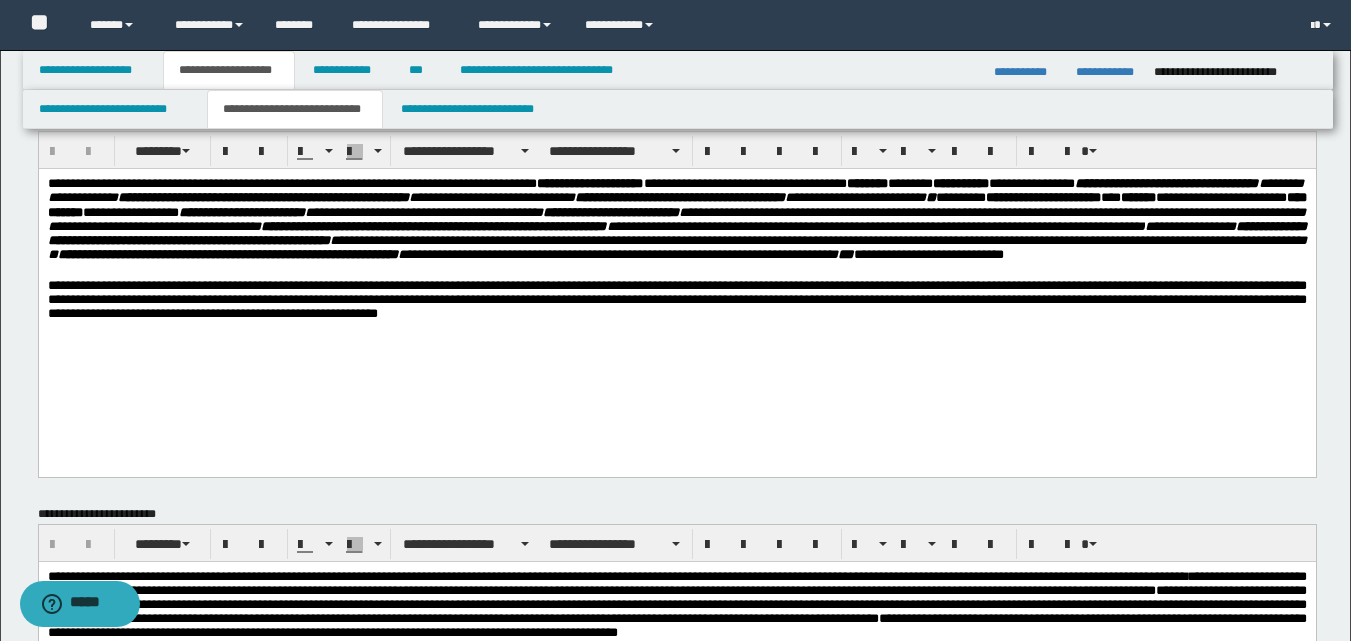 scroll, scrollTop: 0, scrollLeft: 0, axis: both 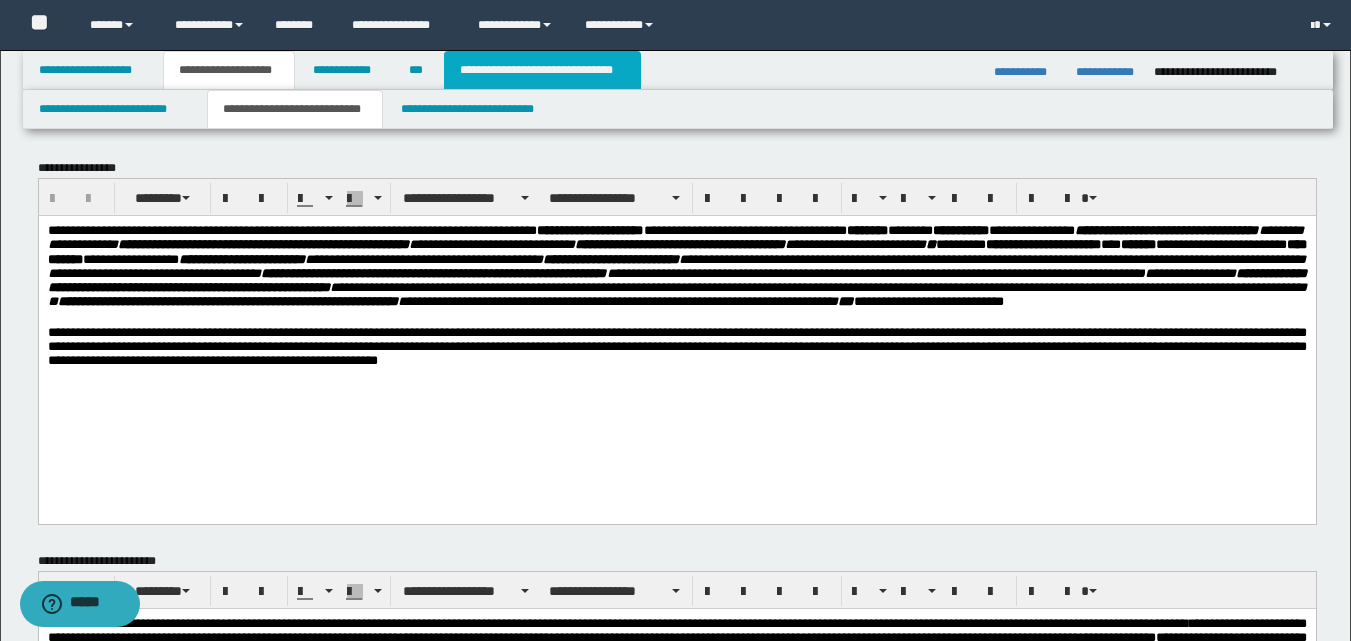 click on "**********" at bounding box center (542, 70) 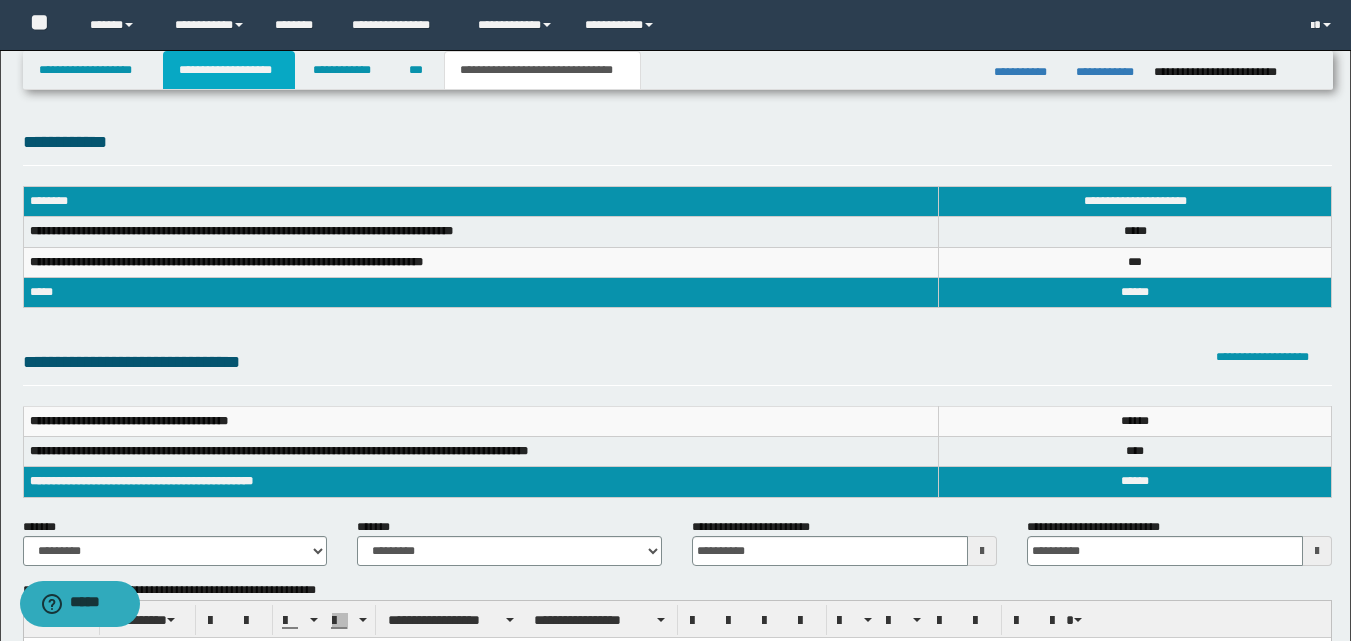 click on "**********" at bounding box center [229, 70] 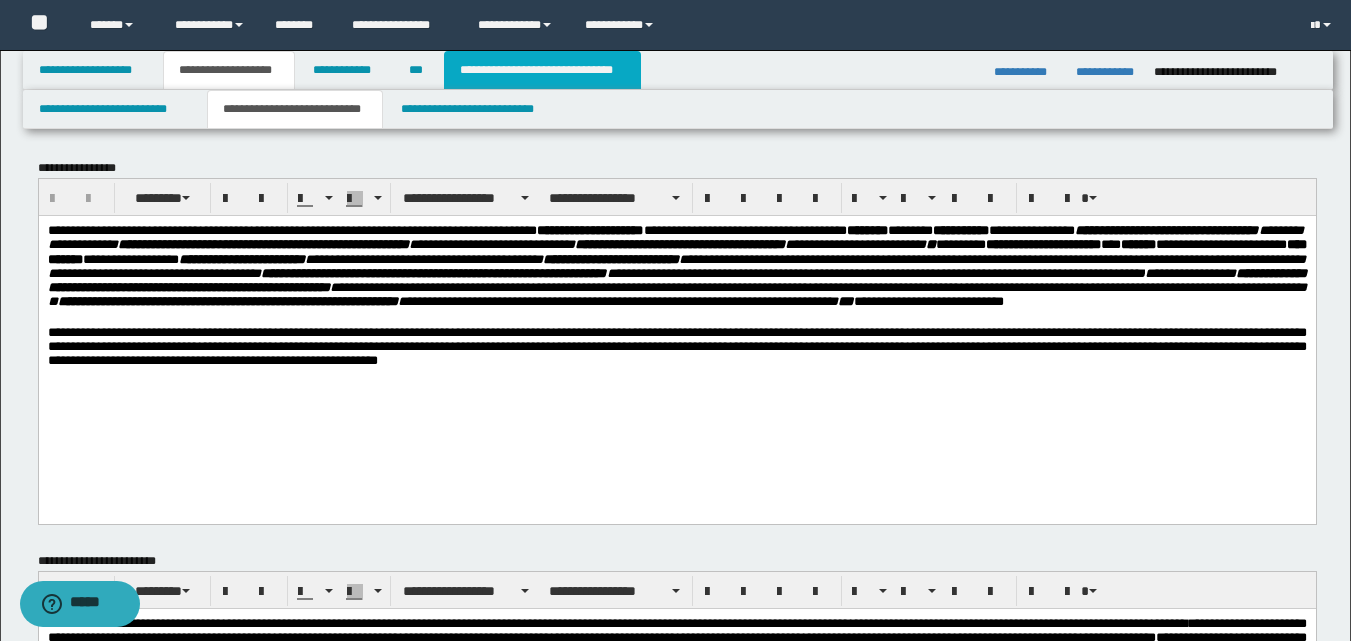 click on "**********" at bounding box center (542, 70) 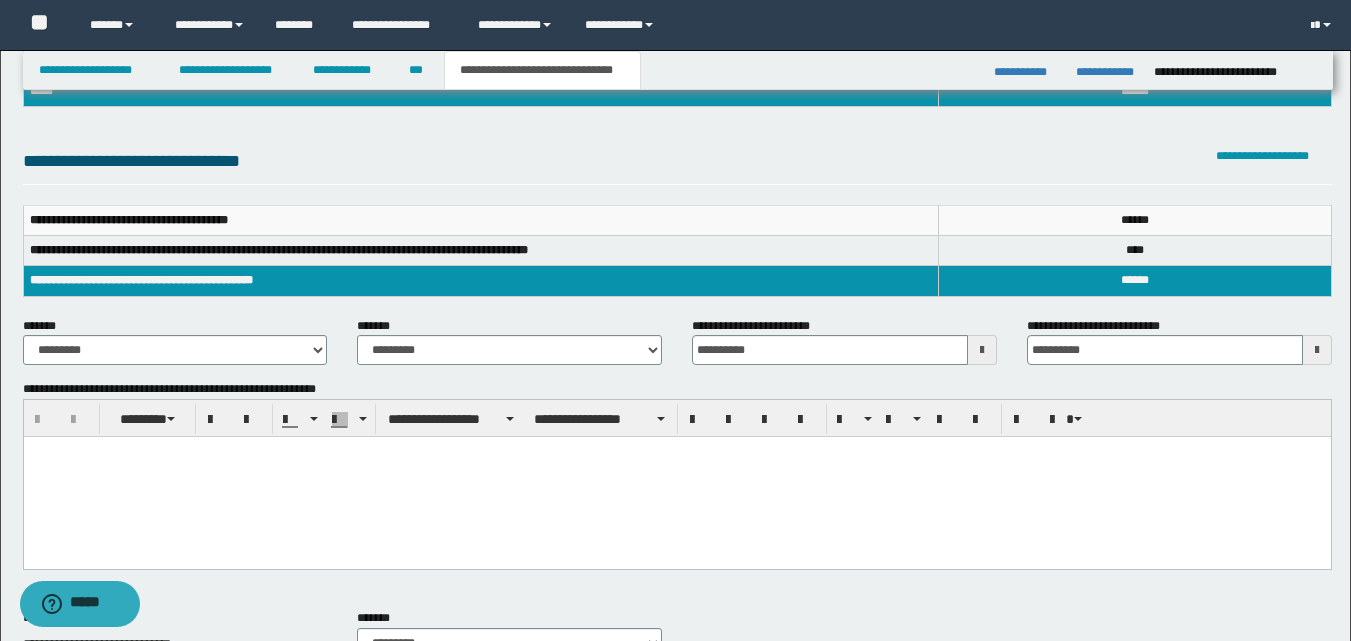 scroll, scrollTop: 200, scrollLeft: 0, axis: vertical 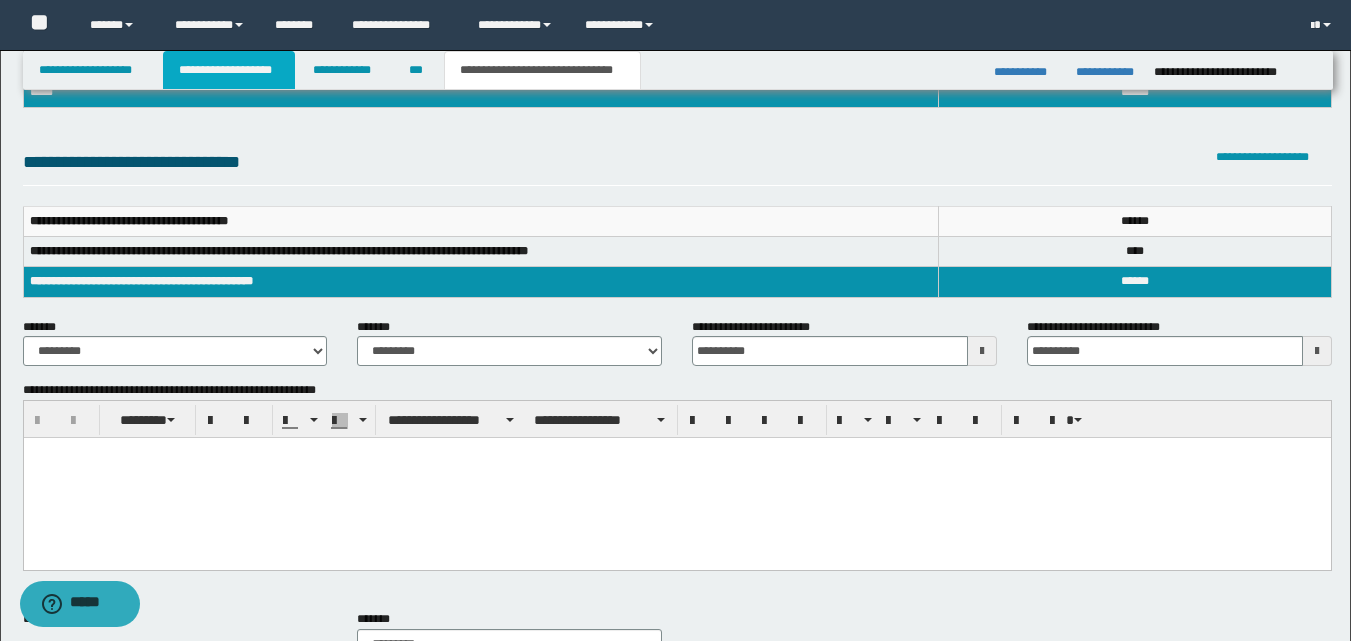 click on "**********" at bounding box center (229, 70) 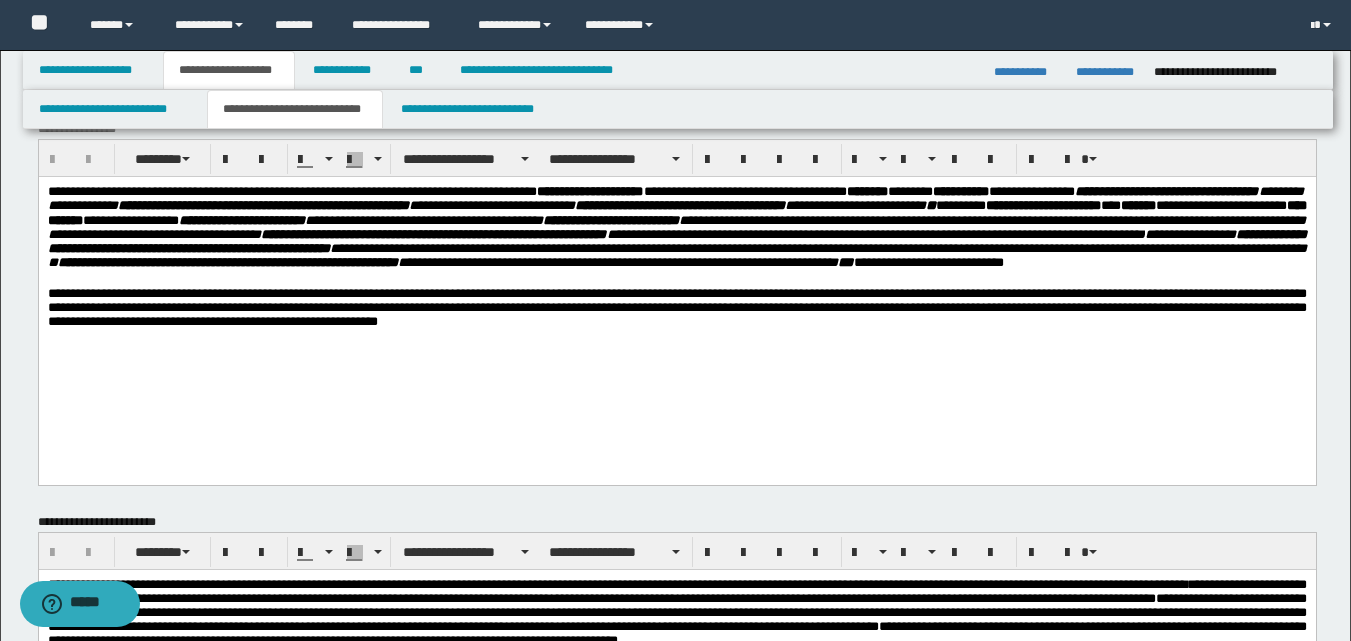 scroll, scrollTop: 0, scrollLeft: 0, axis: both 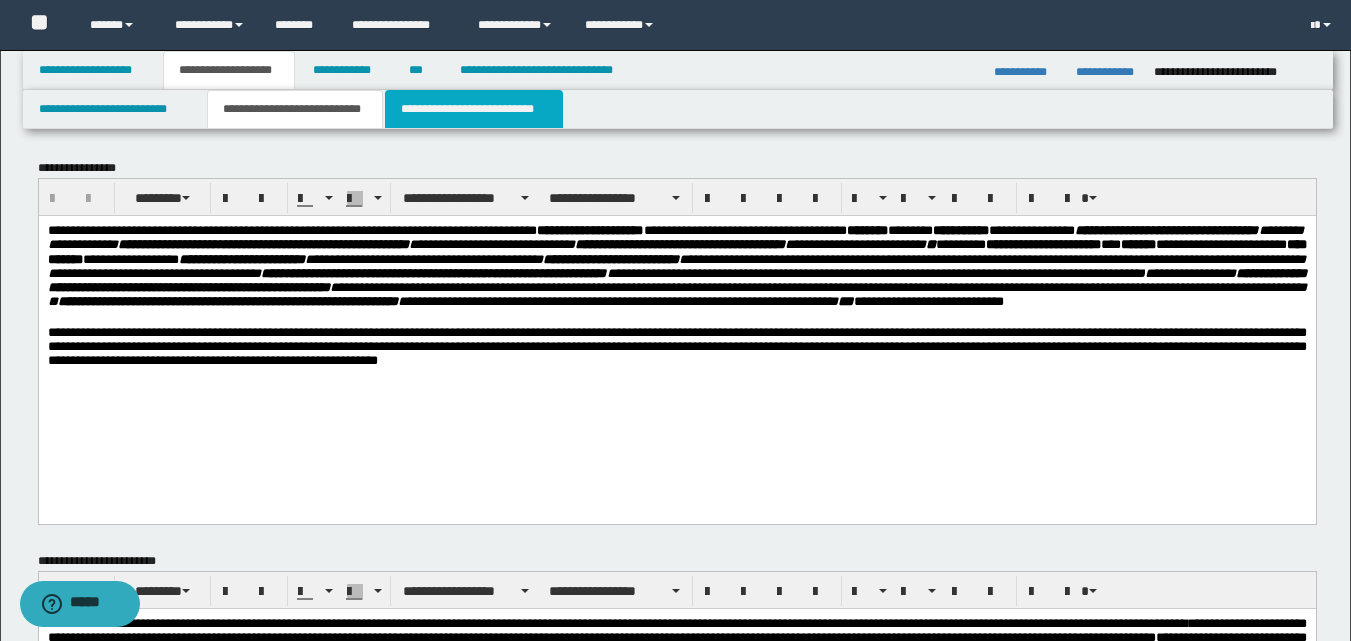 click on "**********" at bounding box center [474, 109] 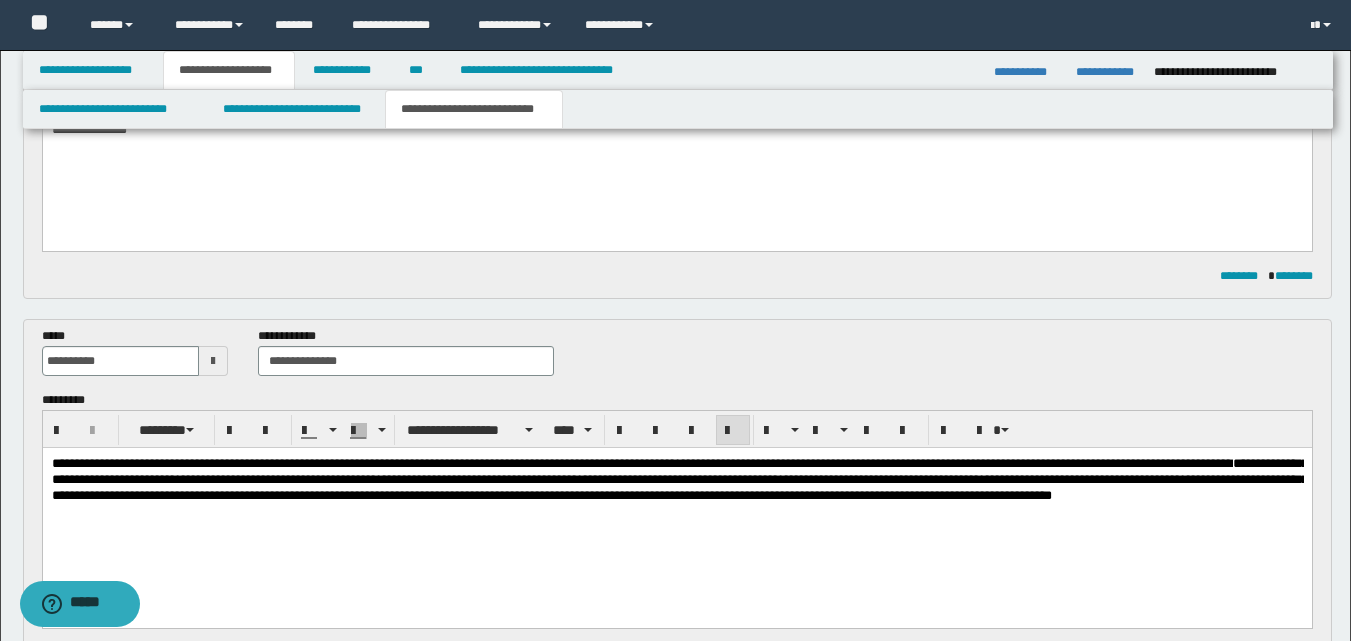 scroll, scrollTop: 400, scrollLeft: 0, axis: vertical 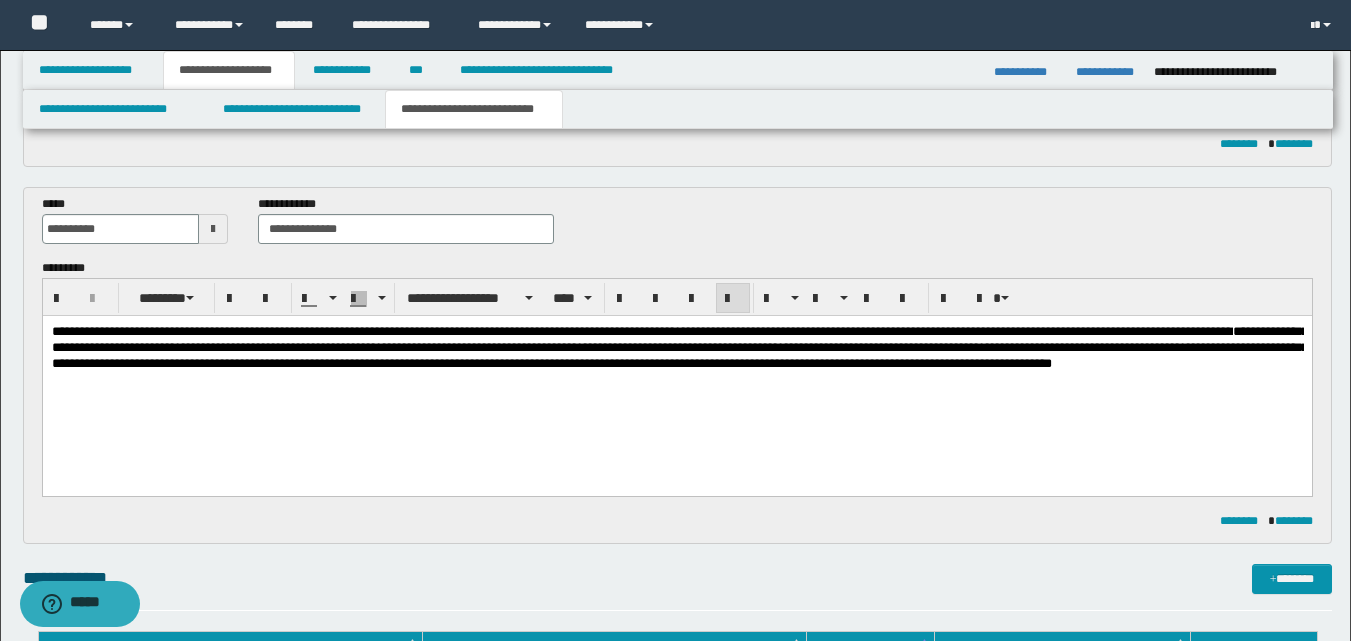 click on "**********" at bounding box center (676, 347) 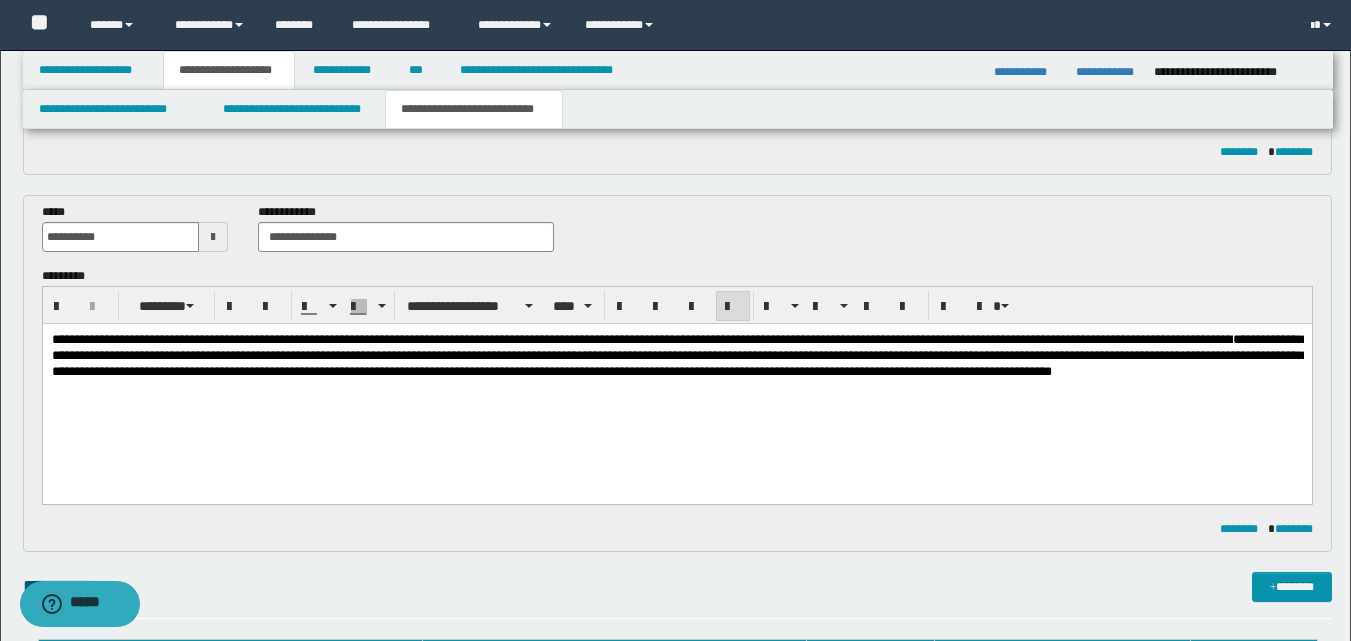 scroll, scrollTop: 400, scrollLeft: 0, axis: vertical 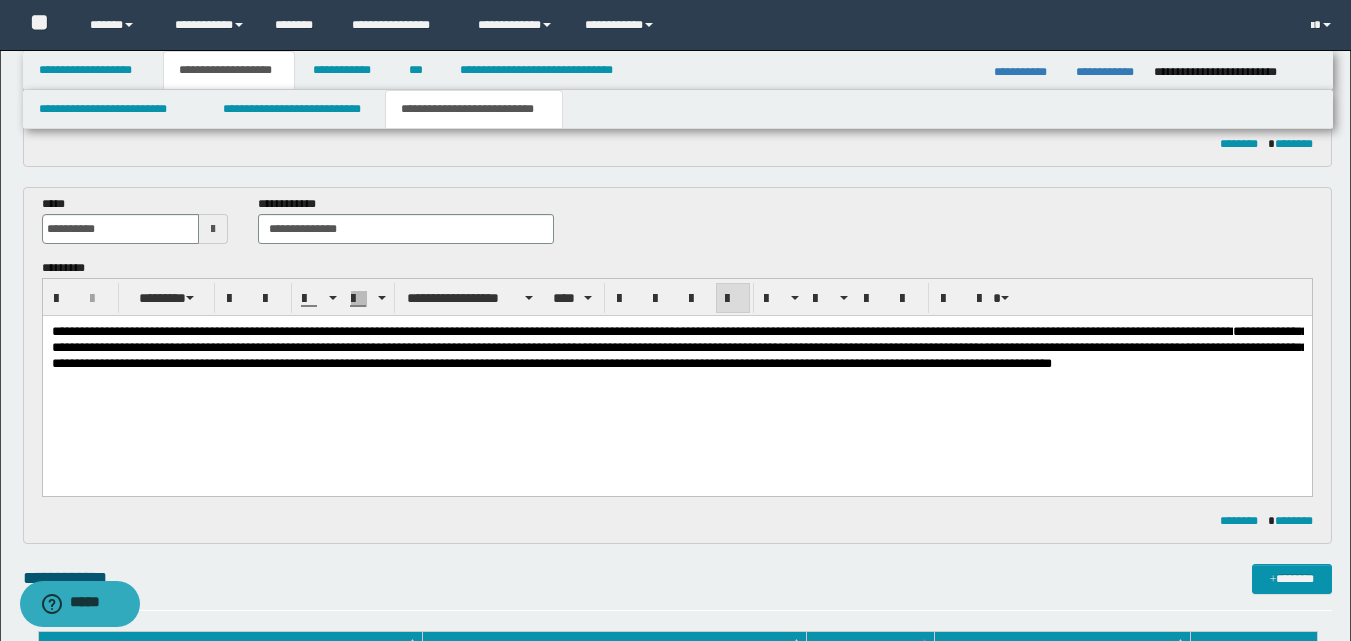 click on "**********" at bounding box center (676, 372) 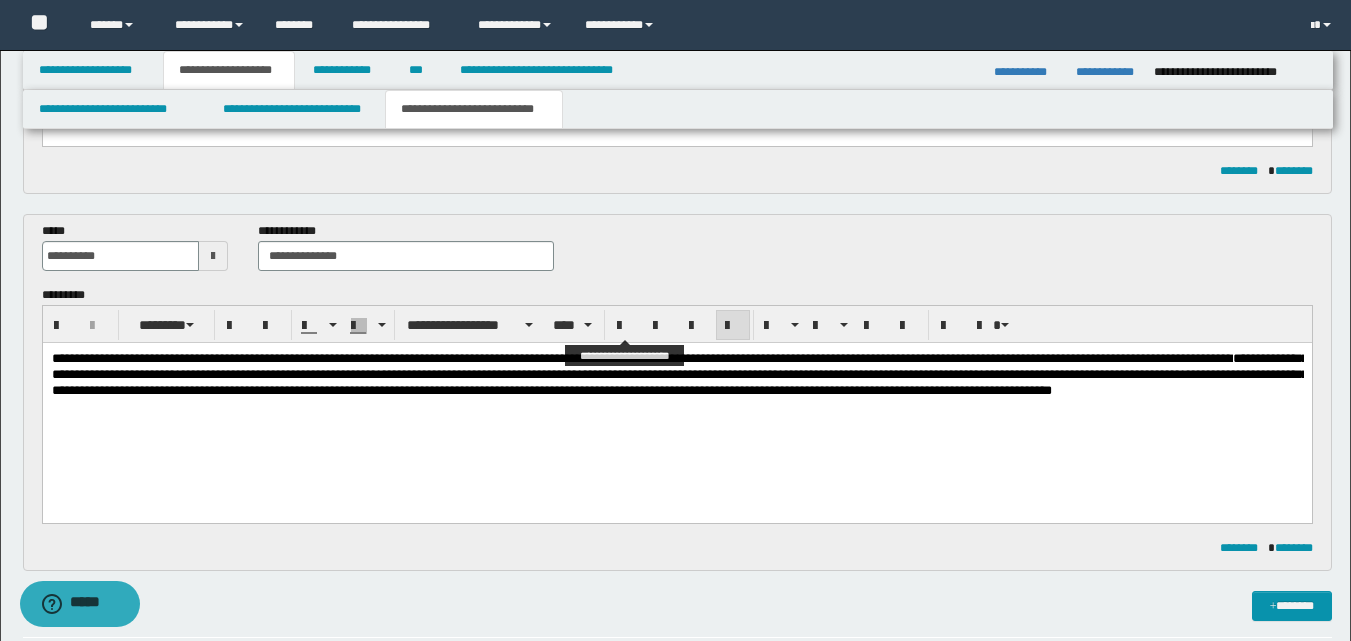 scroll, scrollTop: 400, scrollLeft: 0, axis: vertical 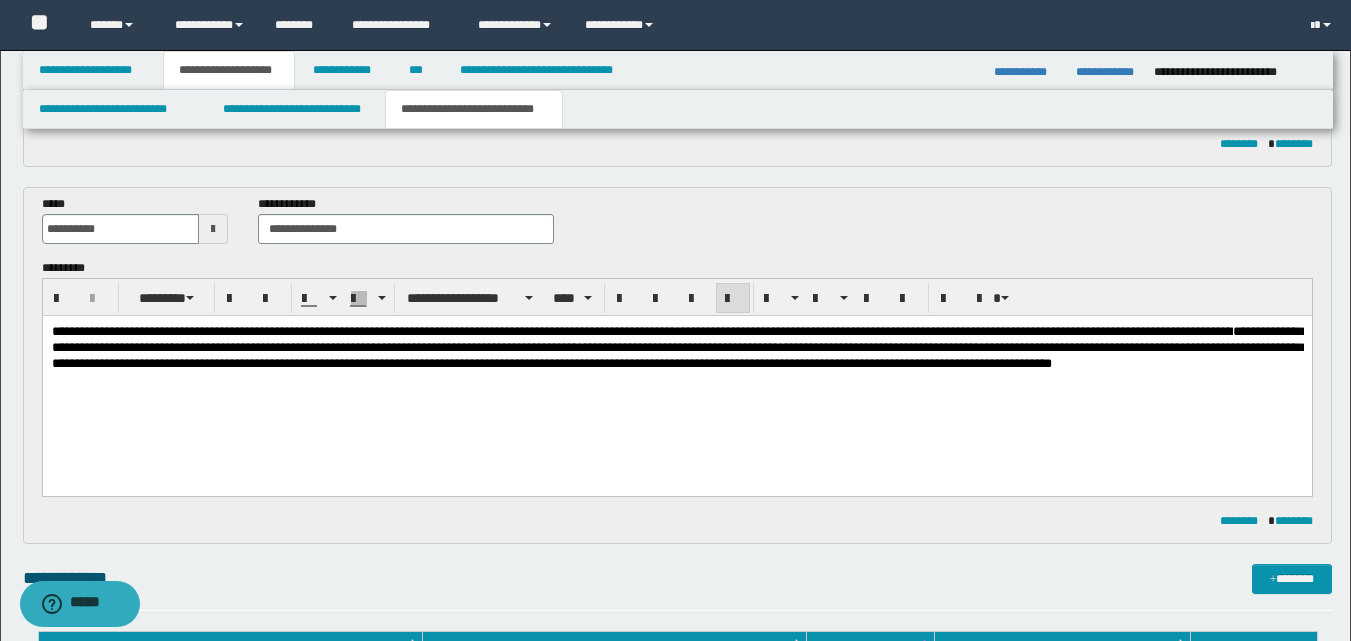 click on "**********" at bounding box center (676, 347) 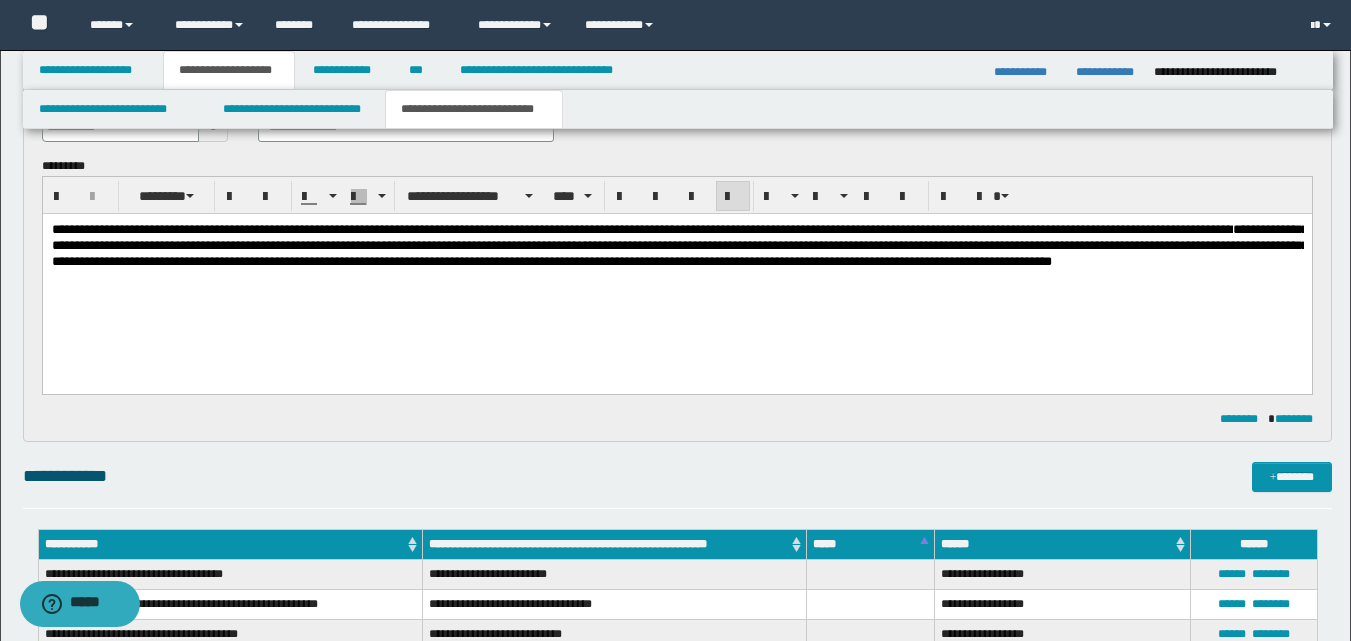 scroll, scrollTop: 500, scrollLeft: 0, axis: vertical 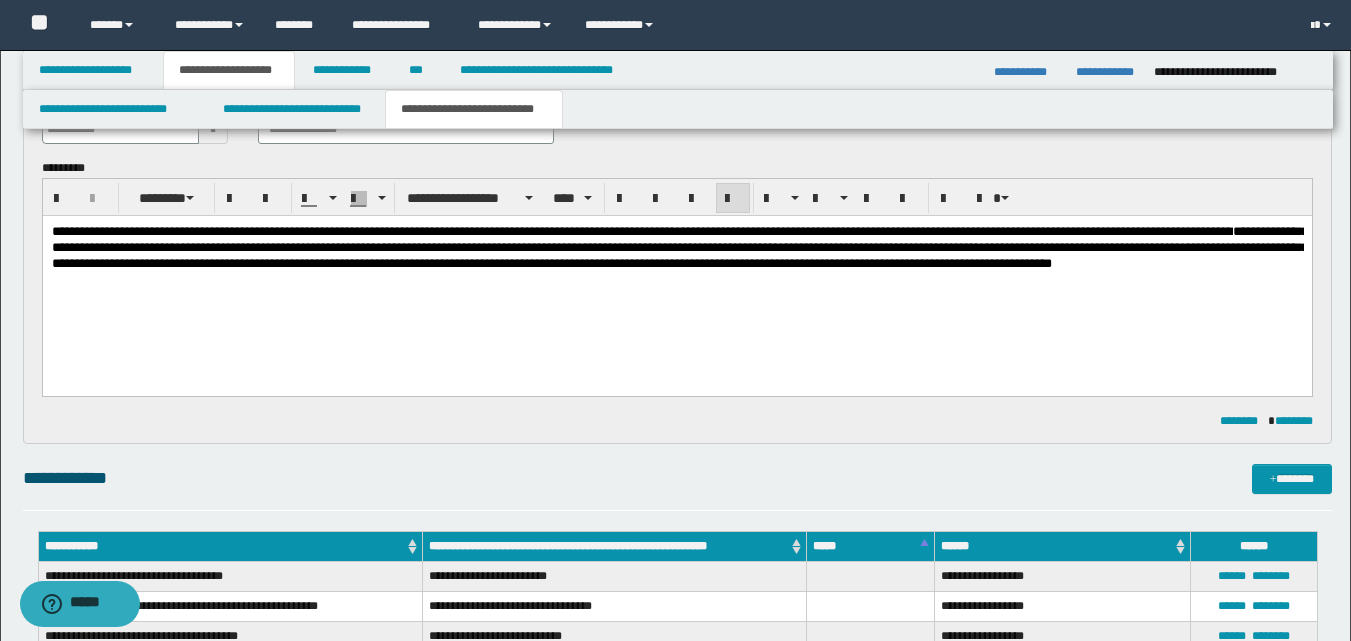 click on "**********" at bounding box center (676, 272) 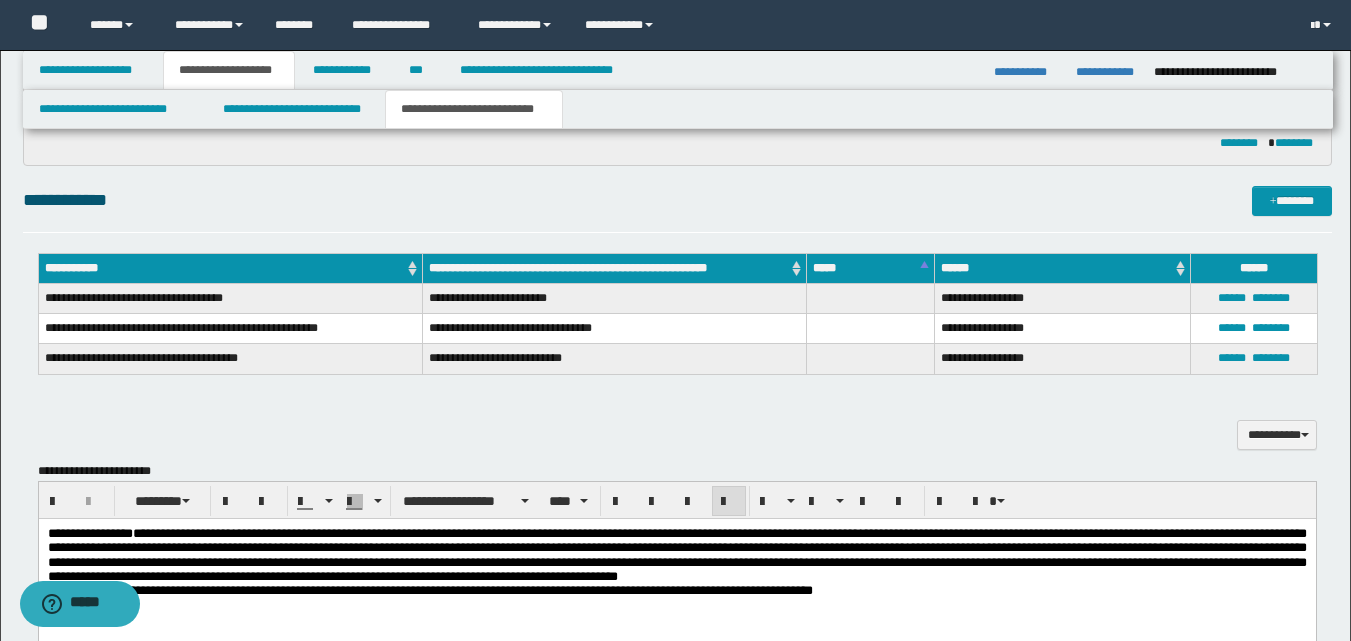 scroll, scrollTop: 878, scrollLeft: 0, axis: vertical 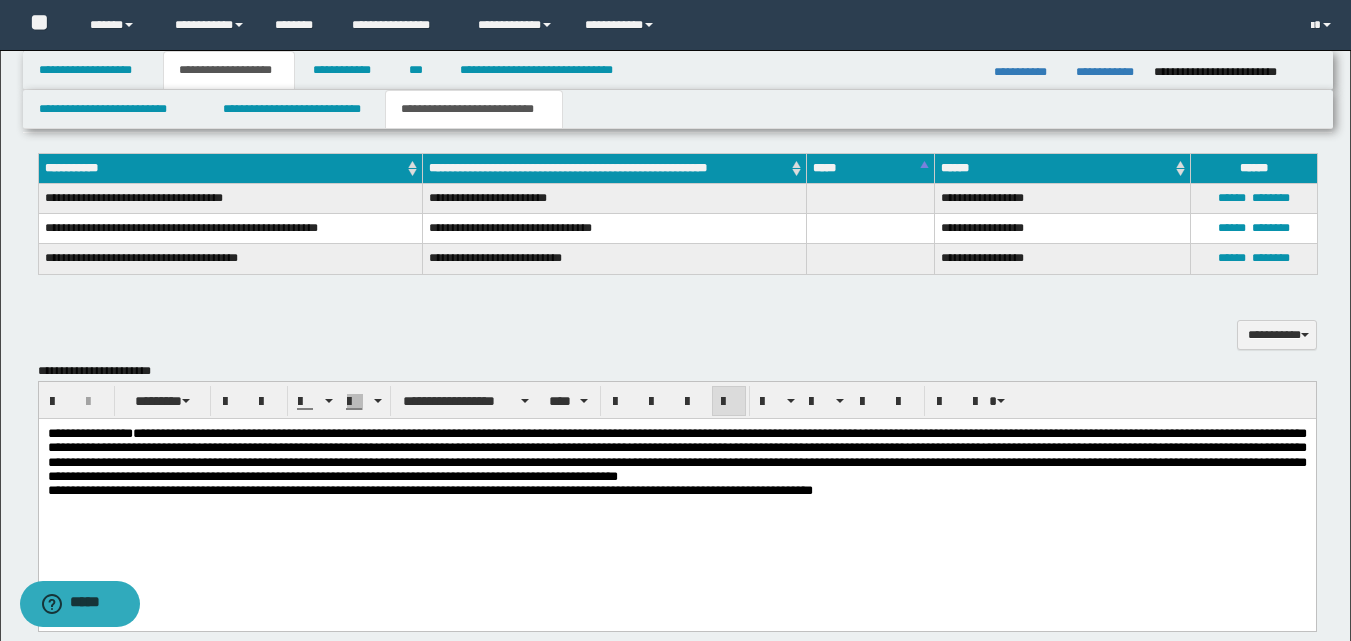 drag, startPoint x: 1025, startPoint y: 447, endPoint x: 1041, endPoint y: 526, distance: 80.60397 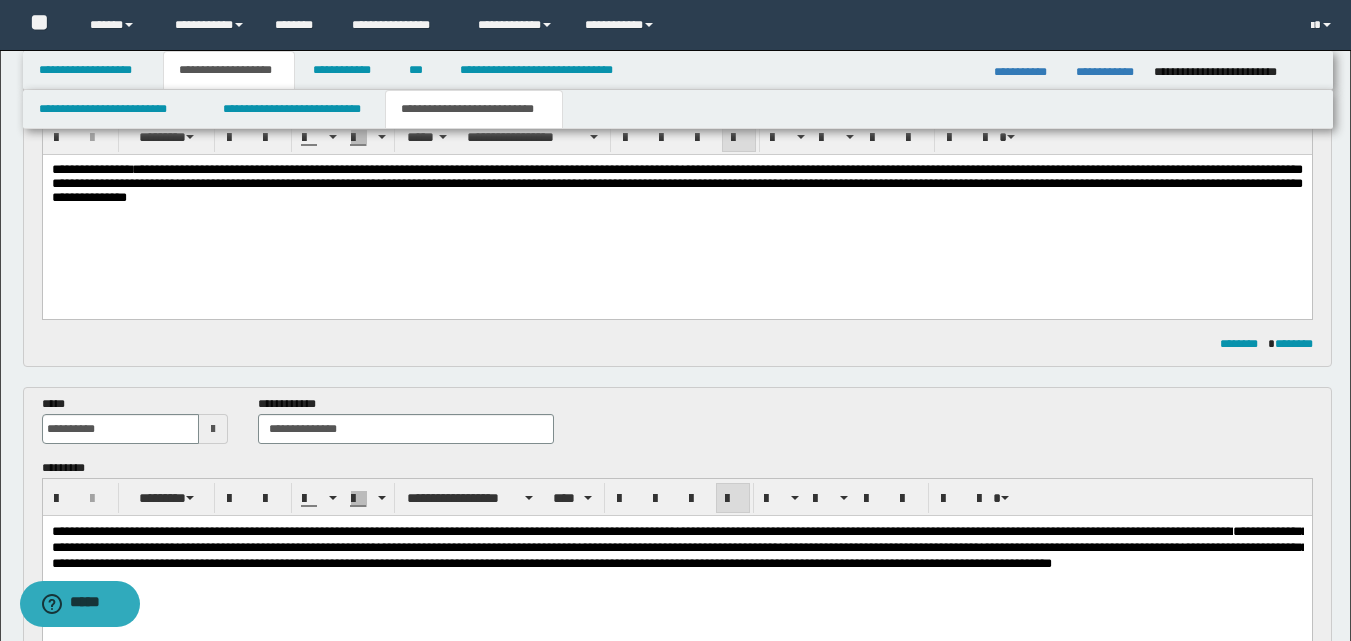 scroll, scrollTop: 300, scrollLeft: 0, axis: vertical 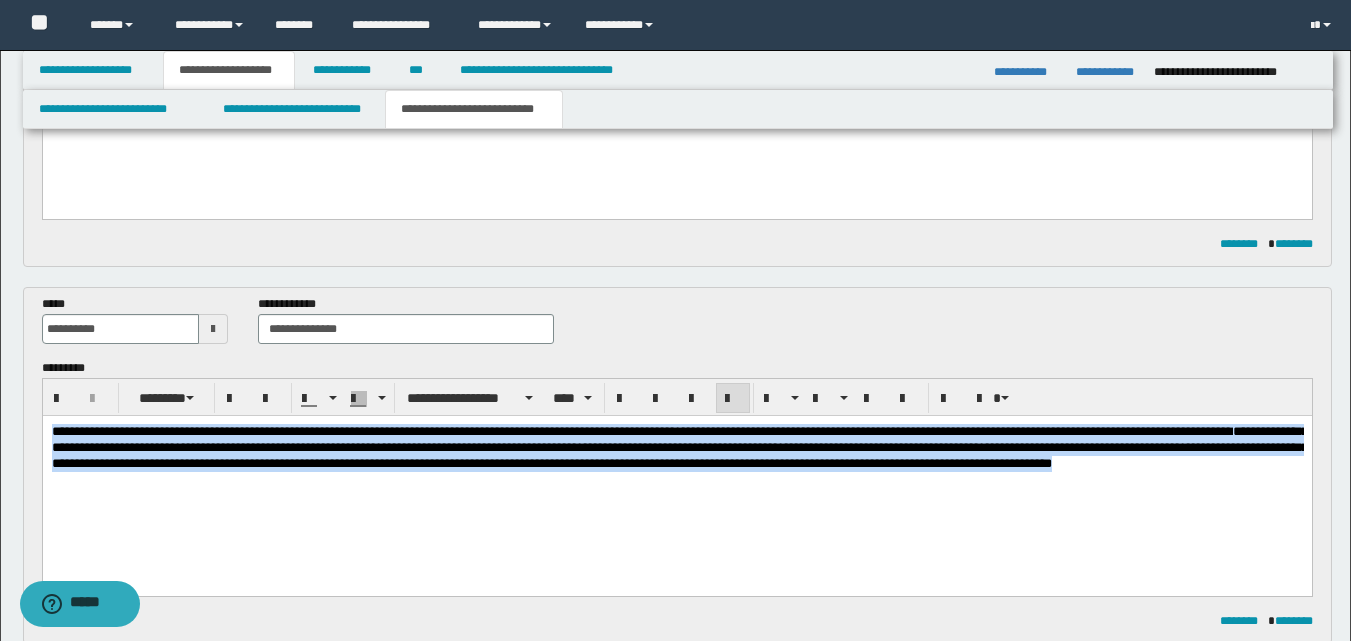 drag, startPoint x: 50, startPoint y: 431, endPoint x: 655, endPoint y: 491, distance: 607.96796 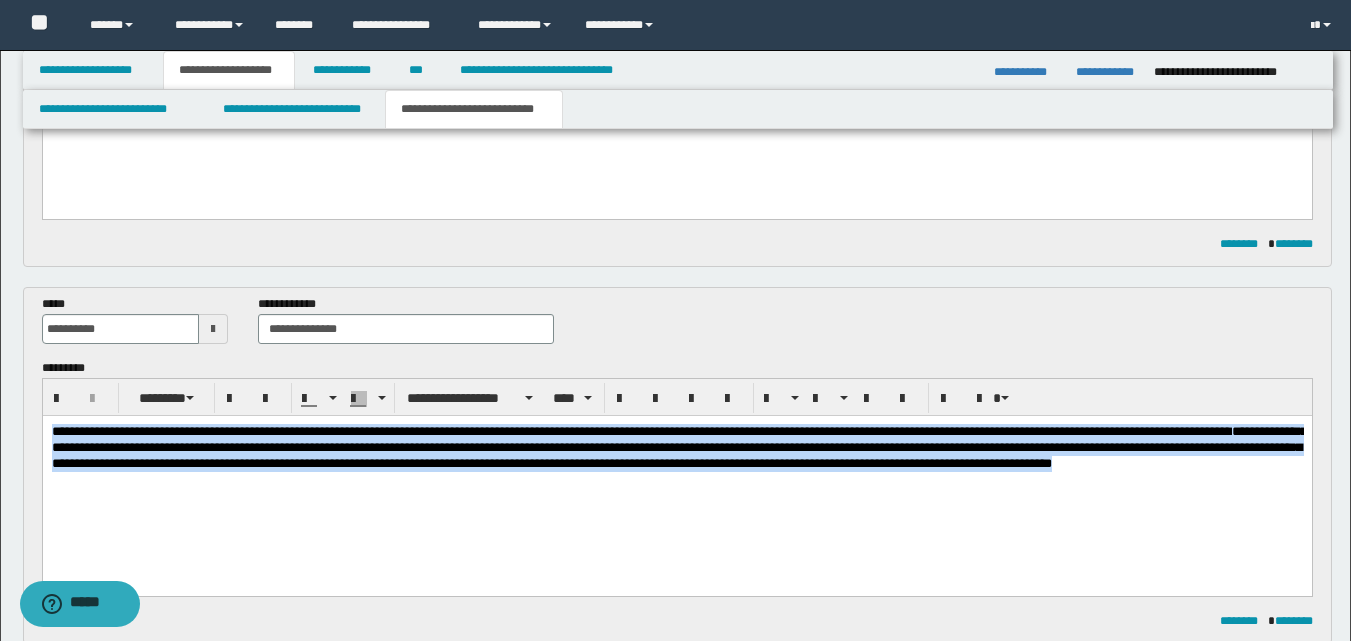 click at bounding box center [733, 399] 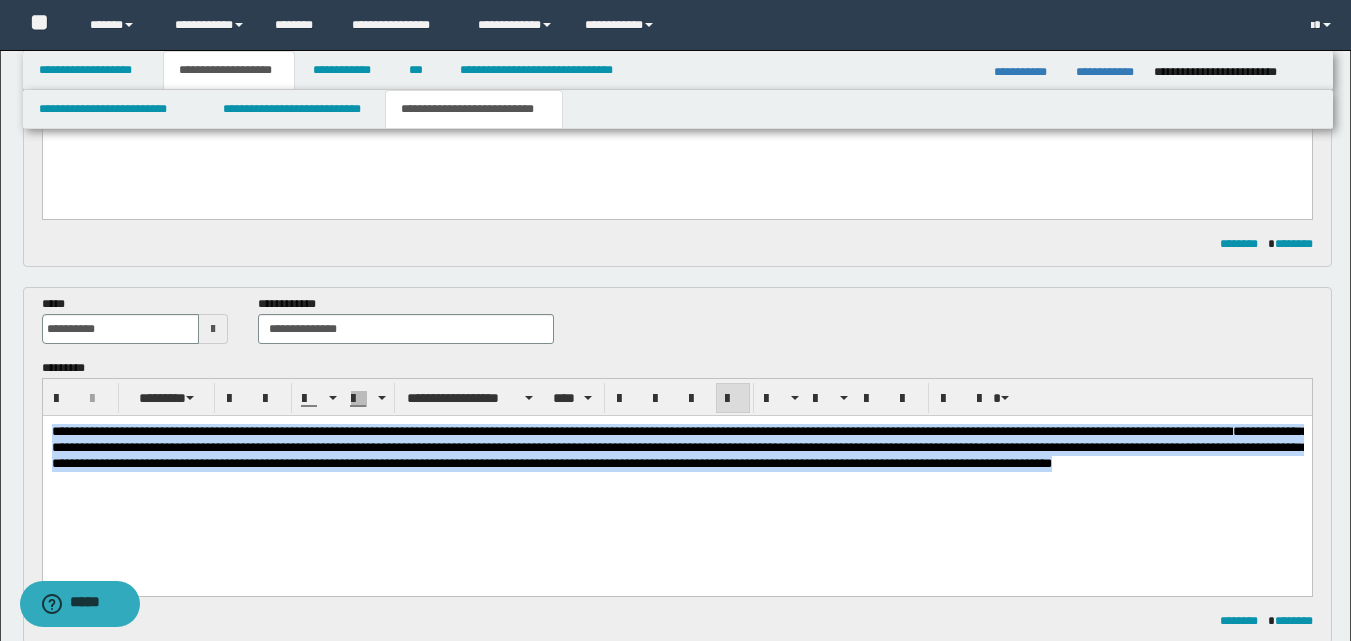 click on "**********" at bounding box center [676, 447] 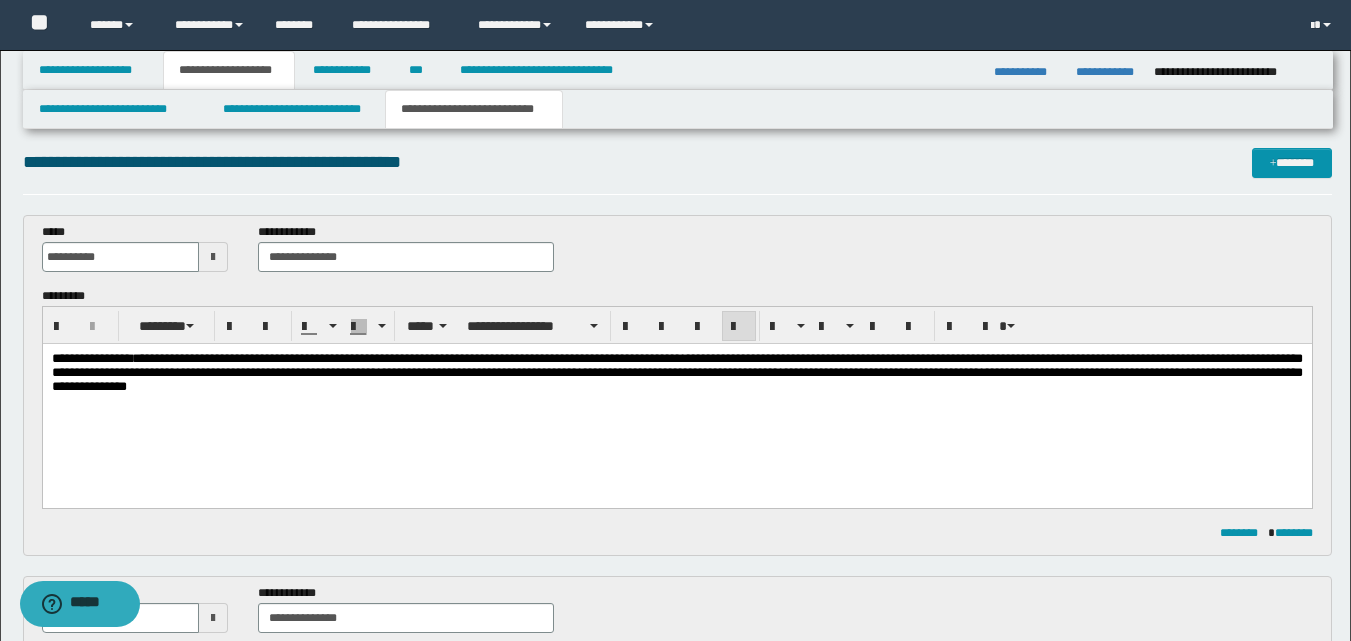 scroll, scrollTop: 0, scrollLeft: 0, axis: both 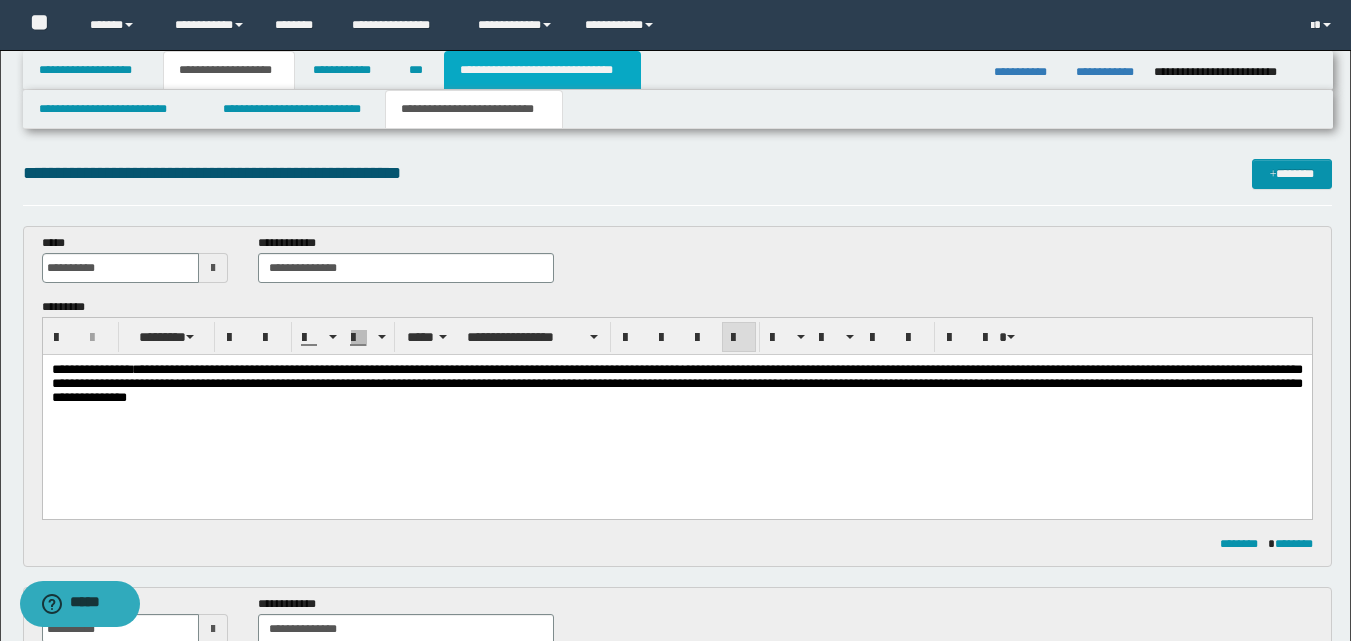 click on "**********" at bounding box center [542, 70] 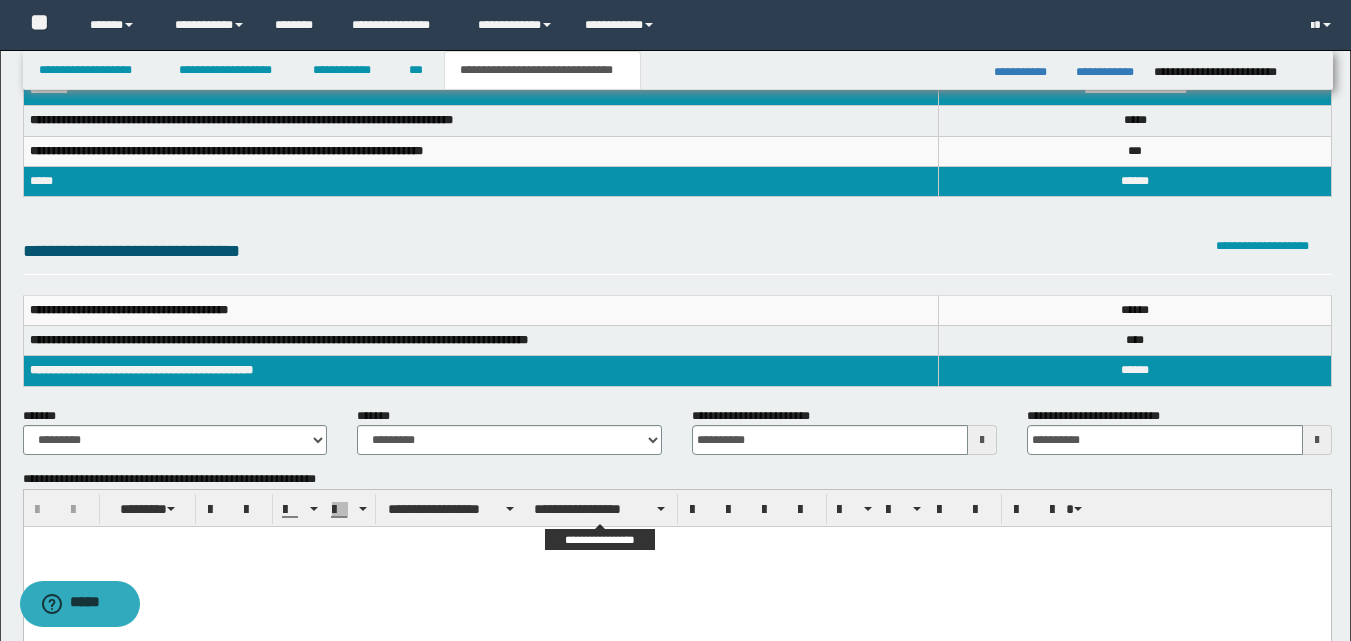 scroll, scrollTop: 0, scrollLeft: 0, axis: both 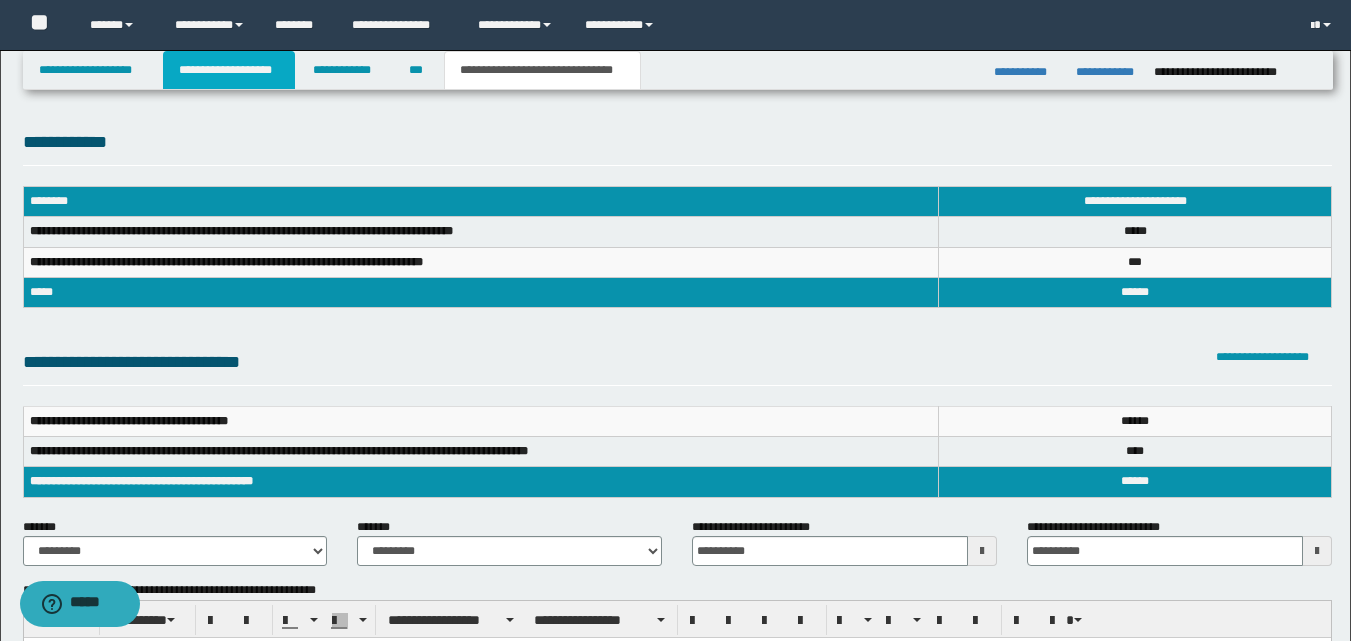 click on "**********" at bounding box center [229, 70] 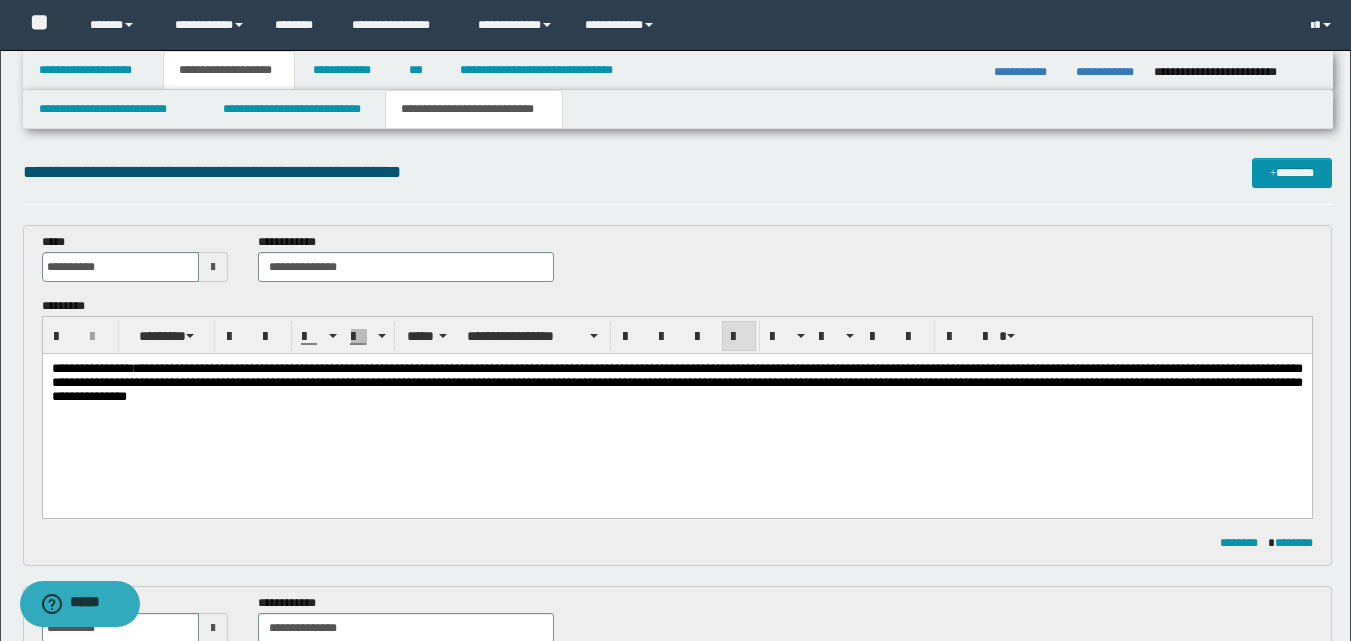 scroll, scrollTop: 0, scrollLeft: 0, axis: both 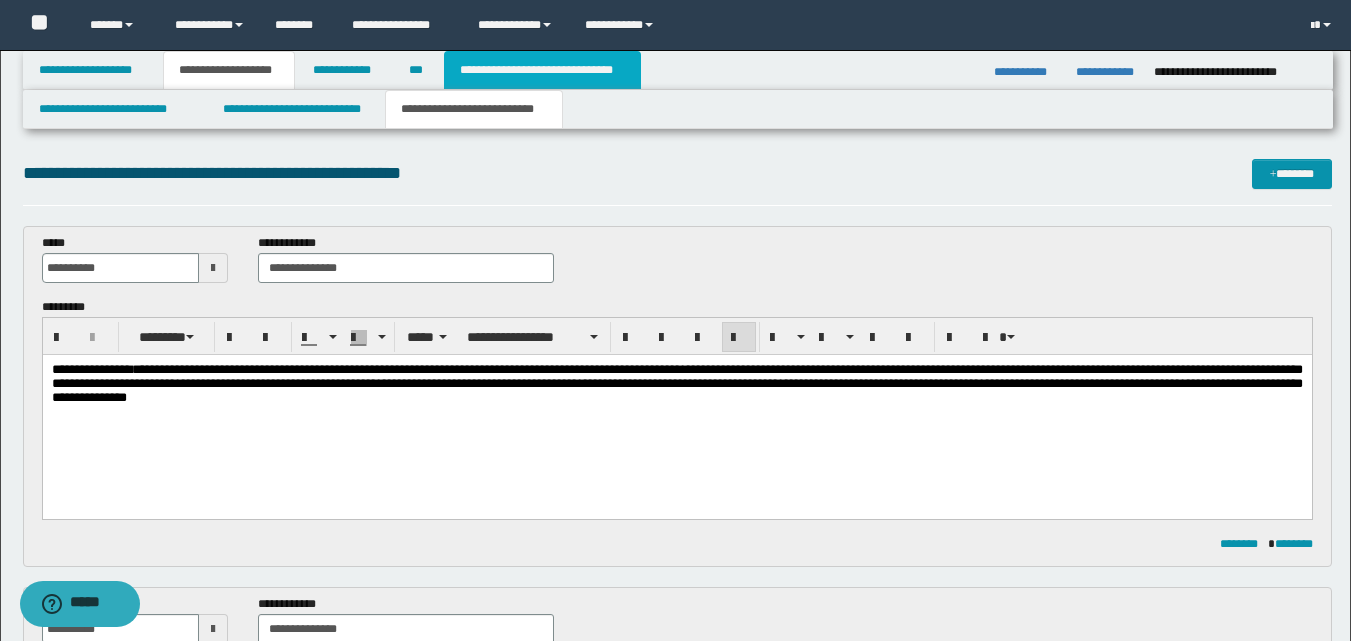 click on "**********" at bounding box center [542, 70] 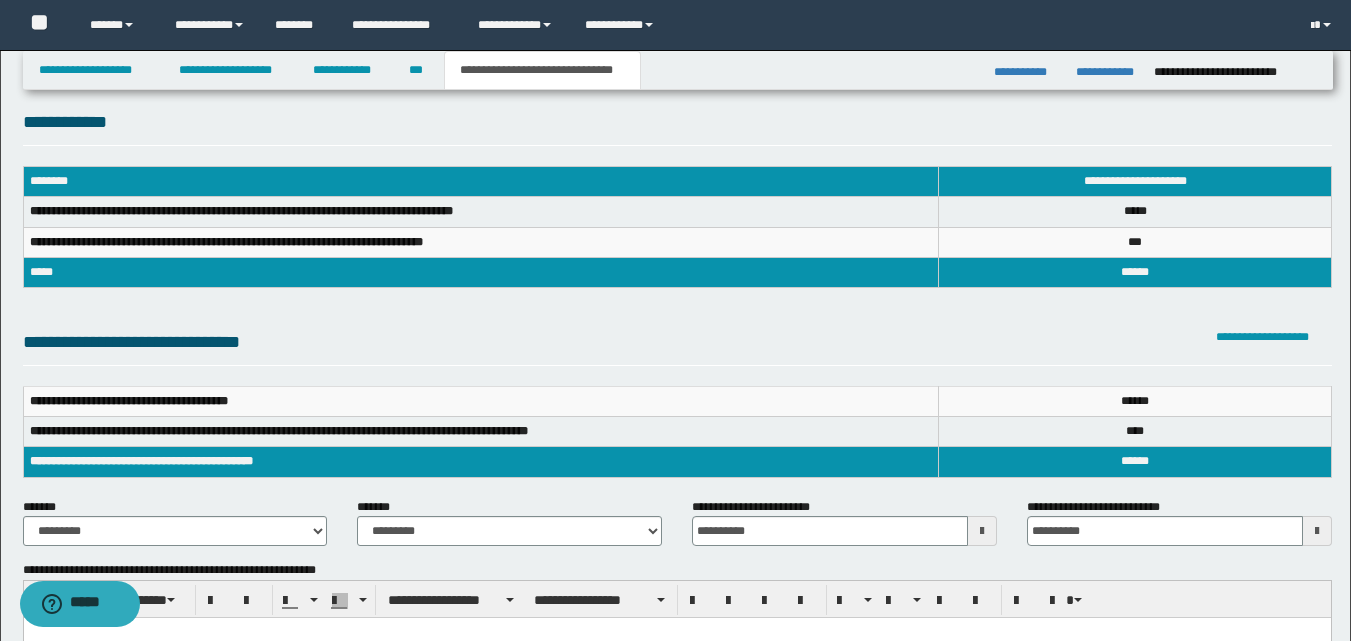 scroll, scrollTop: 0, scrollLeft: 0, axis: both 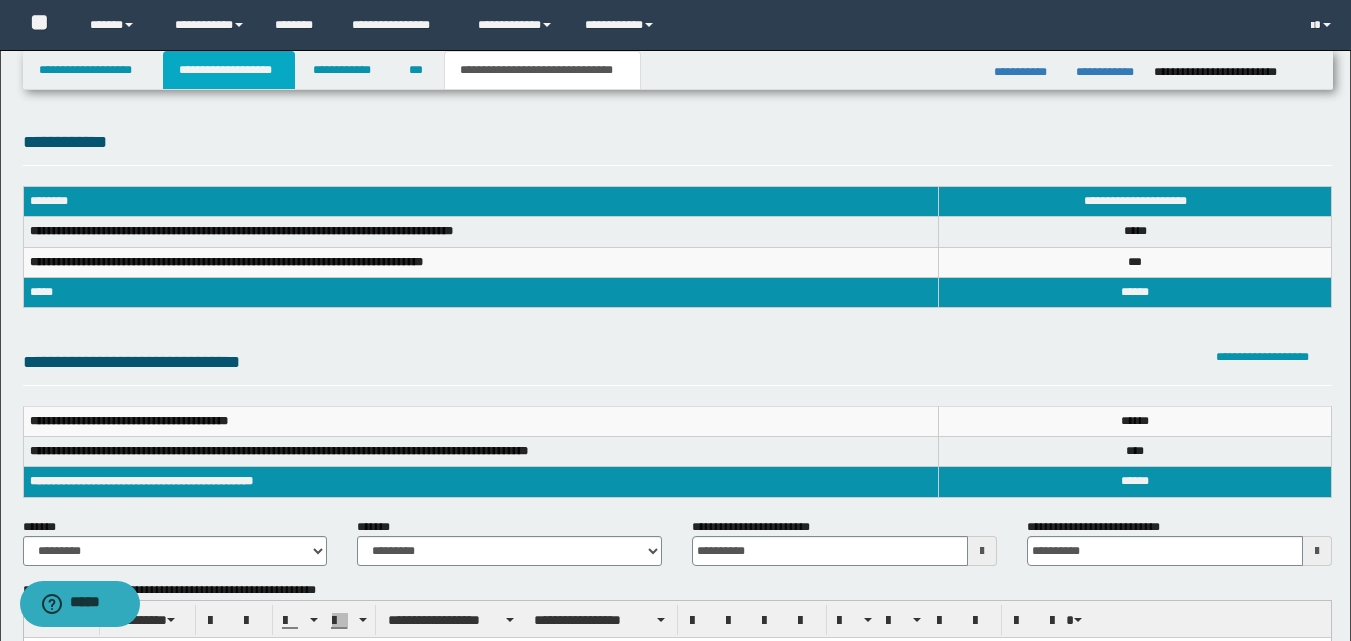 click on "**********" at bounding box center [229, 70] 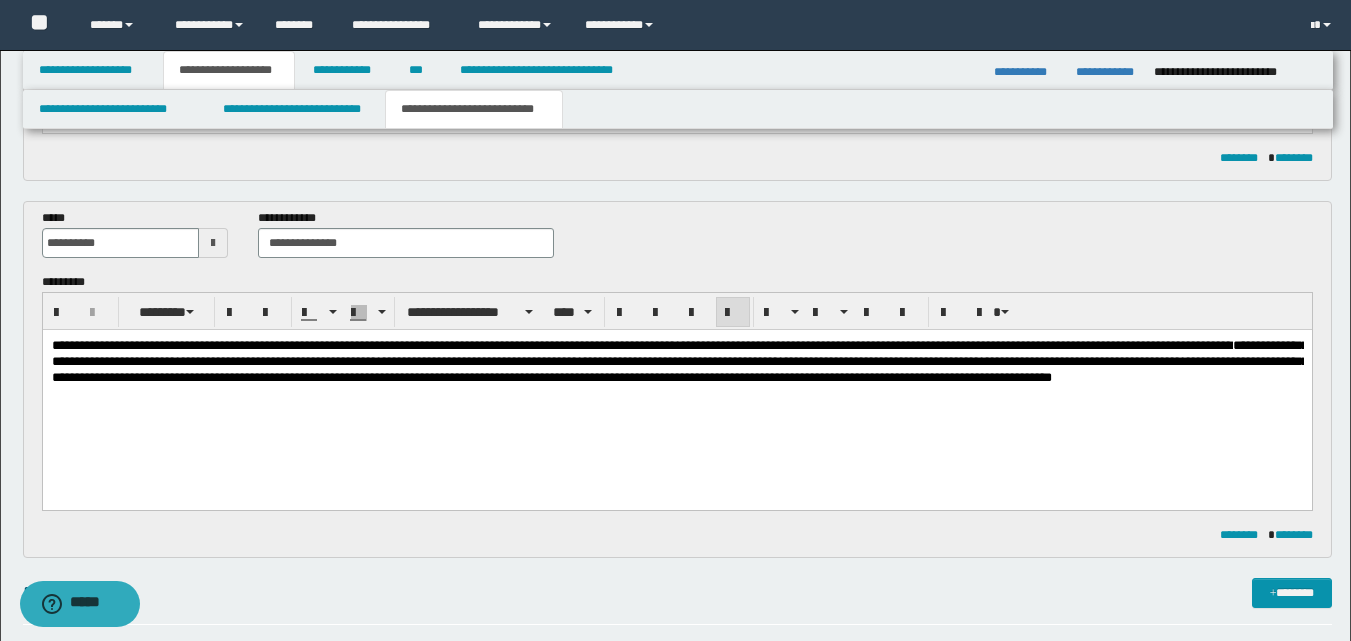 scroll, scrollTop: 400, scrollLeft: 0, axis: vertical 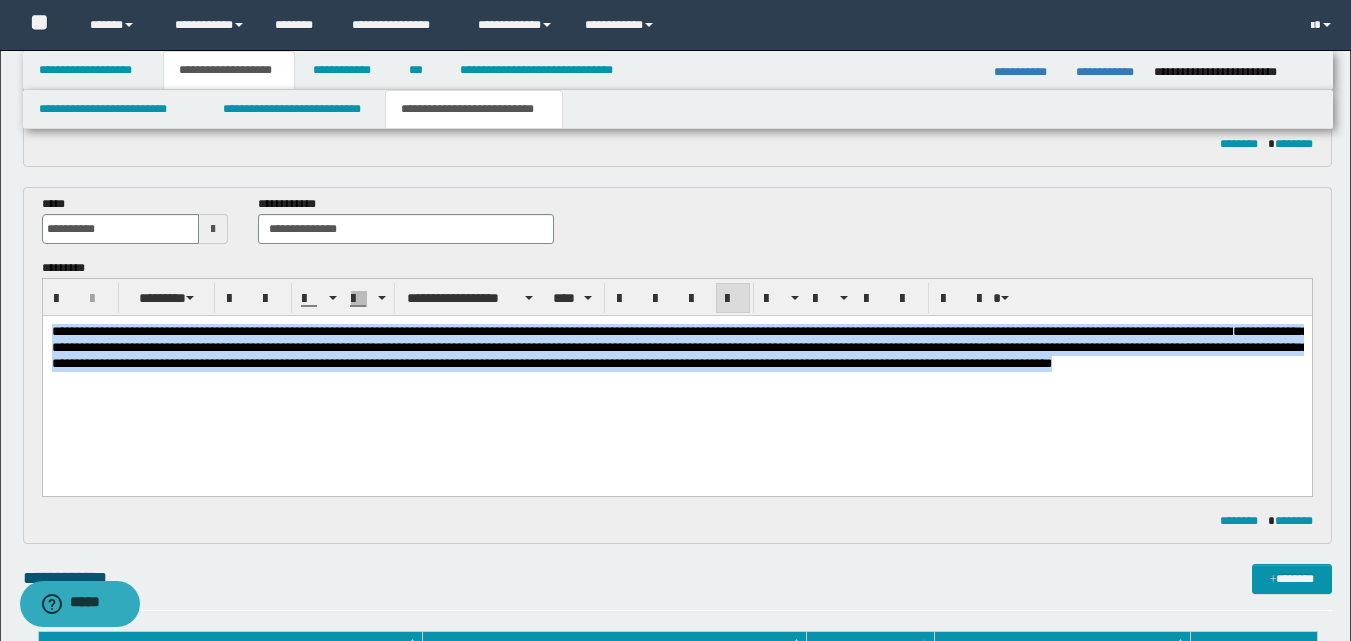 drag, startPoint x: 49, startPoint y: 331, endPoint x: 611, endPoint y: 397, distance: 565.8622 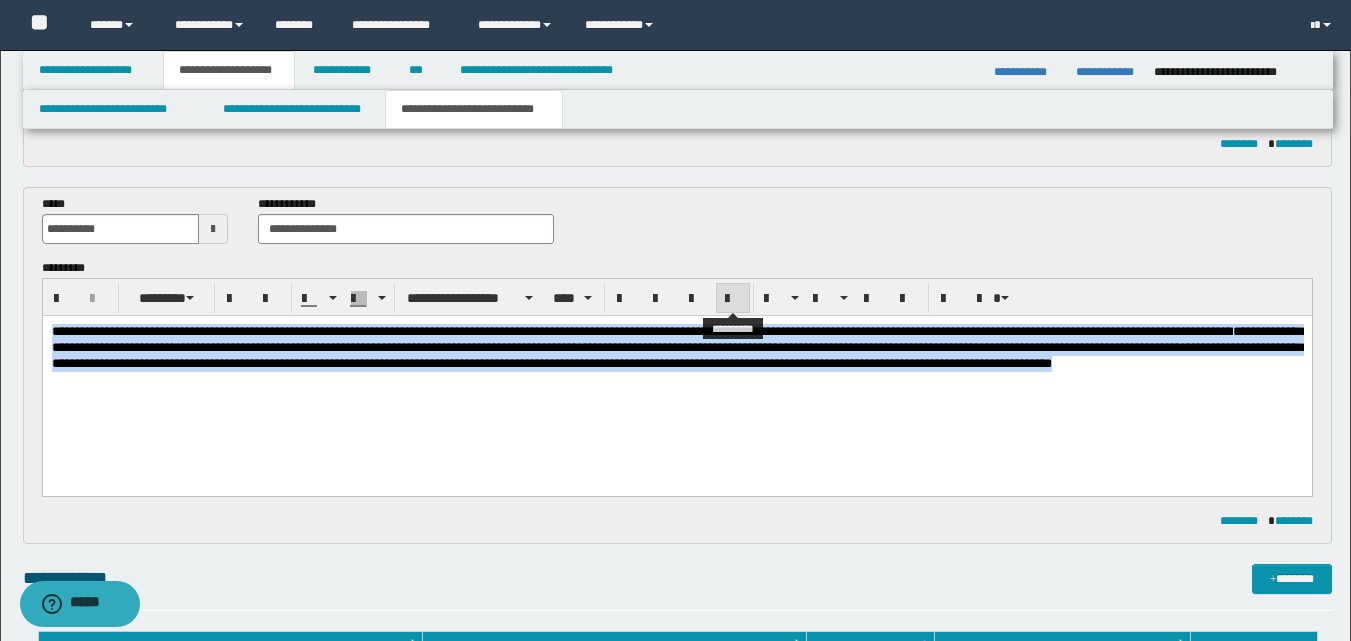 click at bounding box center (733, 299) 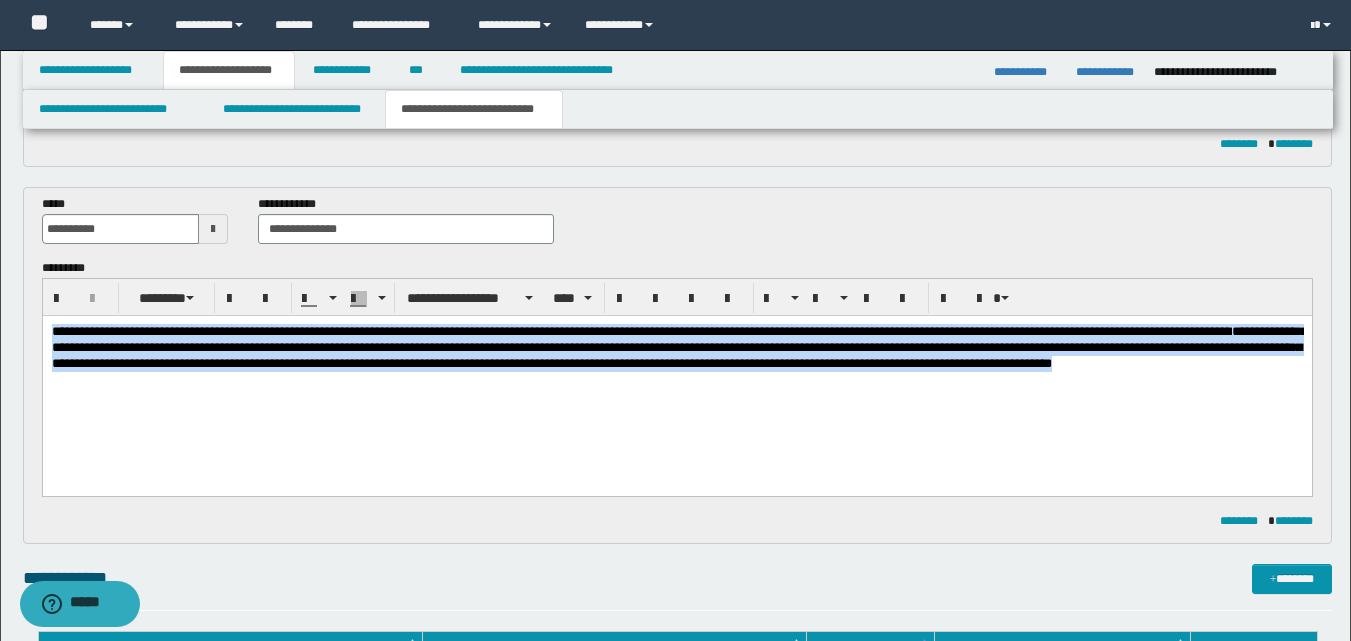click at bounding box center [733, 299] 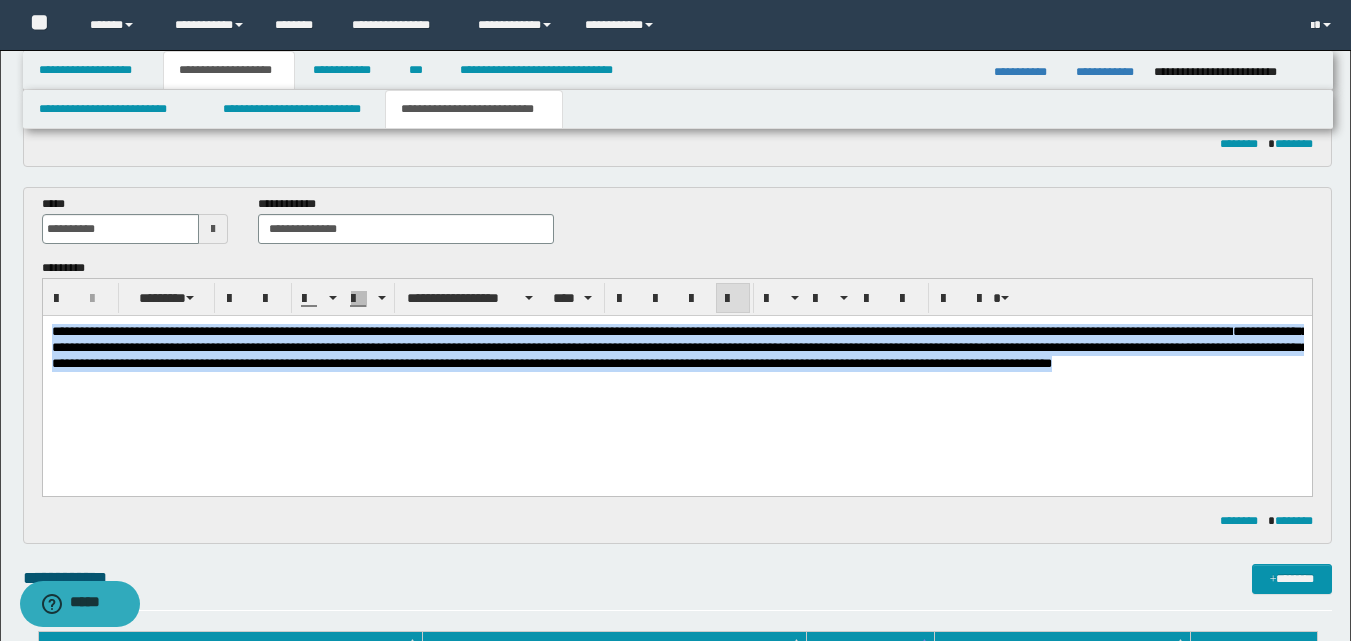 click on "**********" at bounding box center [676, 372] 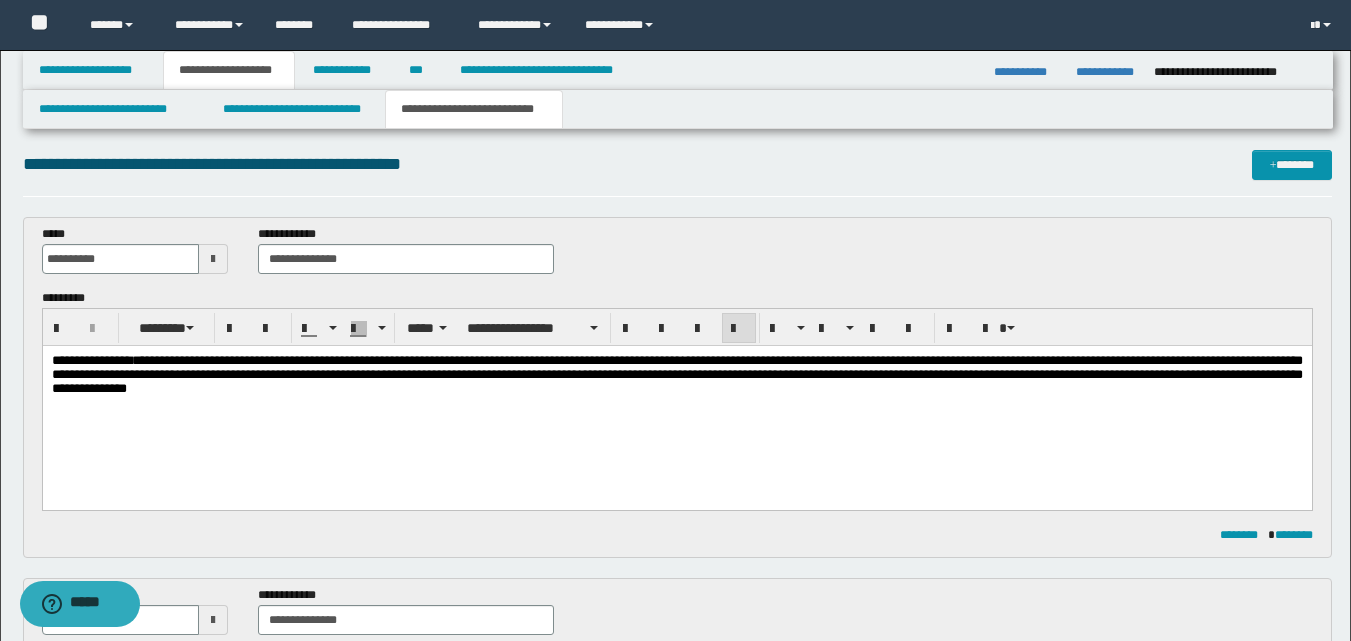 scroll, scrollTop: 0, scrollLeft: 0, axis: both 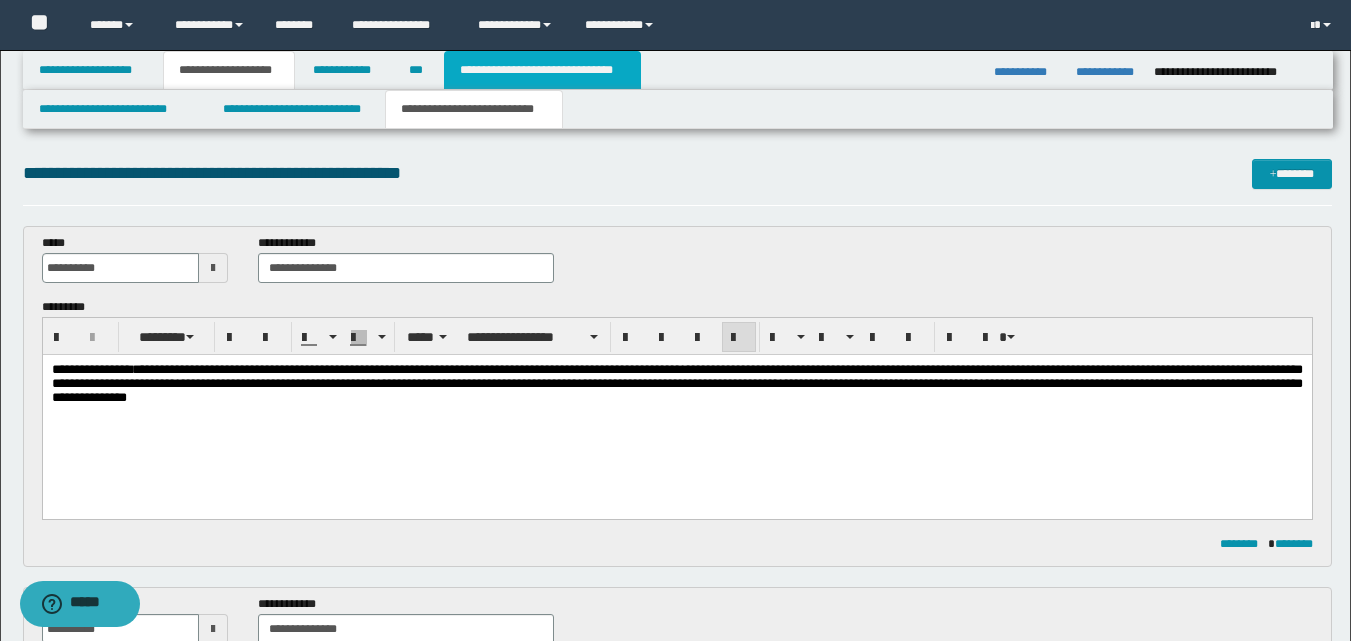 click on "**********" at bounding box center (542, 70) 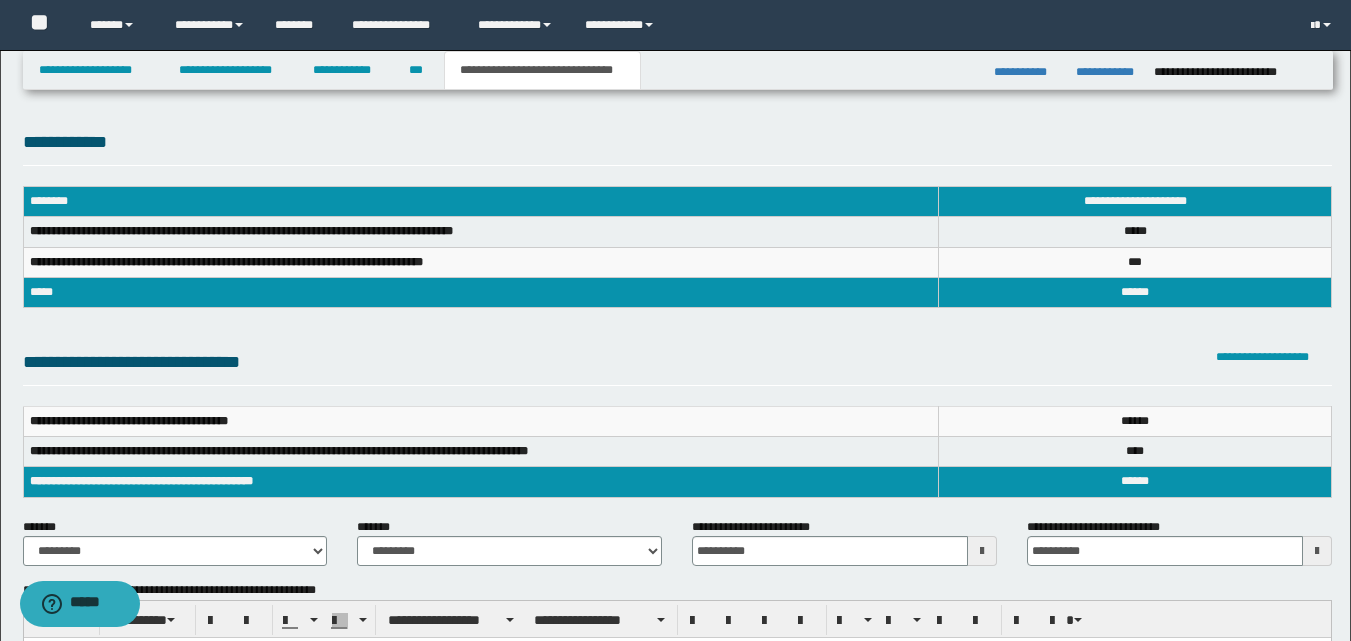 scroll, scrollTop: 200, scrollLeft: 0, axis: vertical 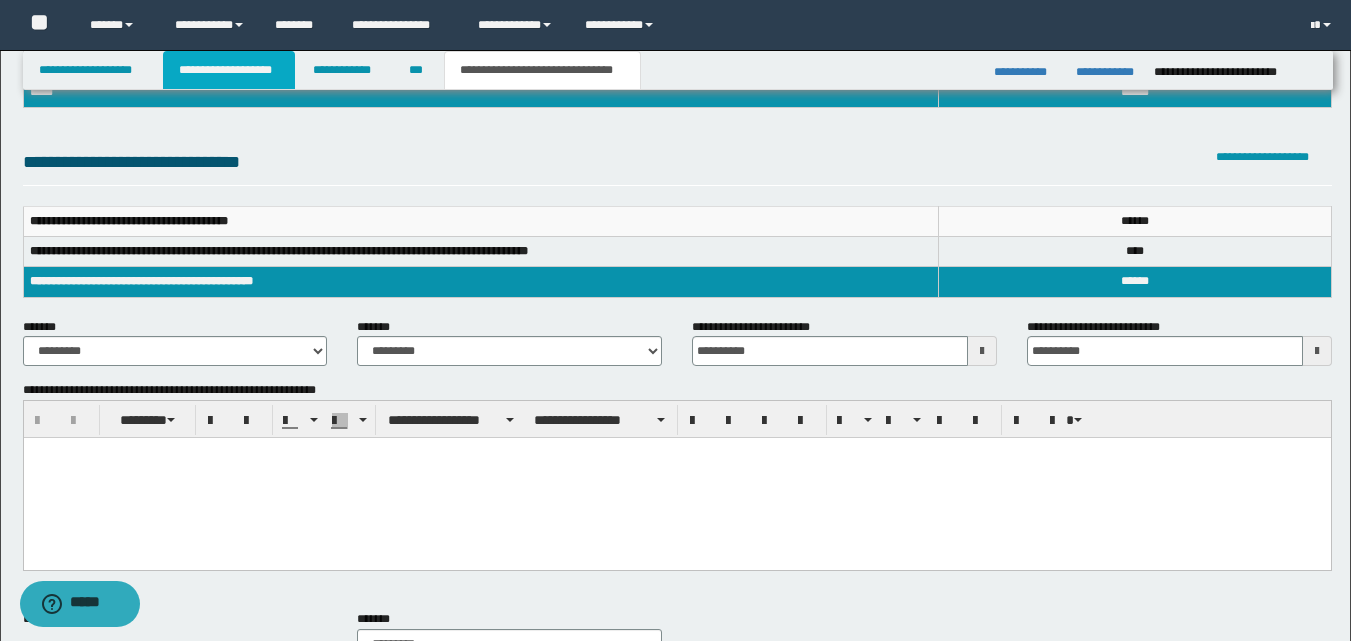 click on "**********" at bounding box center (229, 70) 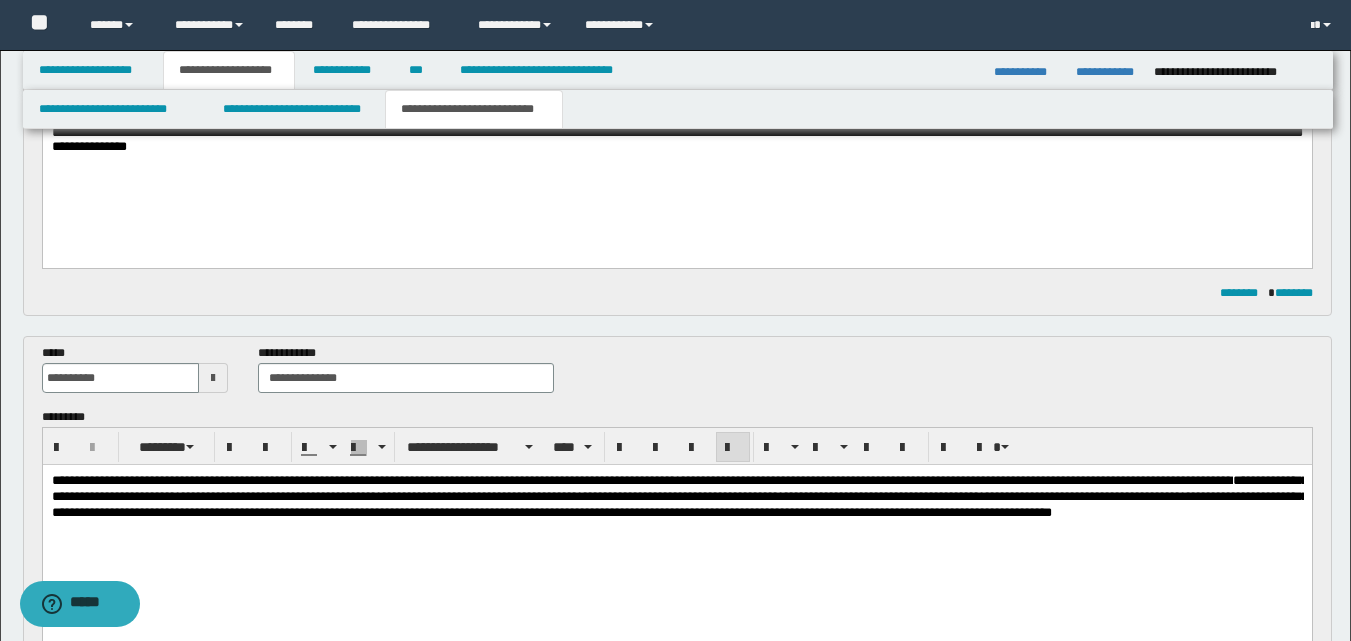 scroll, scrollTop: 0, scrollLeft: 0, axis: both 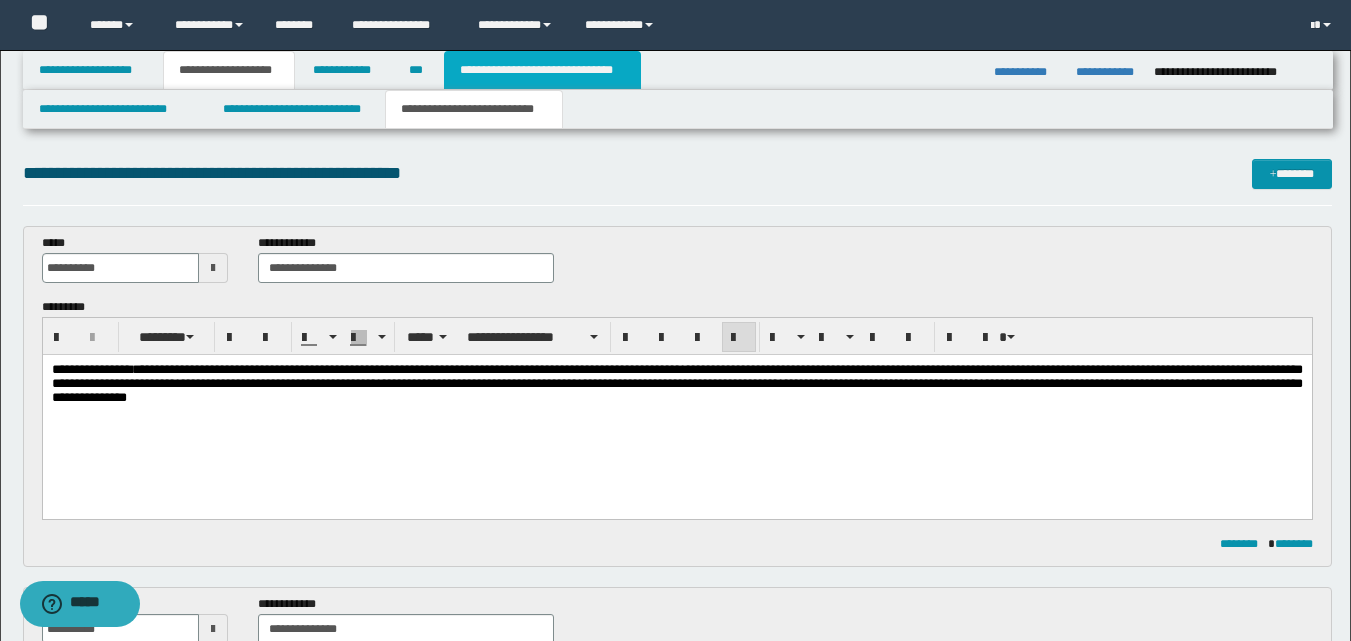 click on "**********" at bounding box center (542, 70) 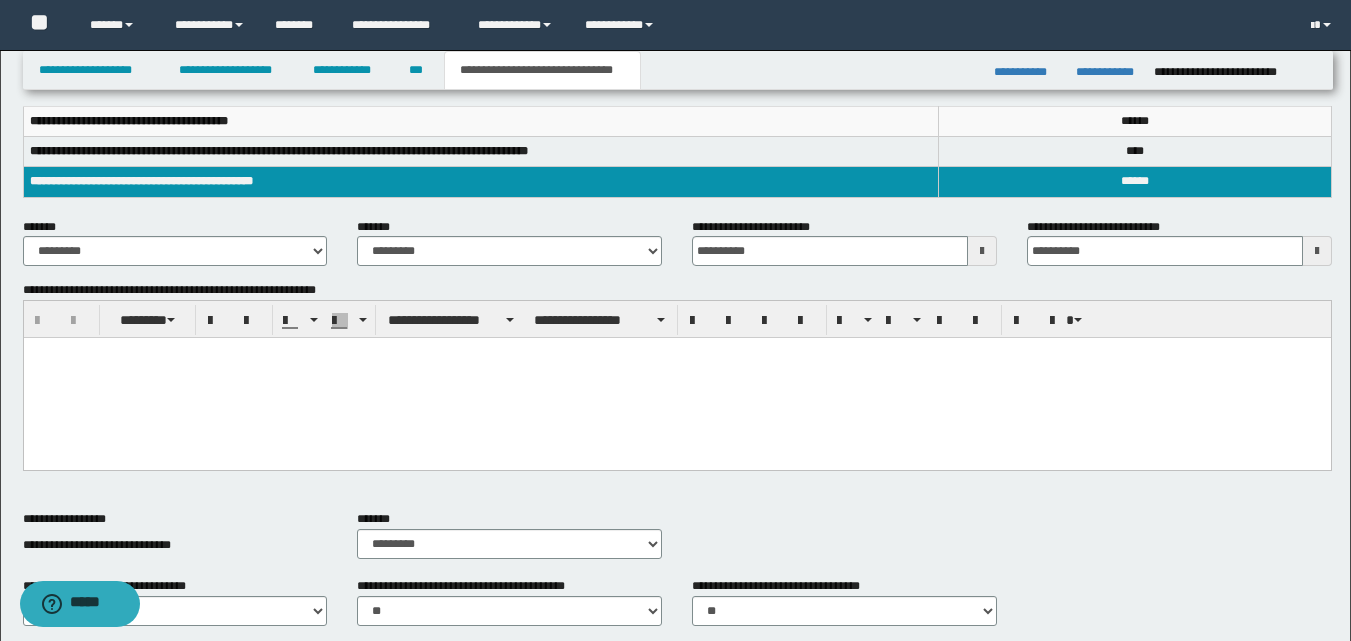 scroll, scrollTop: 0, scrollLeft: 0, axis: both 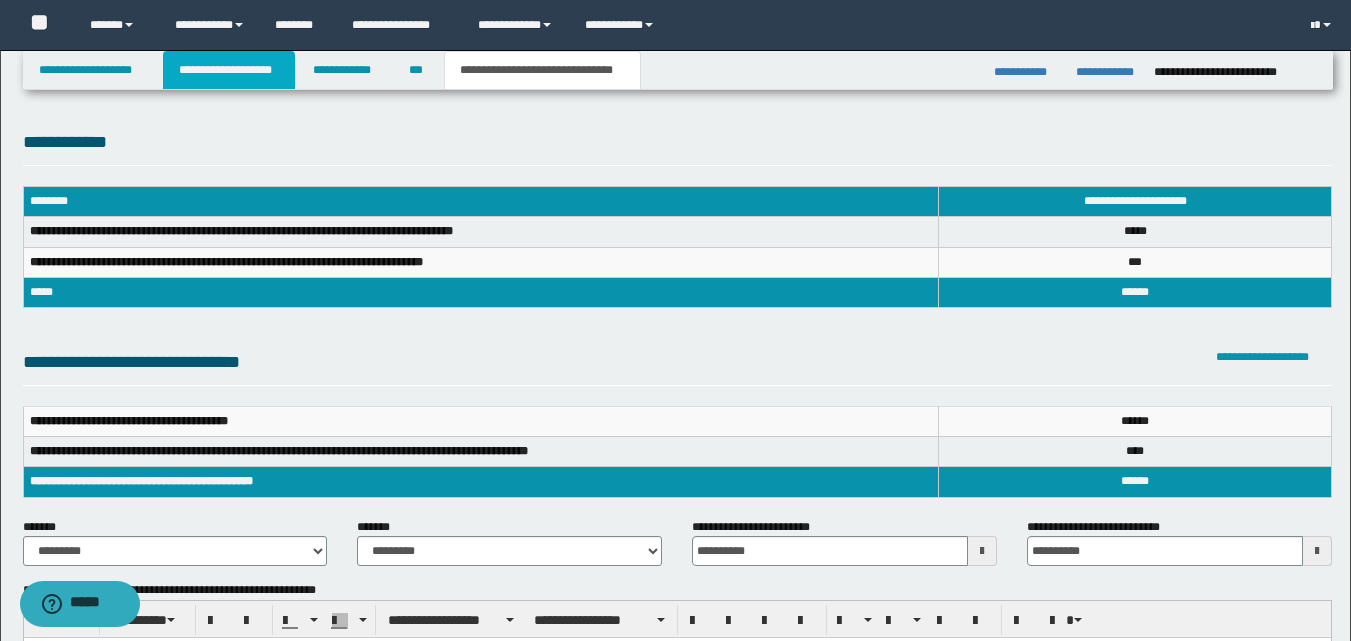 click on "**********" at bounding box center [229, 70] 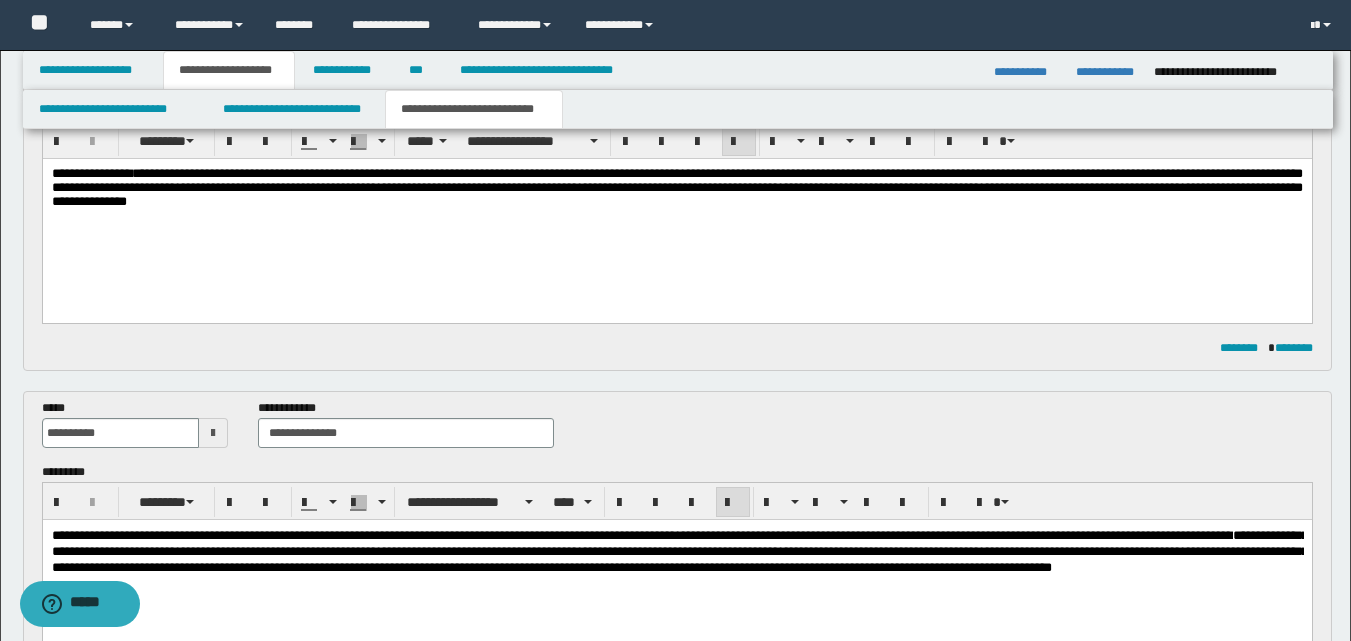 scroll, scrollTop: 0, scrollLeft: 0, axis: both 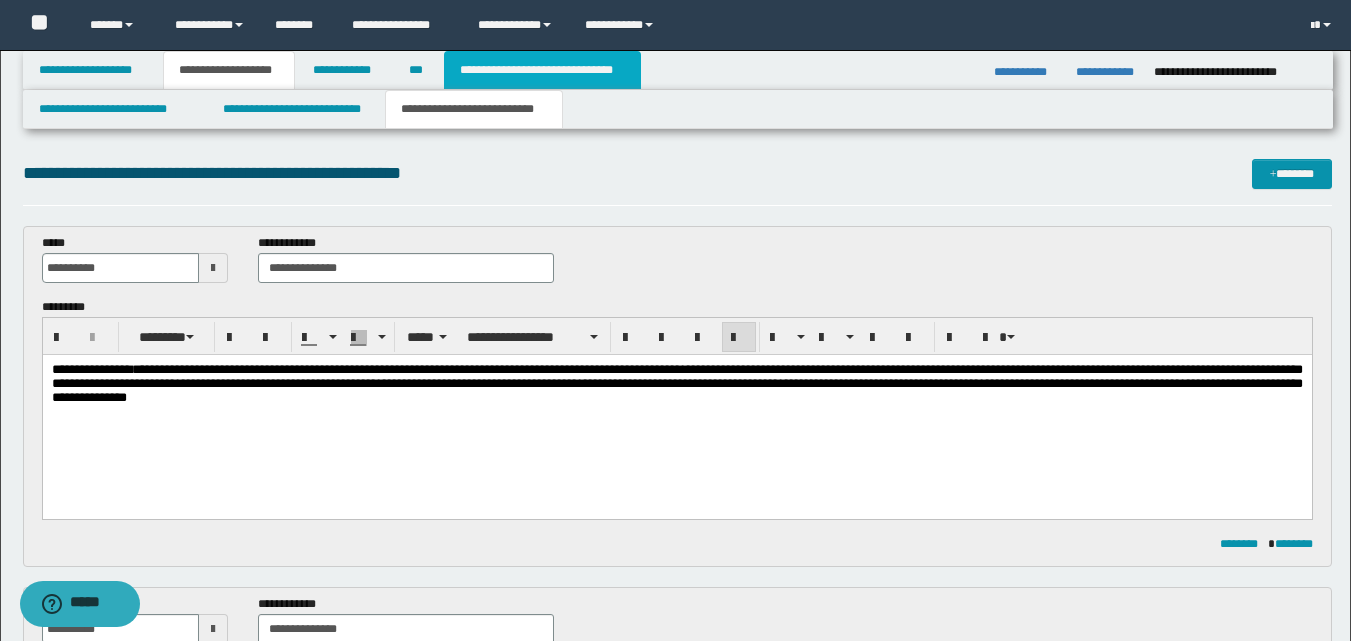 click on "**********" at bounding box center [542, 70] 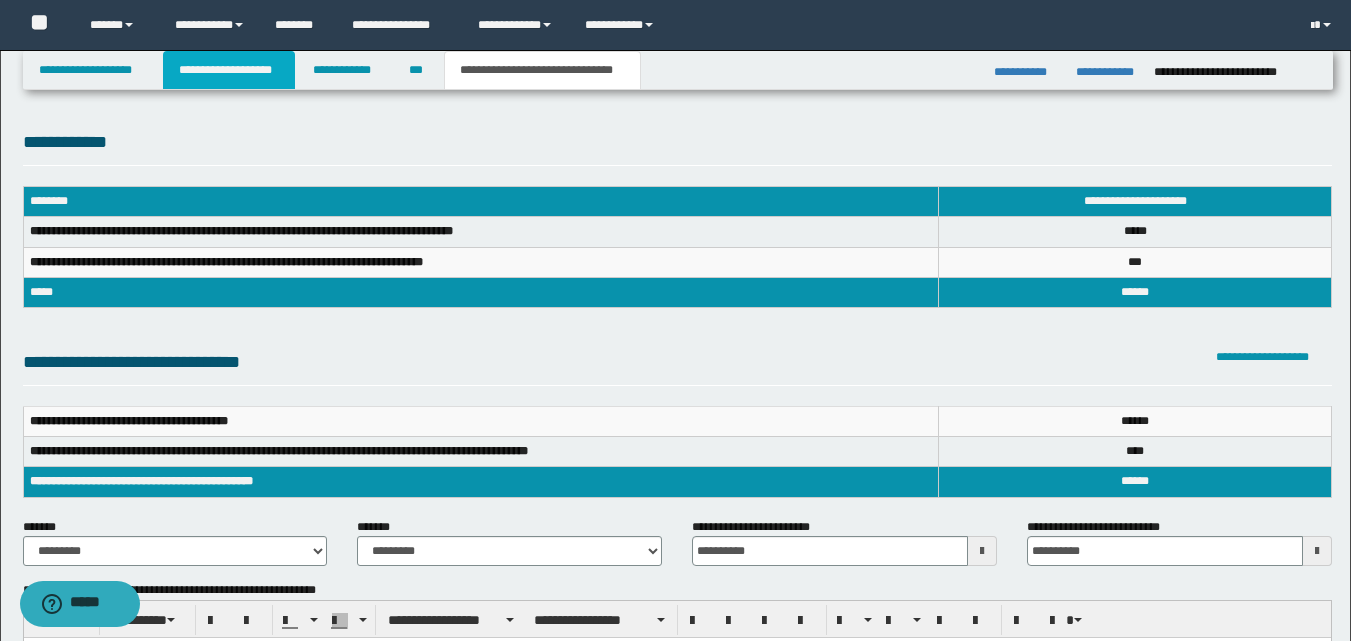 click on "**********" at bounding box center [229, 70] 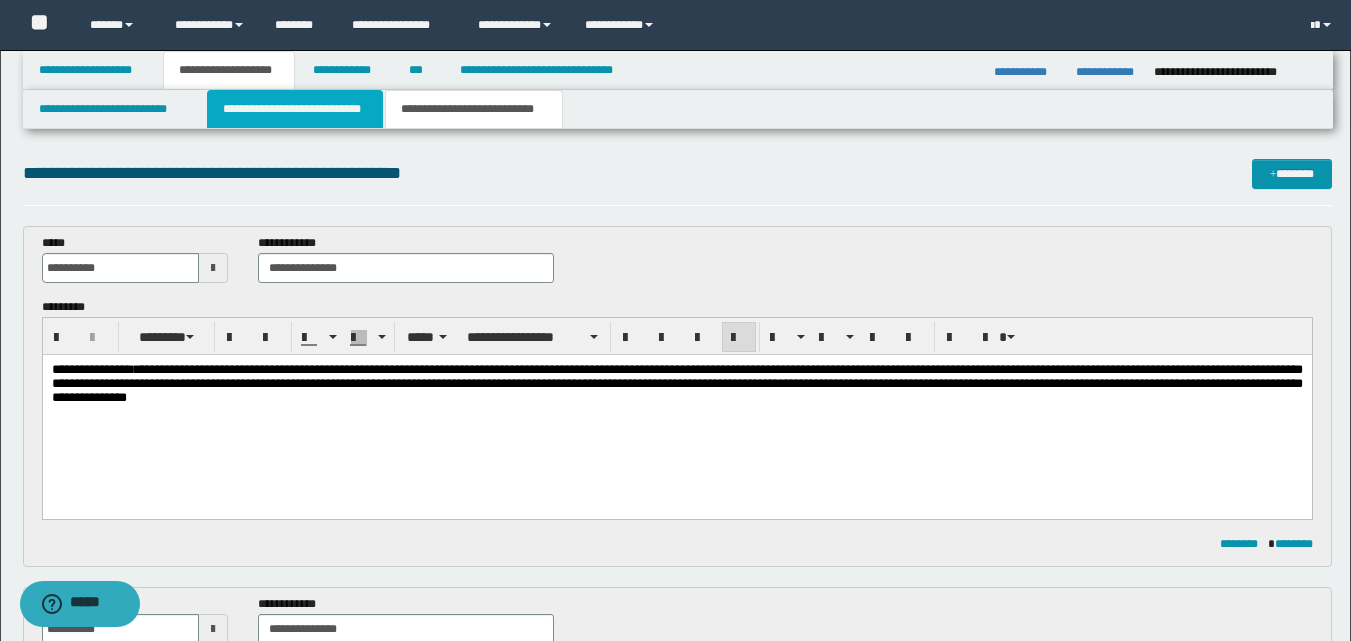 click on "**********" at bounding box center (295, 109) 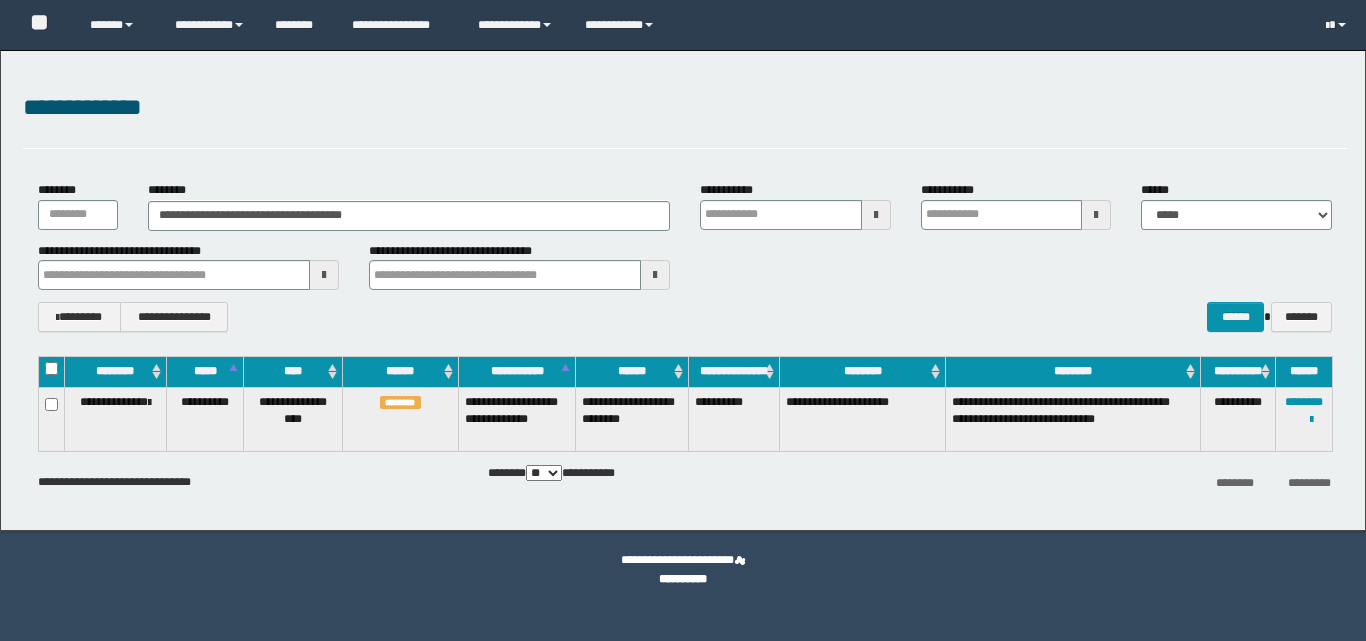 scroll, scrollTop: 0, scrollLeft: 0, axis: both 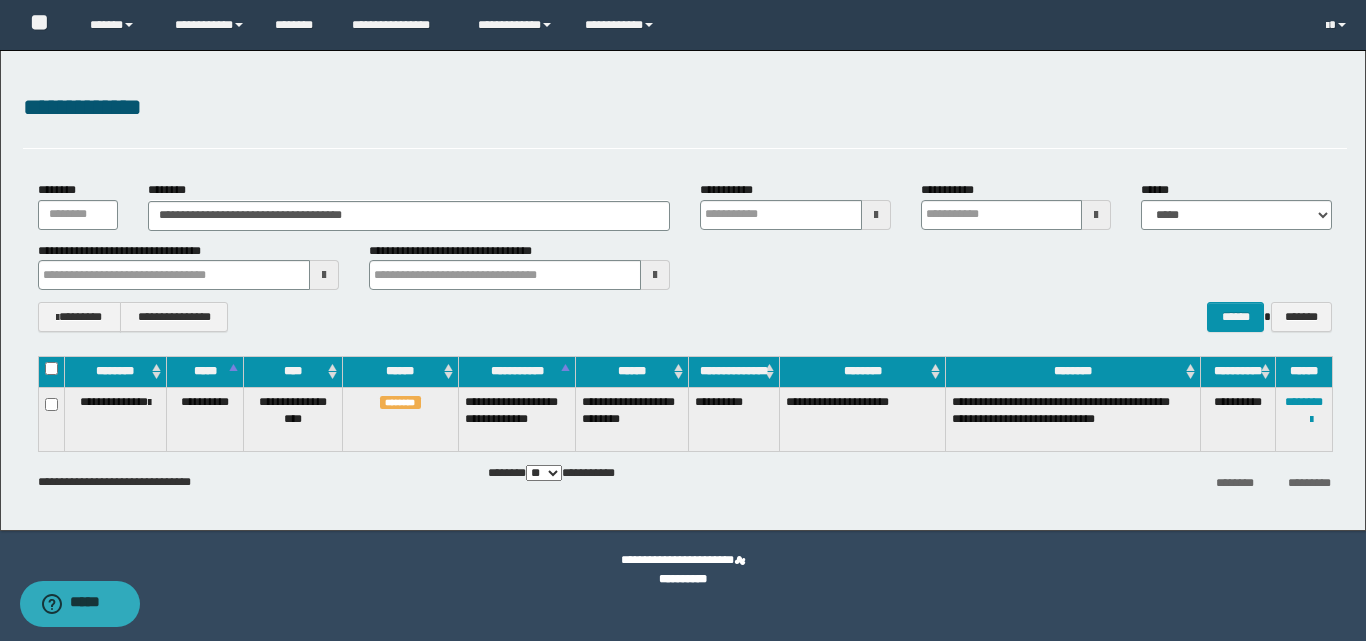 click on "**********" at bounding box center (409, 205) 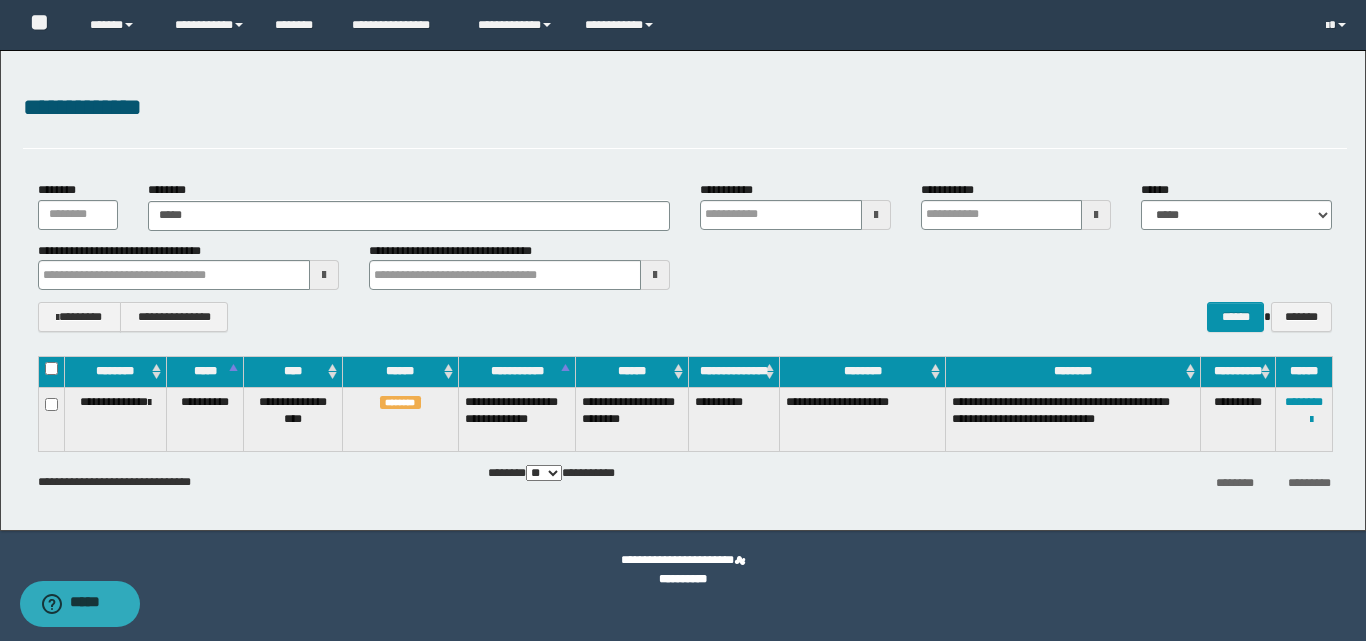 type on "******" 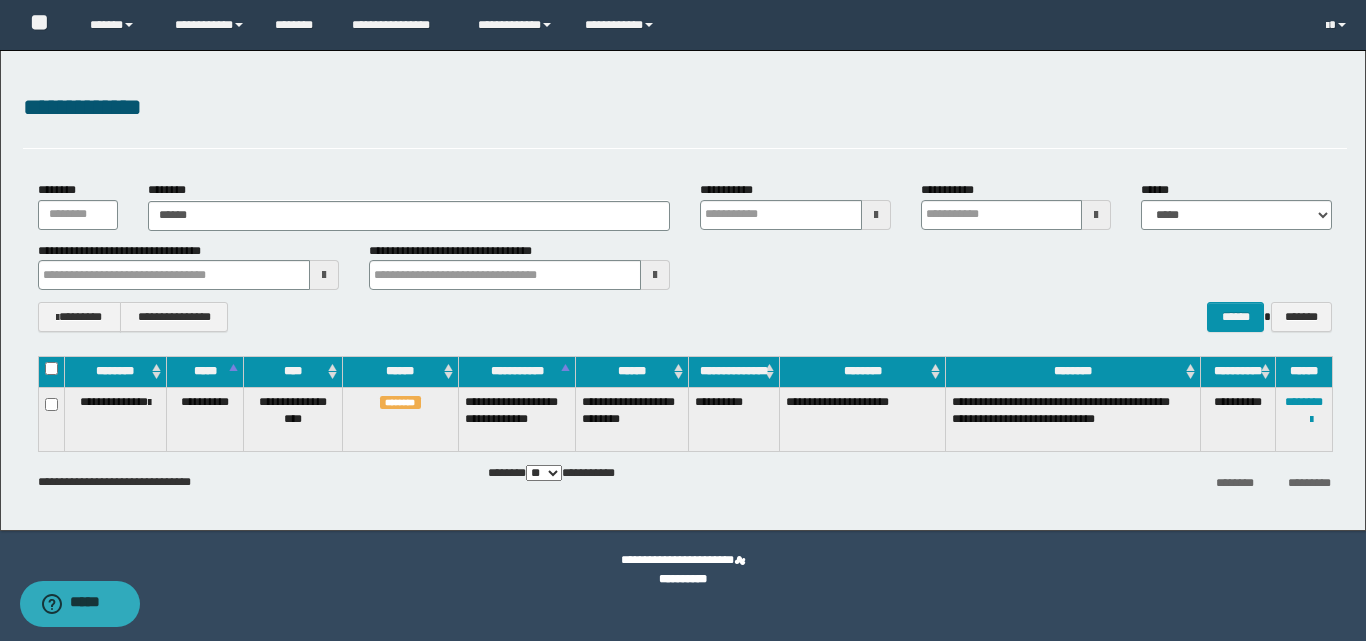 type on "******" 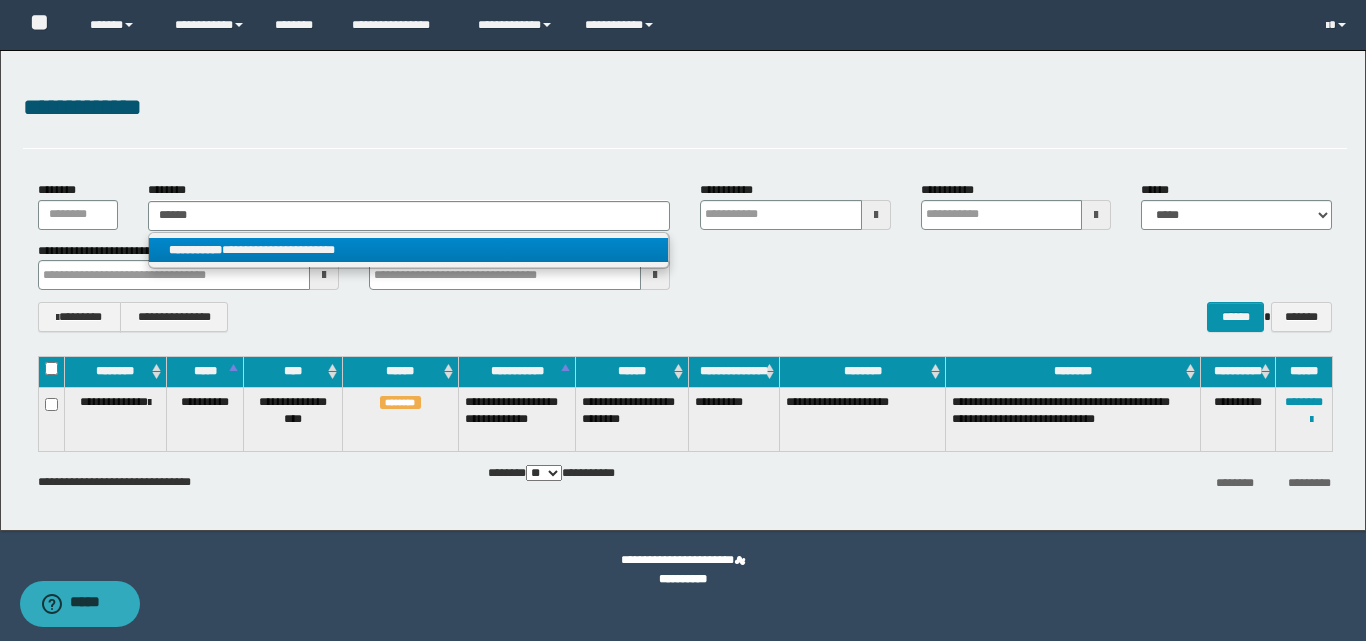 type on "******" 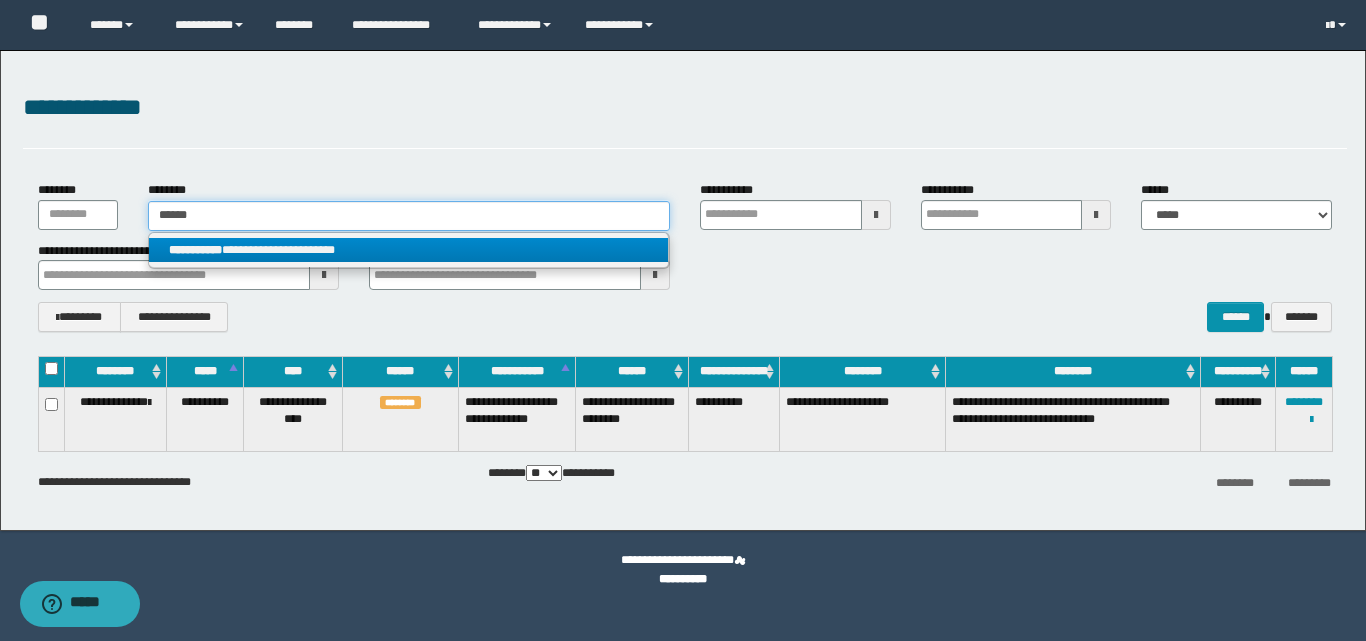 type 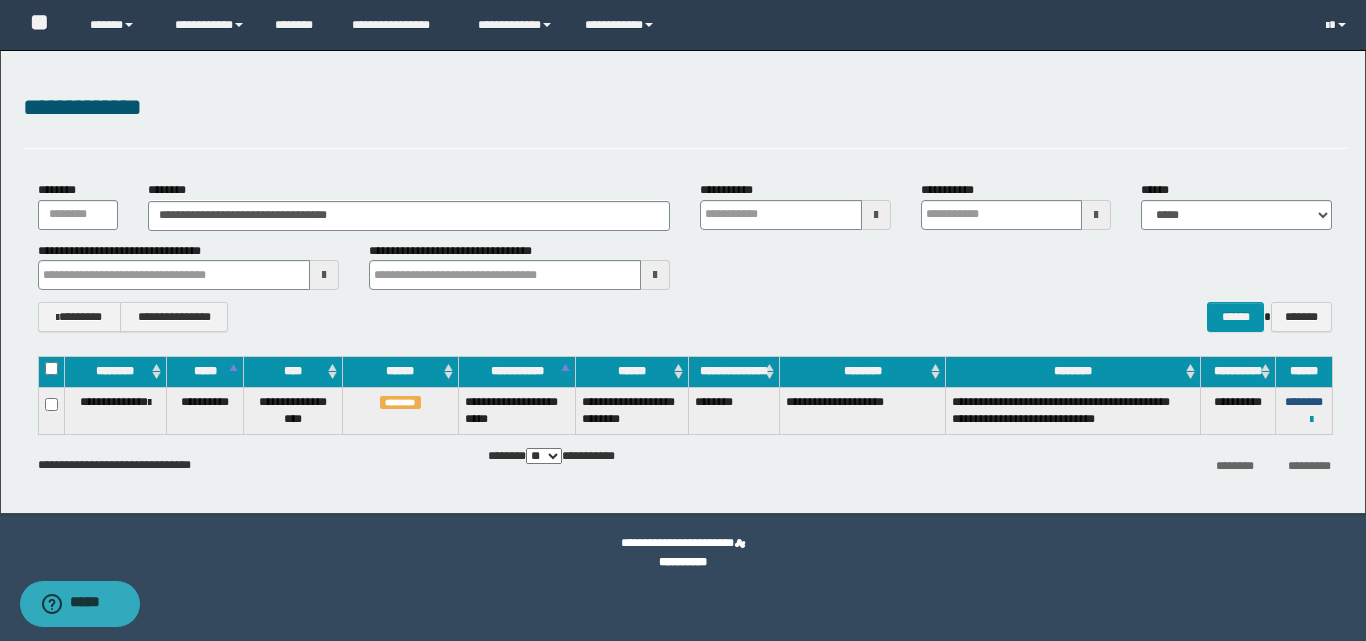click on "********" at bounding box center (1304, 402) 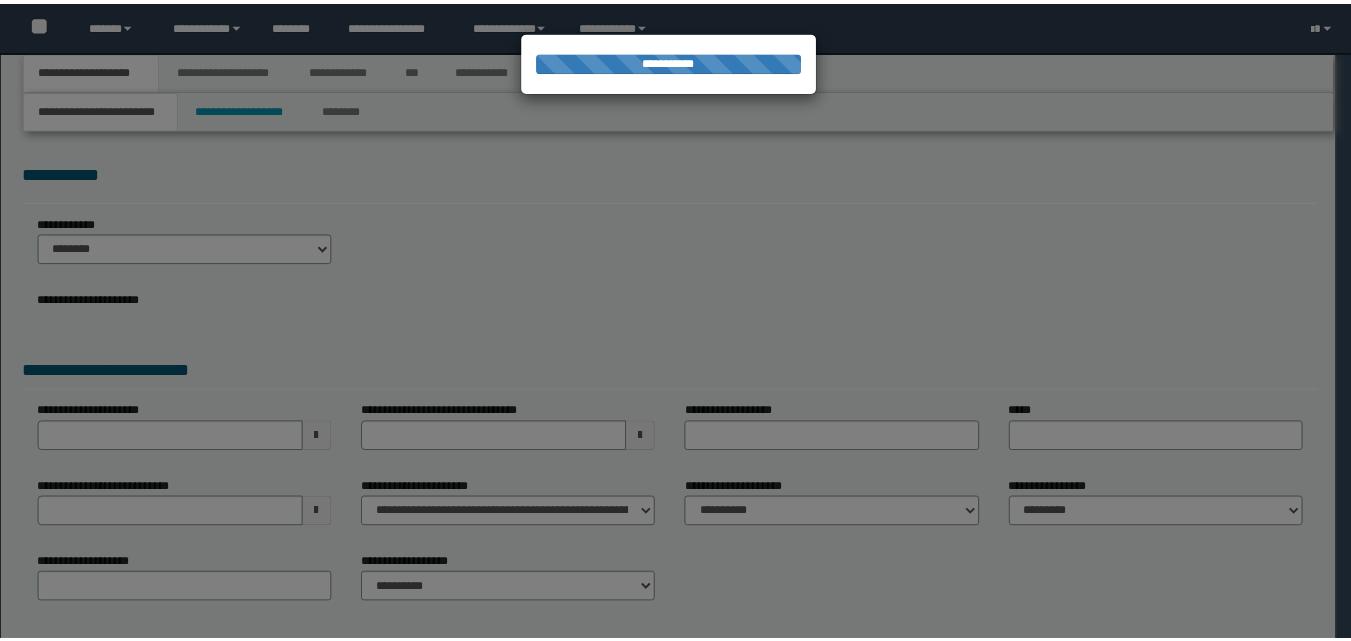 scroll, scrollTop: 0, scrollLeft: 0, axis: both 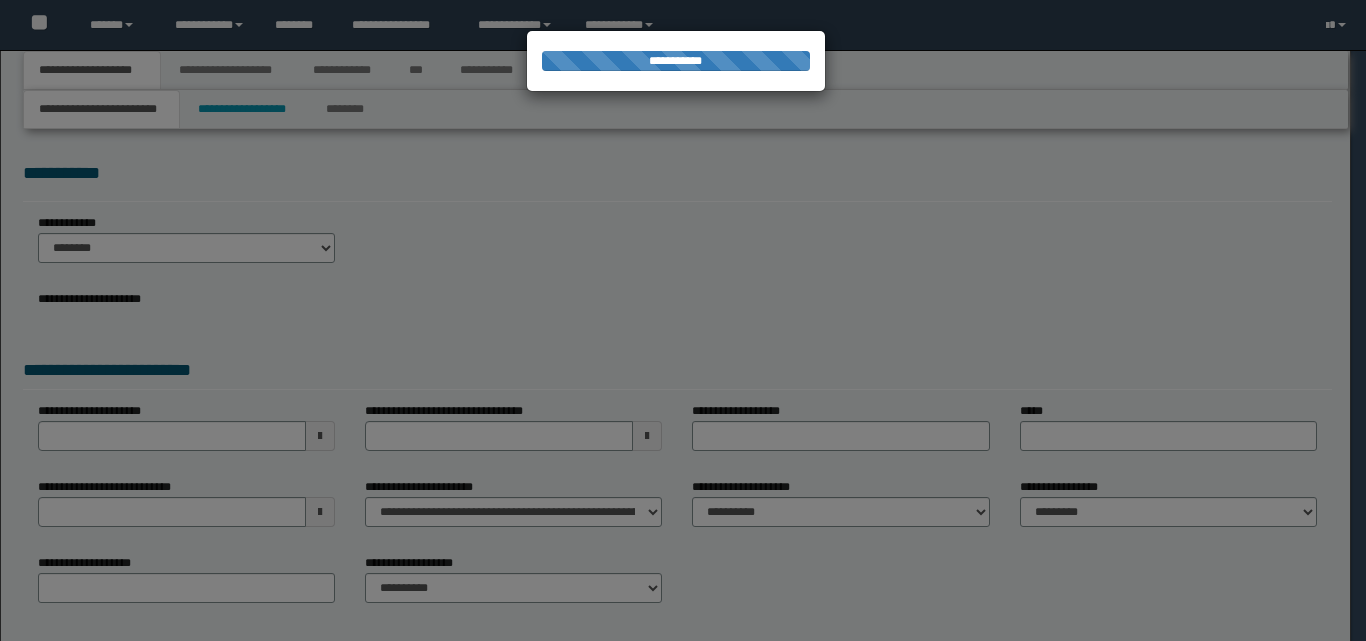 select on "*" 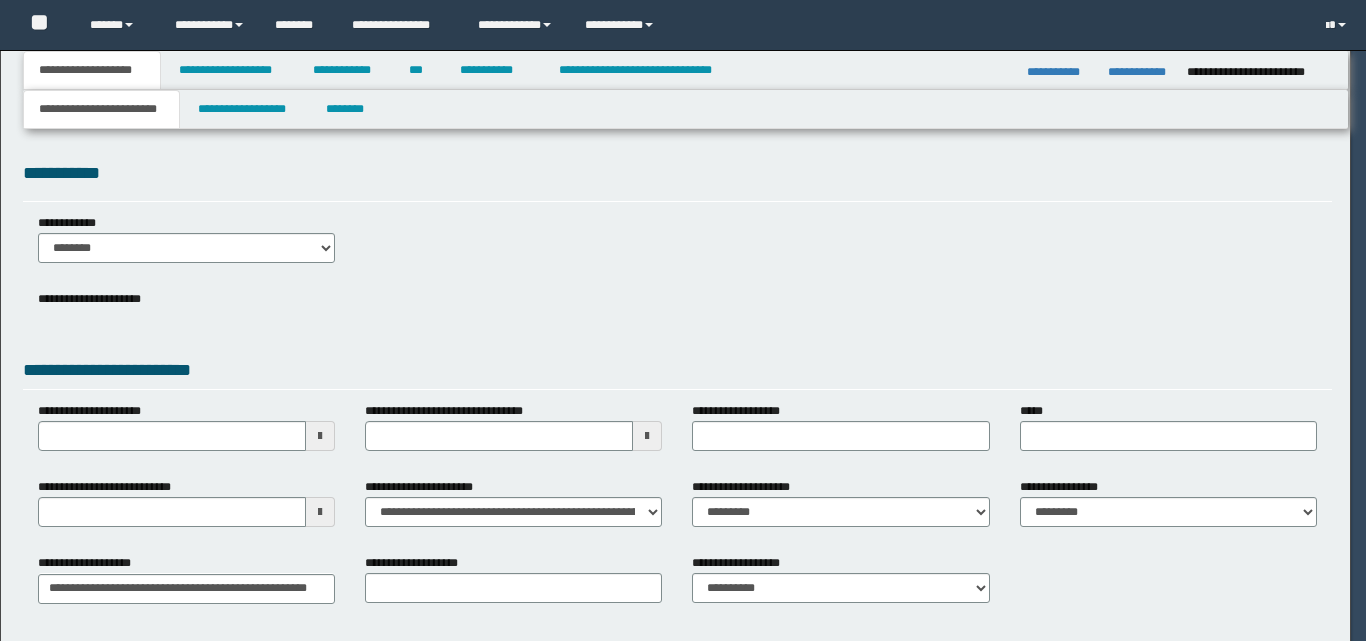 scroll, scrollTop: 0, scrollLeft: 0, axis: both 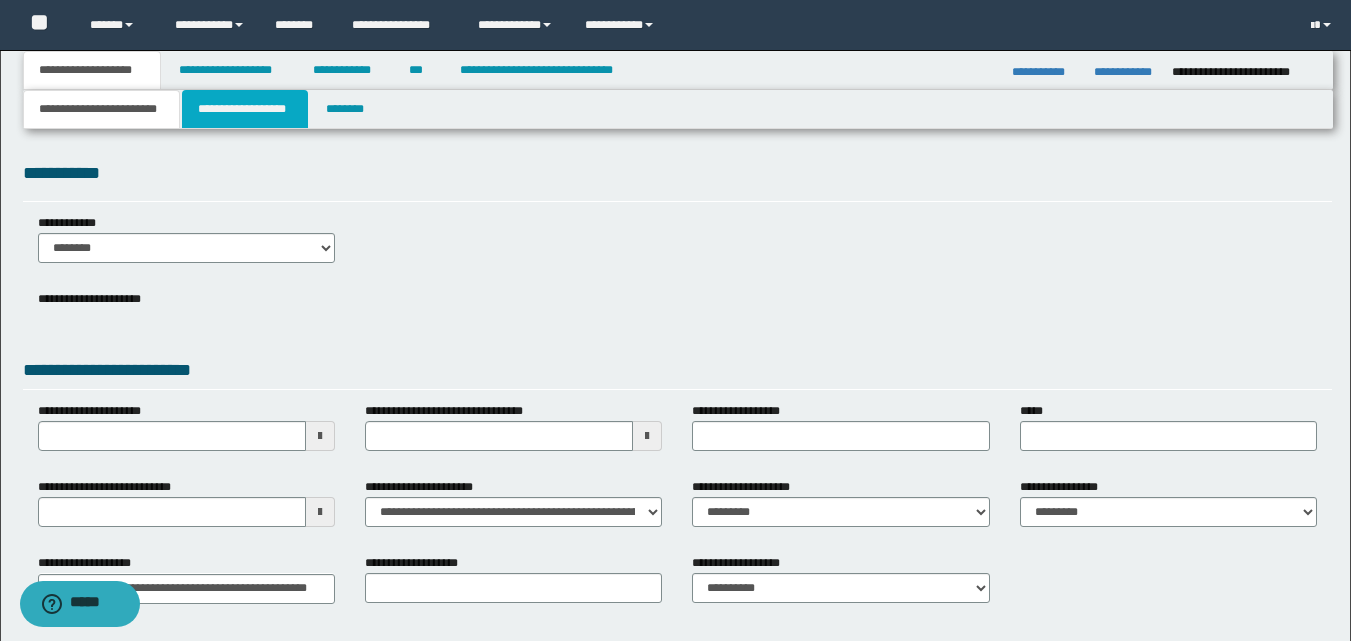 click on "**********" at bounding box center (245, 109) 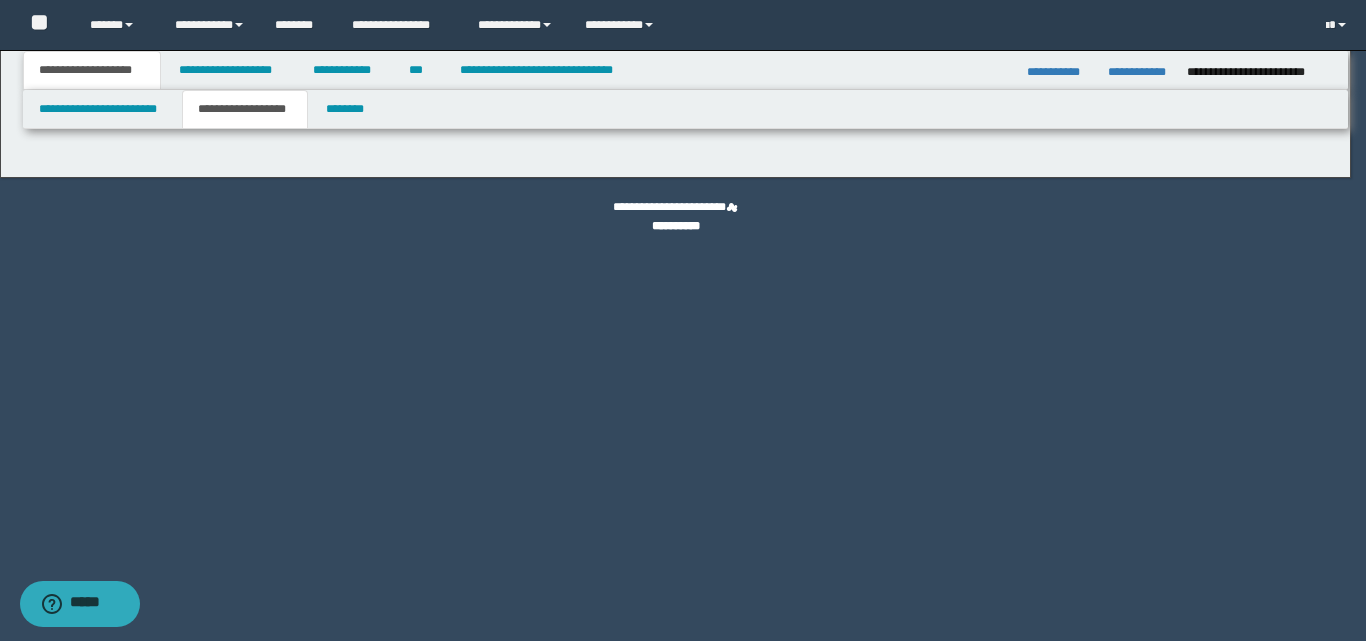 type on "********" 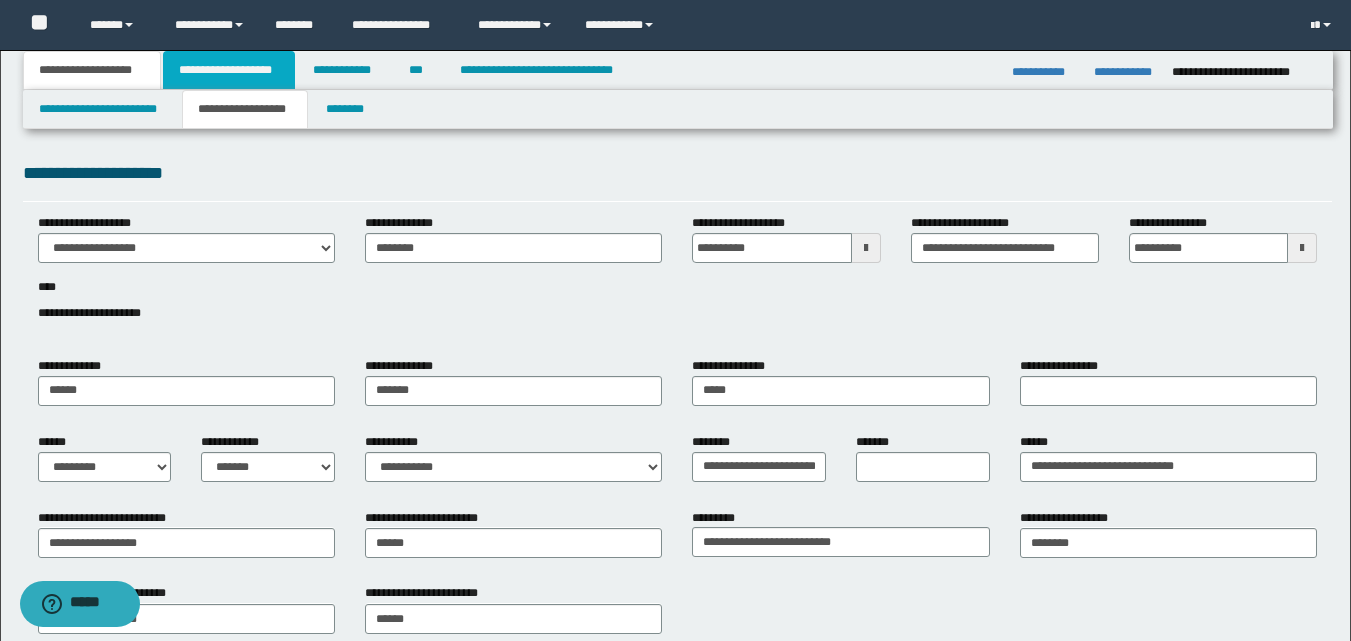 click on "**********" at bounding box center [229, 70] 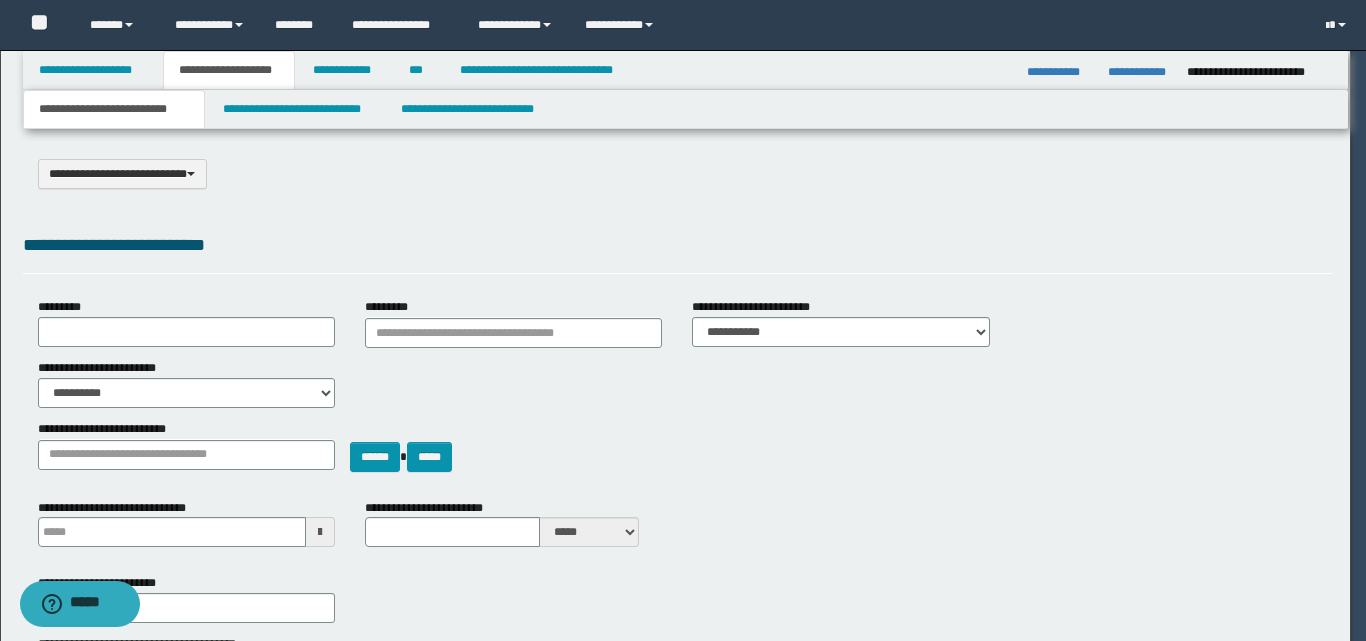 type on "**********" 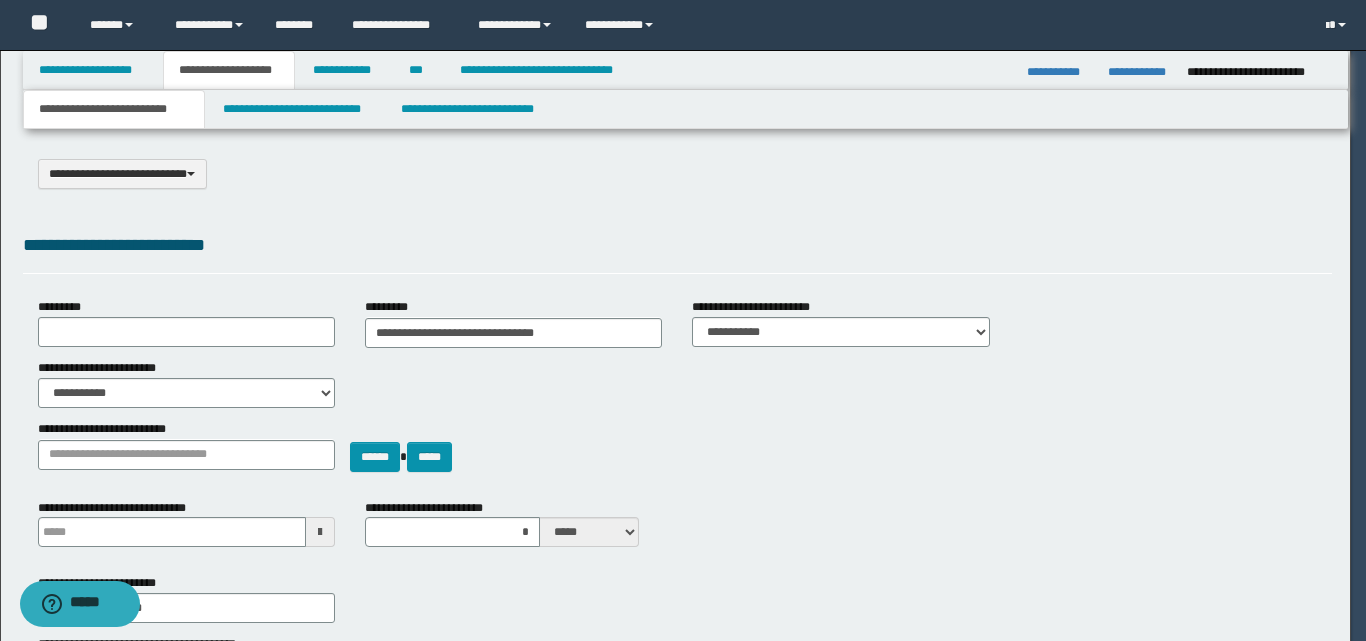 scroll, scrollTop: 0, scrollLeft: 0, axis: both 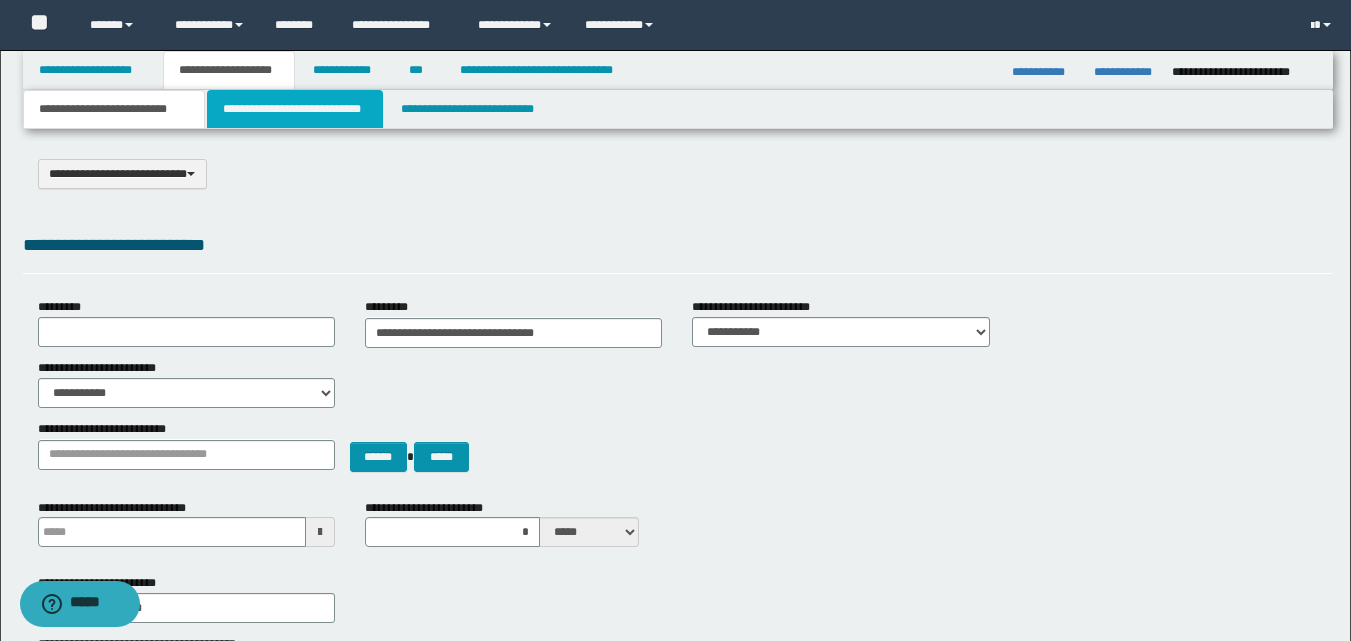 click on "**********" at bounding box center (295, 109) 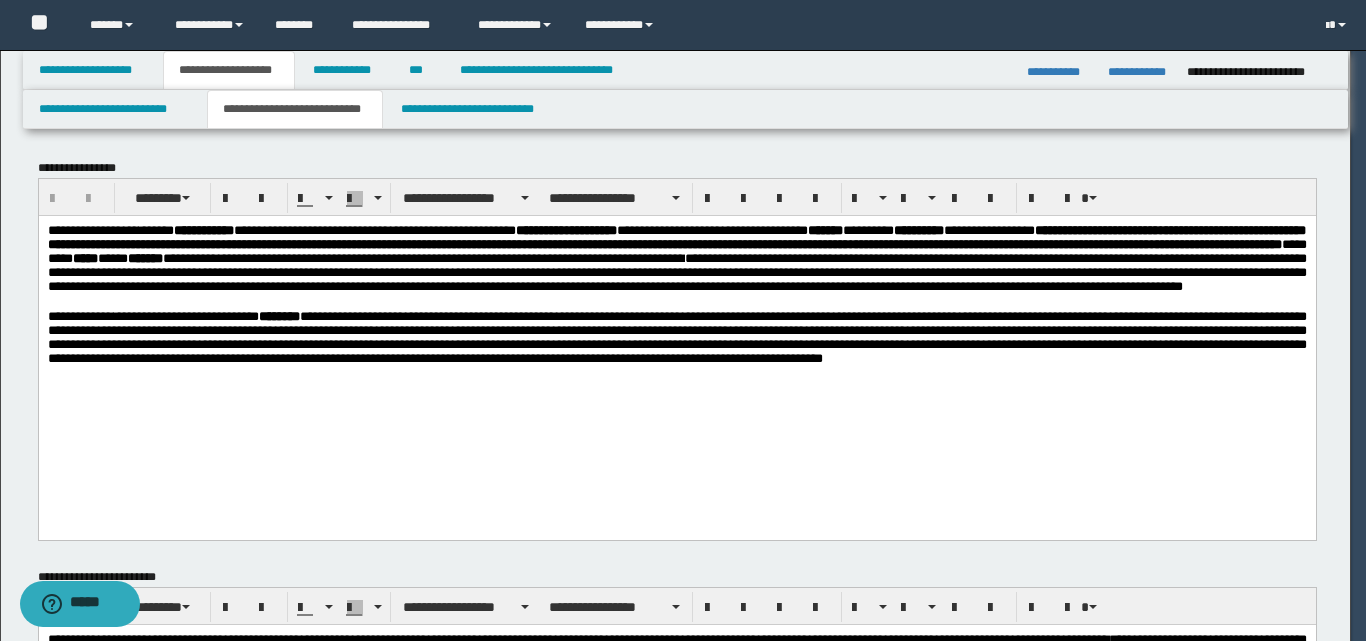 scroll, scrollTop: 0, scrollLeft: 0, axis: both 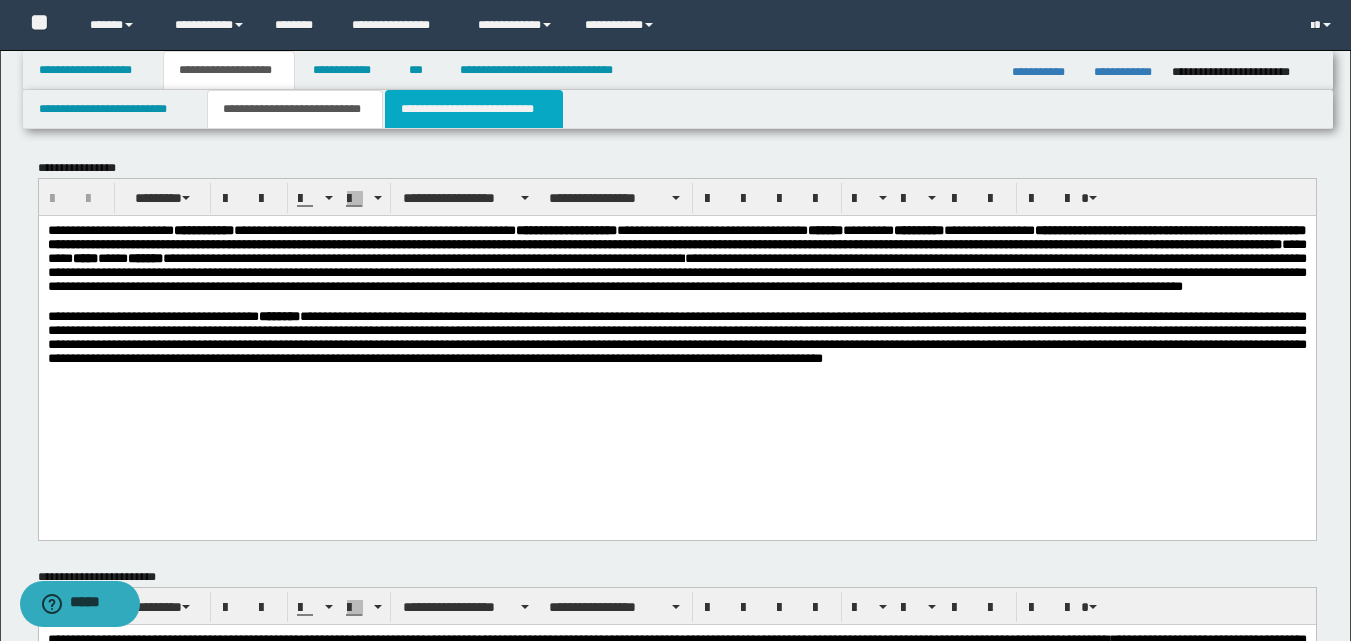 click on "**********" at bounding box center (474, 109) 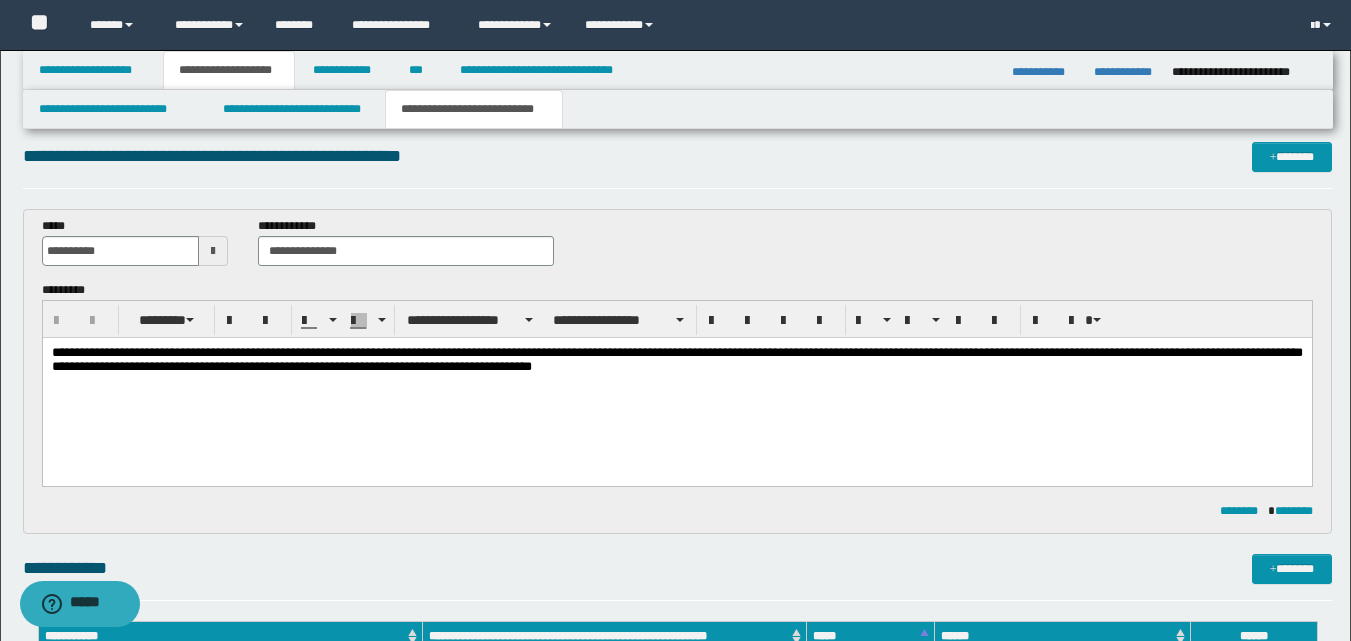 scroll, scrollTop: 0, scrollLeft: 0, axis: both 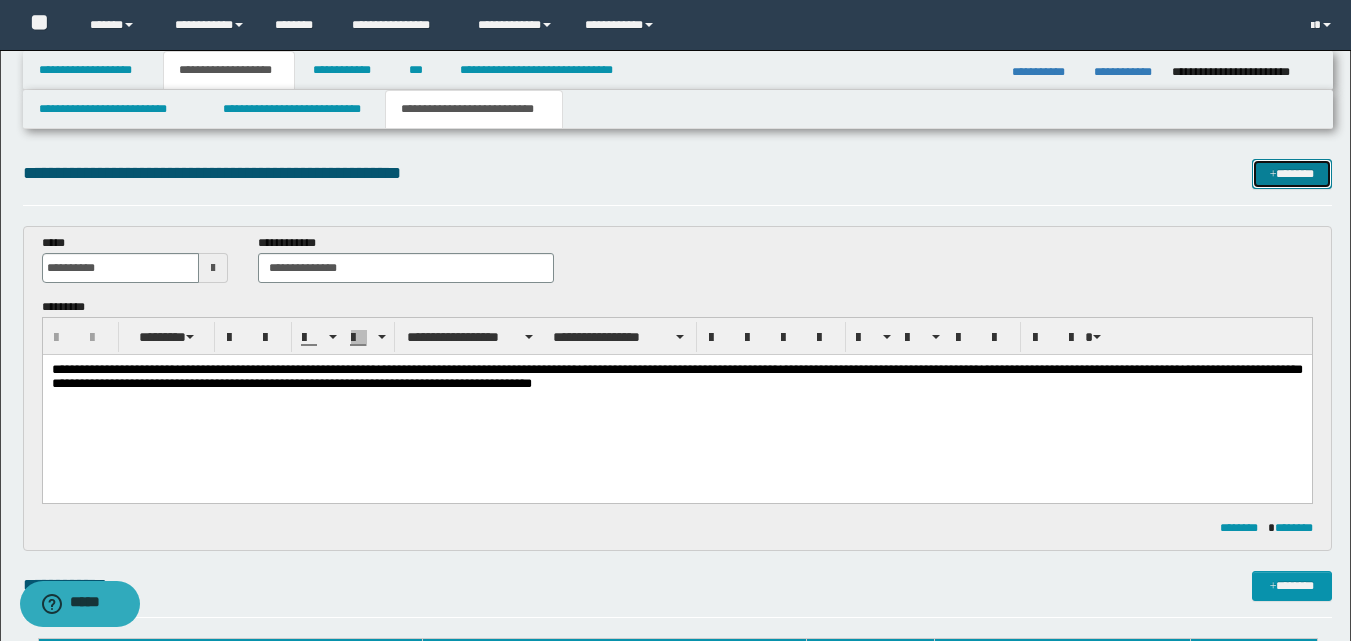 click on "*******" at bounding box center [1292, 174] 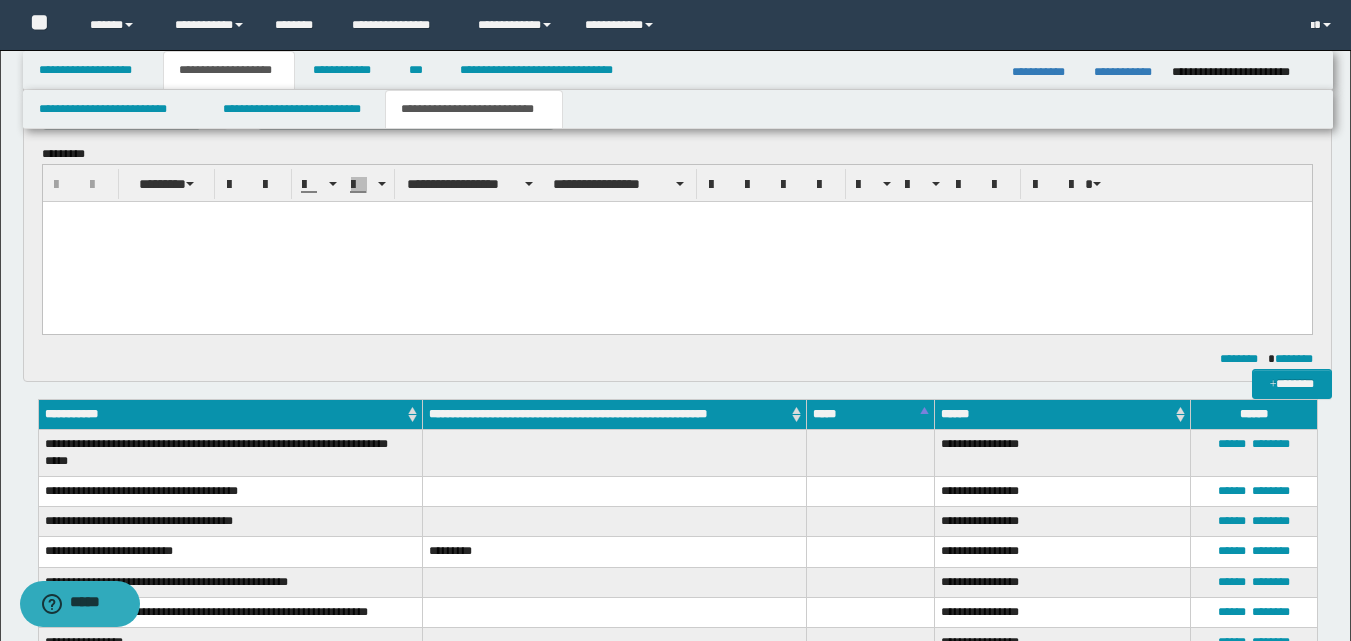 scroll, scrollTop: 0, scrollLeft: 0, axis: both 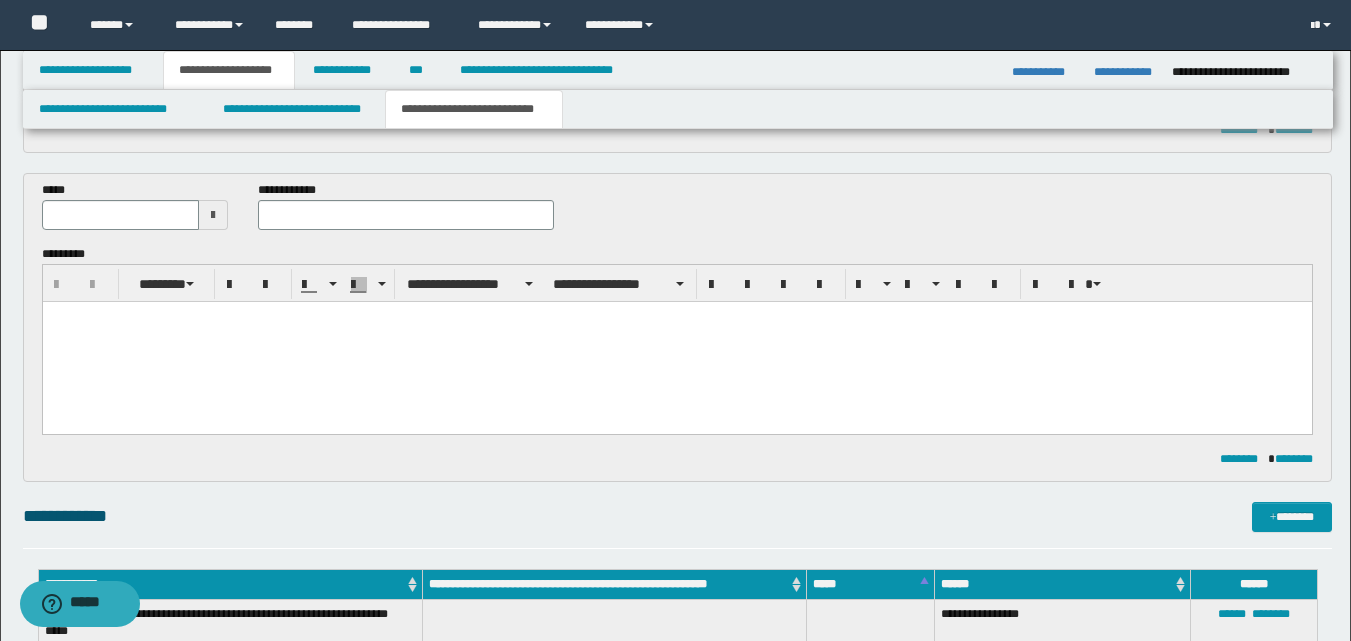 paste 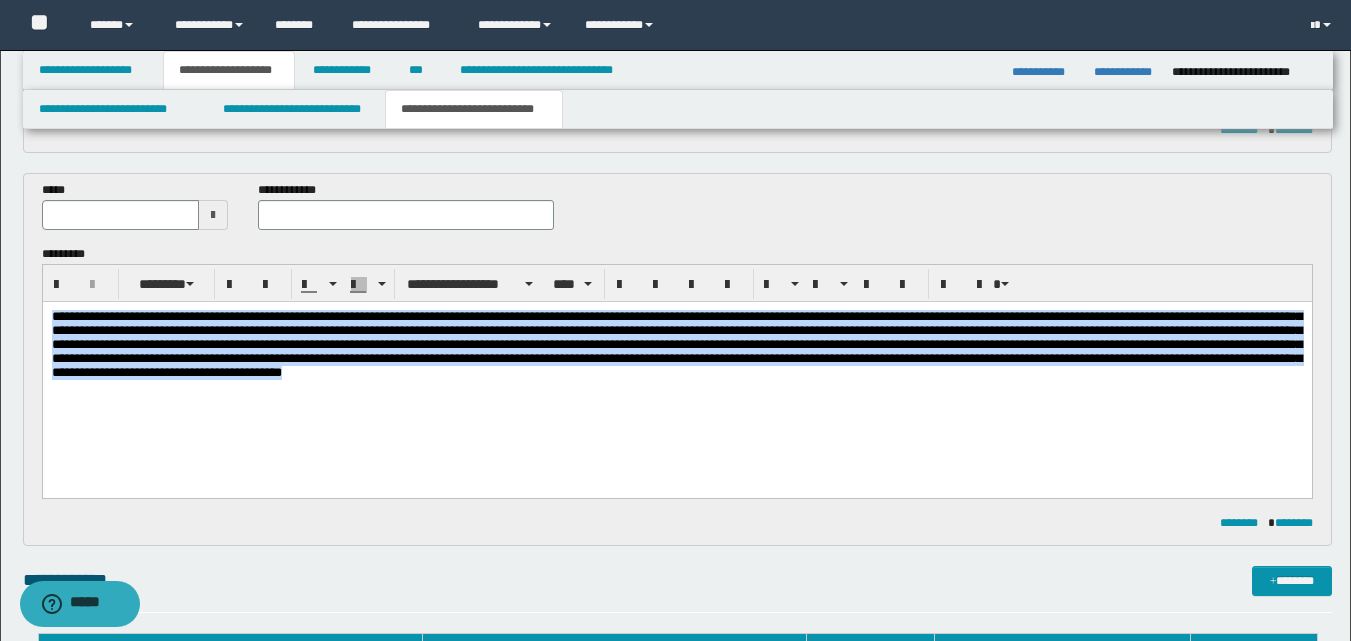 drag, startPoint x: 52, startPoint y: 316, endPoint x: 1225, endPoint y: 390, distance: 1175.3319 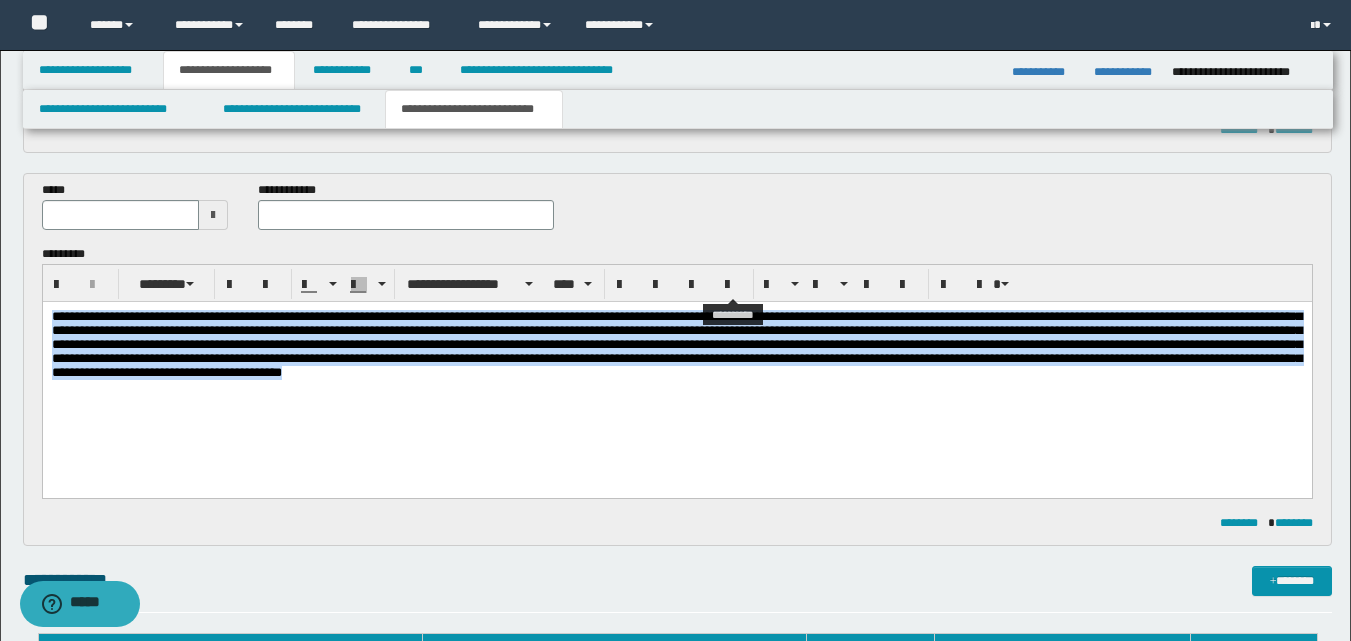 click at bounding box center (733, 285) 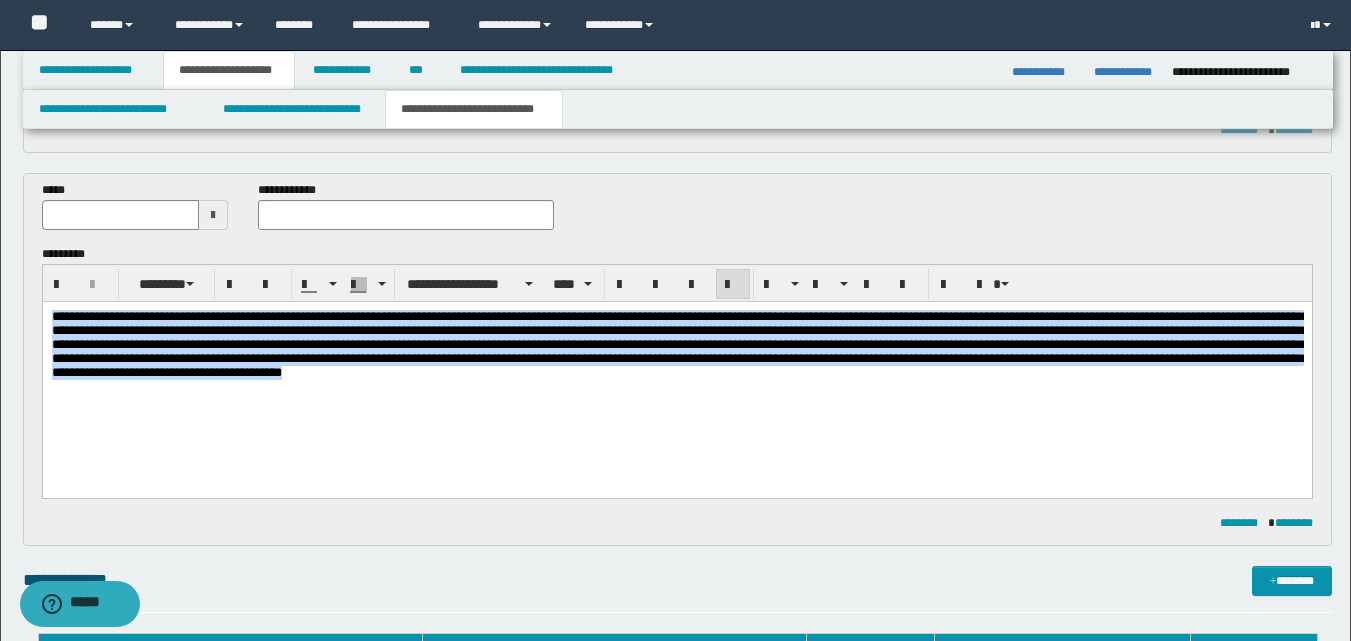 click at bounding box center [676, 369] 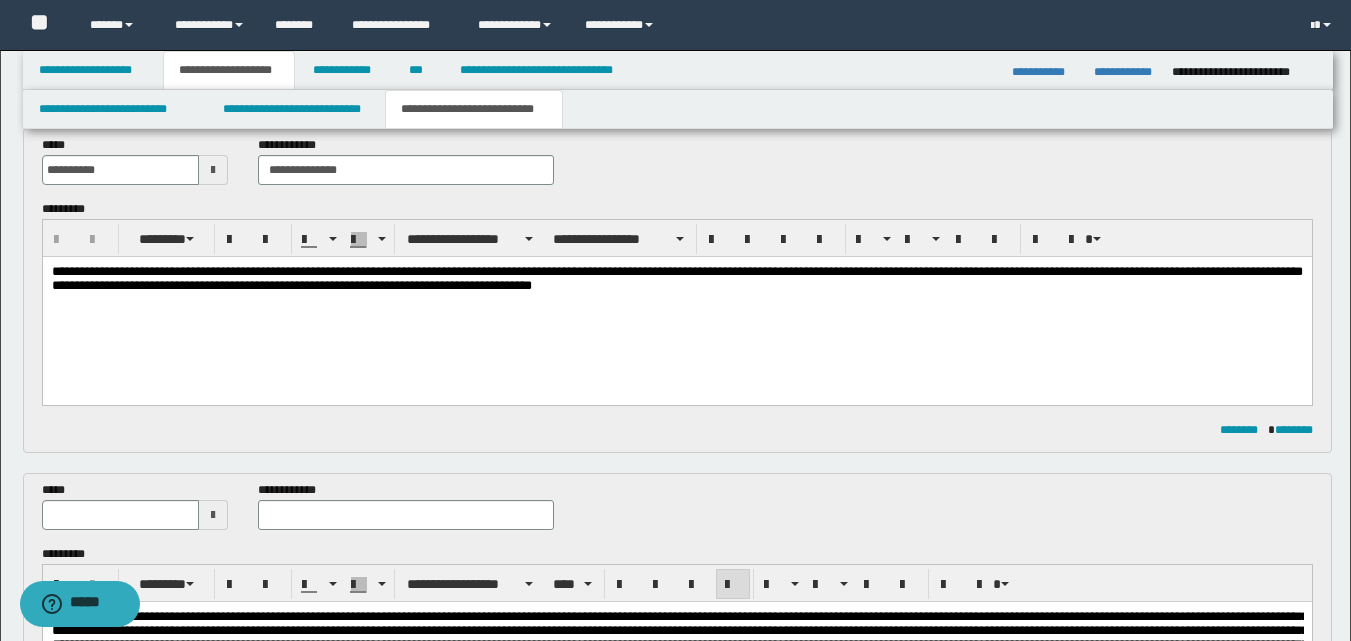 scroll, scrollTop: 298, scrollLeft: 0, axis: vertical 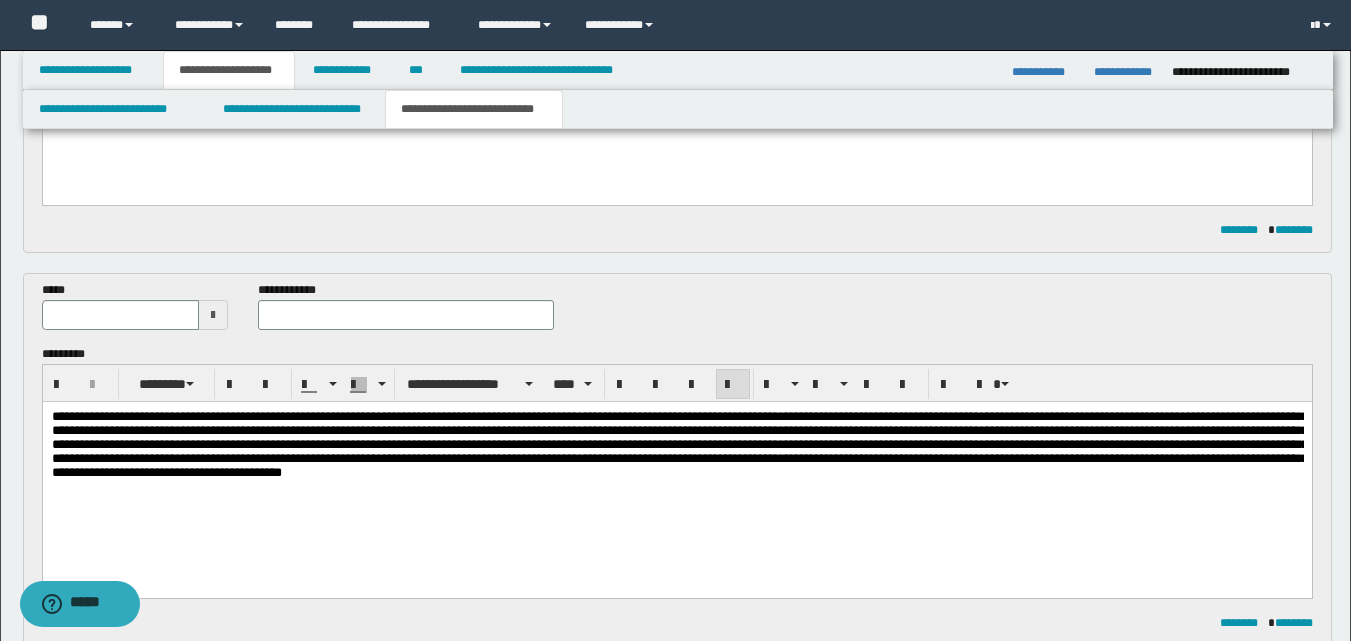 click at bounding box center [213, 315] 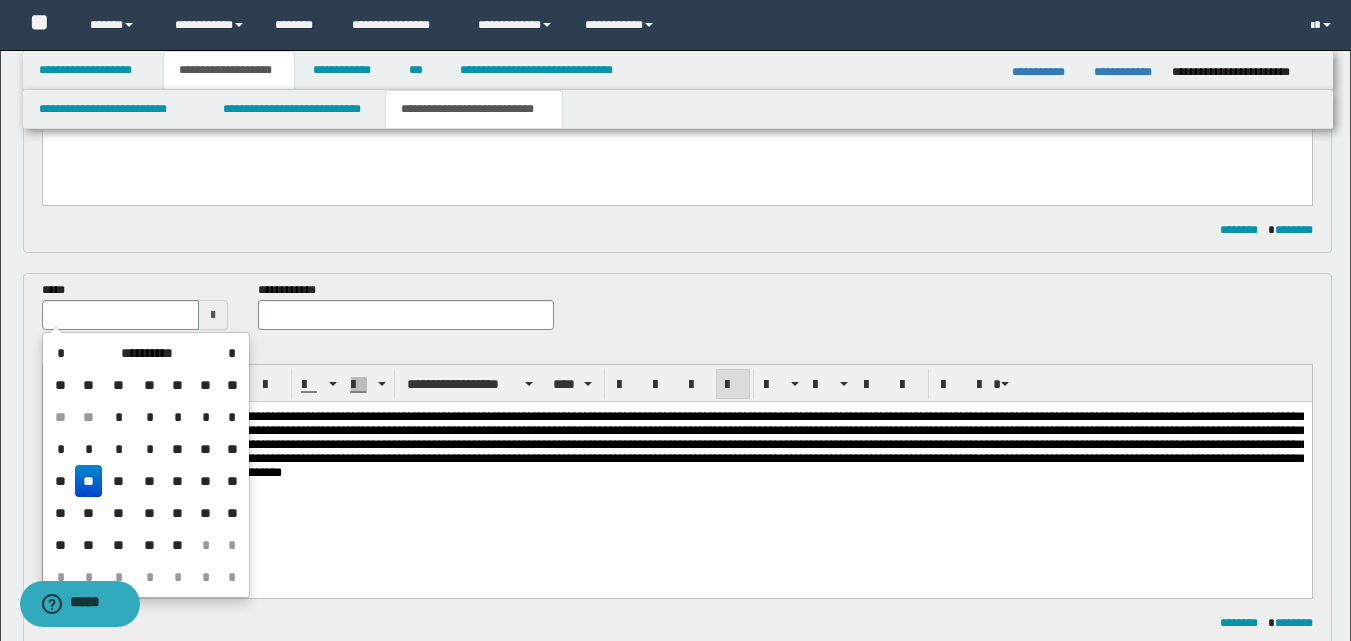 click on "**" at bounding box center (178, 449) 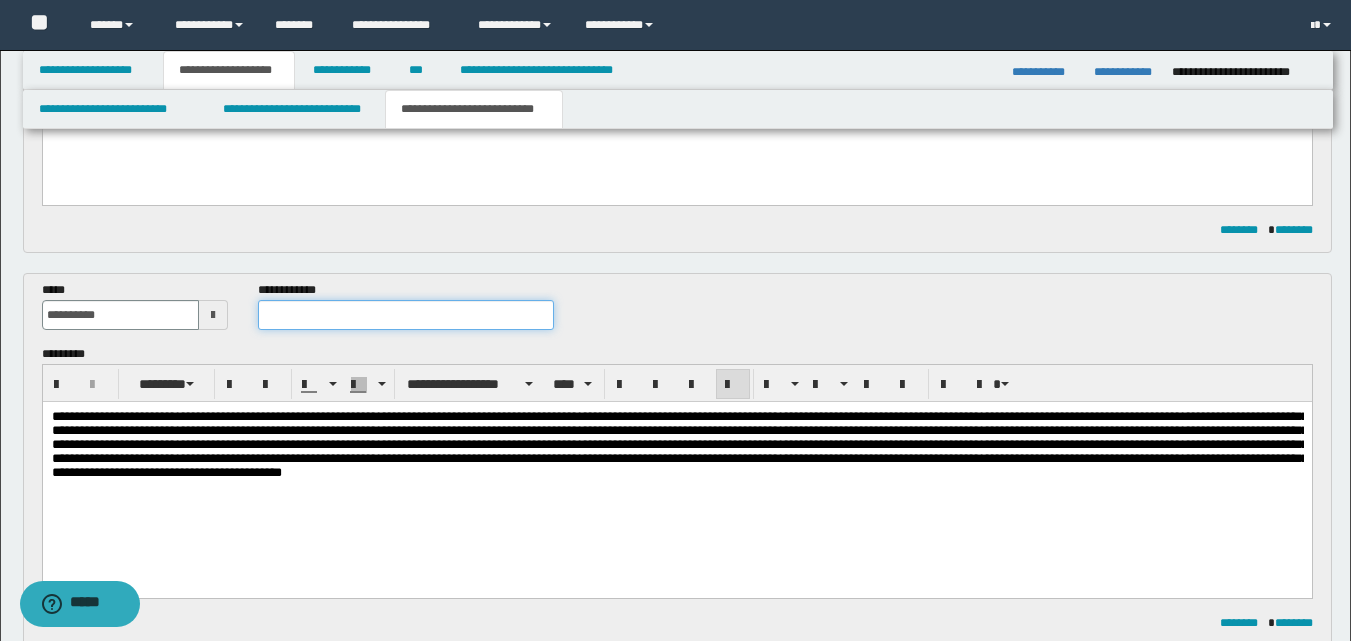 click at bounding box center [405, 315] 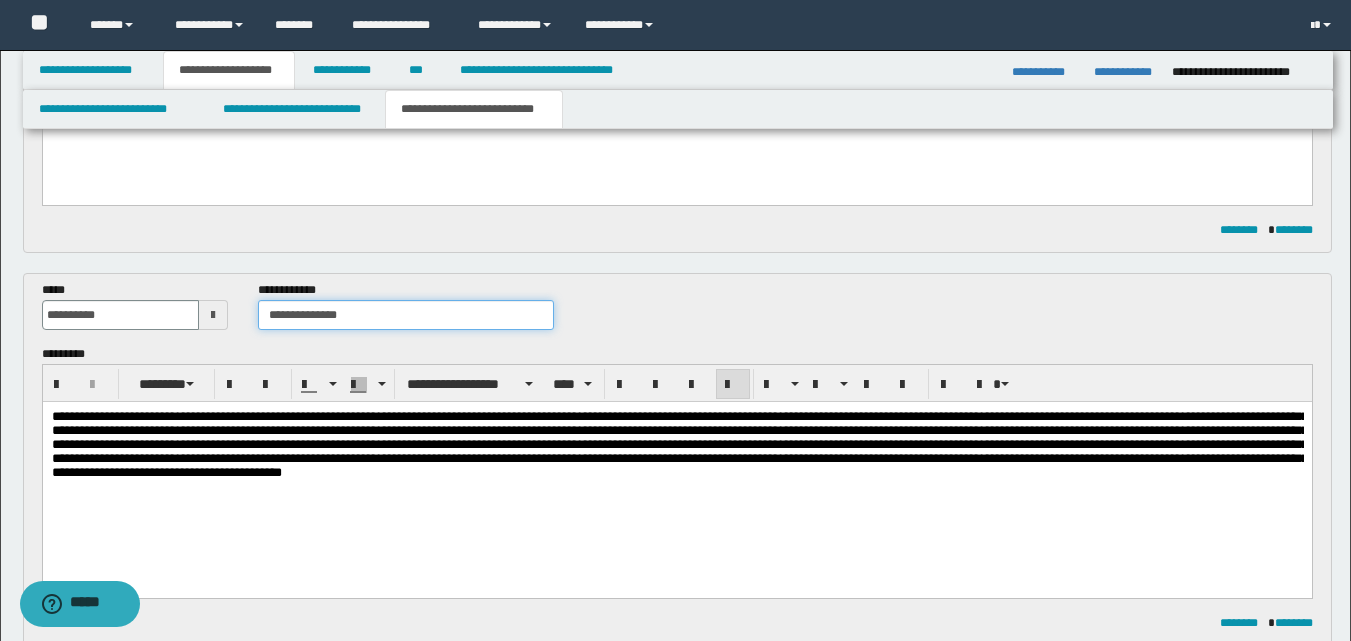 type on "**********" 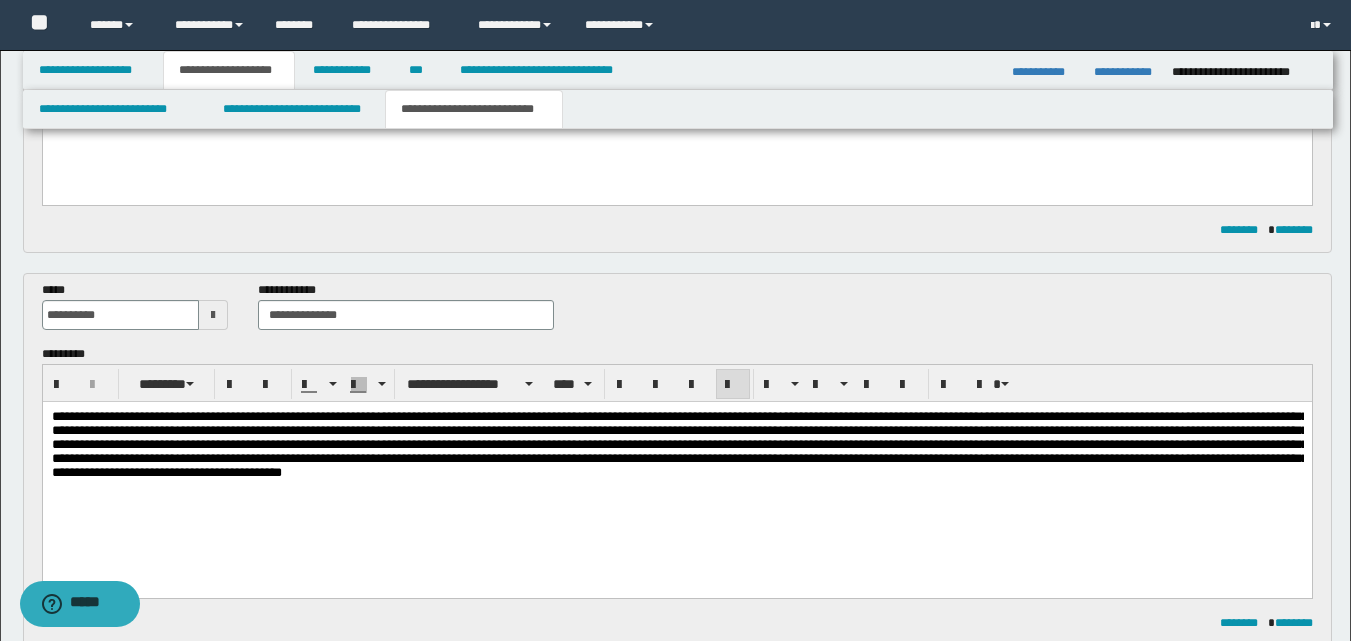 click at bounding box center (679, 443) 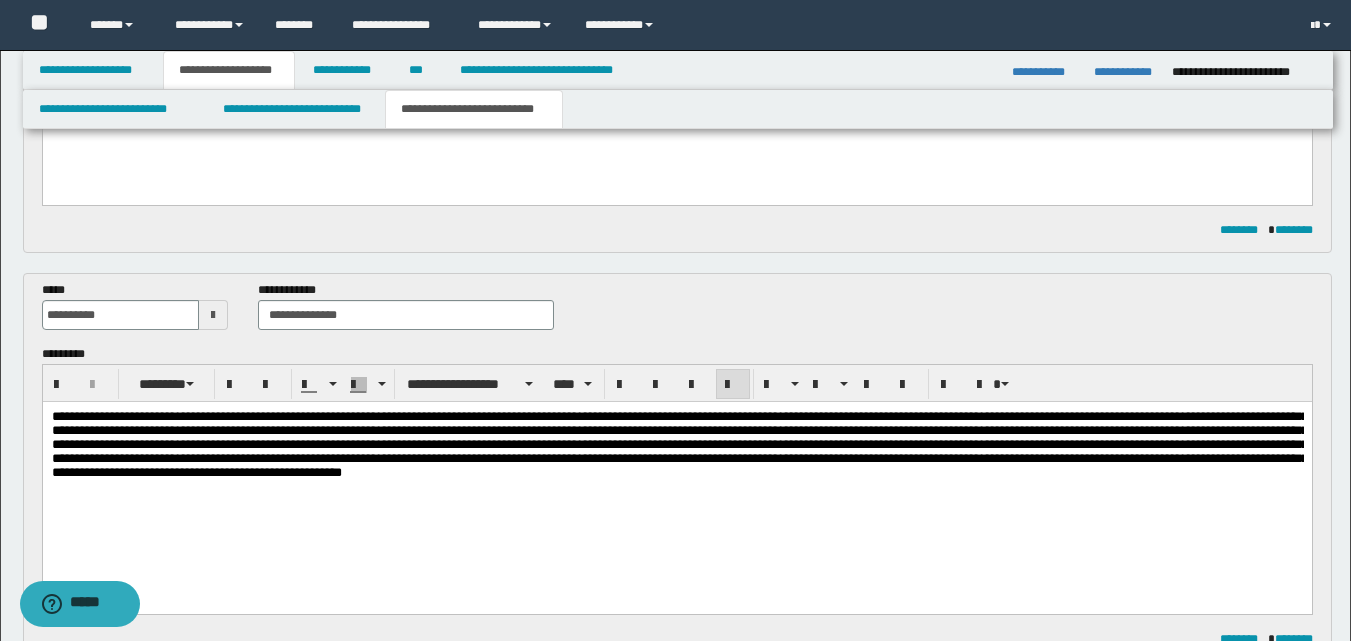 click at bounding box center (679, 443) 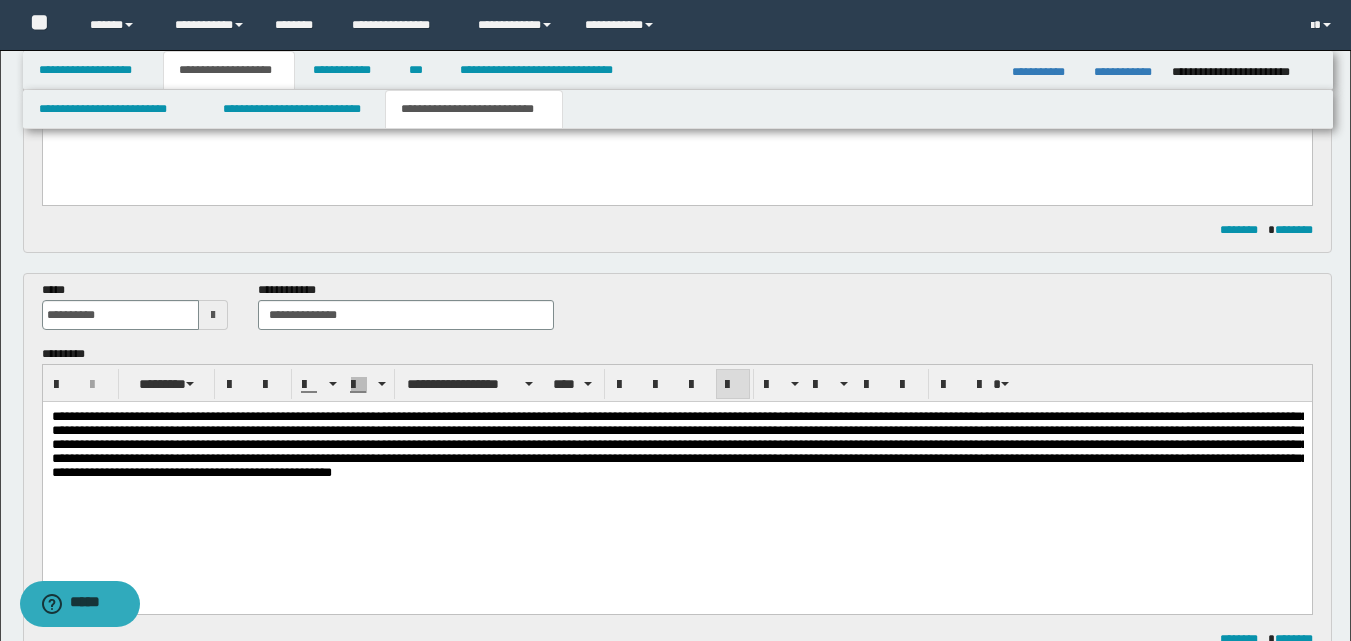 click at bounding box center [679, 443] 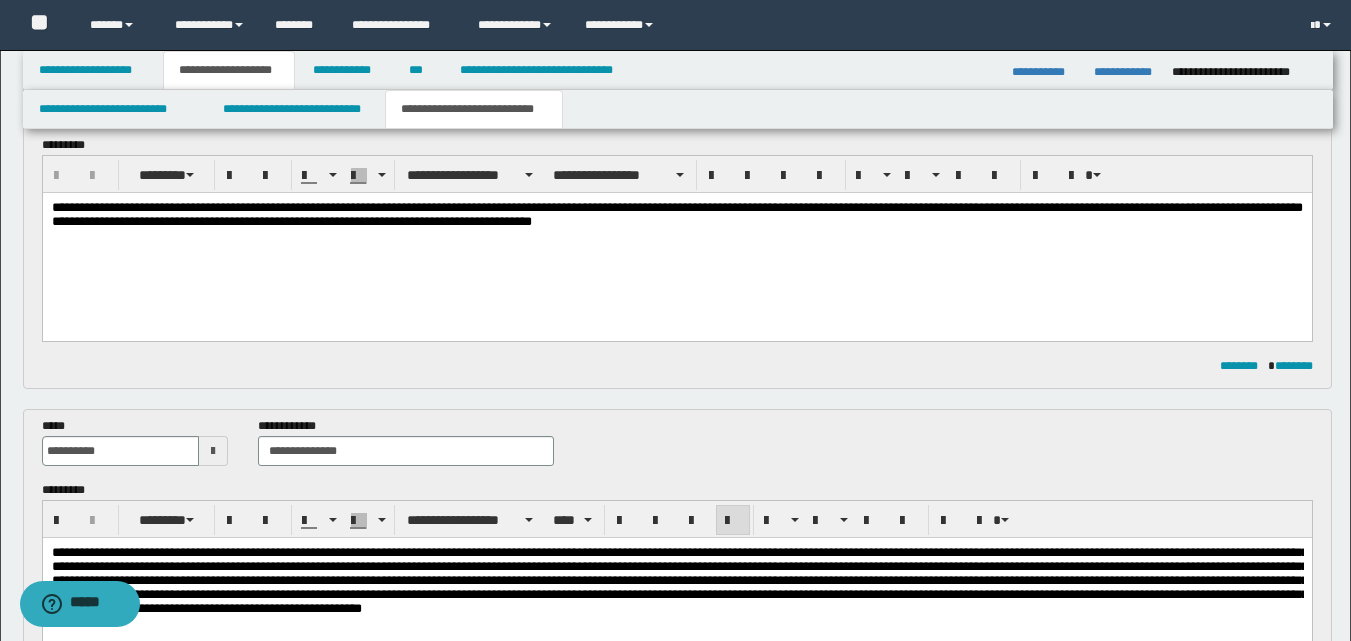 scroll, scrollTop: 0, scrollLeft: 0, axis: both 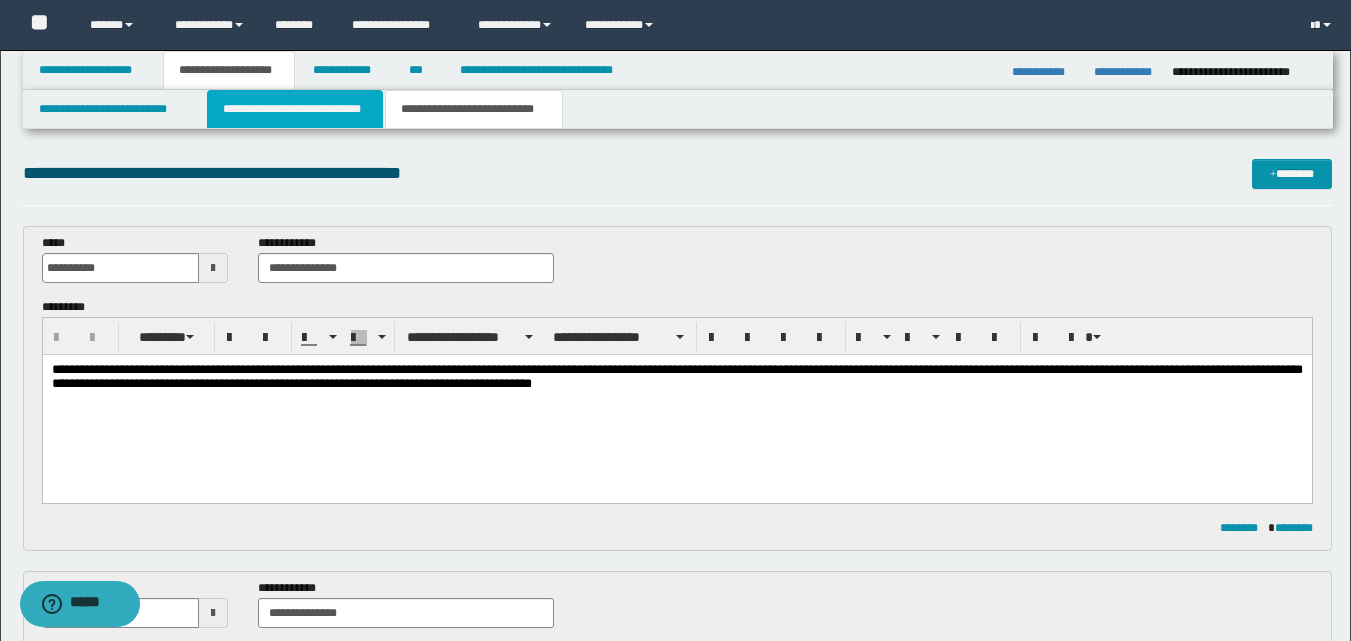 click on "**********" at bounding box center (295, 109) 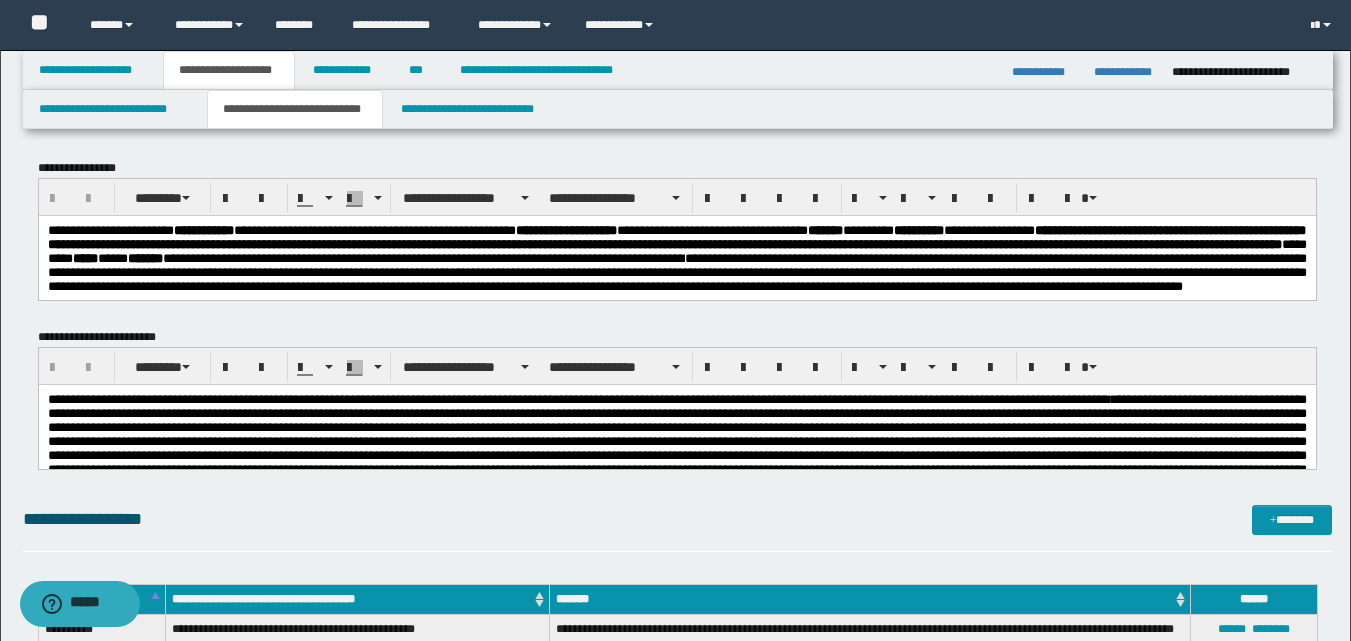 click on "**********" at bounding box center (676, 271) 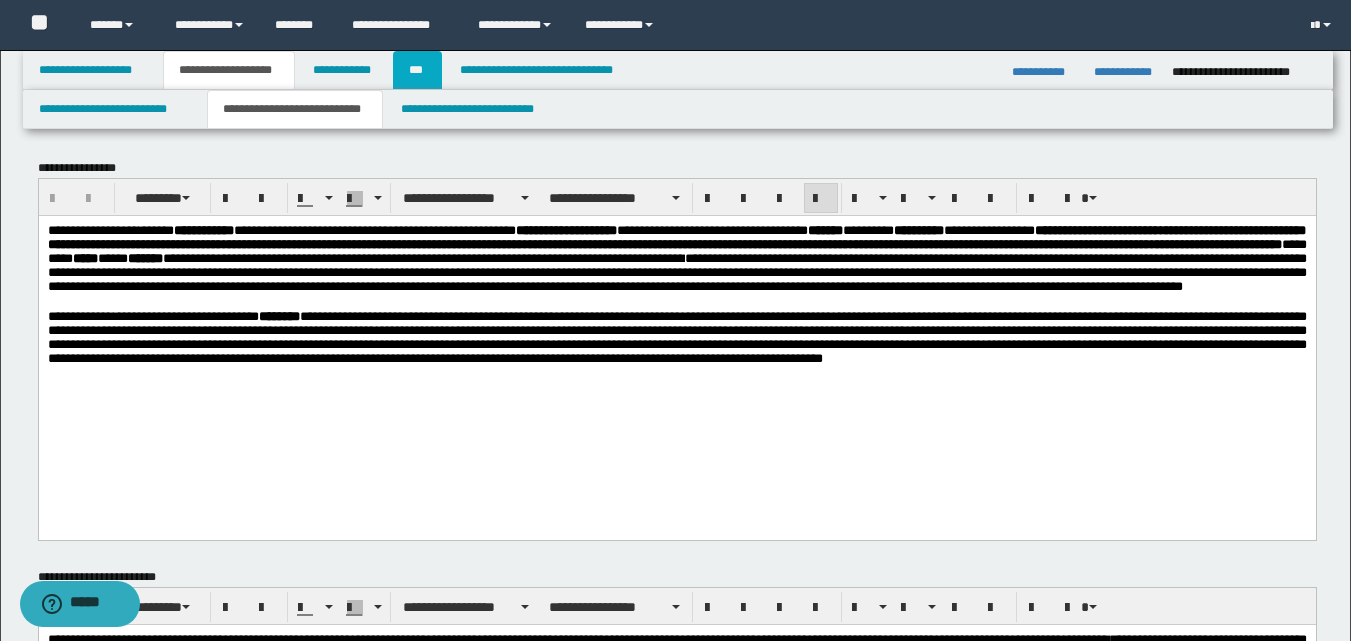 click on "***" at bounding box center [417, 70] 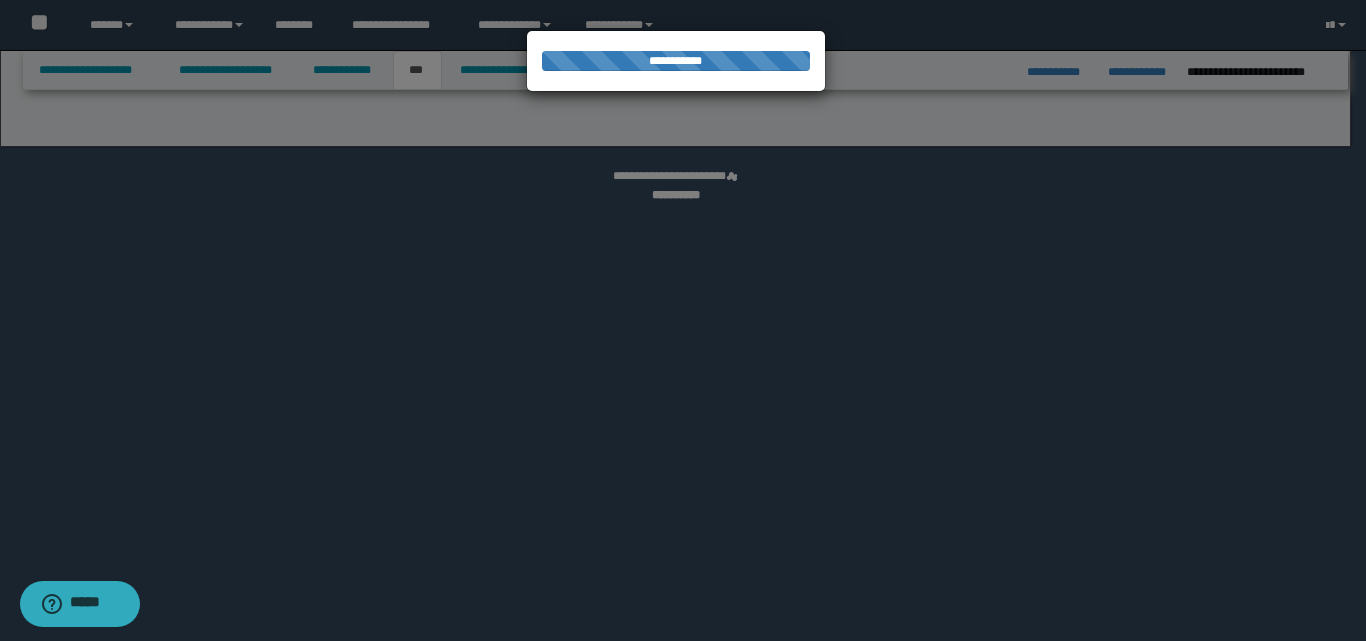 select on "*" 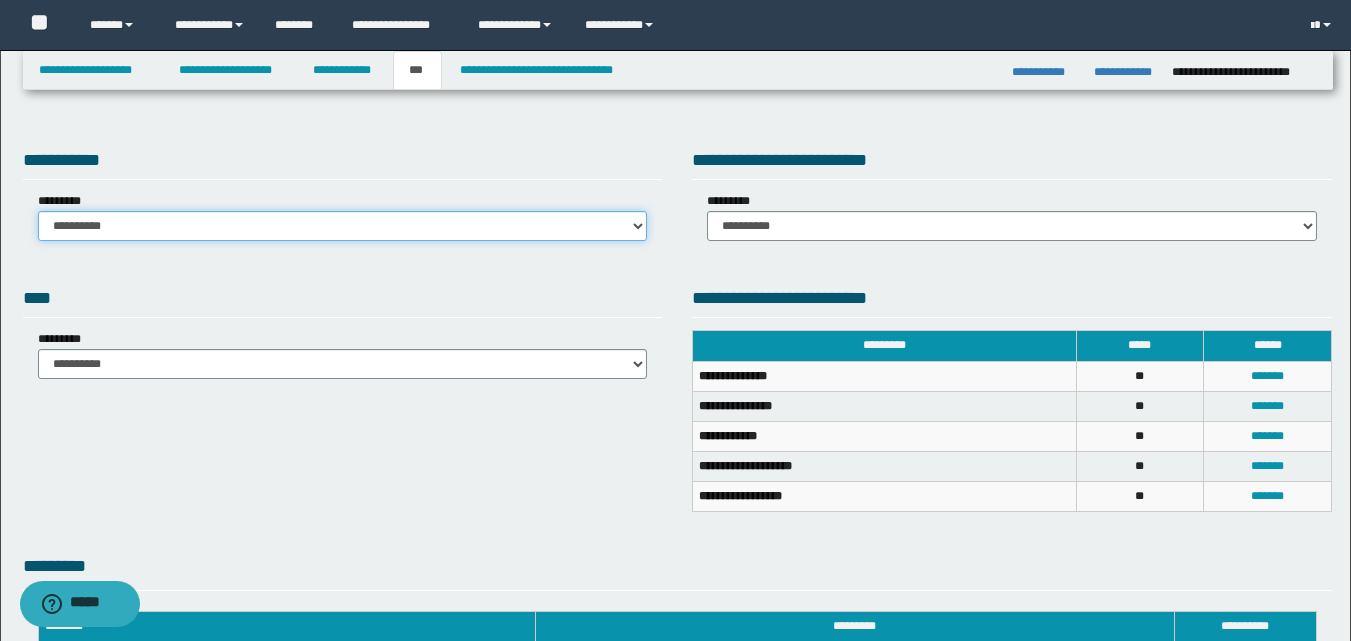 click on "**********" at bounding box center (343, 226) 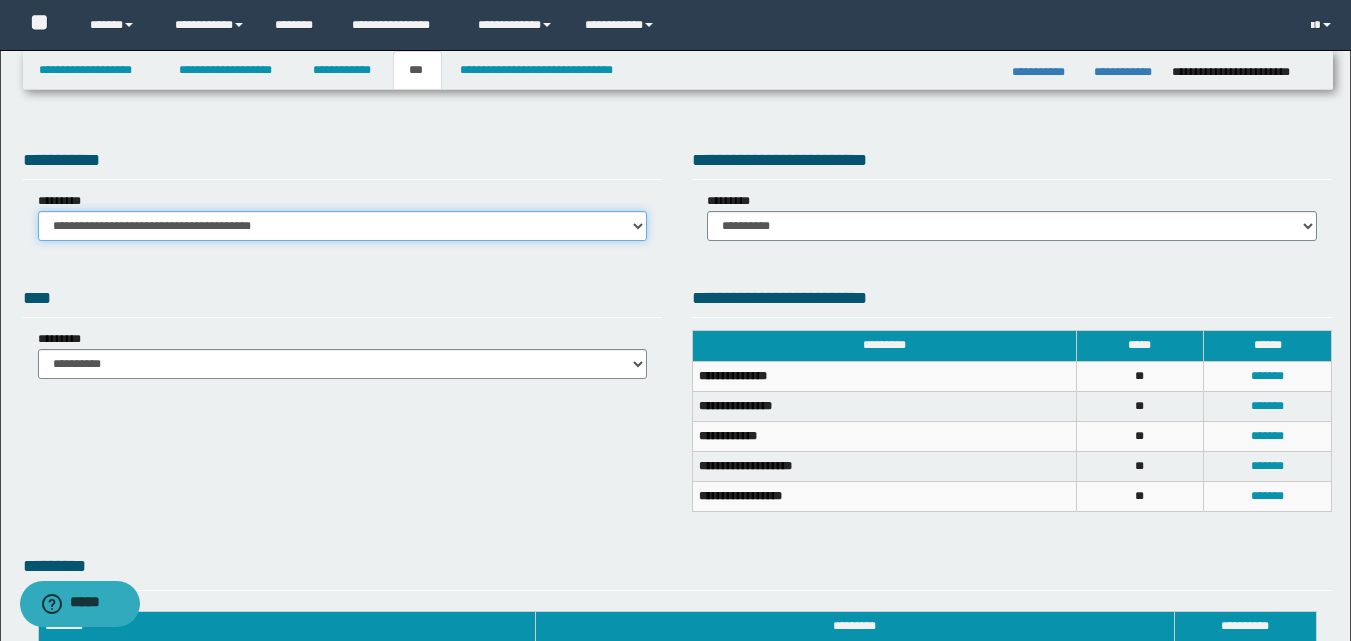 click on "**********" at bounding box center (343, 226) 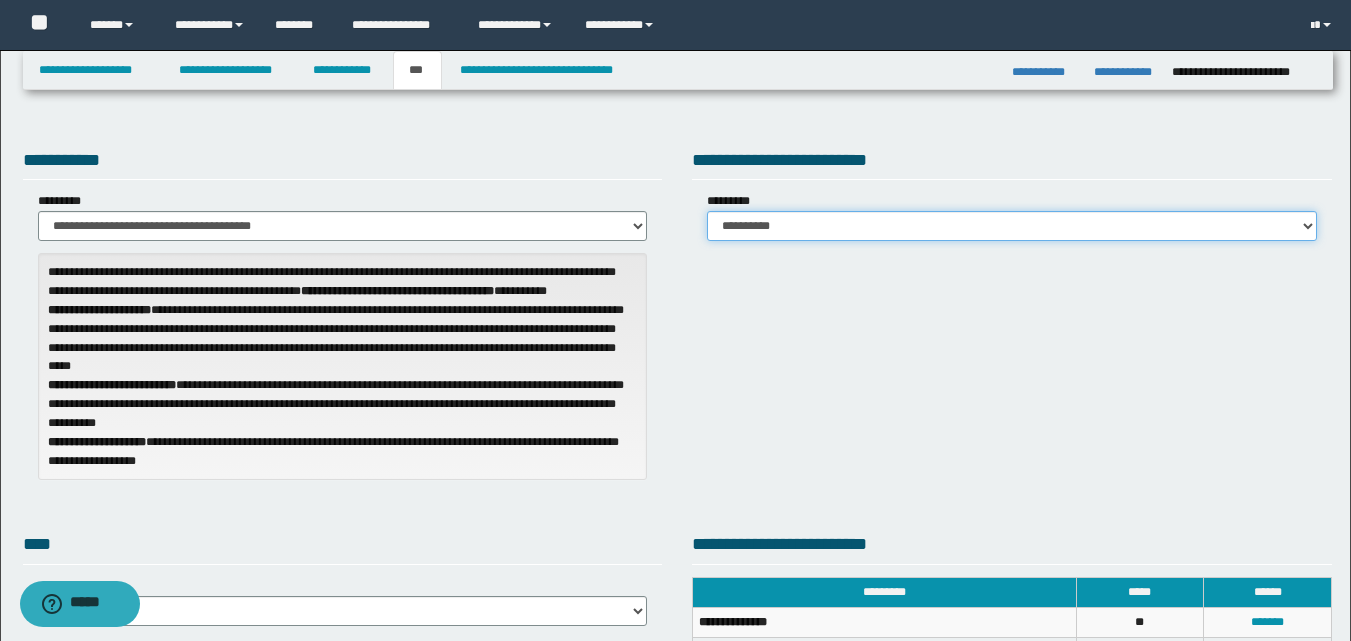click on "**********" at bounding box center (1012, 226) 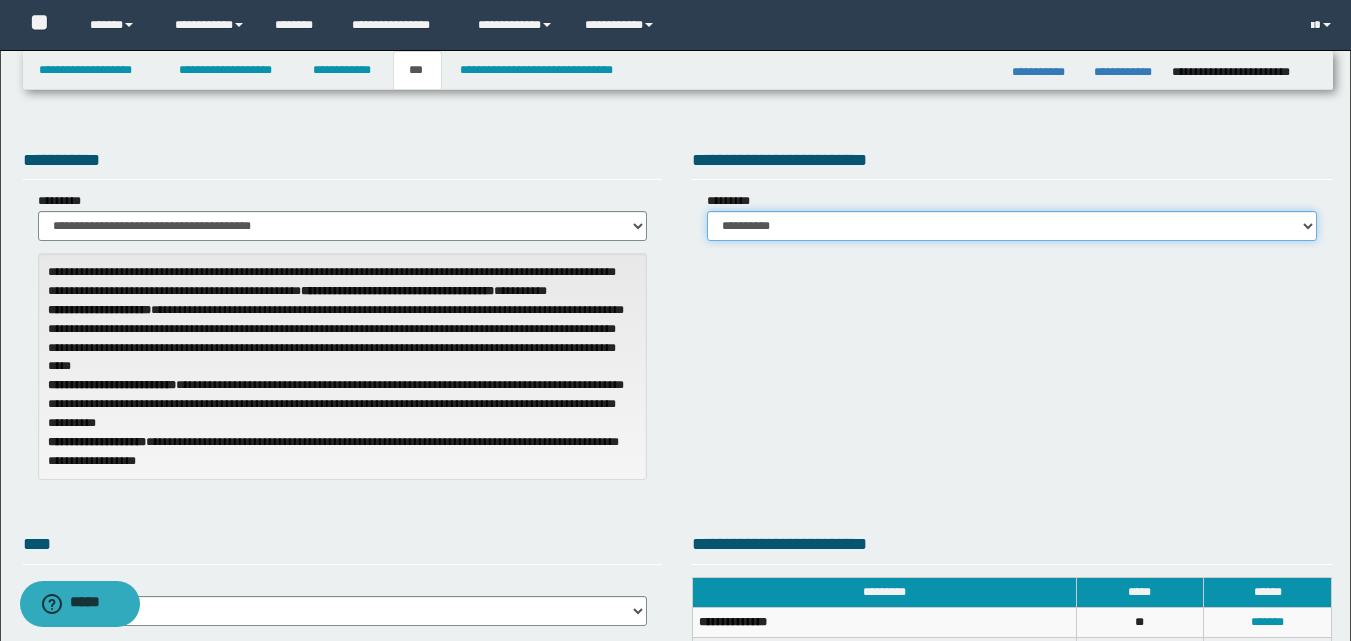 select on "***" 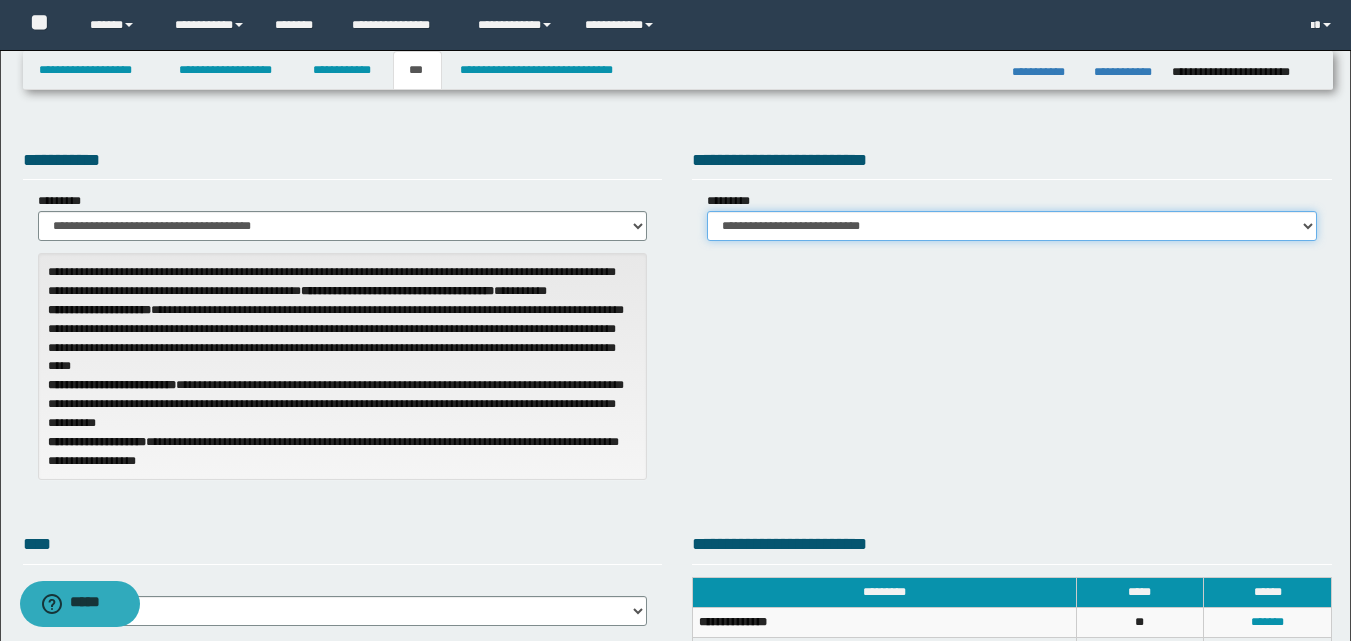 click on "**********" at bounding box center (1012, 226) 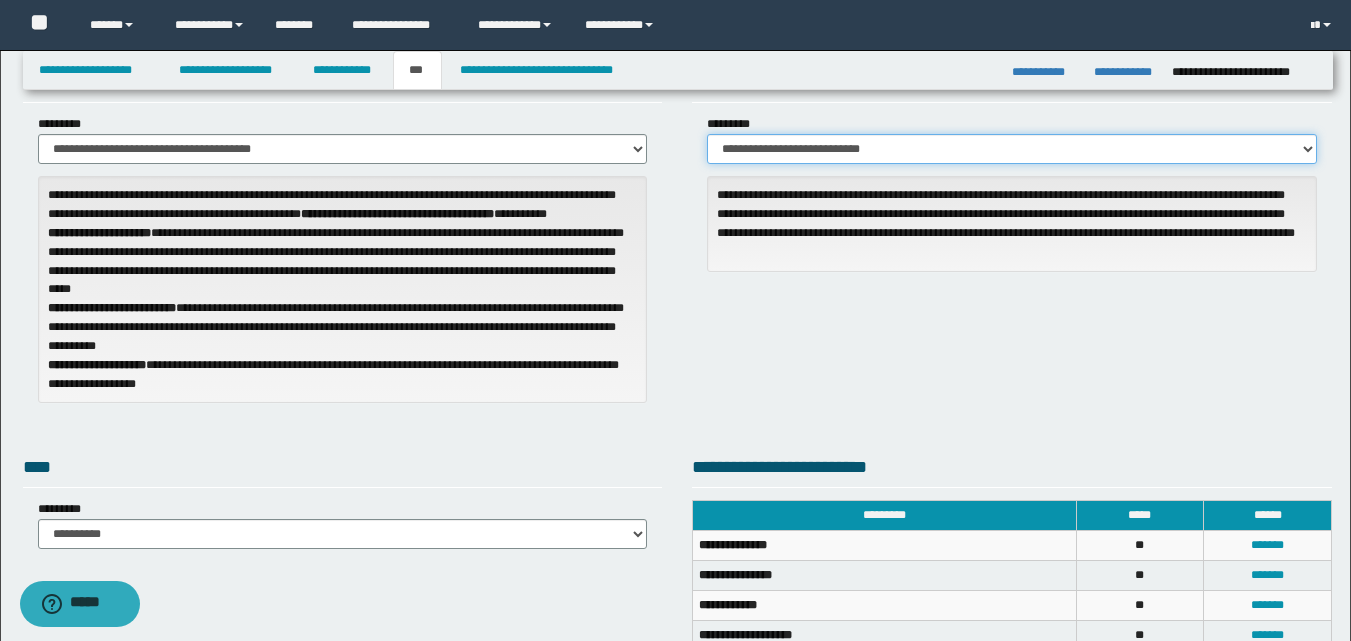 scroll, scrollTop: 200, scrollLeft: 0, axis: vertical 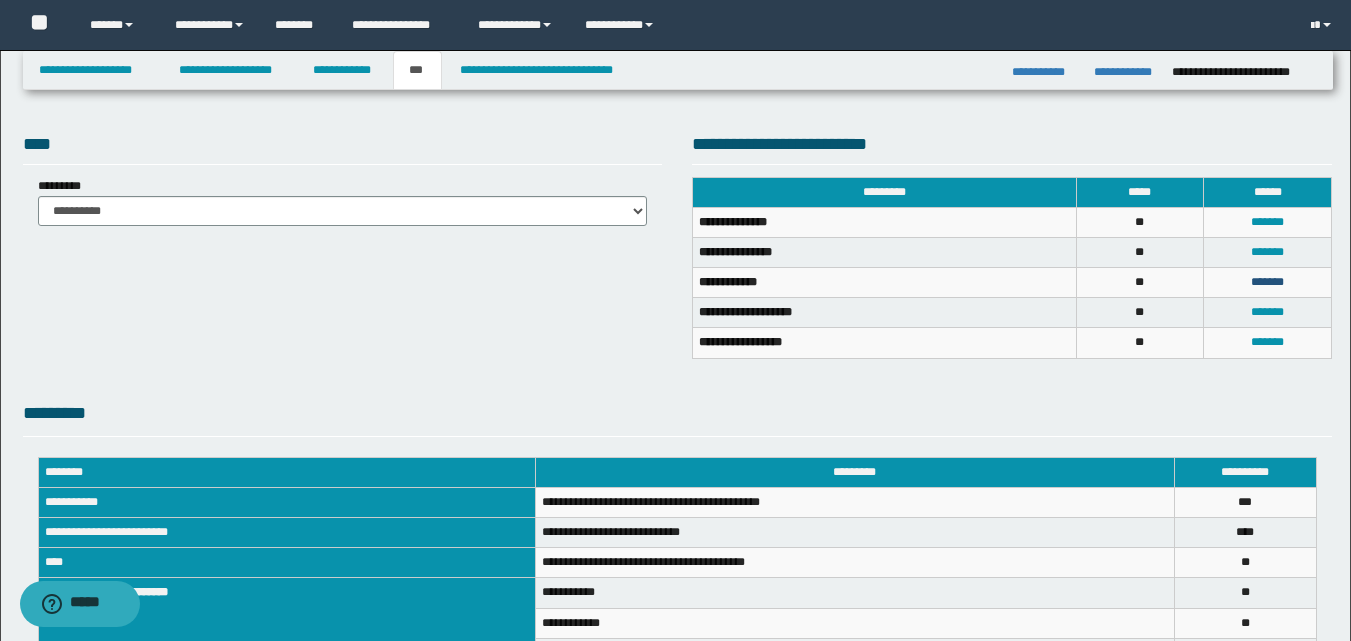 click on "*******" at bounding box center [1267, 282] 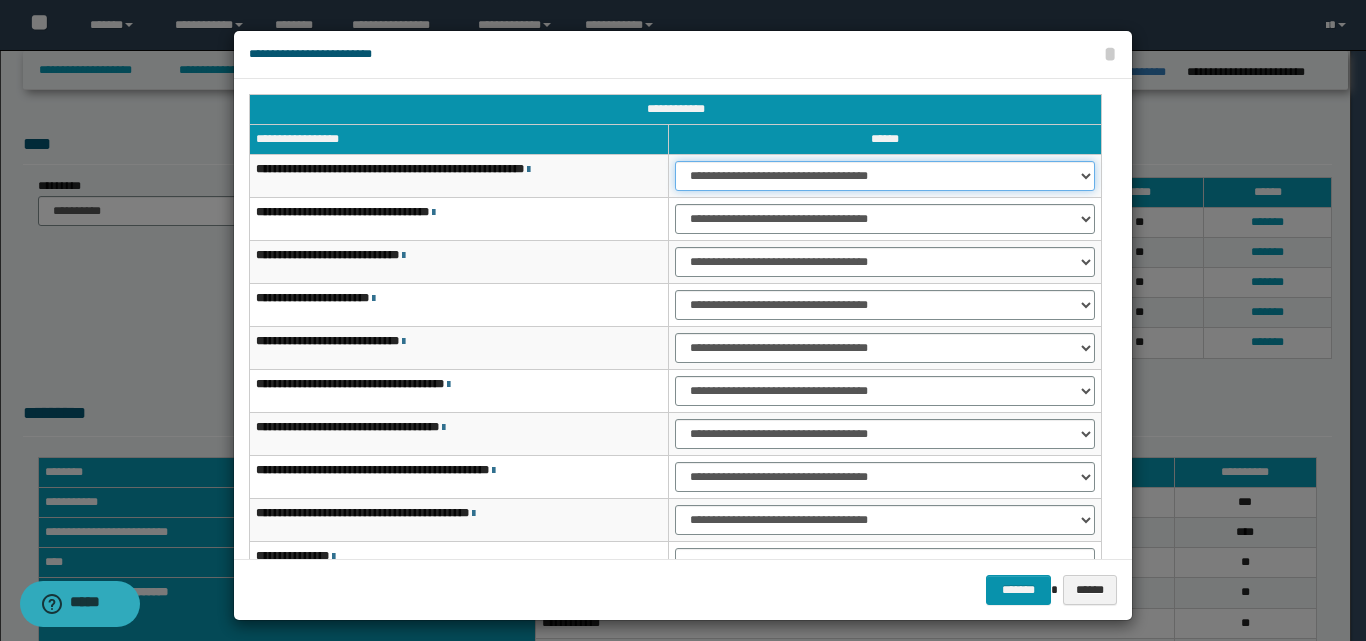 click on "**********" at bounding box center (885, 176) 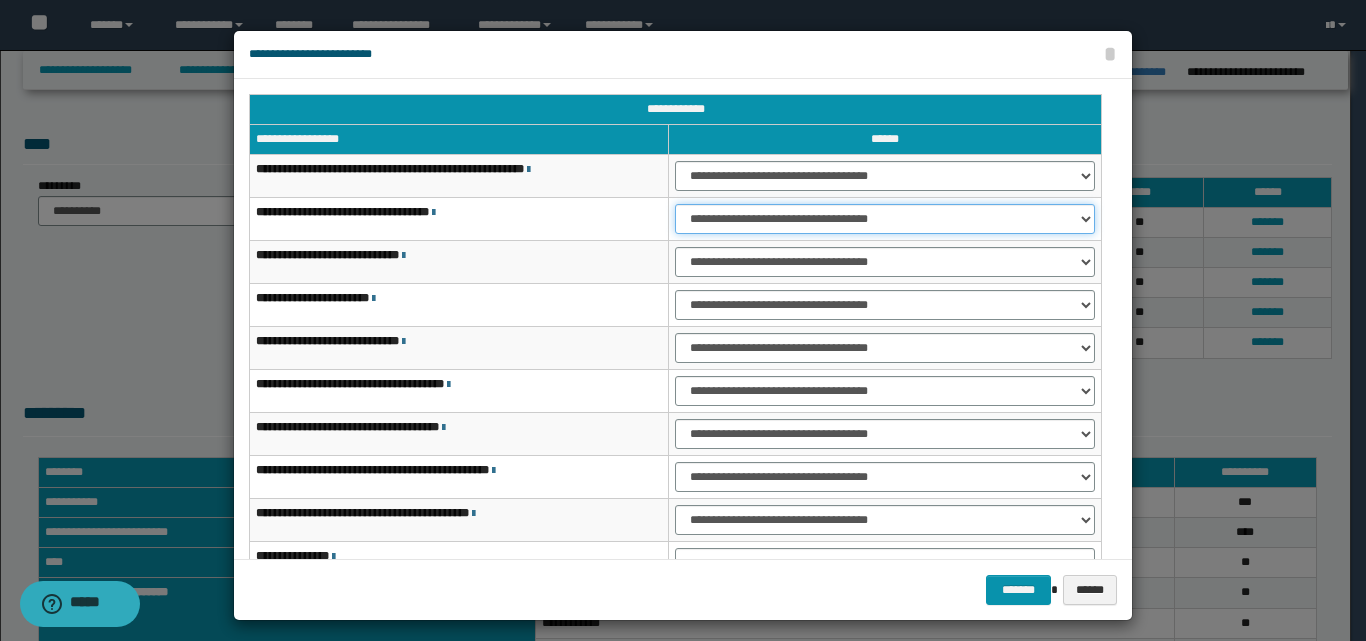 click on "**********" at bounding box center [885, 219] 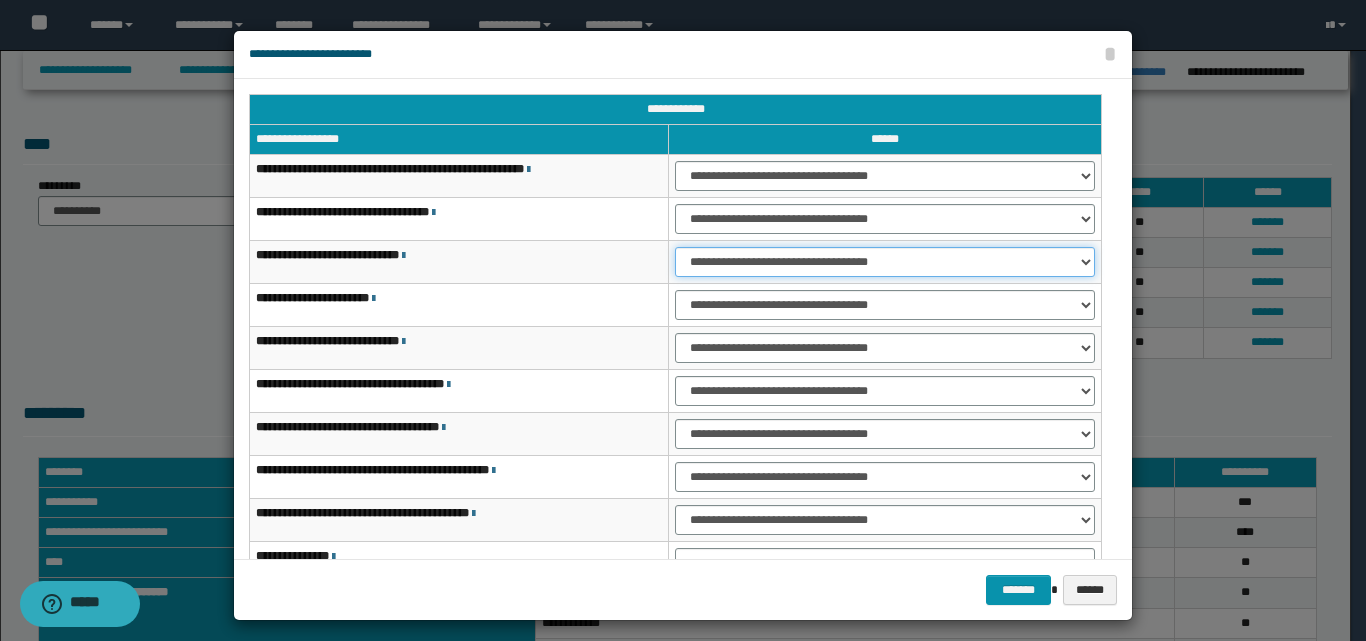 click on "**********" at bounding box center [885, 262] 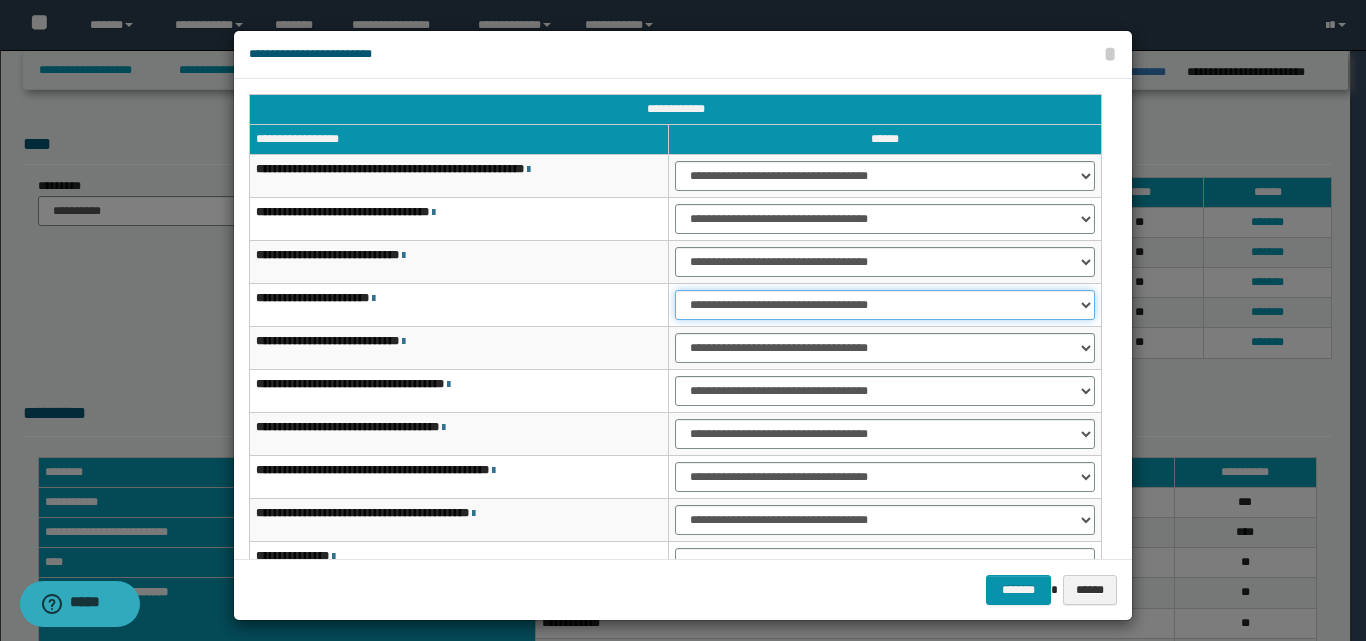 click on "**********" at bounding box center (885, 305) 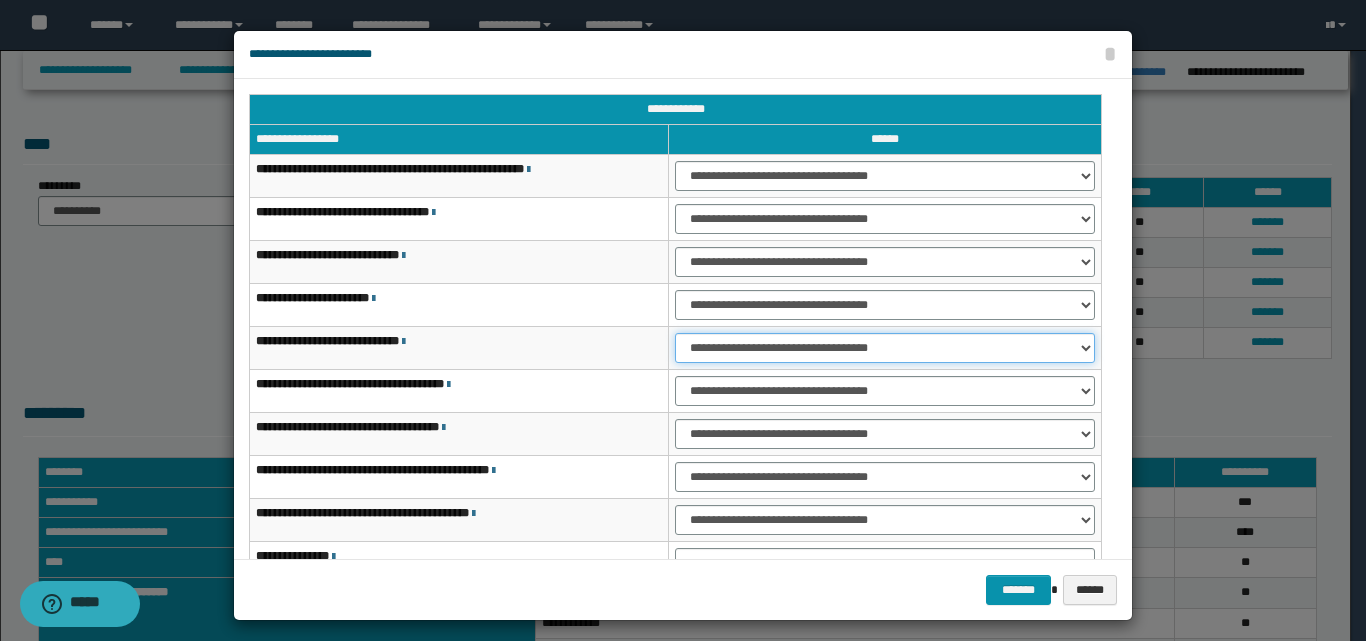 click on "**********" at bounding box center (885, 348) 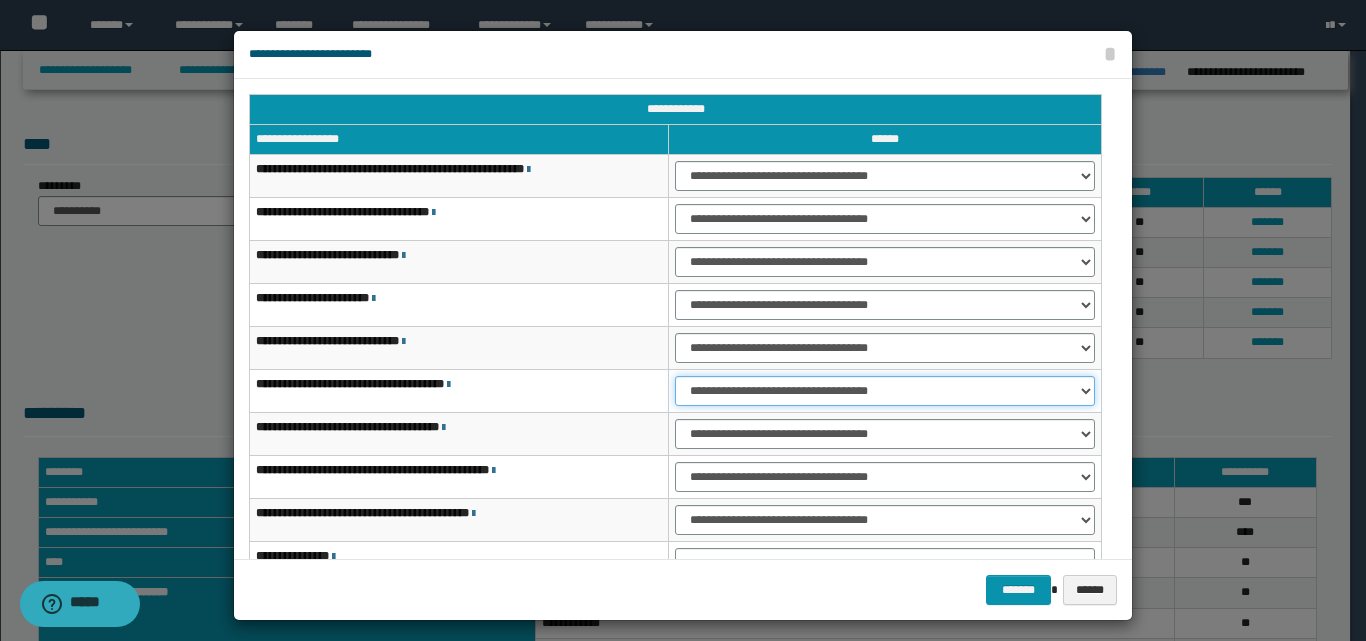 click on "**********" at bounding box center (885, 391) 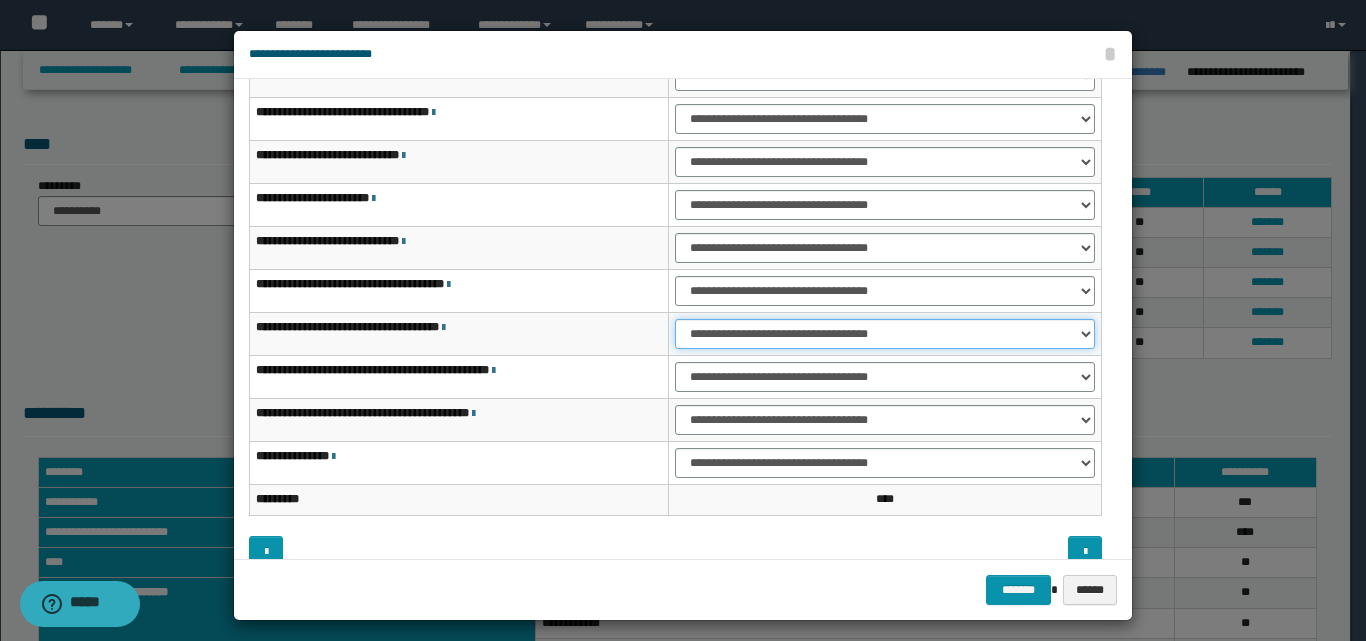 click on "**********" at bounding box center (885, 334) 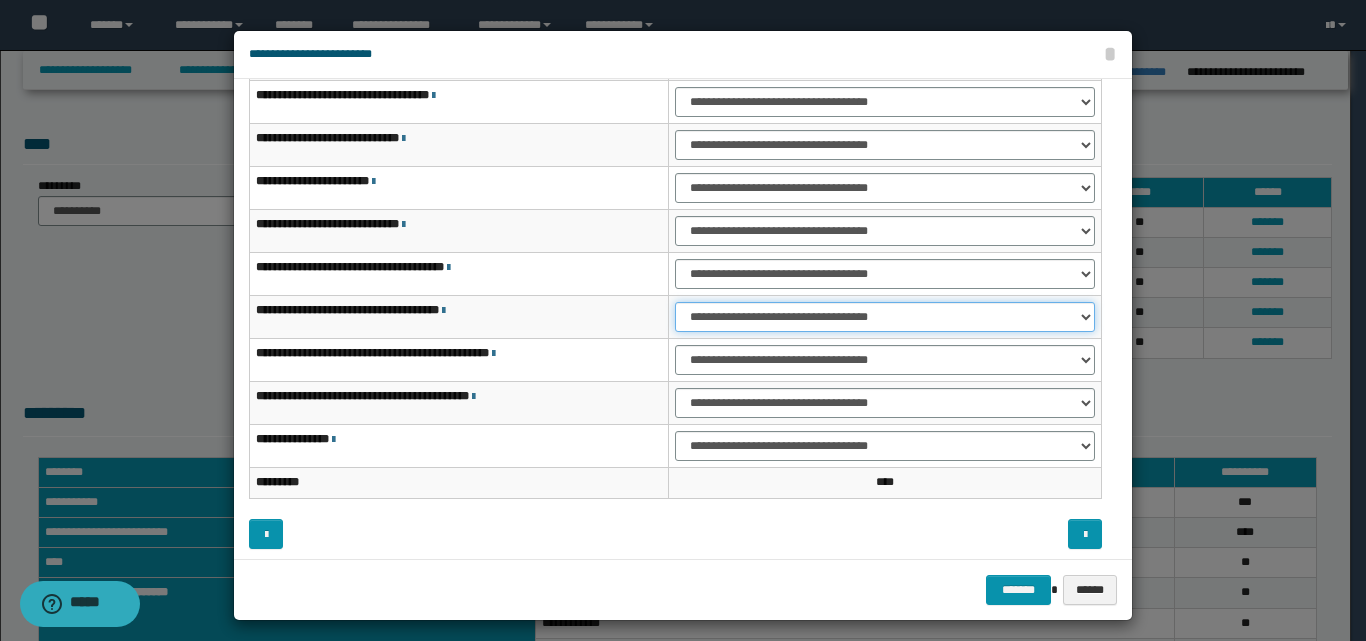 scroll, scrollTop: 121, scrollLeft: 0, axis: vertical 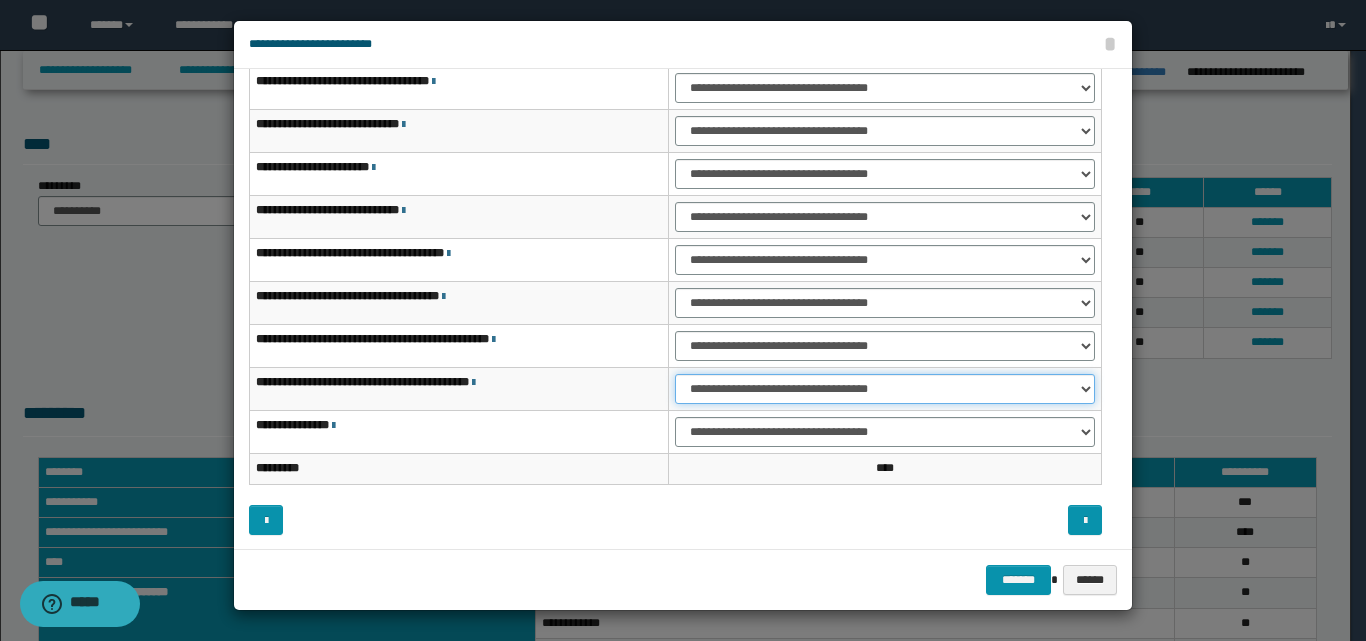 click on "**********" at bounding box center (885, 389) 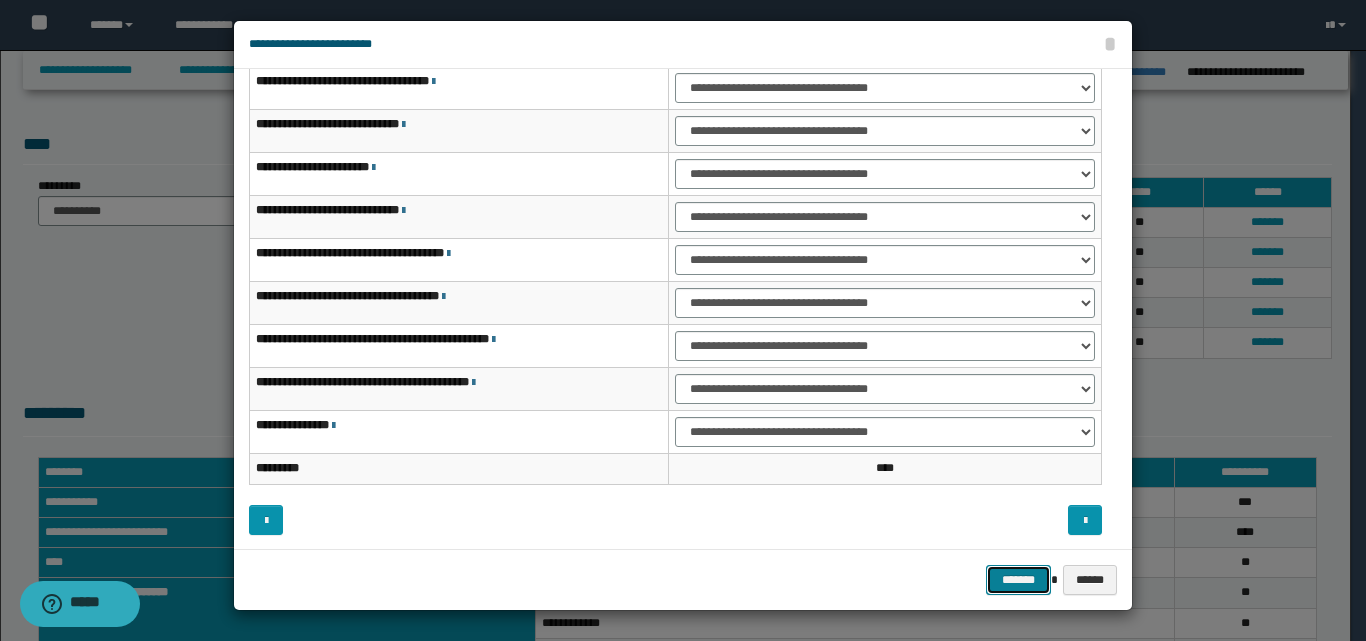 click on "*******" at bounding box center (1018, 580) 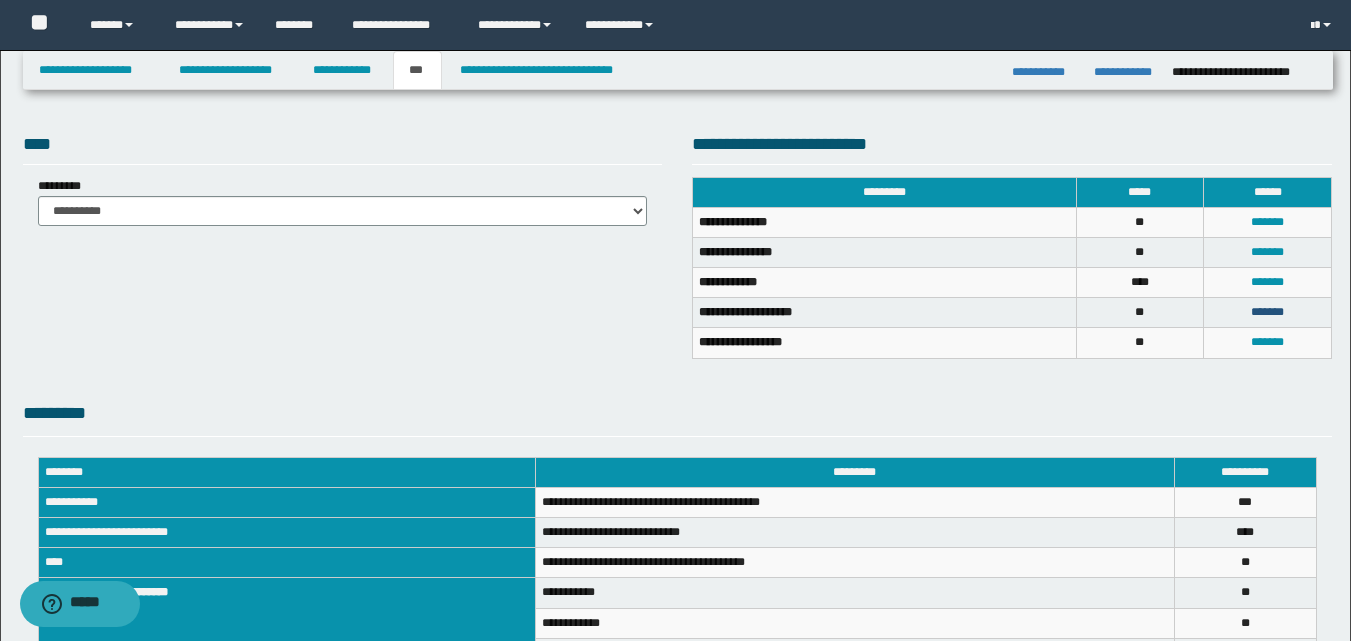 click on "*******" at bounding box center [1267, 312] 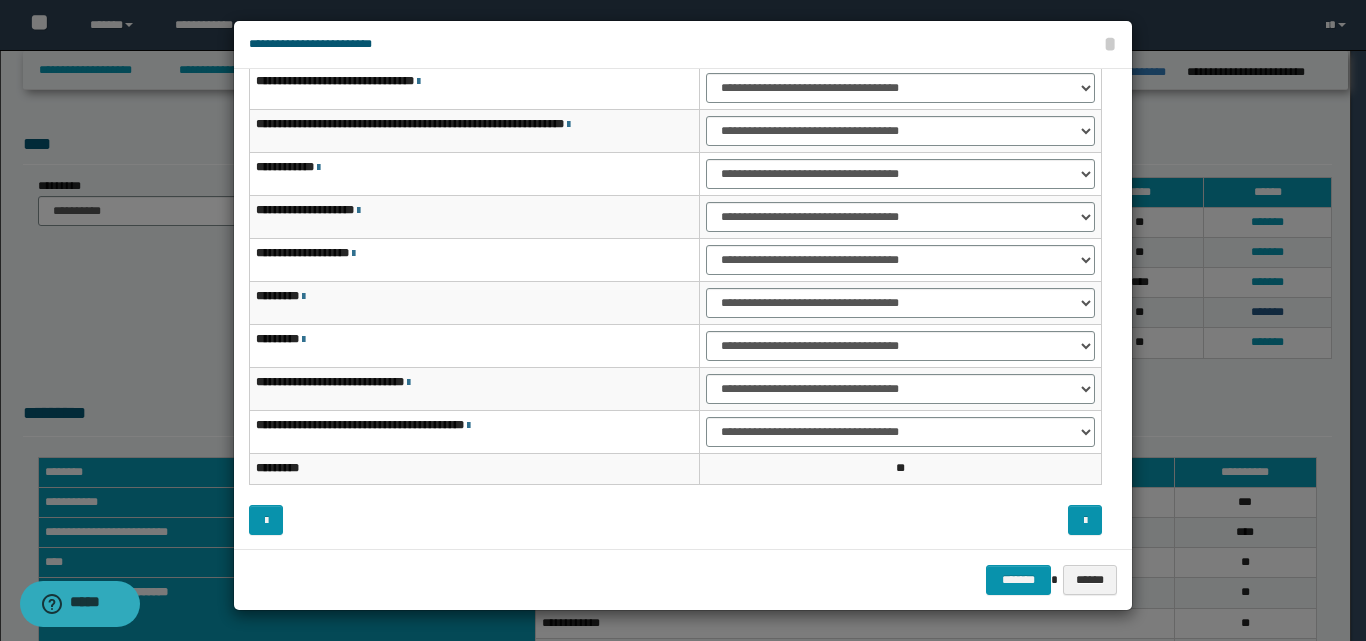 scroll, scrollTop: 0, scrollLeft: 0, axis: both 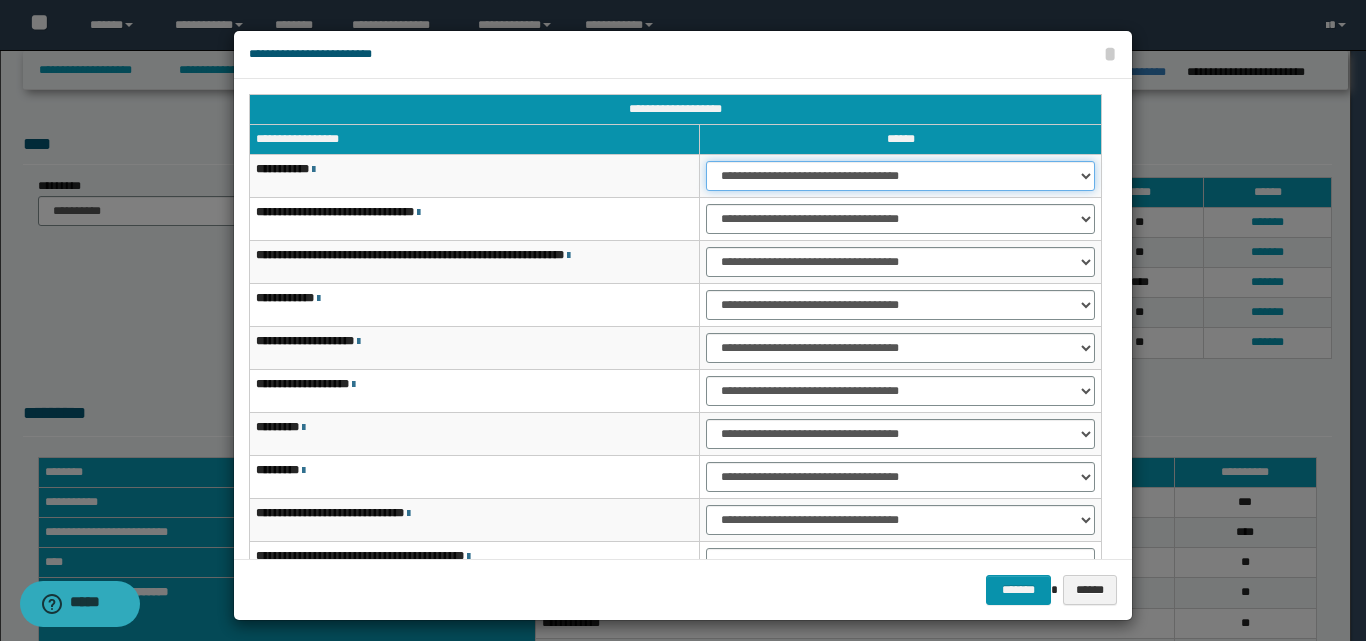 click on "**********" at bounding box center [900, 176] 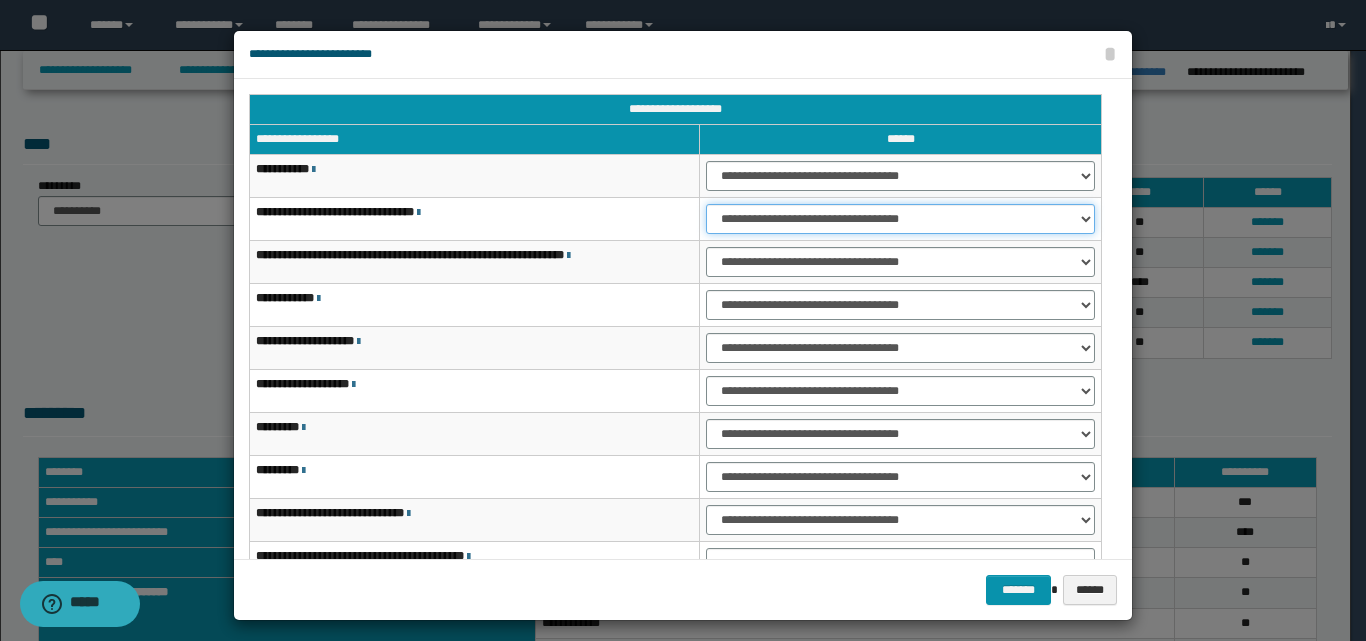 click on "**********" at bounding box center (900, 219) 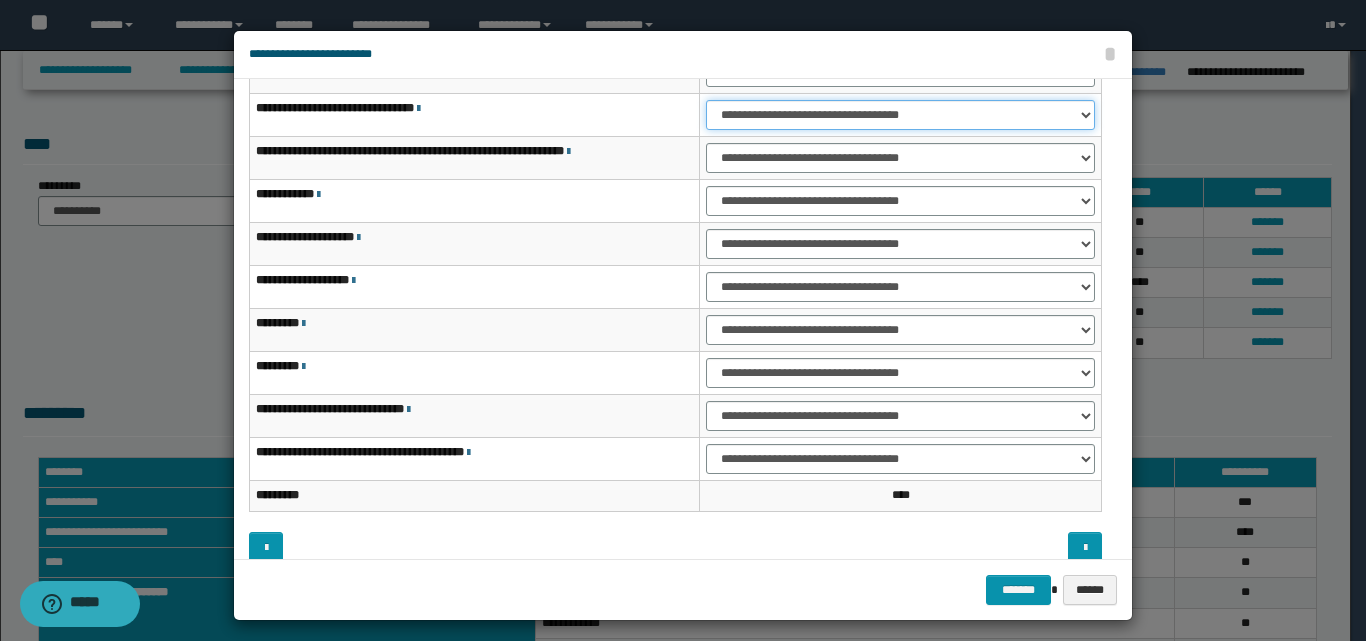scroll, scrollTop: 121, scrollLeft: 0, axis: vertical 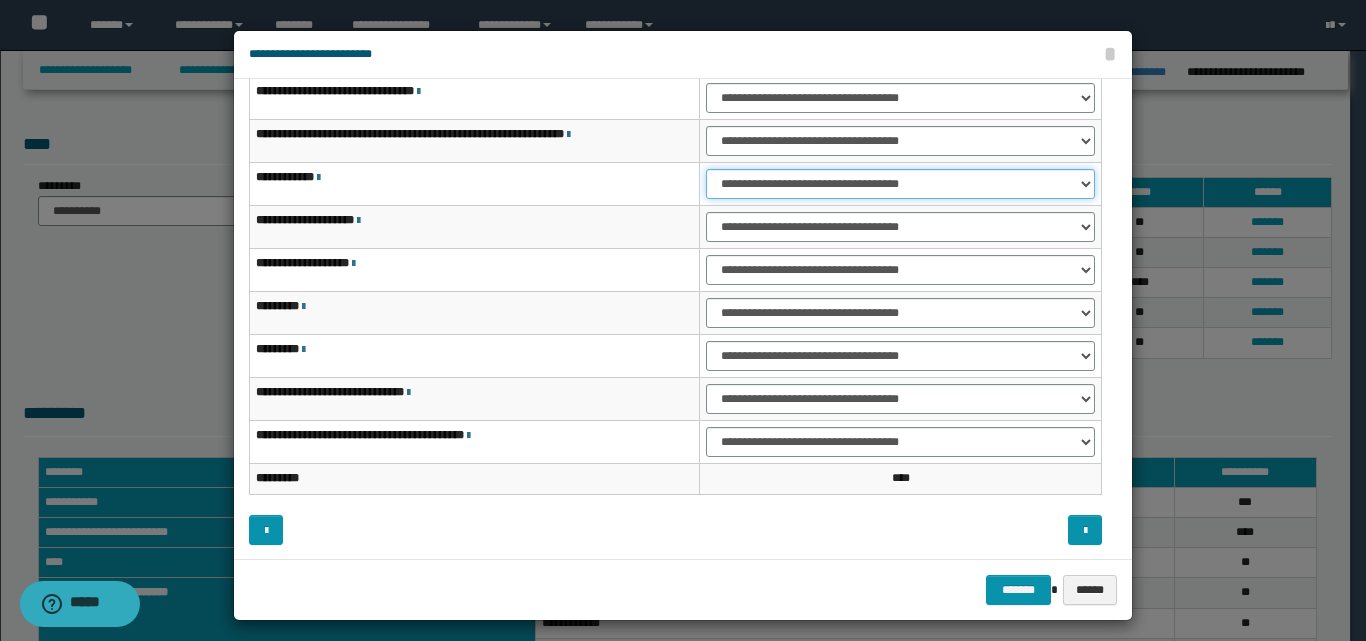 click on "**********" at bounding box center (900, 184) 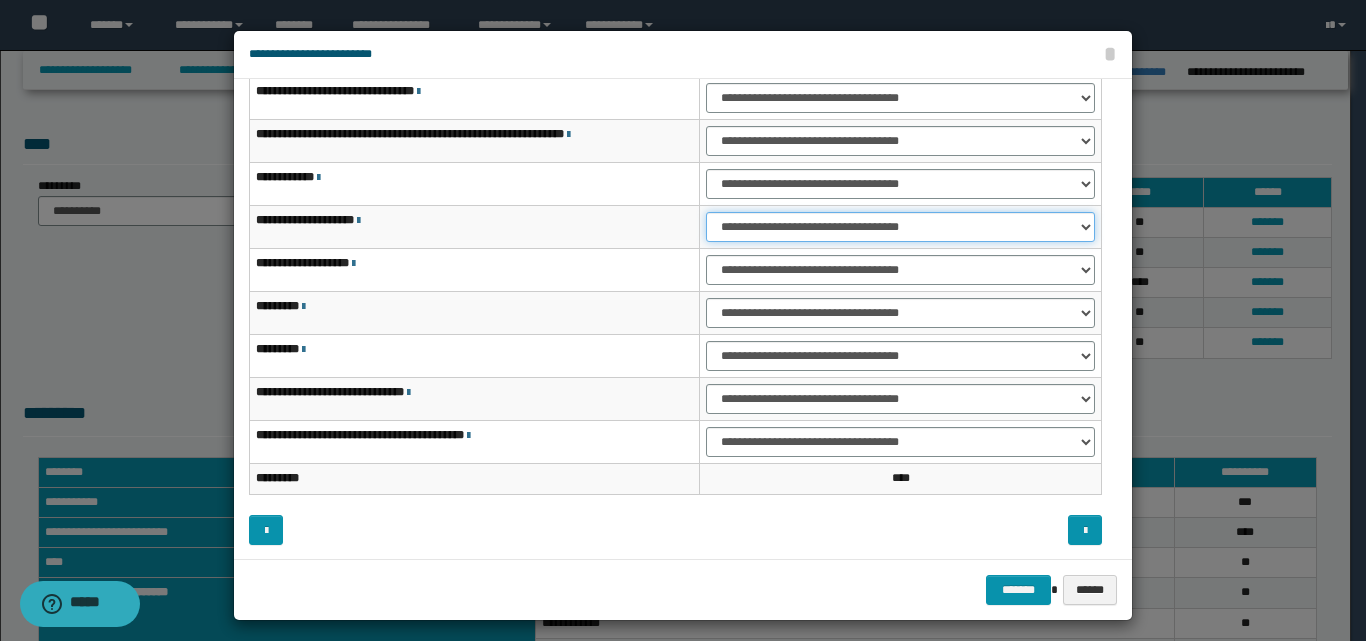 click on "**********" at bounding box center (900, 227) 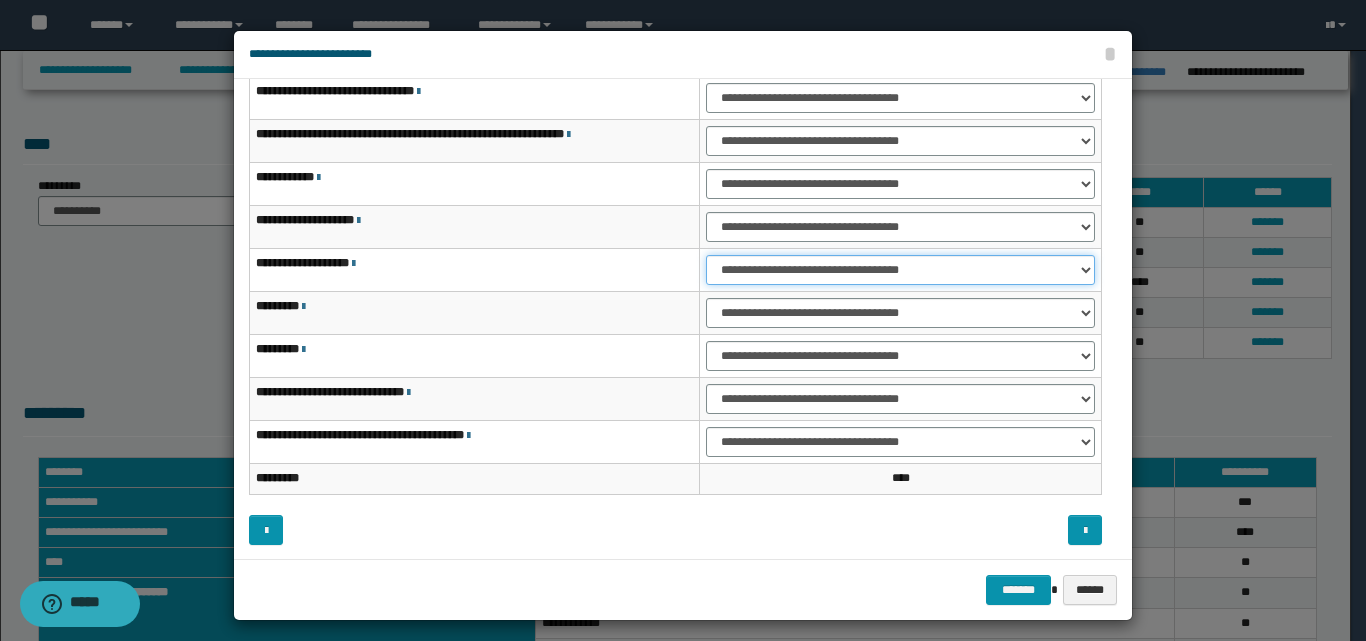 click on "**********" at bounding box center (900, 270) 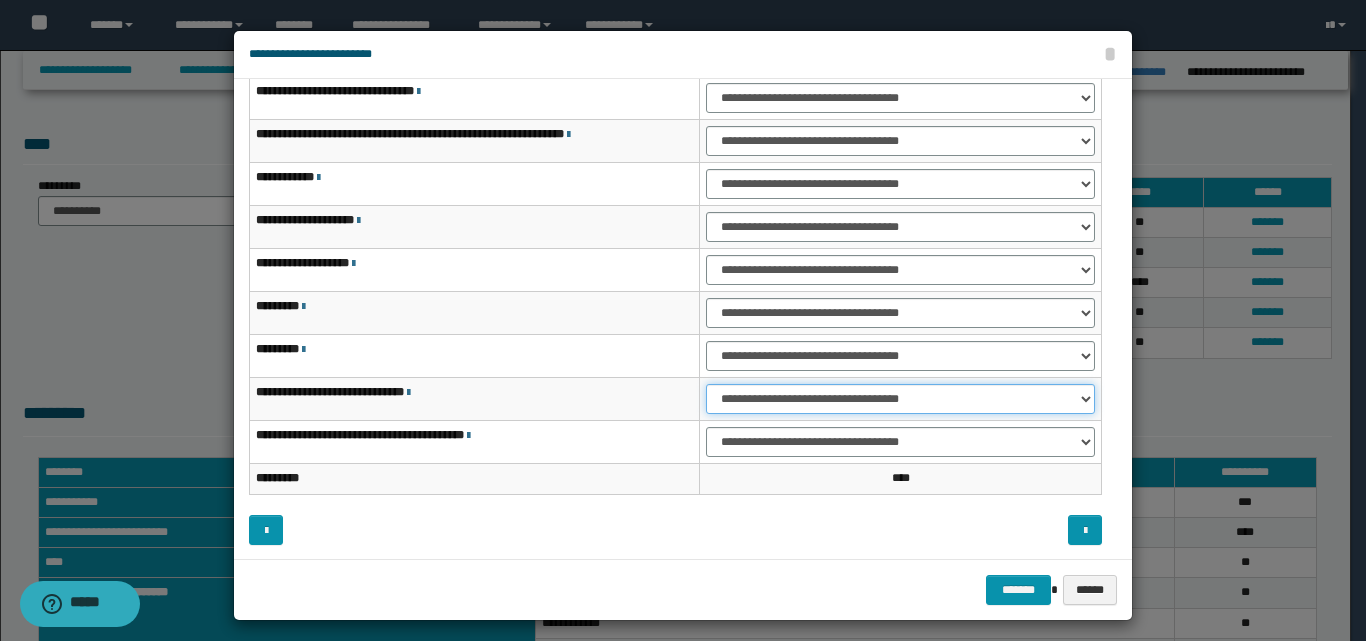 click on "**********" at bounding box center [900, 399] 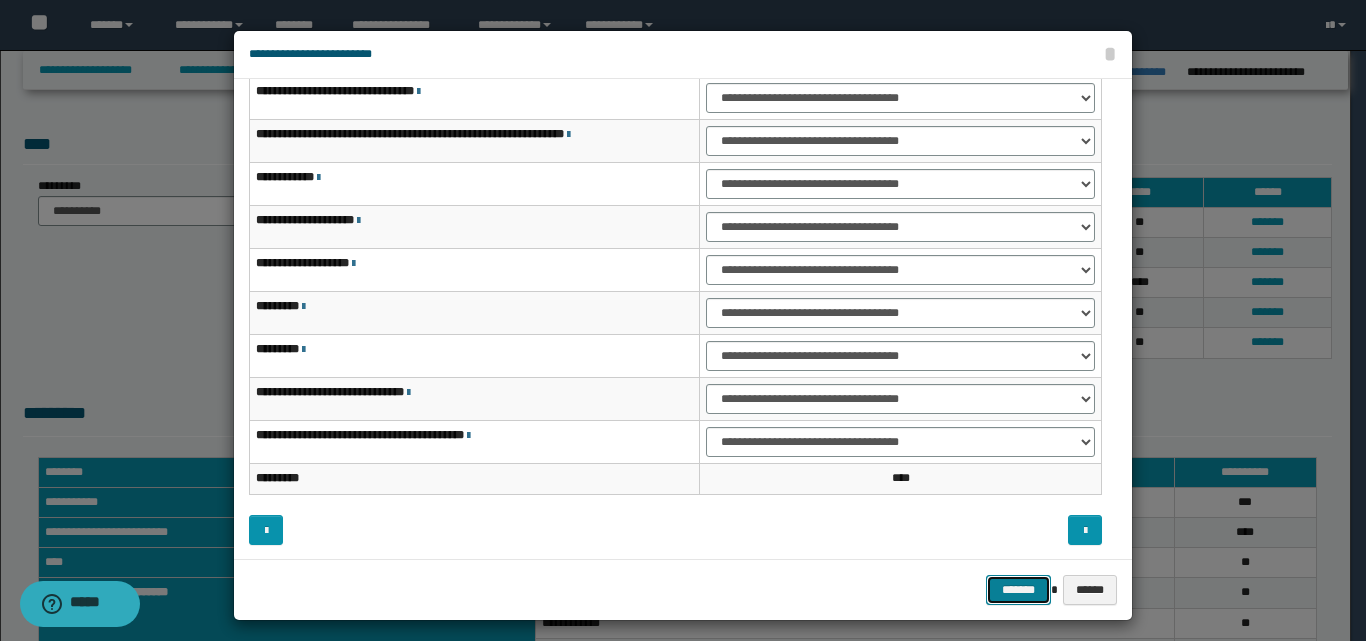 click on "*******" at bounding box center (1018, 590) 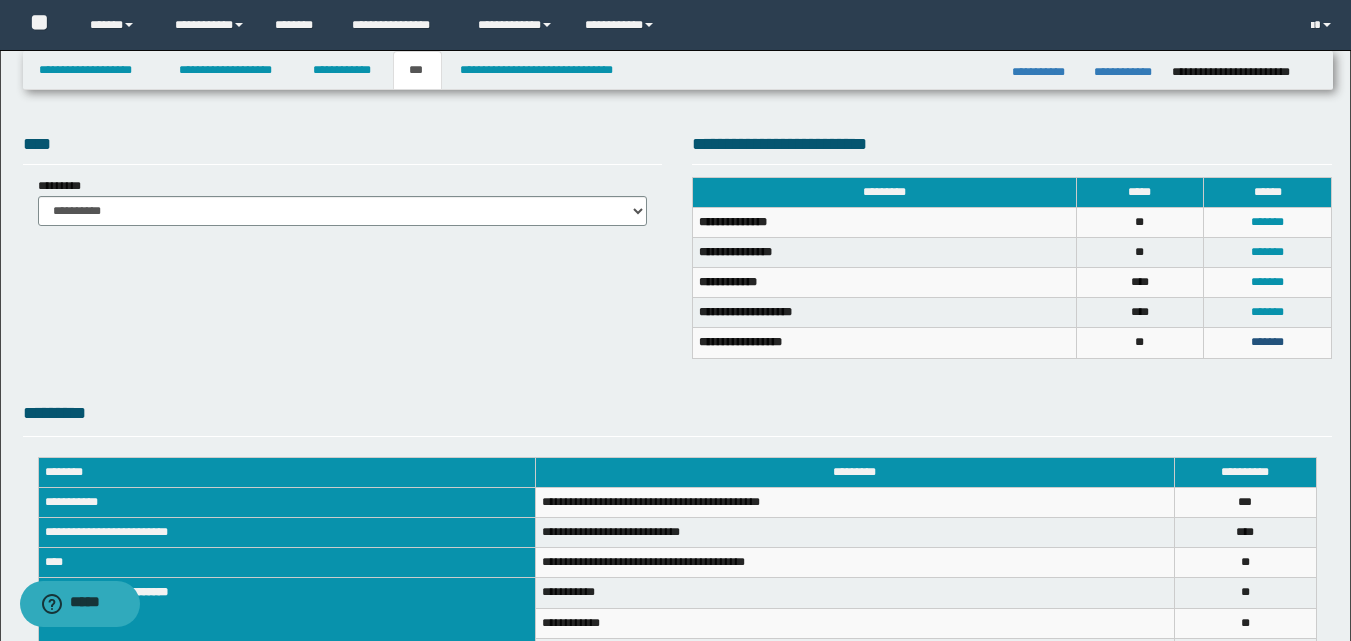 drag, startPoint x: 1271, startPoint y: 338, endPoint x: 1171, endPoint y: 333, distance: 100.12492 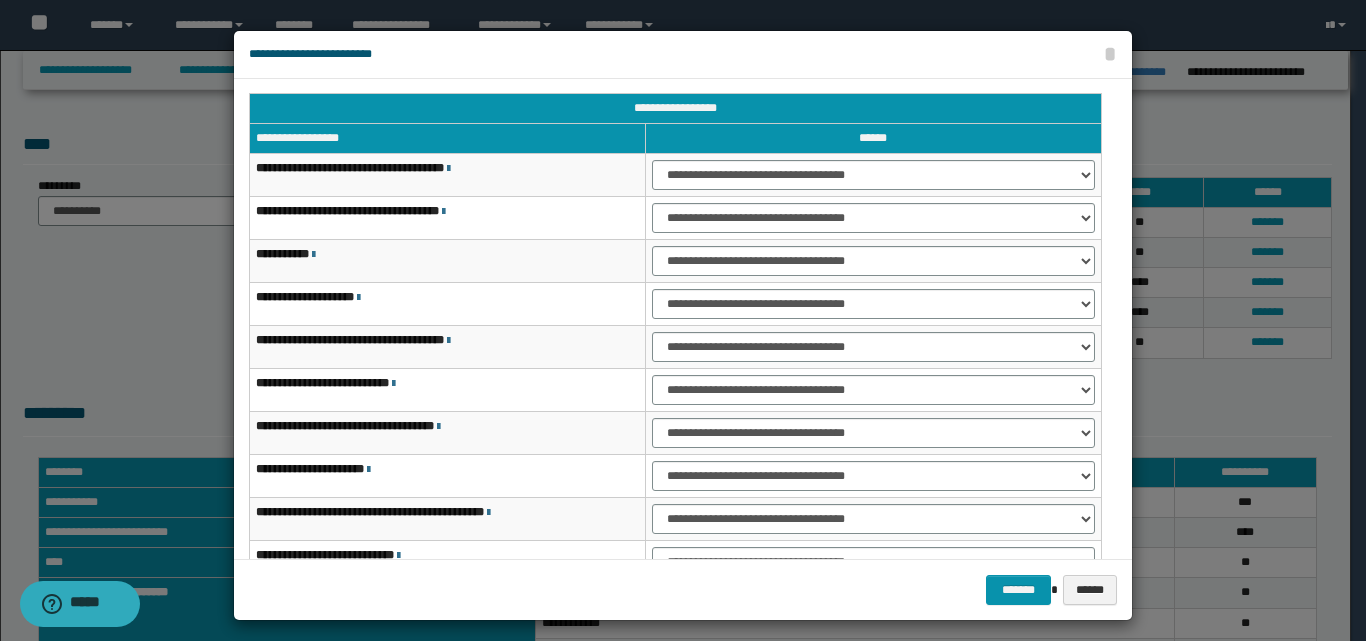 scroll, scrollTop: 0, scrollLeft: 0, axis: both 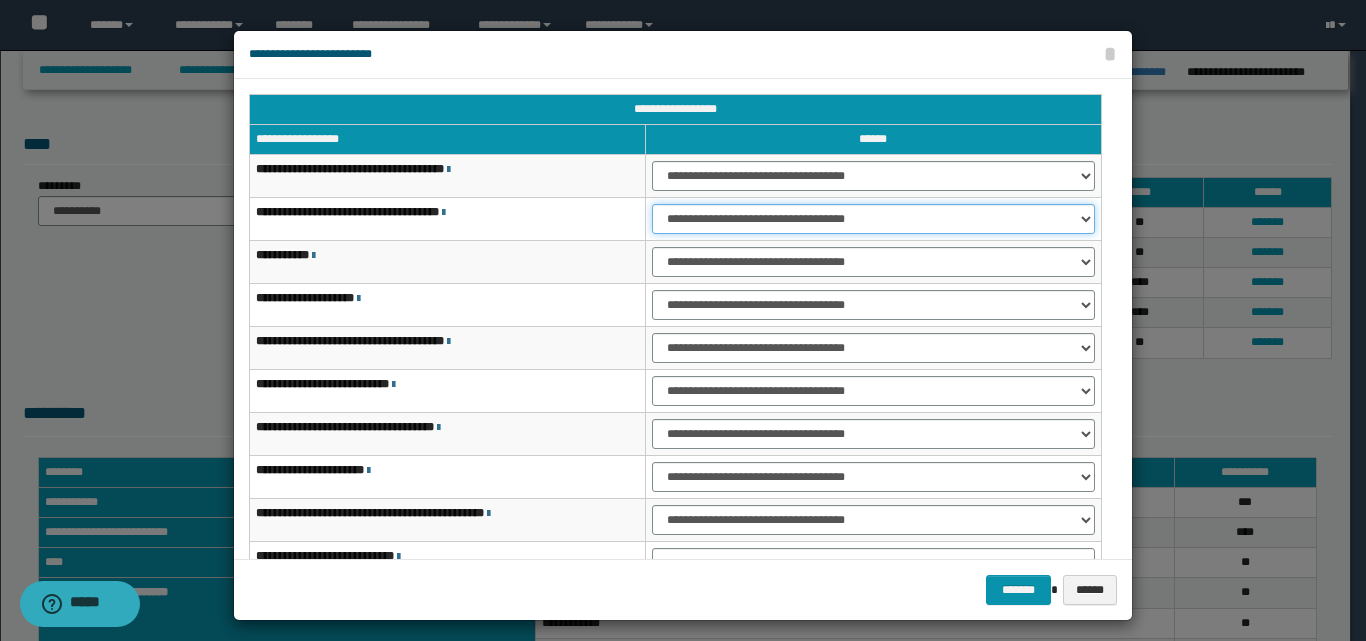 click on "**********" at bounding box center [873, 219] 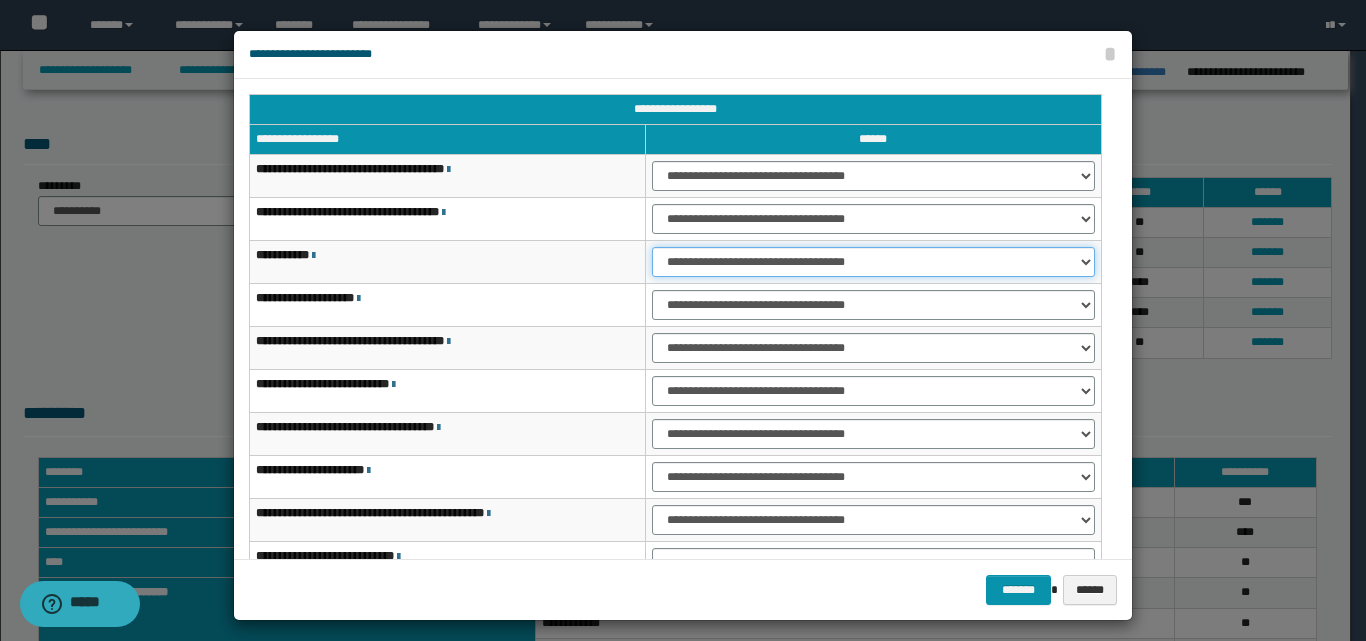 drag, startPoint x: 762, startPoint y: 256, endPoint x: 759, endPoint y: 275, distance: 19.235384 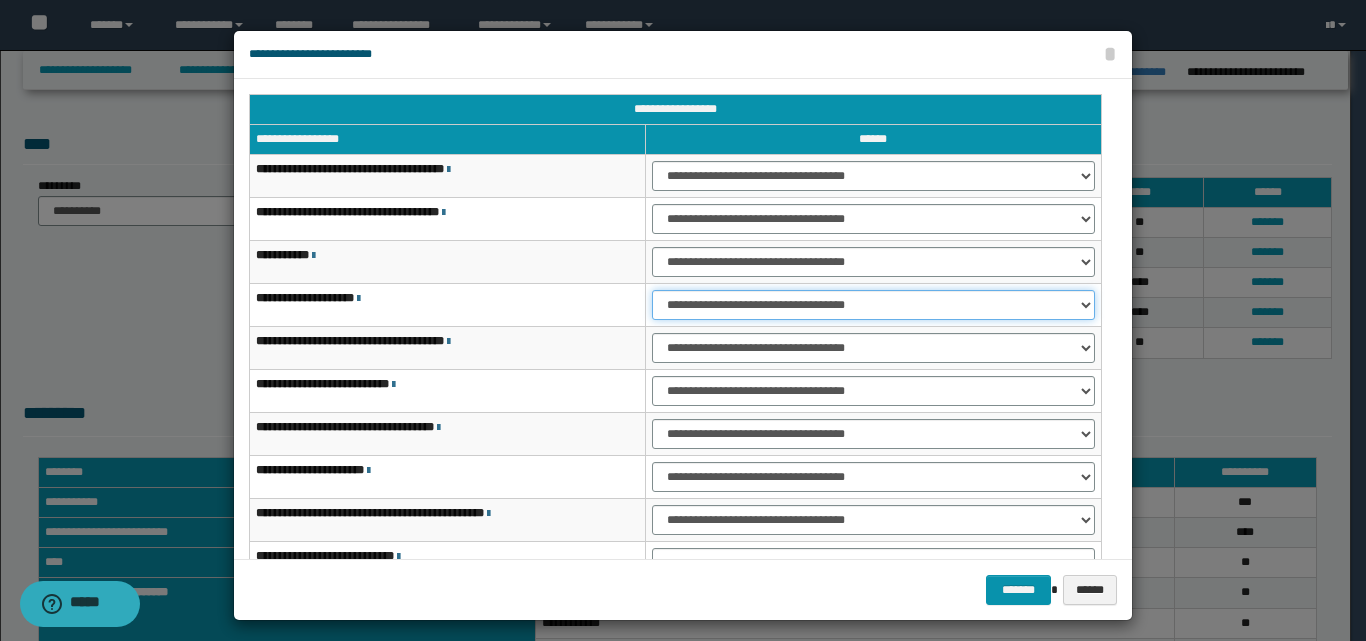 click on "**********" at bounding box center [873, 305] 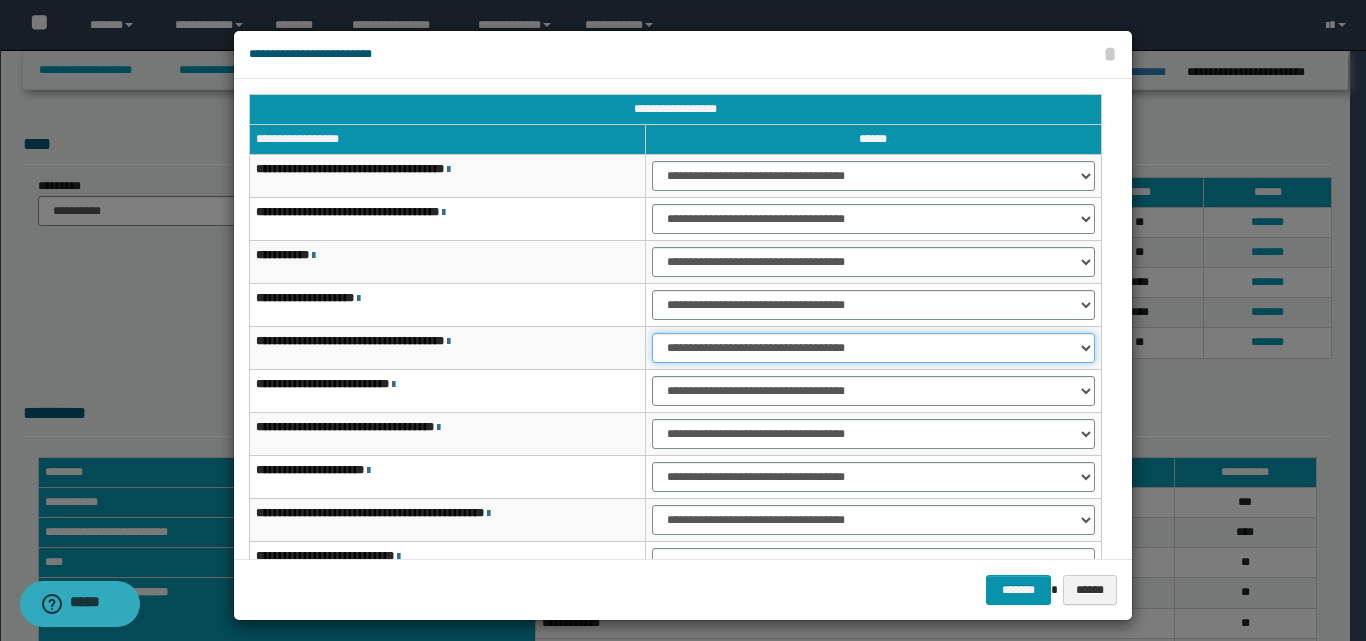 click on "**********" at bounding box center (873, 348) 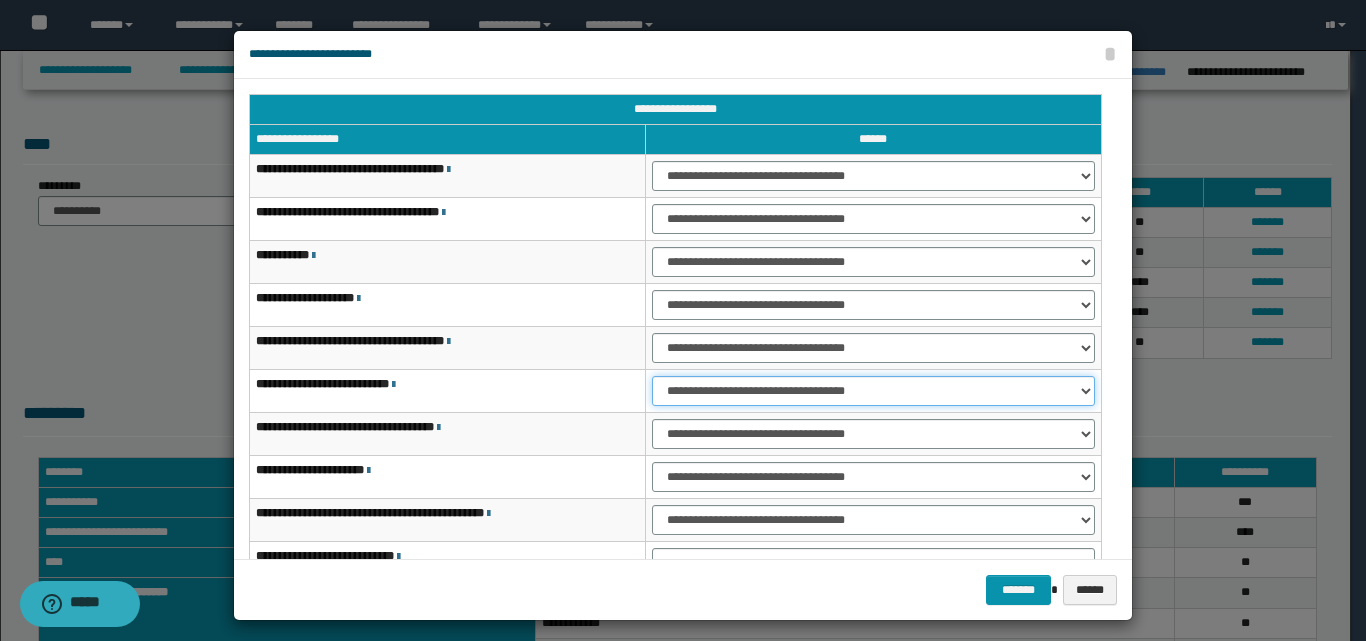 click on "**********" at bounding box center [873, 391] 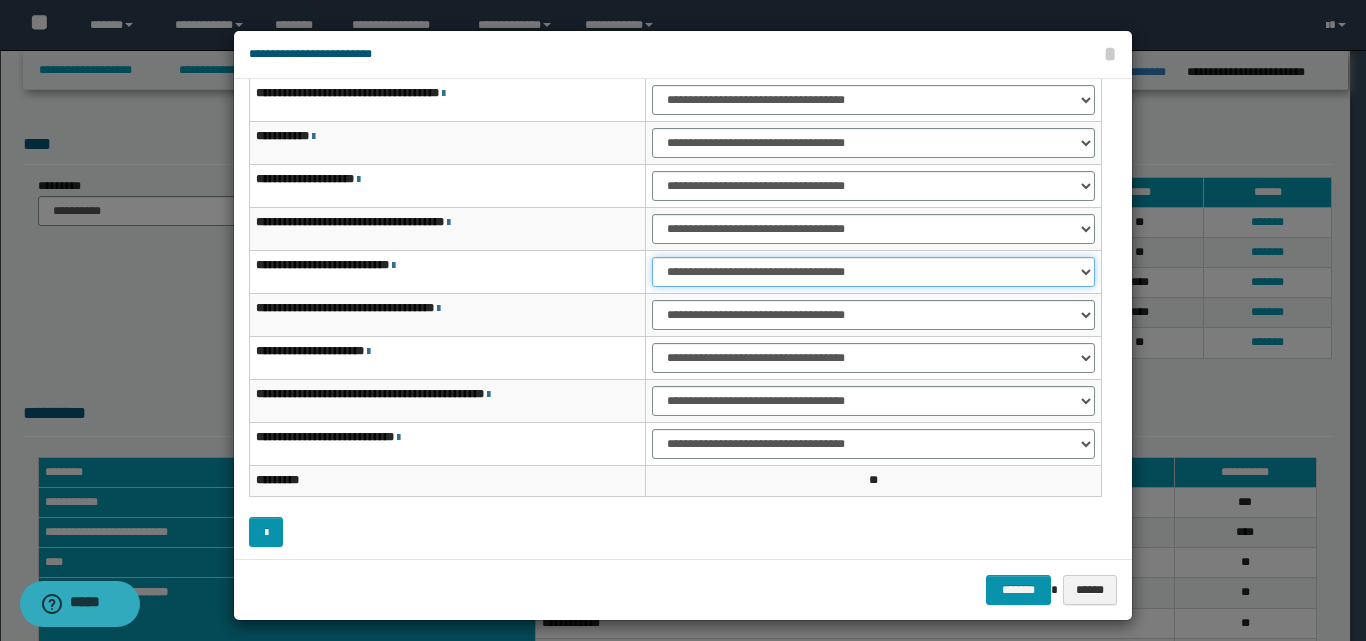 scroll, scrollTop: 121, scrollLeft: 0, axis: vertical 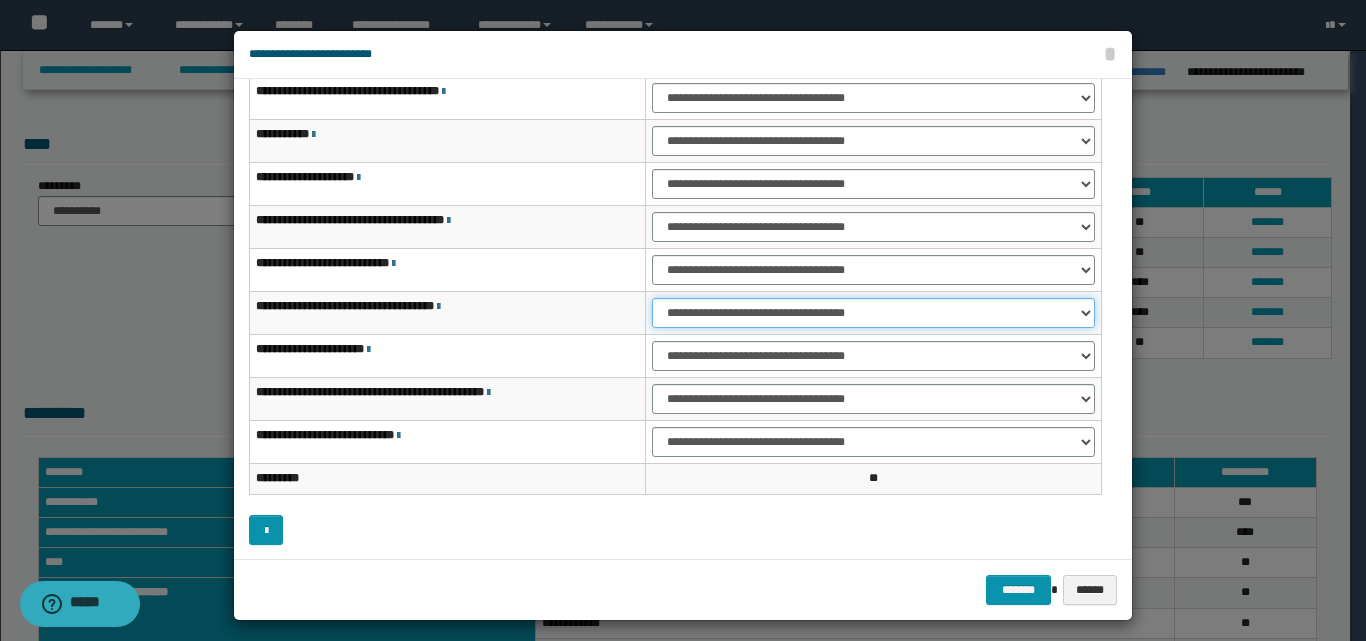 click on "**********" at bounding box center (873, 313) 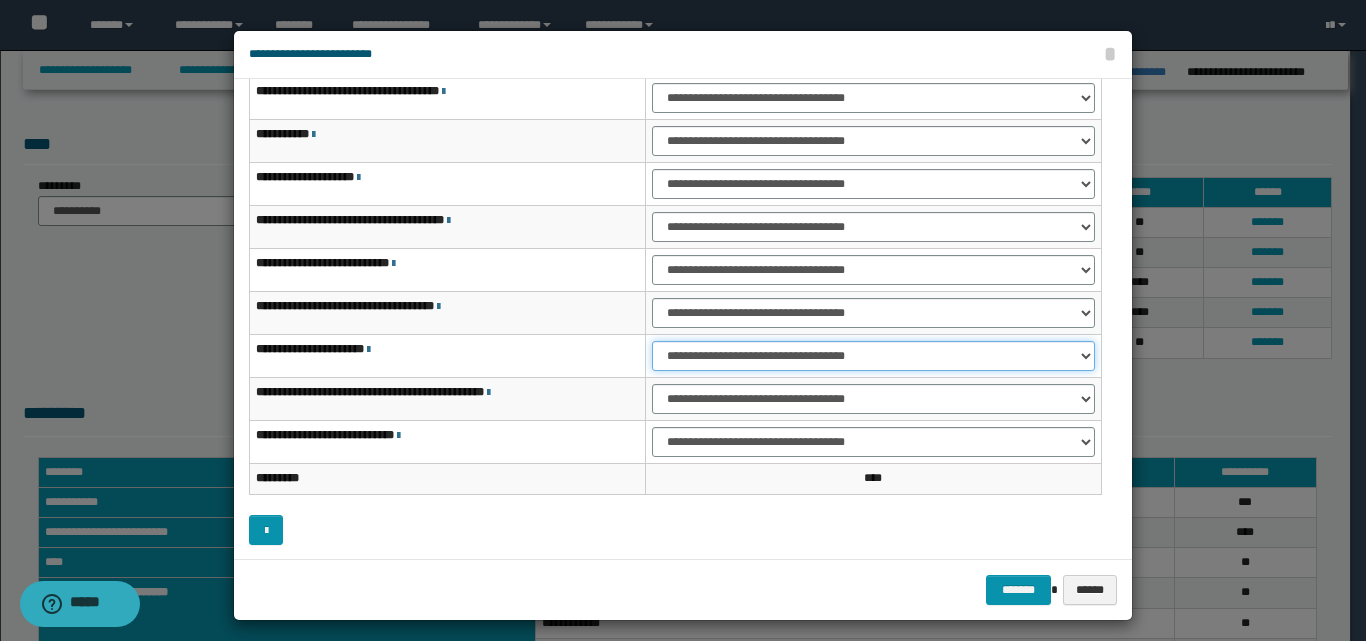drag, startPoint x: 743, startPoint y: 351, endPoint x: 747, endPoint y: 361, distance: 10.770329 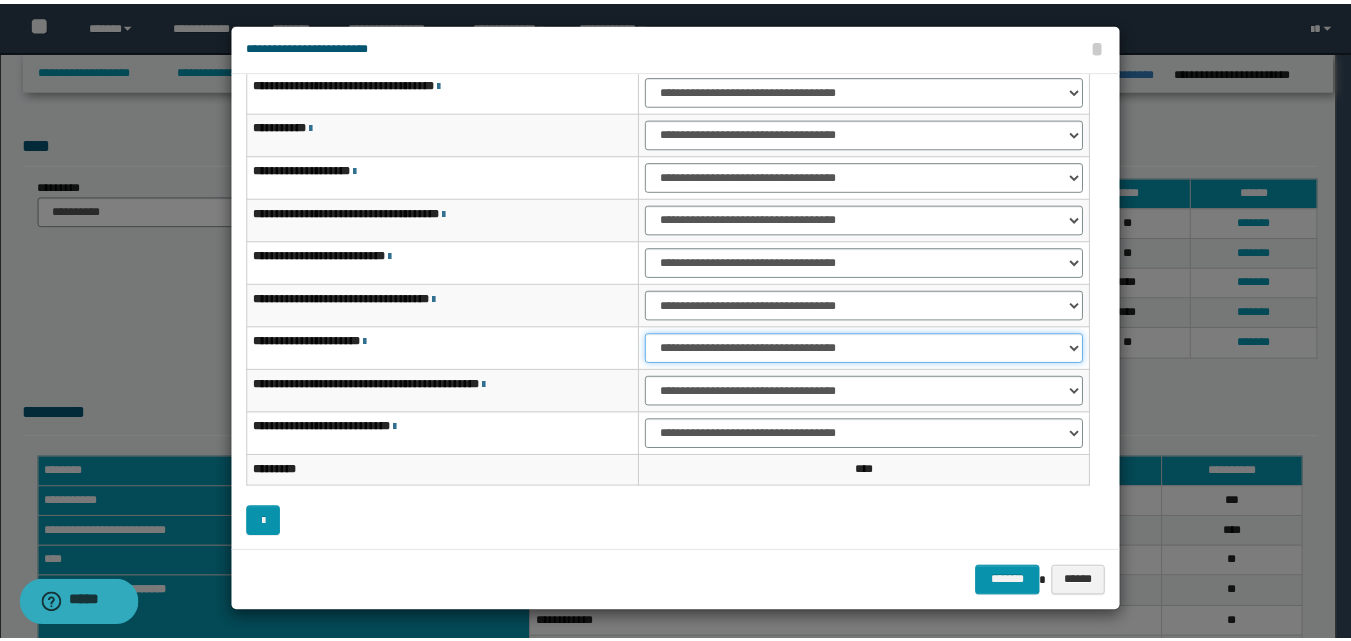 scroll, scrollTop: 10, scrollLeft: 0, axis: vertical 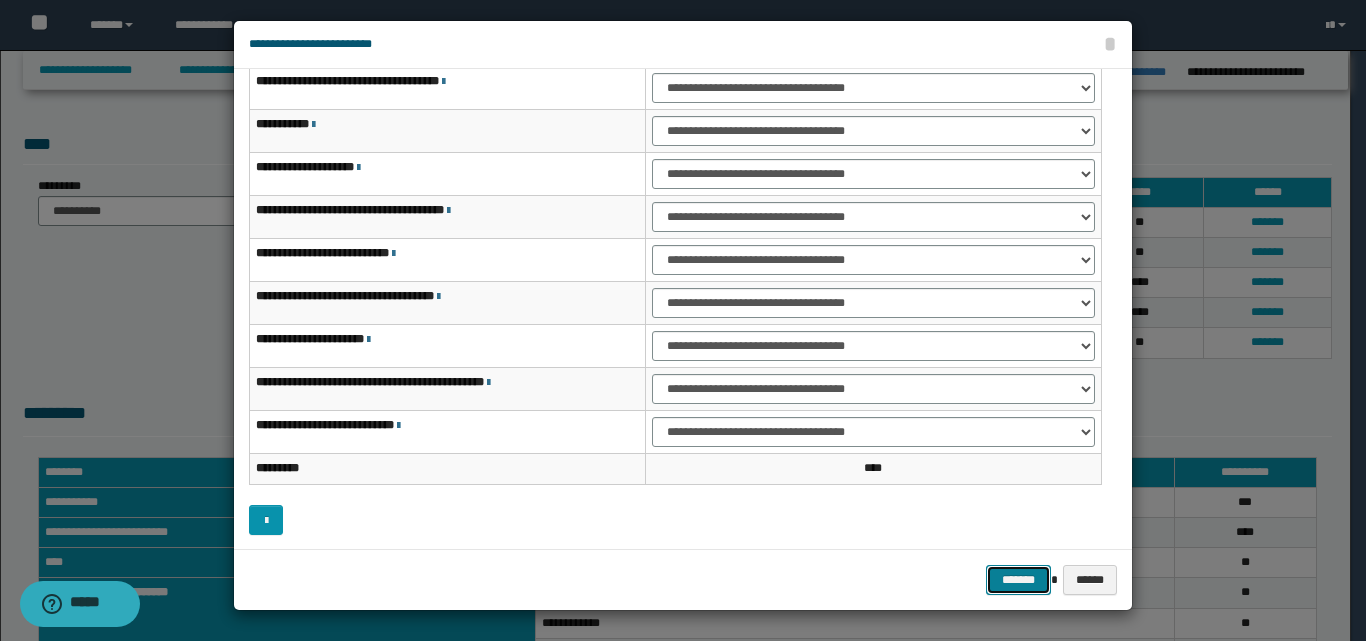 click on "*******" at bounding box center [1018, 580] 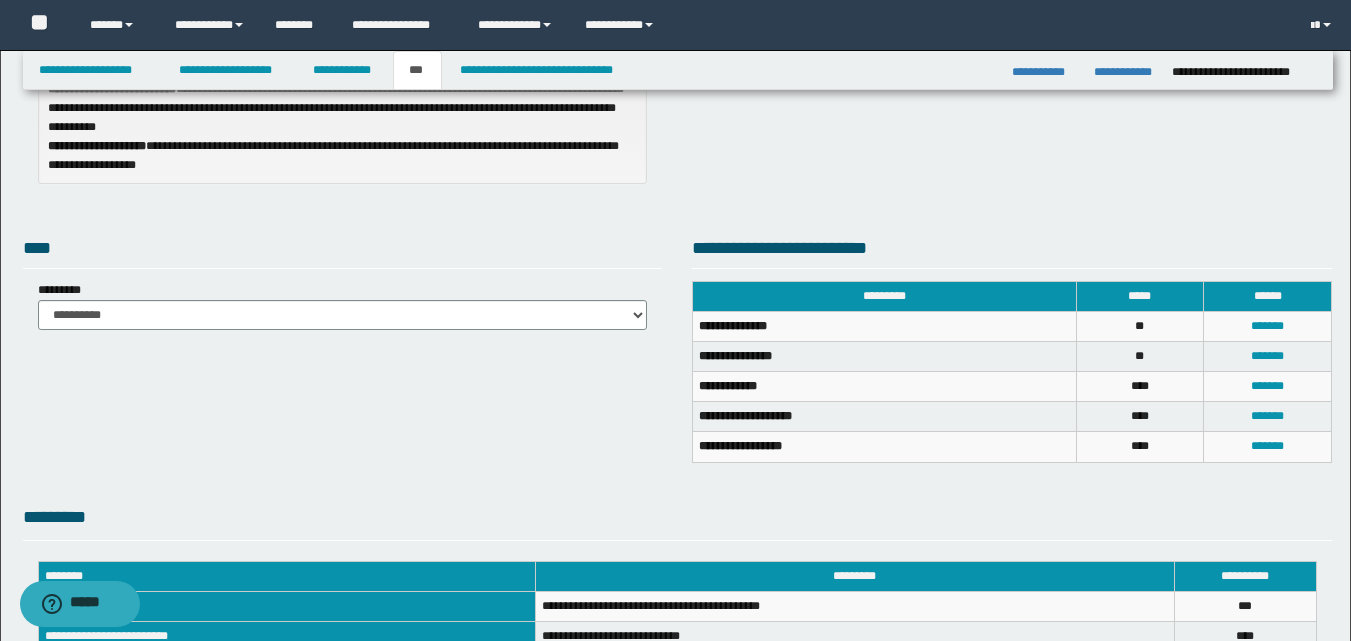 scroll, scrollTop: 147, scrollLeft: 0, axis: vertical 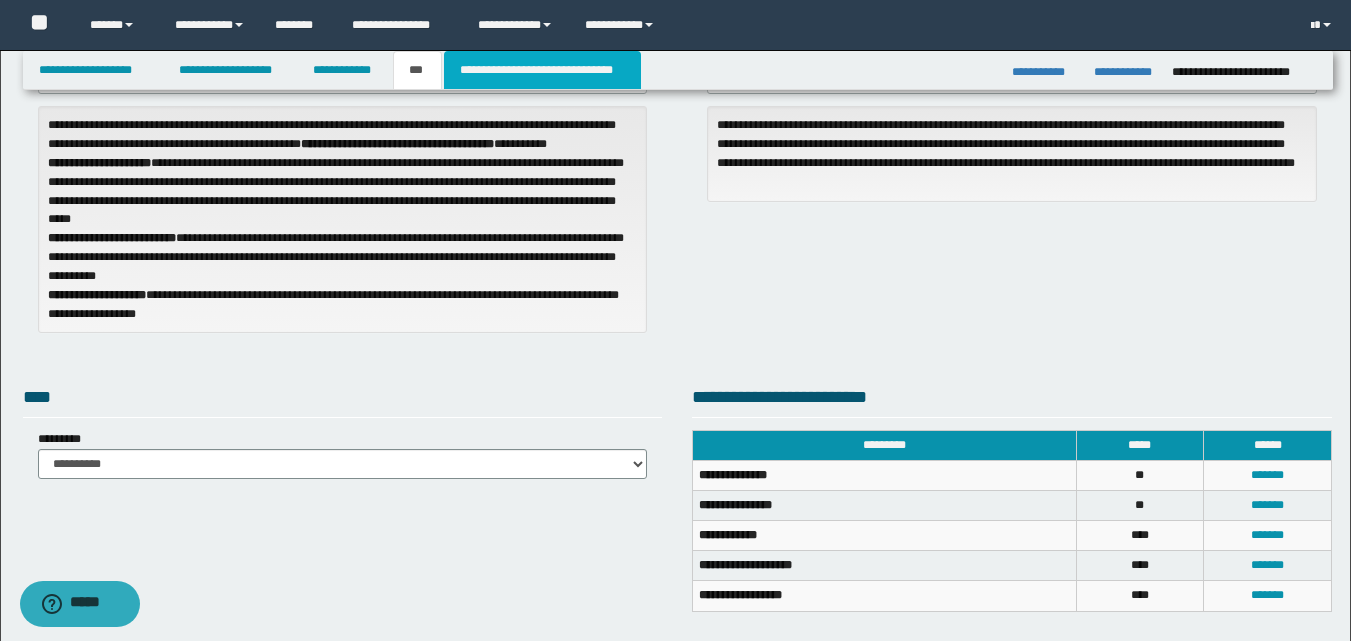 click on "**********" at bounding box center (542, 70) 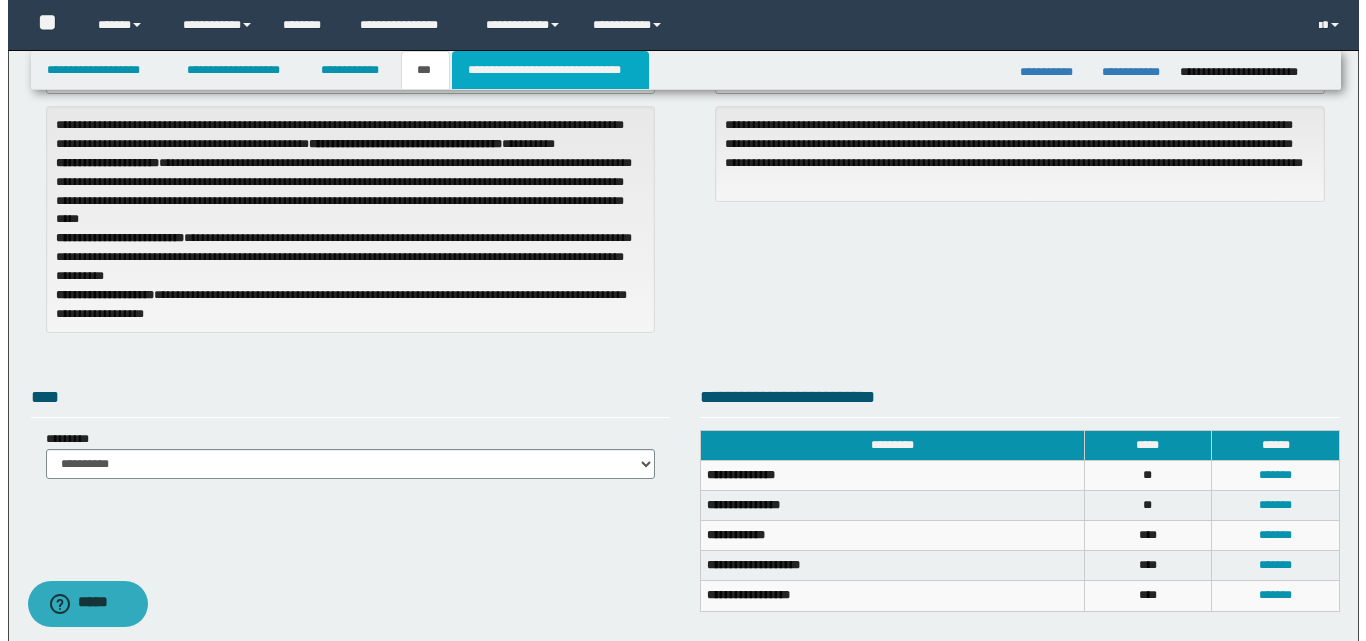 scroll, scrollTop: 0, scrollLeft: 0, axis: both 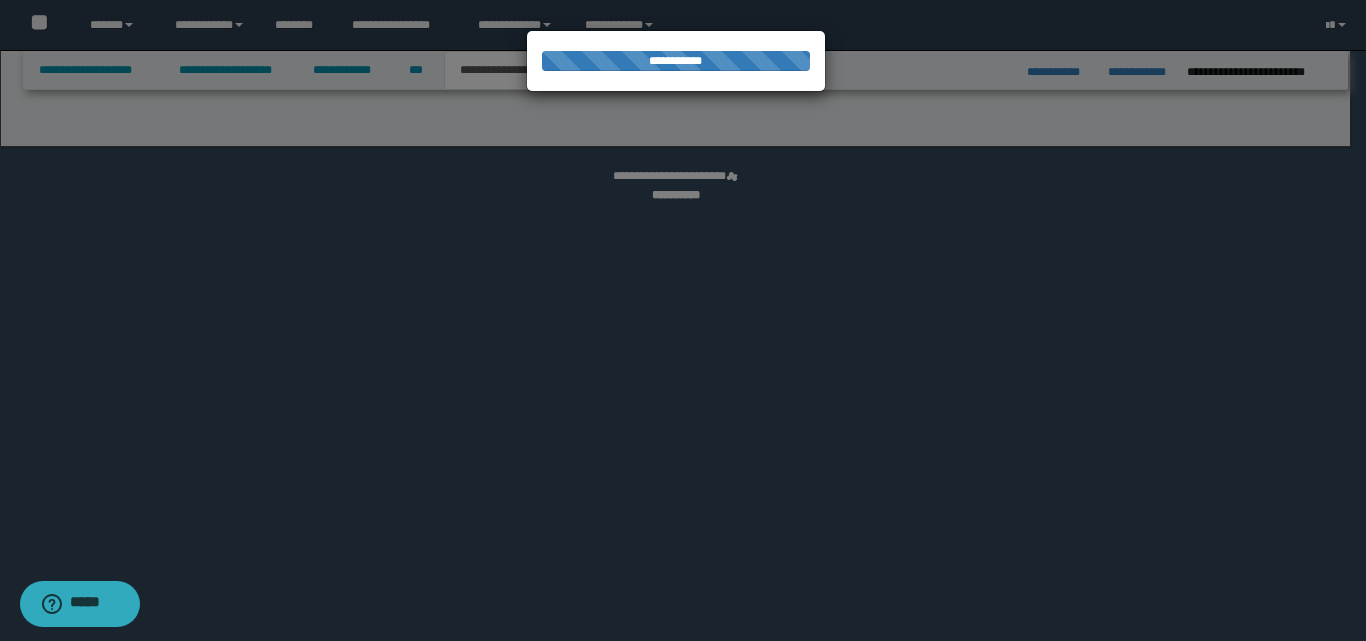 select on "*" 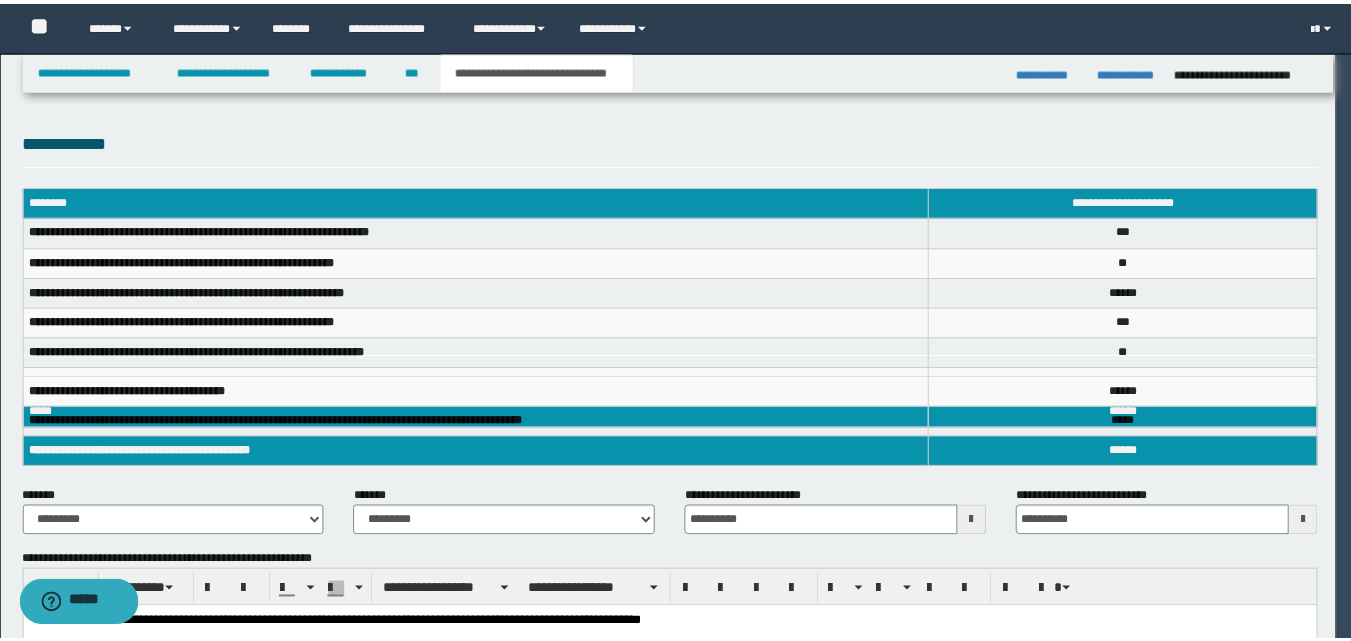 scroll, scrollTop: 0, scrollLeft: 0, axis: both 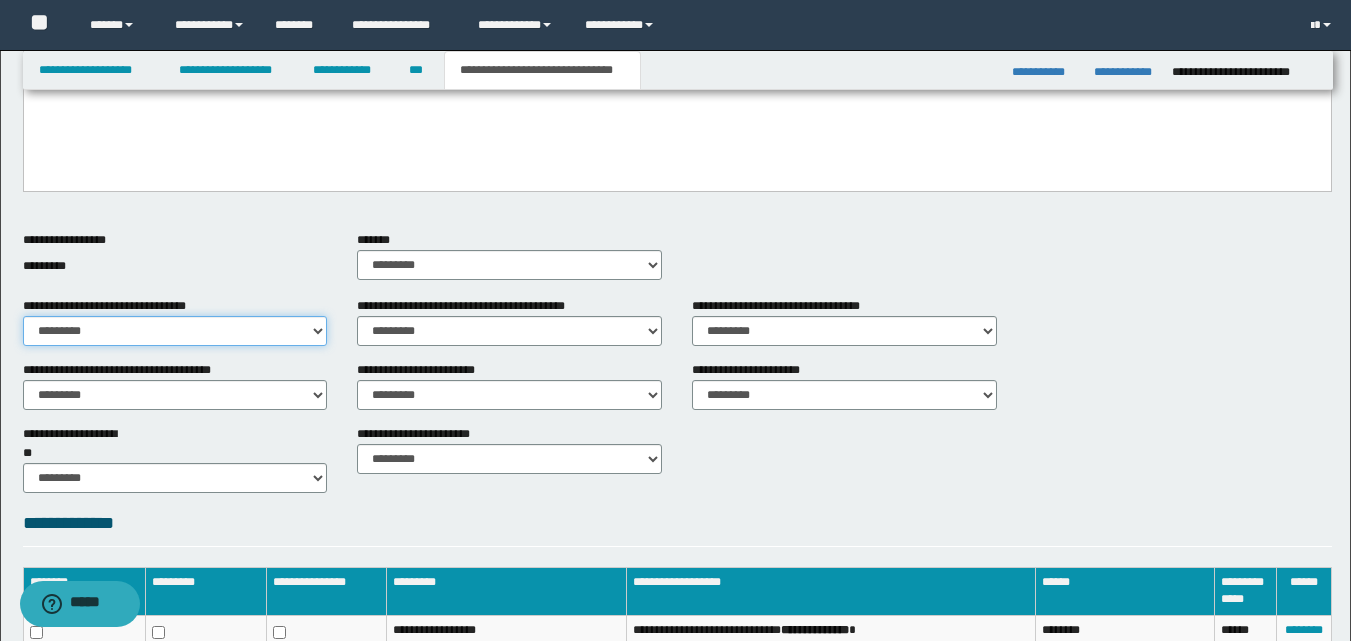 click on "*********
**
**" at bounding box center [175, 331] 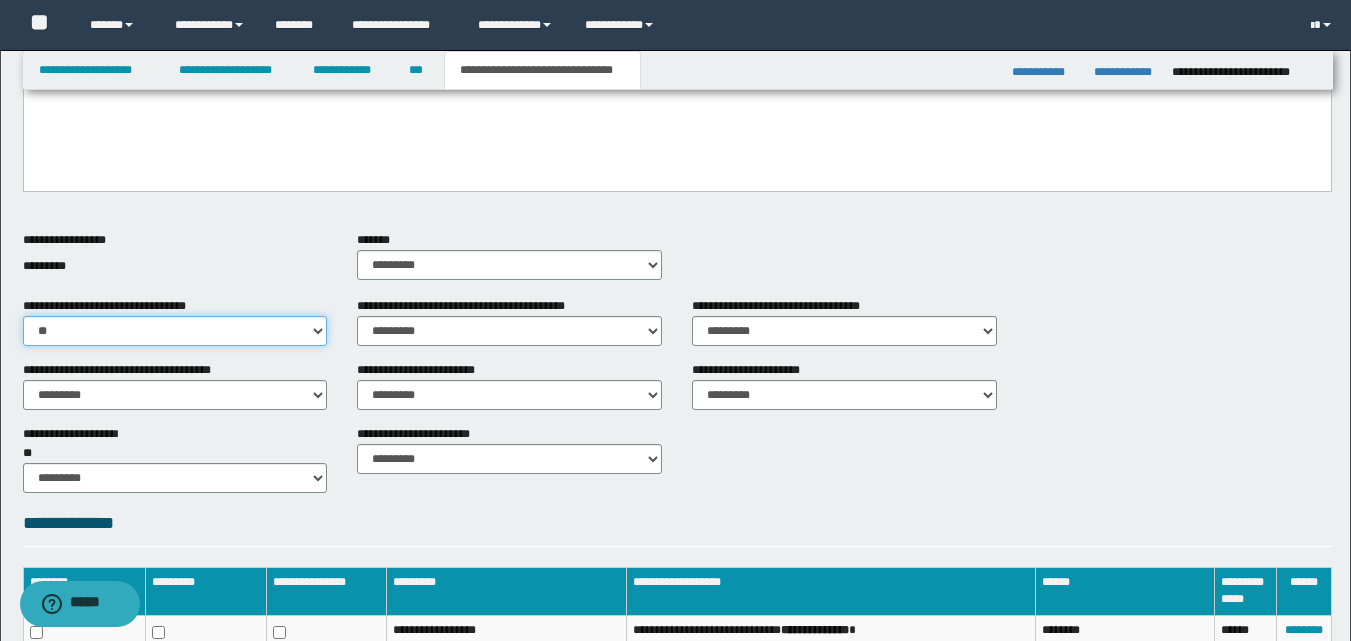 click on "*********
**
**" at bounding box center [175, 331] 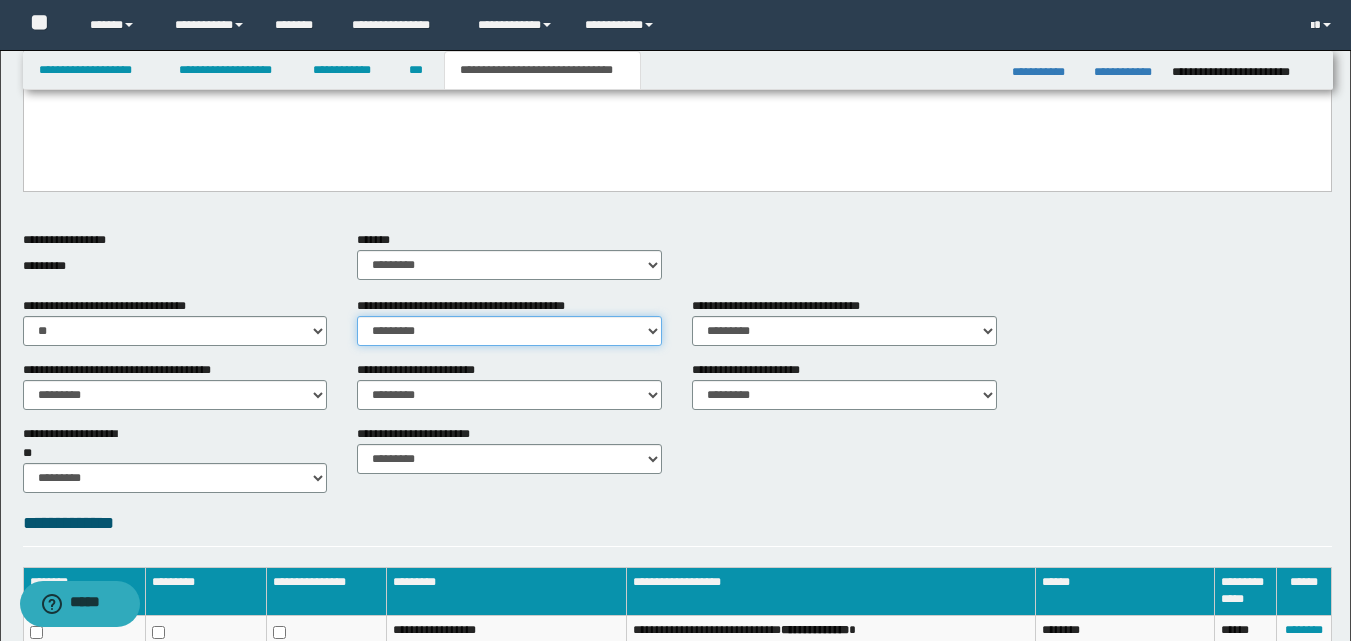 click on "*********
**
**" at bounding box center [509, 331] 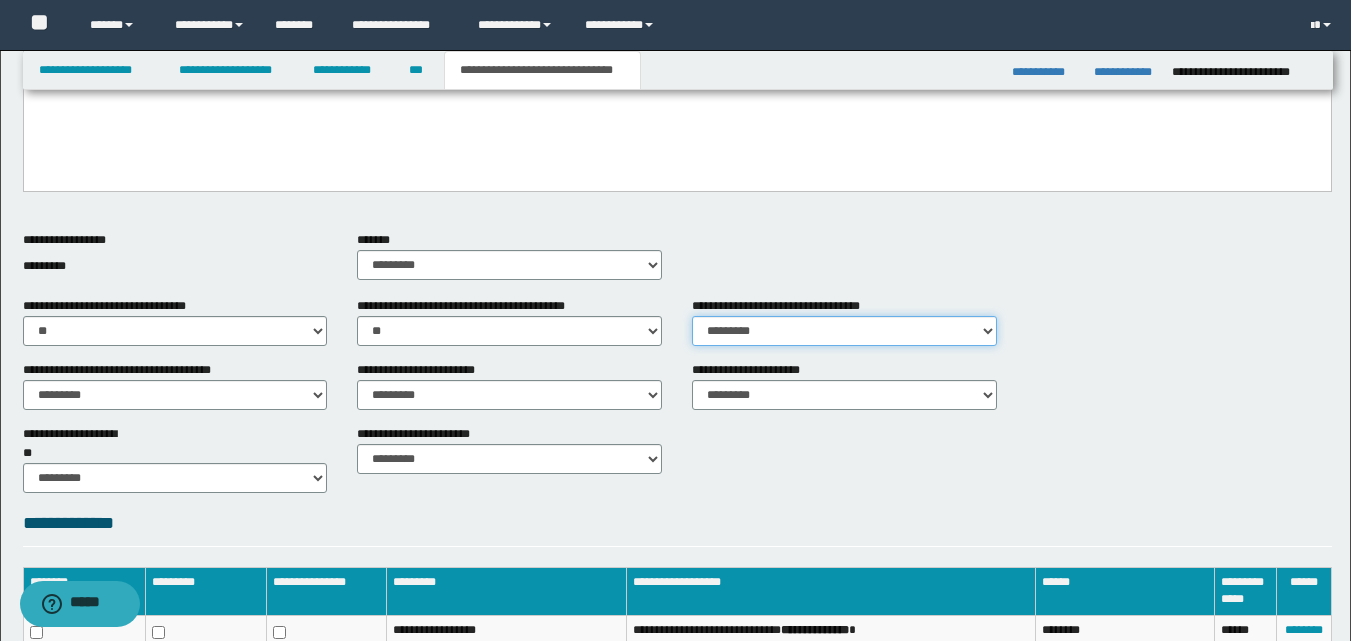 drag, startPoint x: 779, startPoint y: 326, endPoint x: 776, endPoint y: 339, distance: 13.341664 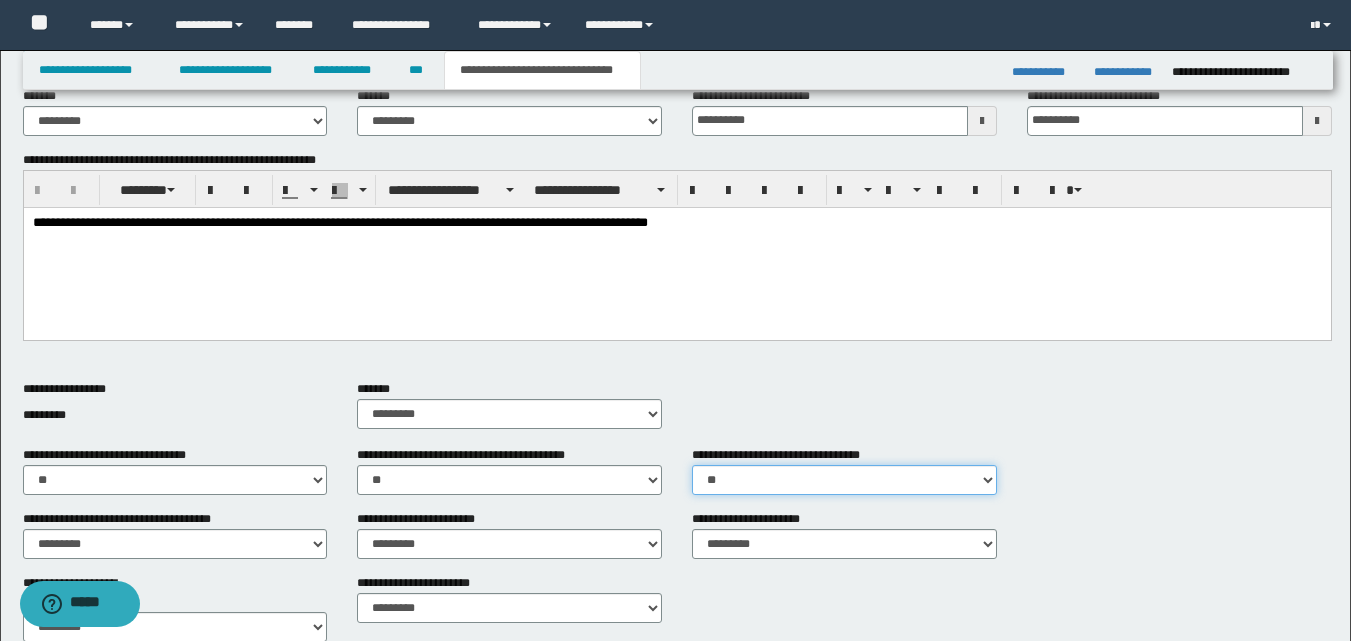 scroll, scrollTop: 300, scrollLeft: 0, axis: vertical 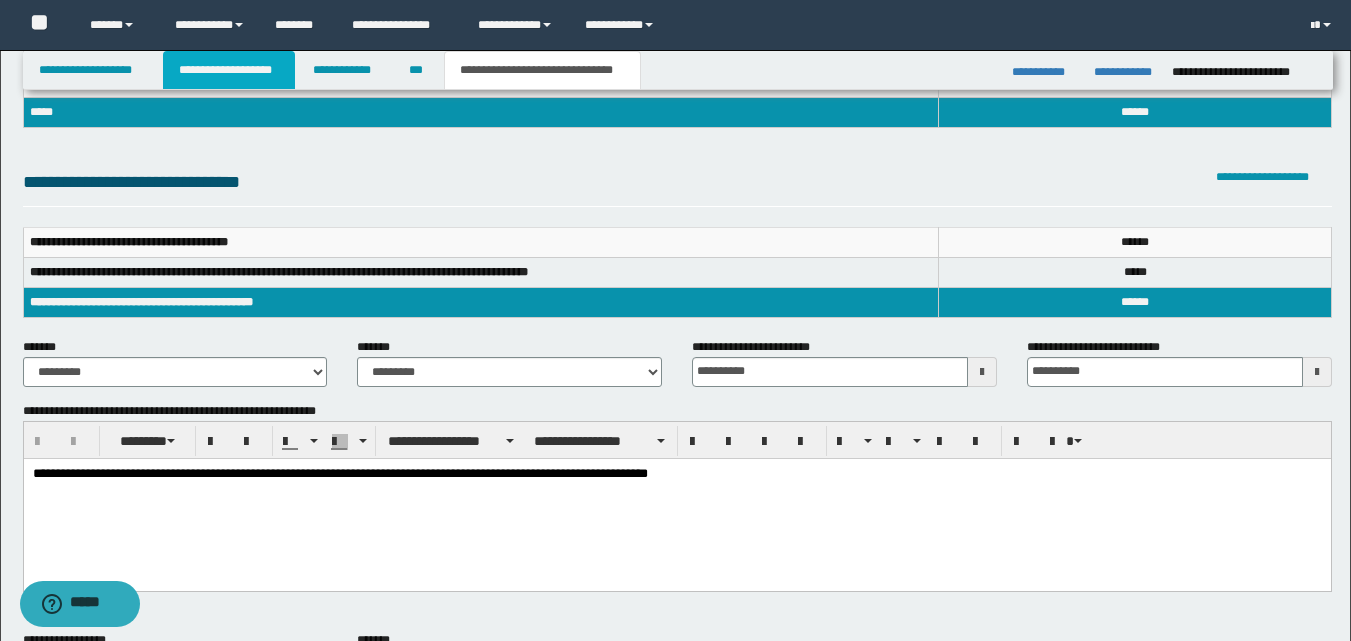 click on "**********" at bounding box center (229, 70) 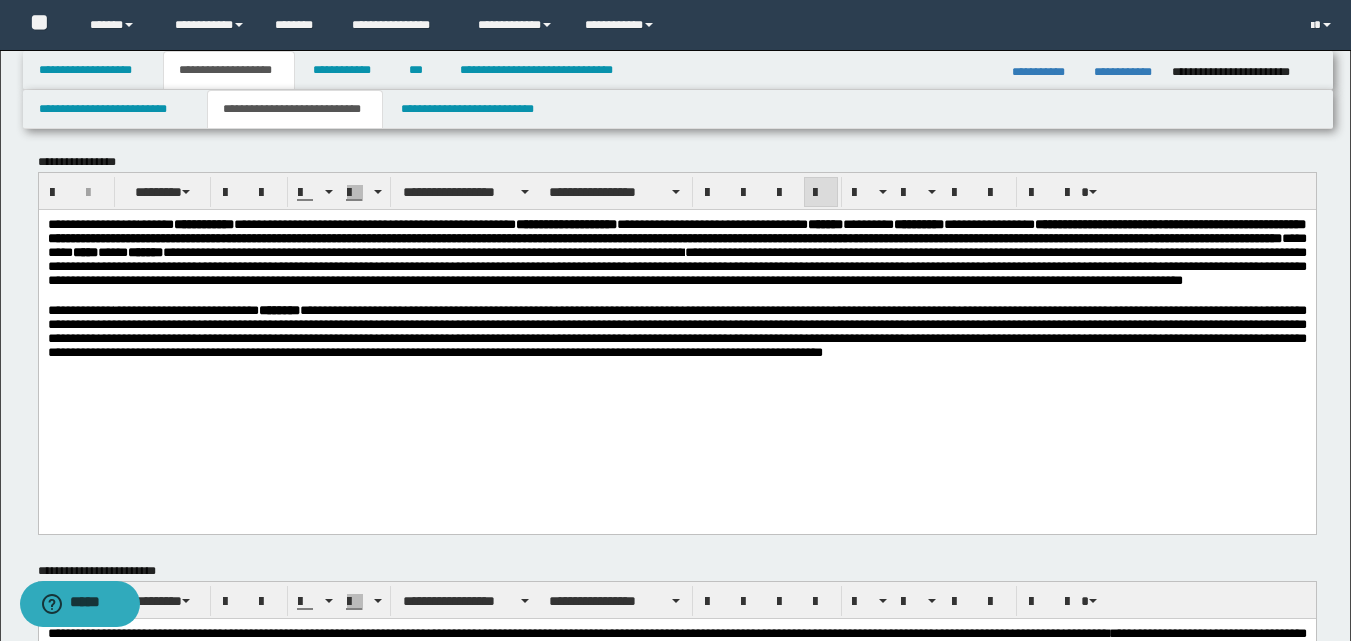scroll, scrollTop: 0, scrollLeft: 0, axis: both 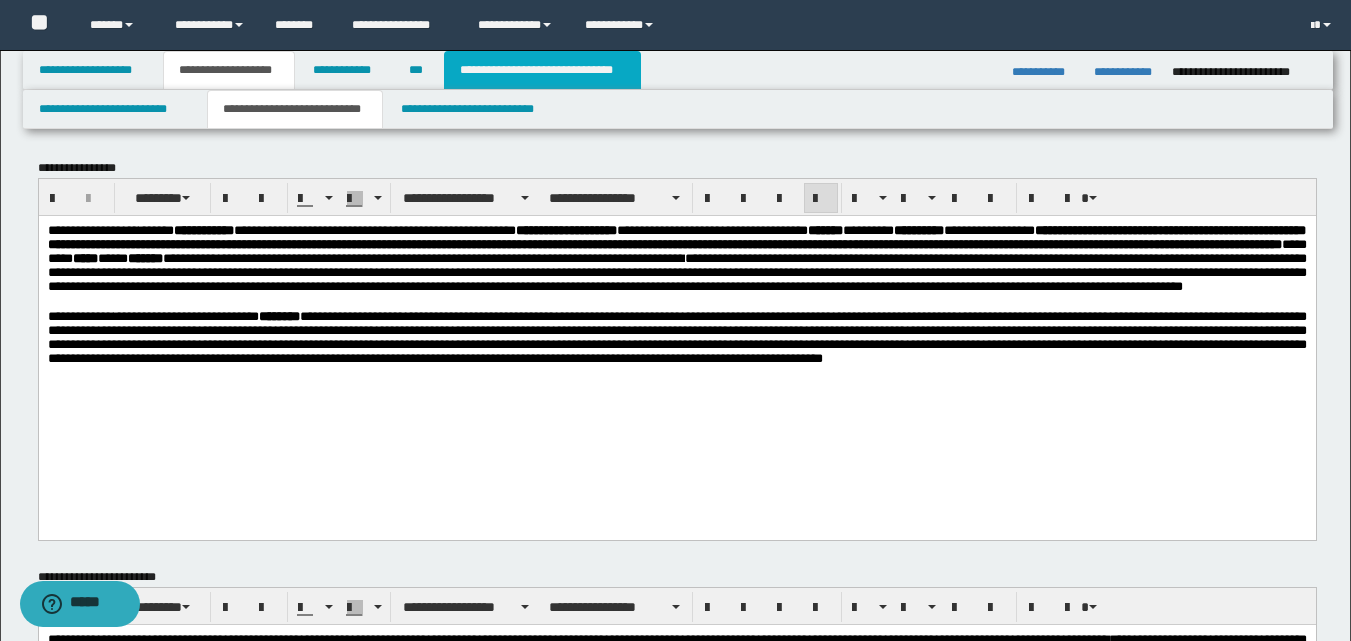 drag, startPoint x: 571, startPoint y: 80, endPoint x: 591, endPoint y: 185, distance: 106.887794 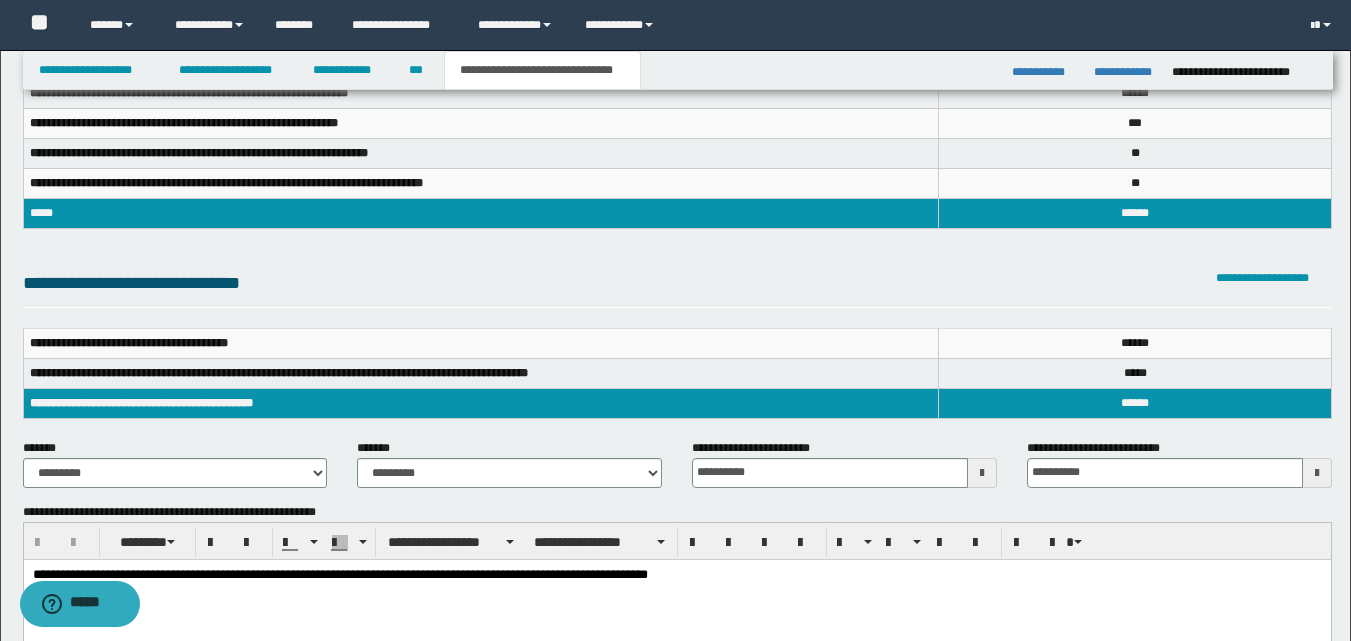 scroll, scrollTop: 200, scrollLeft: 0, axis: vertical 